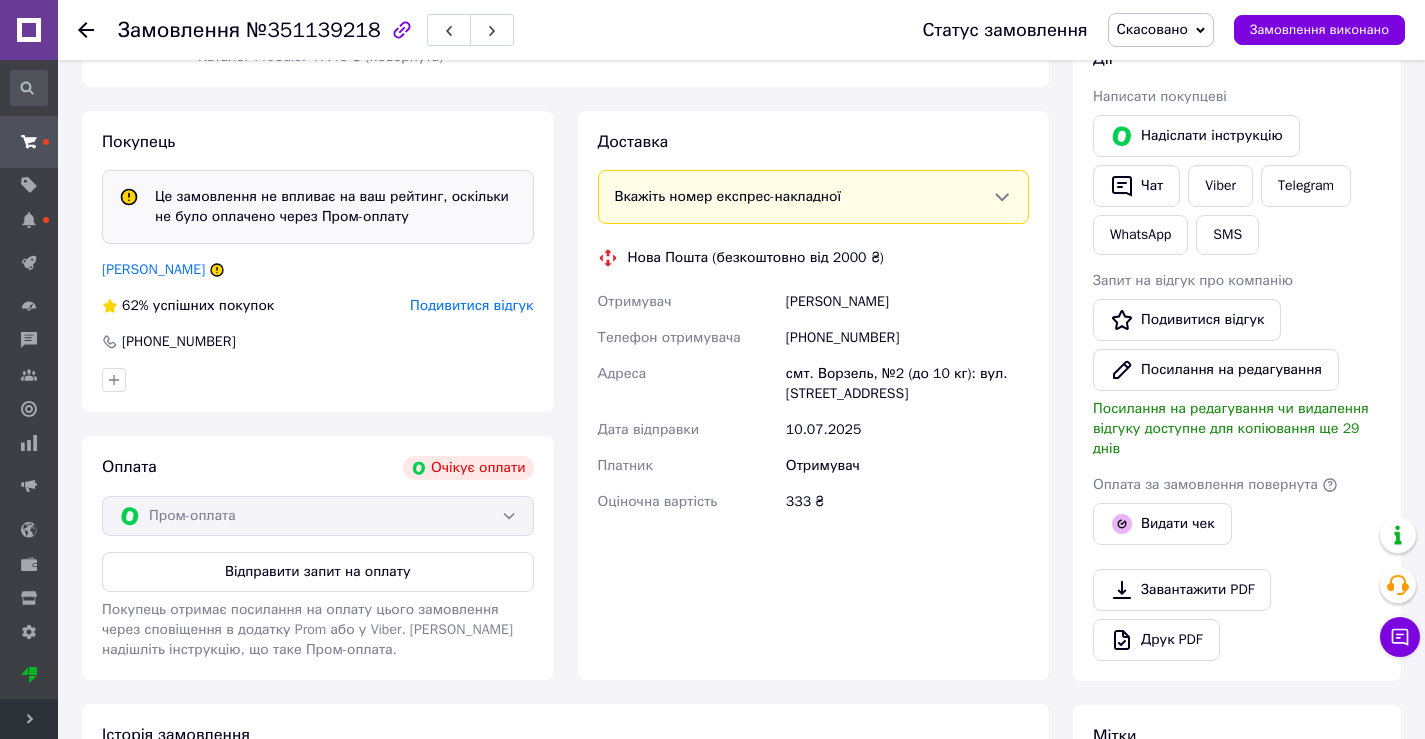scroll, scrollTop: 300, scrollLeft: 0, axis: vertical 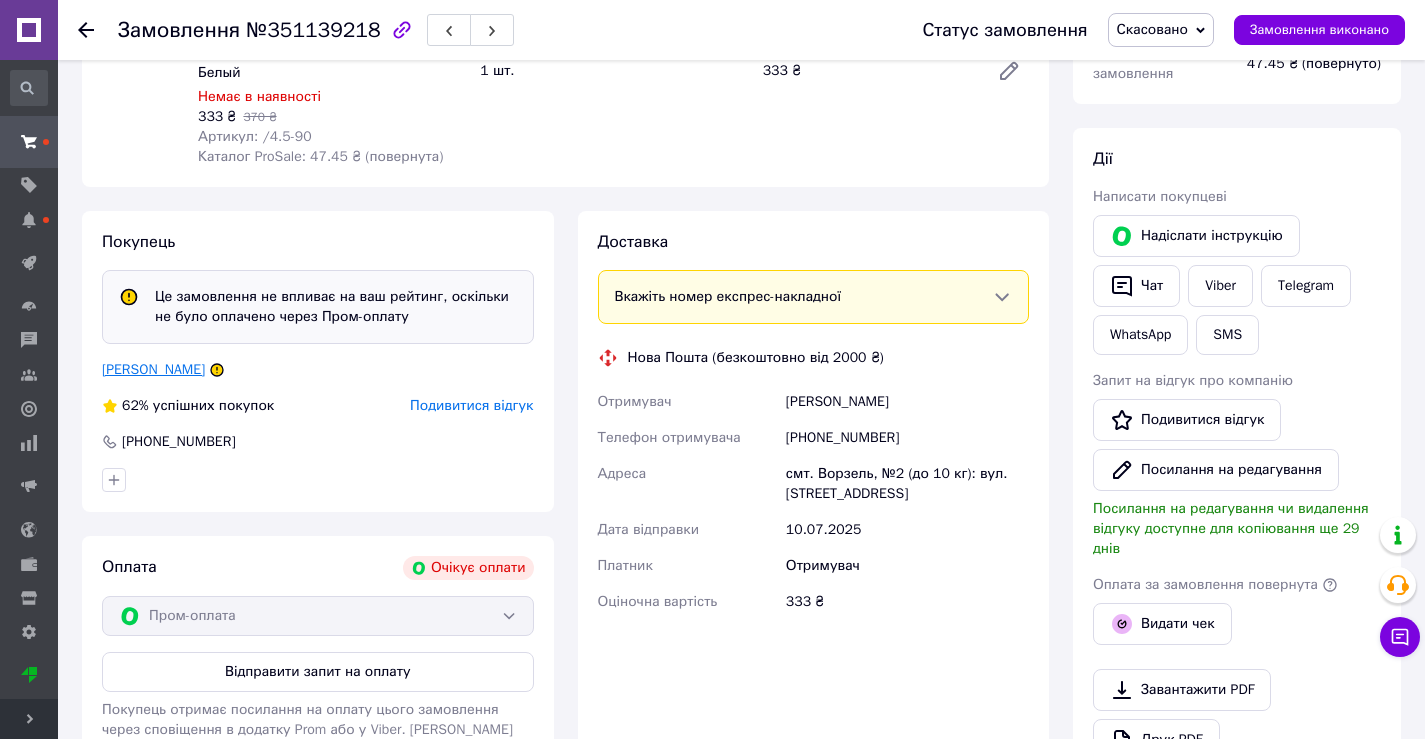 click on "[PERSON_NAME]" at bounding box center (153, 369) 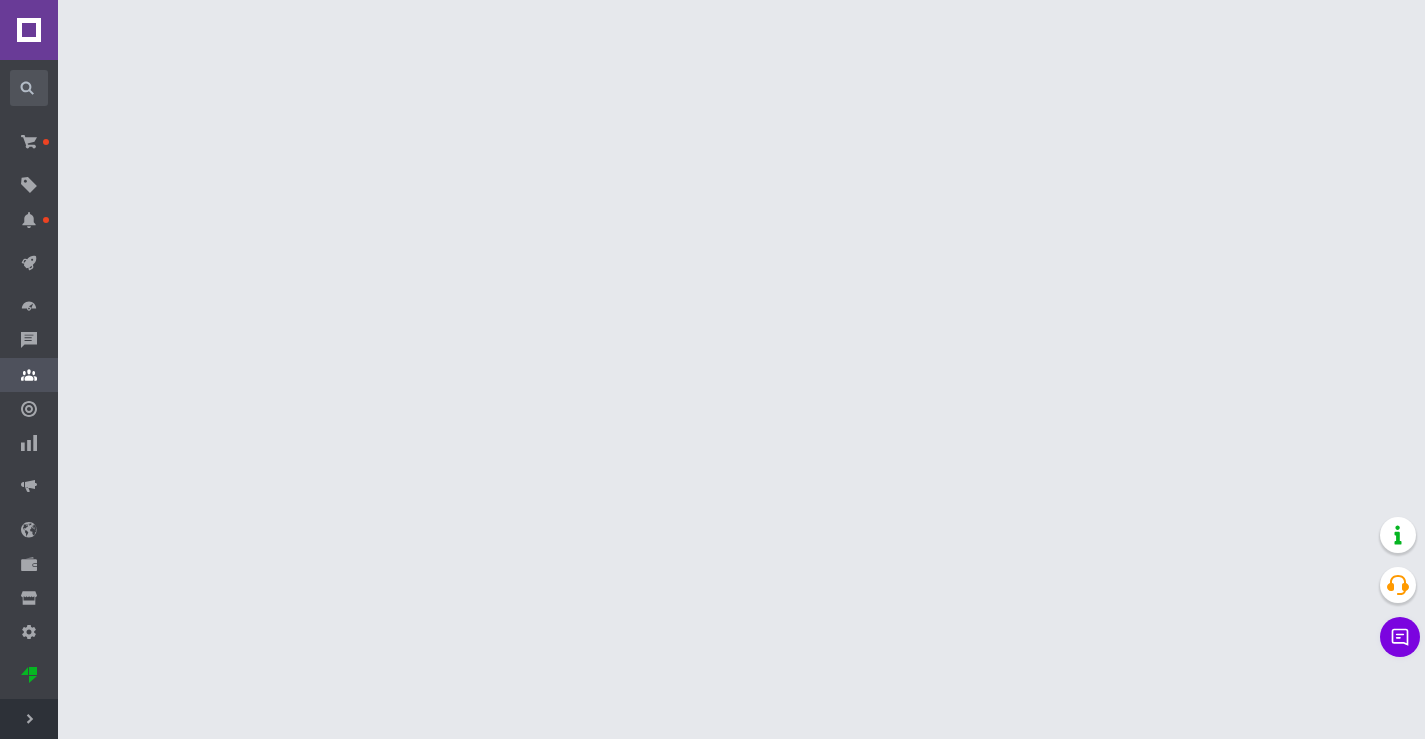 scroll, scrollTop: 0, scrollLeft: 0, axis: both 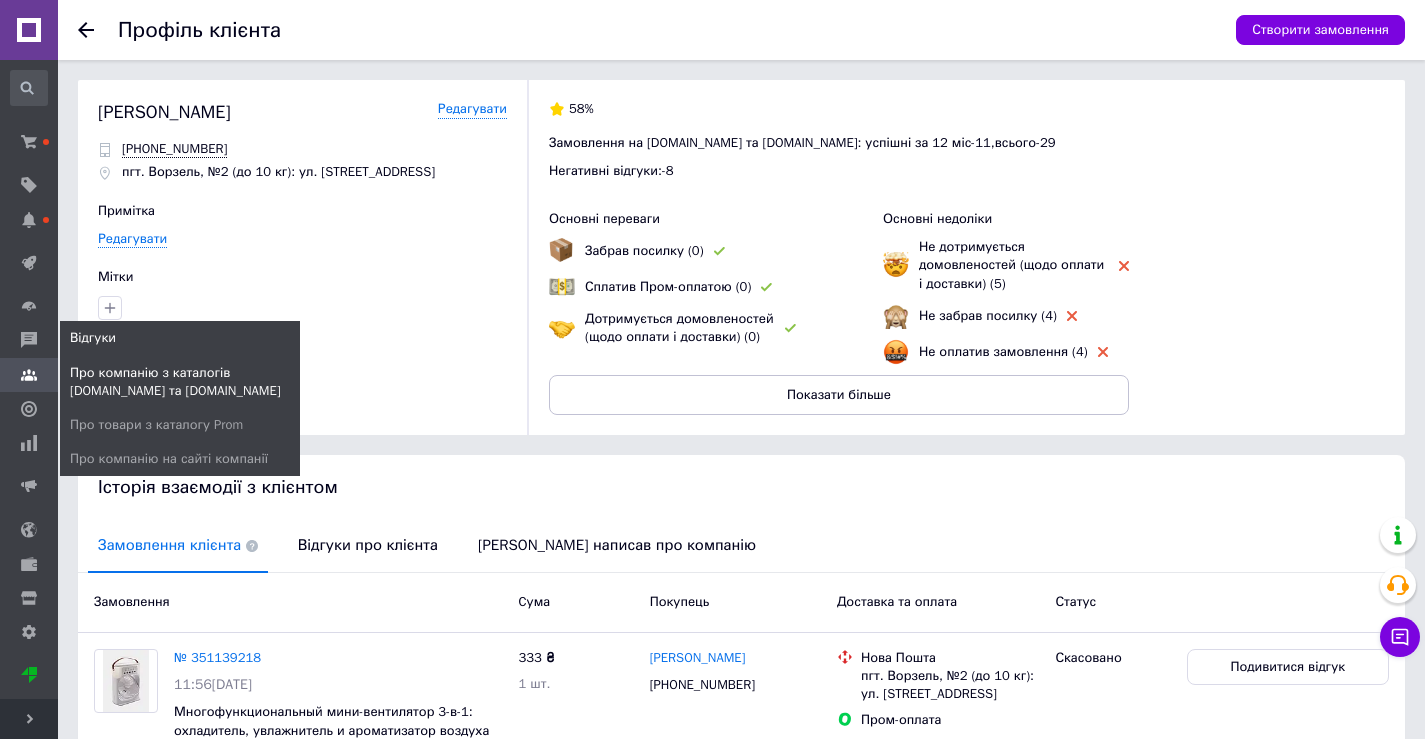 click on "Про компанію з каталогів [DOMAIN_NAME] та [DOMAIN_NAME]" at bounding box center [183, 382] 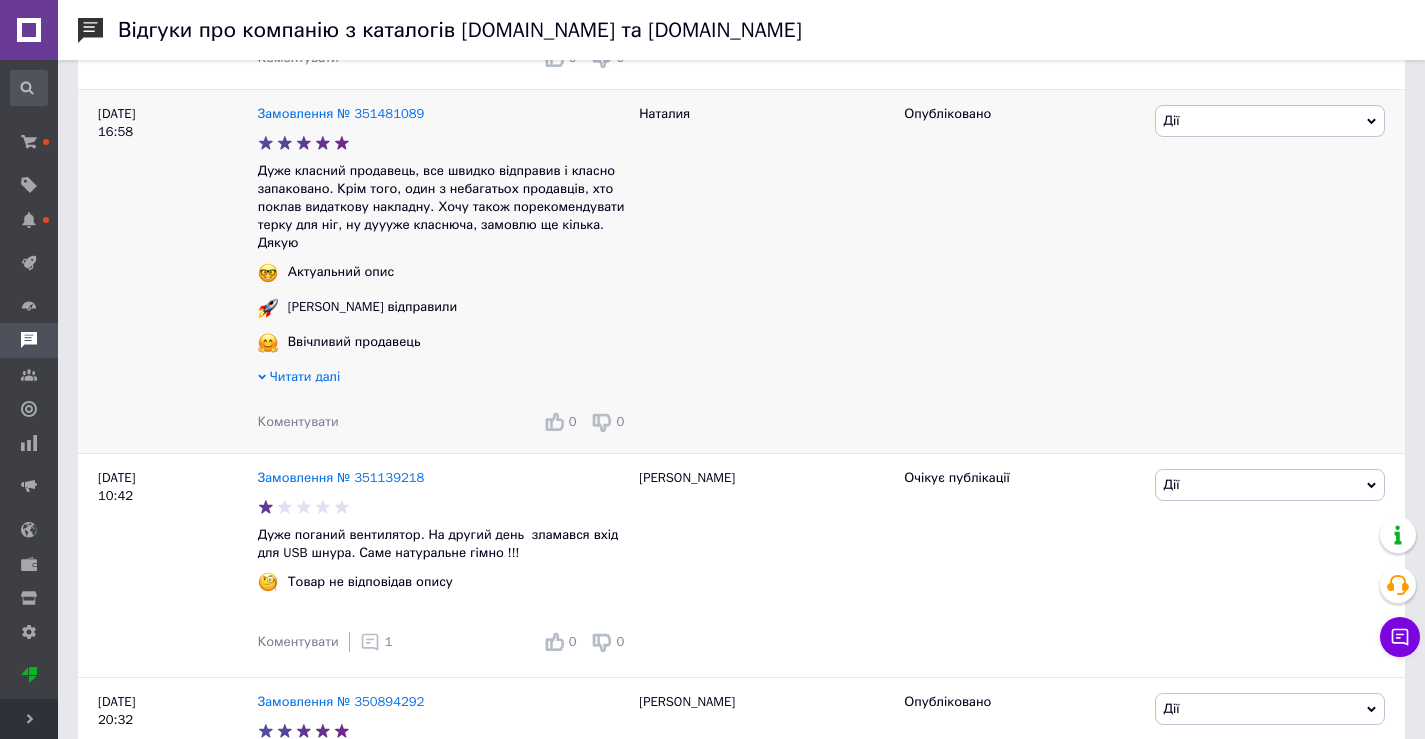 scroll, scrollTop: 1300, scrollLeft: 0, axis: vertical 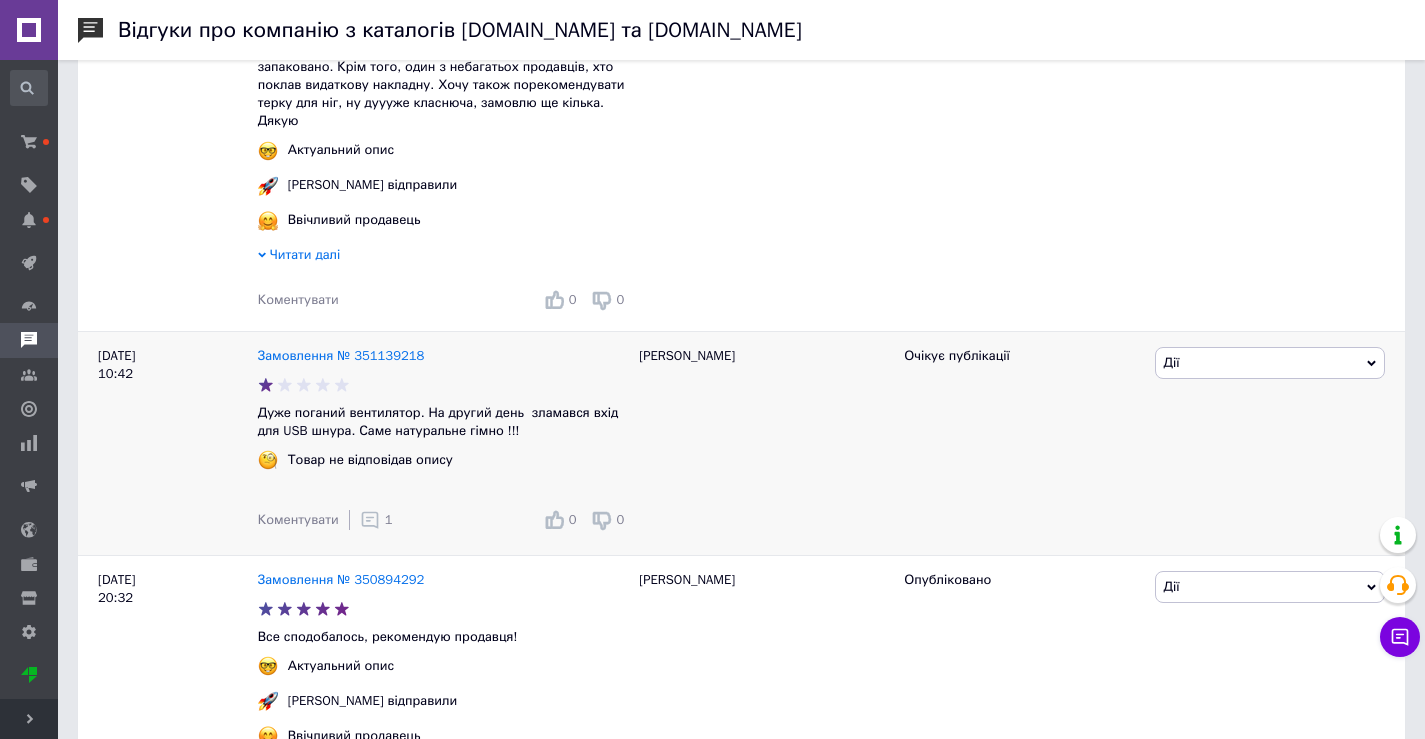 click on "Дії" at bounding box center [1270, 363] 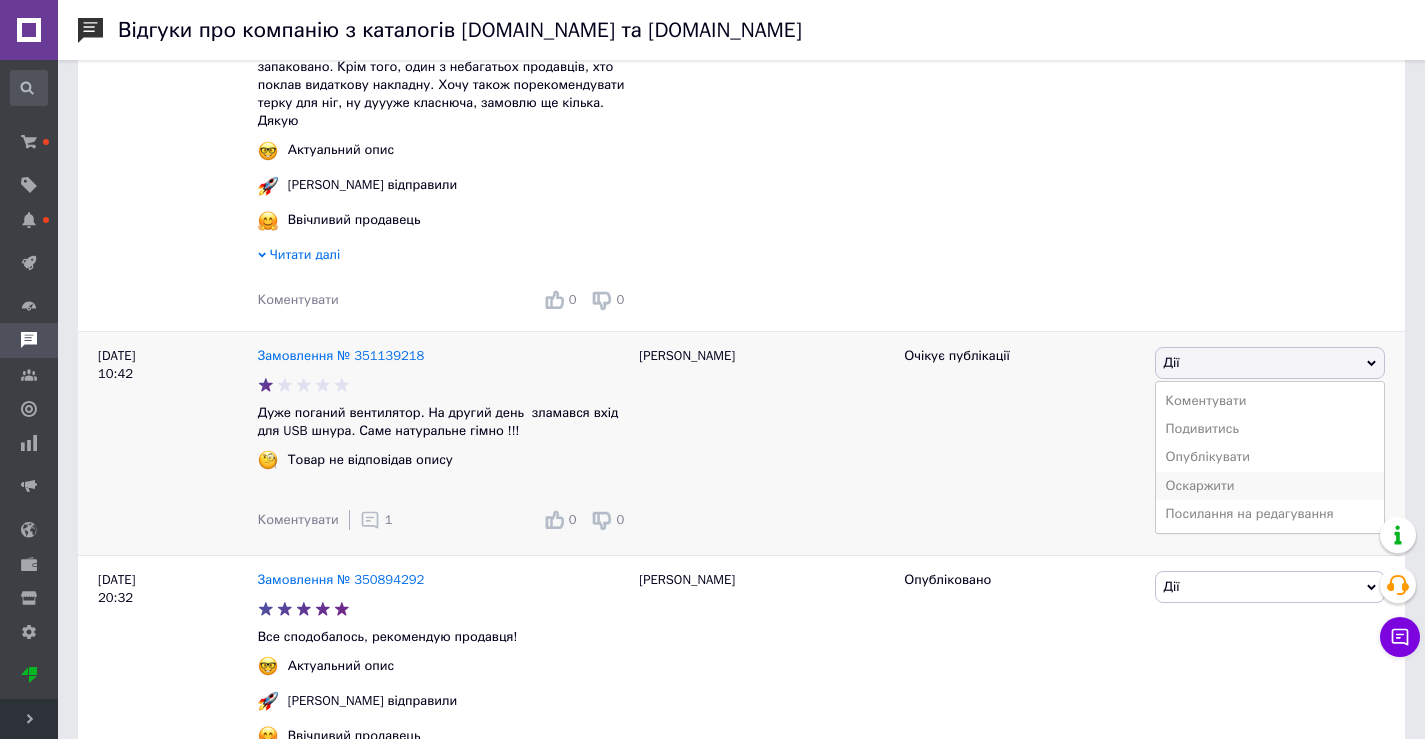 click on "Оскаржити" at bounding box center (1270, 486) 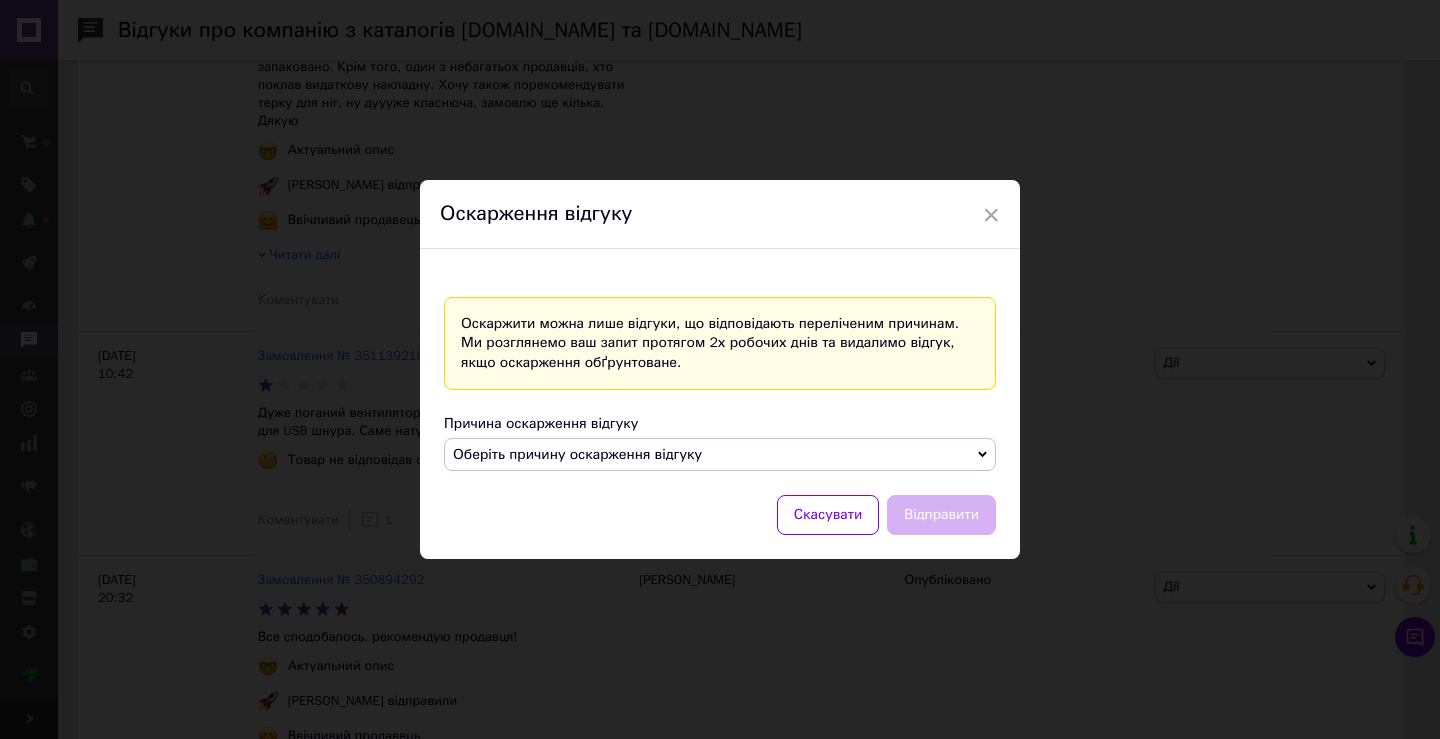 click on "Оберіть причину оскарження відгуку" at bounding box center [577, 454] 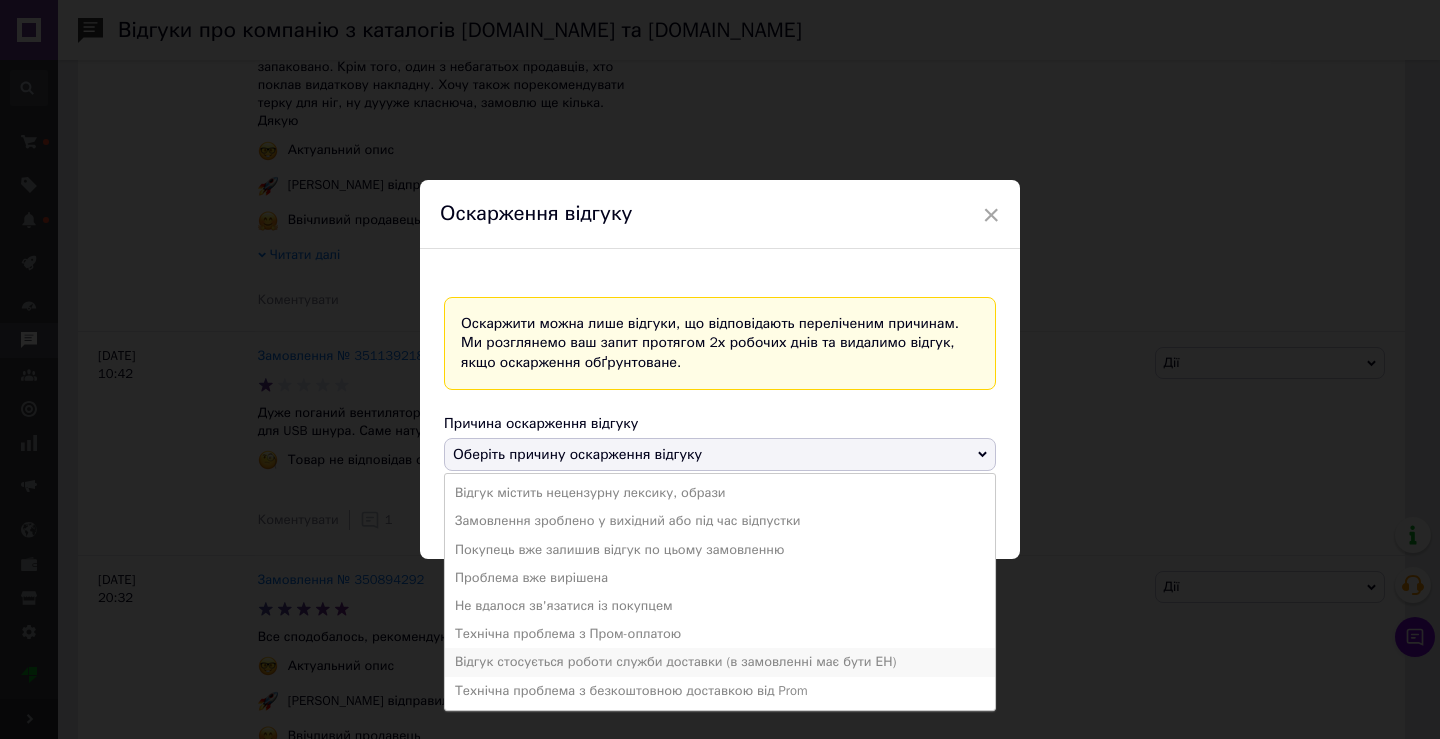 click on "Відгук стосується роботи служби доставки (в замовленні має бути ЕН)" at bounding box center (720, 662) 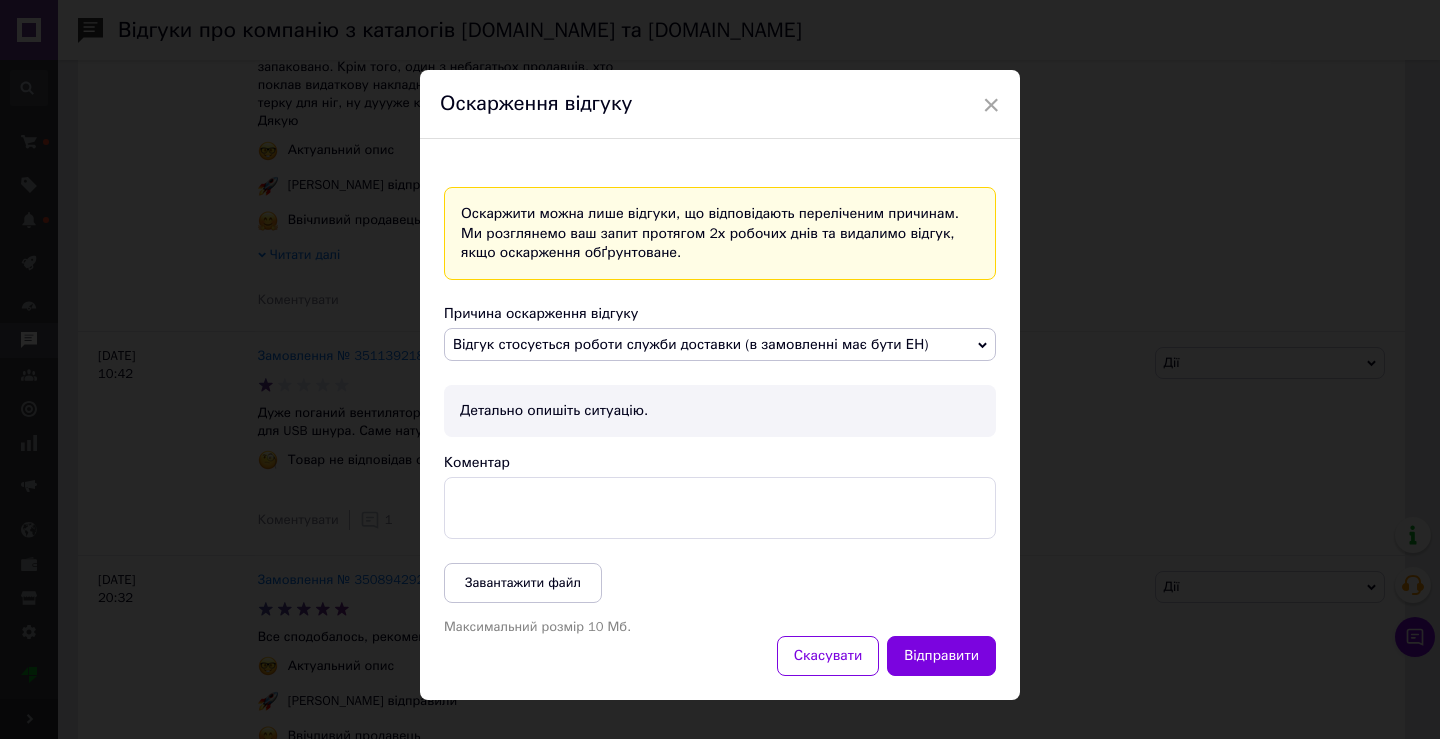 click on "Відгук стосується роботи служби доставки (в замовленні має бути ЕН)" at bounding box center [720, 345] 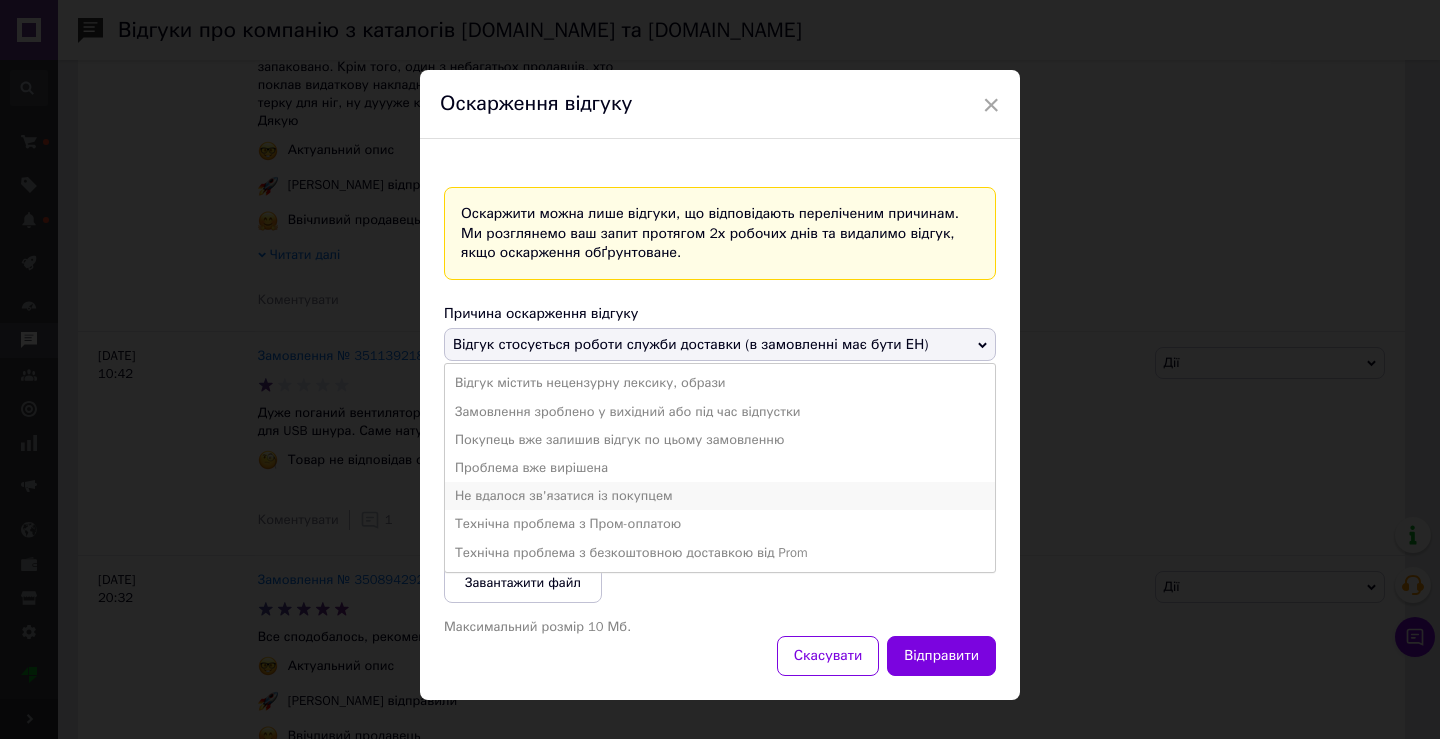 click on "Не вдалося зв'язатися із покупцем" at bounding box center [720, 496] 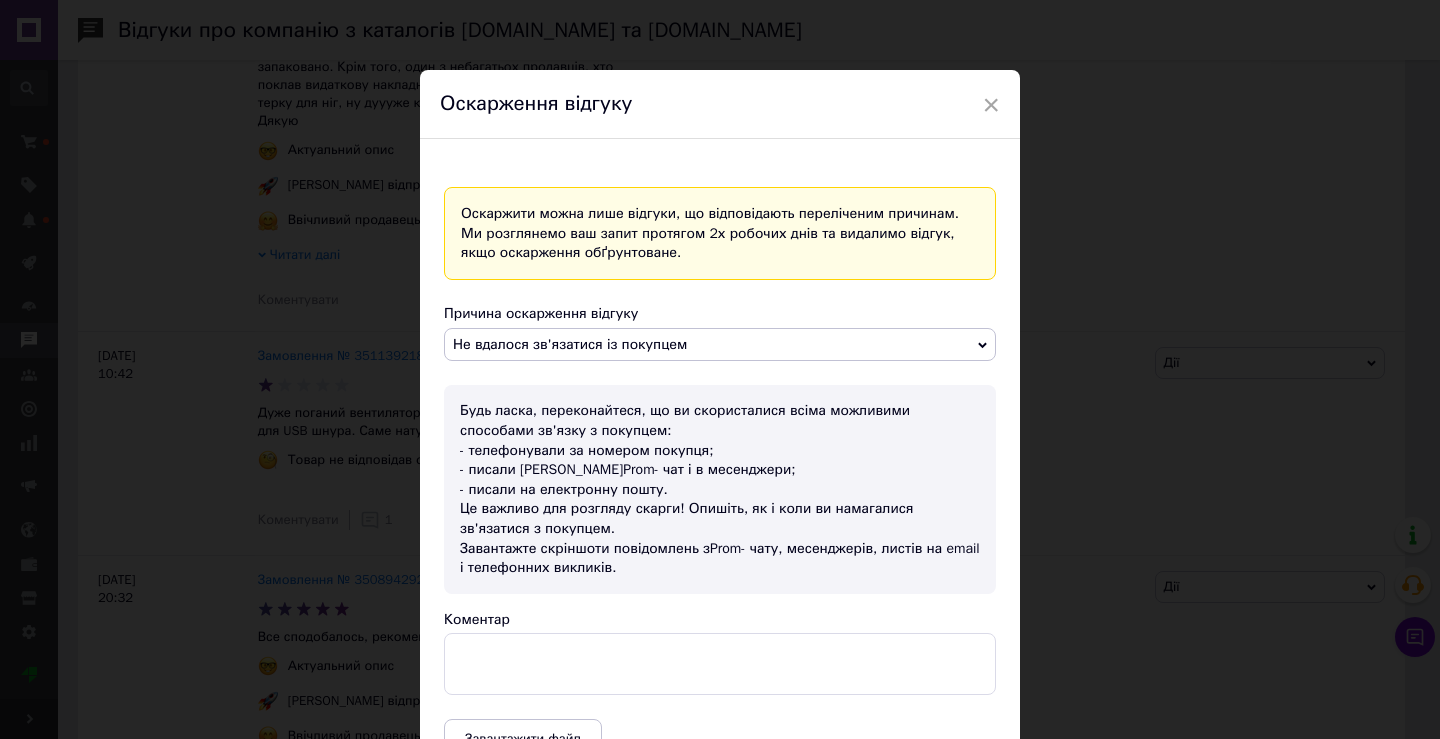 click 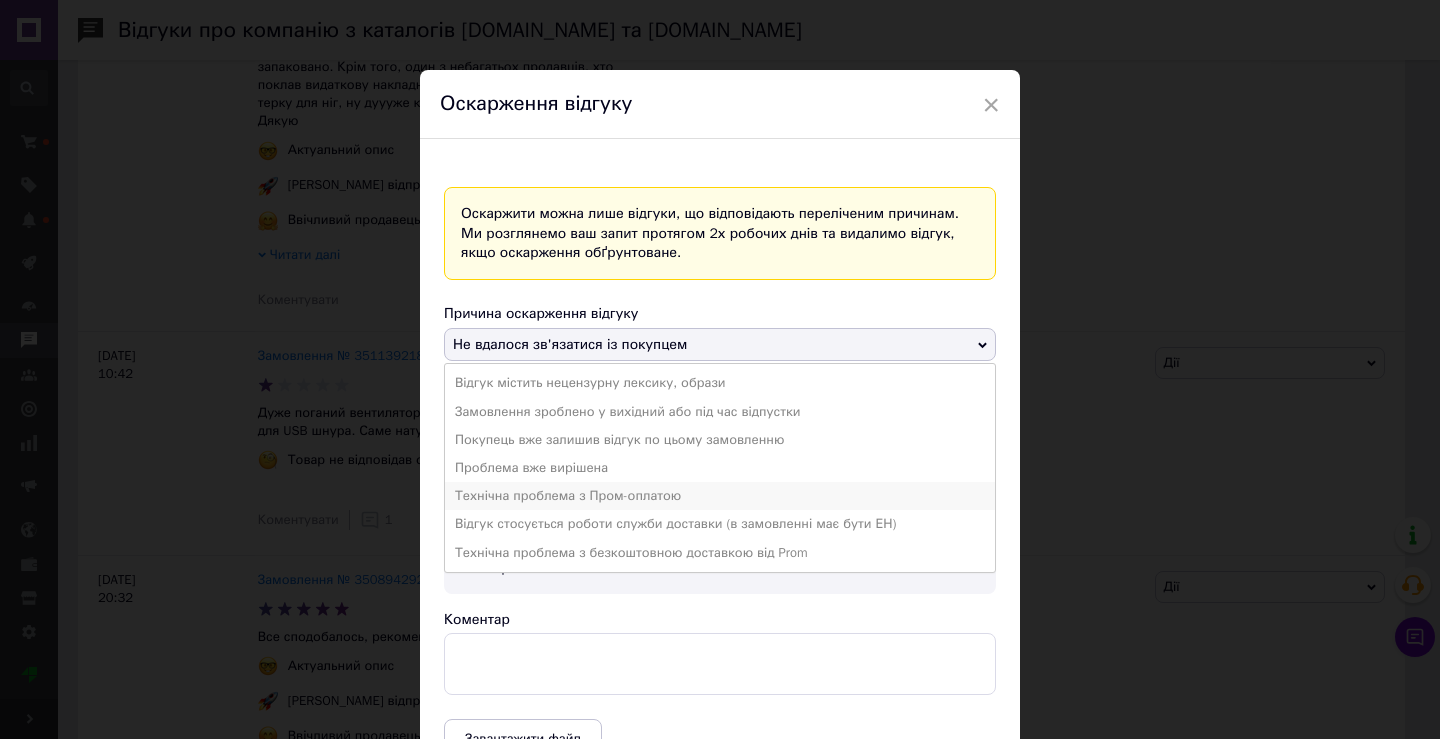 click on "Технічна проблема з Пром-оплатою" at bounding box center [720, 496] 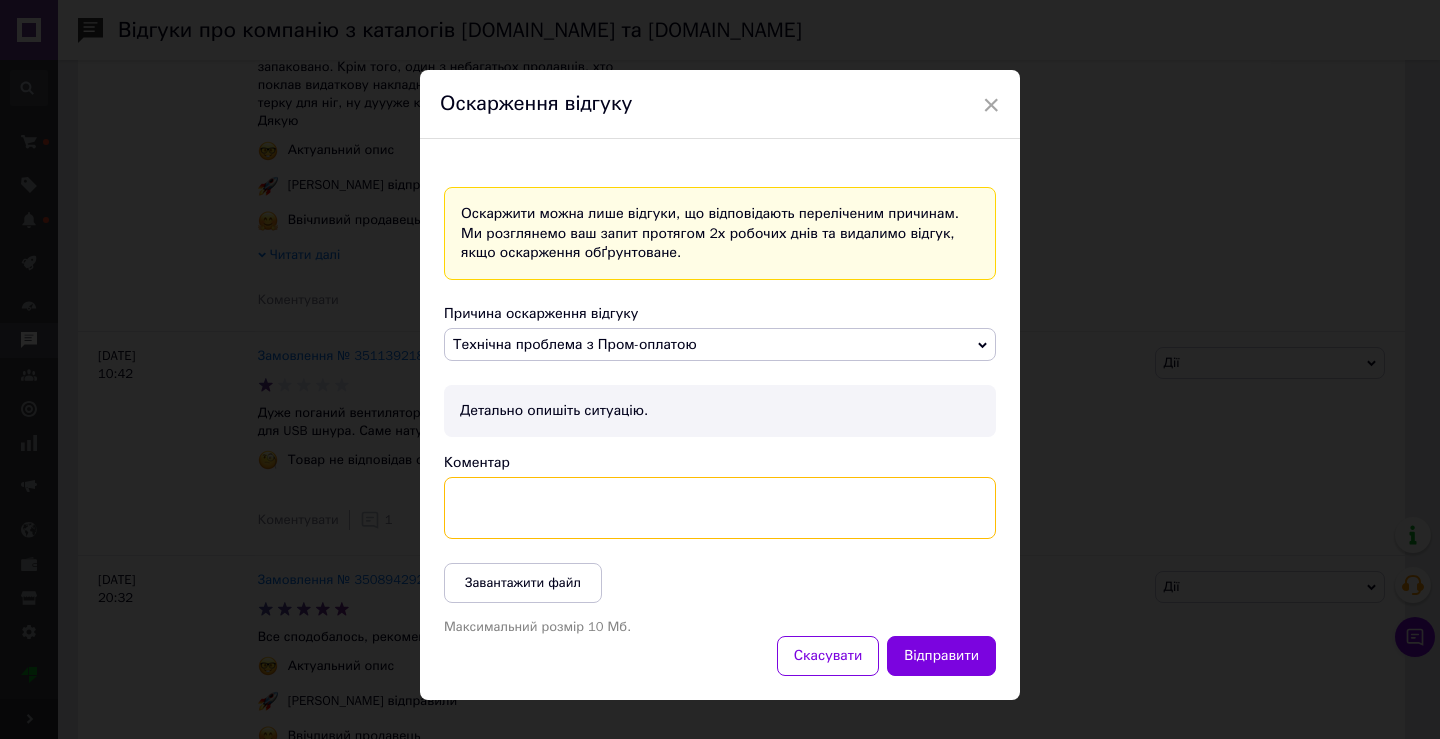 click on "Коментар" at bounding box center [720, 508] 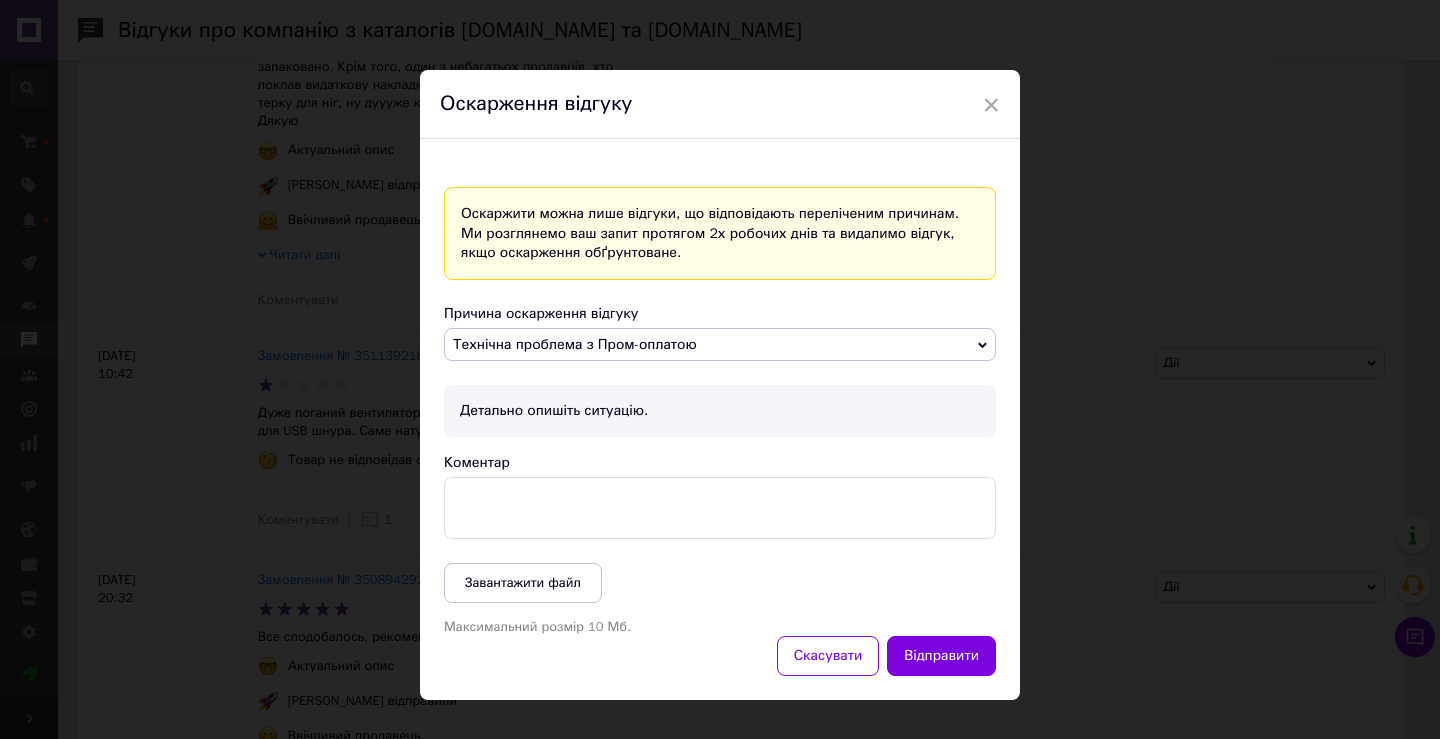 click on "Оскаржити можна лише відгуки, що відповідають переліченим причинам. Ми розглянемо ваш запит протягом 2х робочих днів та видалимо відгук, якщо оскарження обґрунтоване. Причина оскарження відгуку Технічна проблема з Пром-оплатою Відгук містить нецензурну лексику, образи Замовлення зроблено у вихідний або під час відпустки Покупець вже залишив відгук по цьому замовленню Проблема вже вирішена Не вдалося зв'язатися із покупцем Відгук стосується роботи служби доставки (в замовленні має бути ЕН) Технічна проблема з безкоштовною доставкою від Prom Коментар" at bounding box center [720, 431] 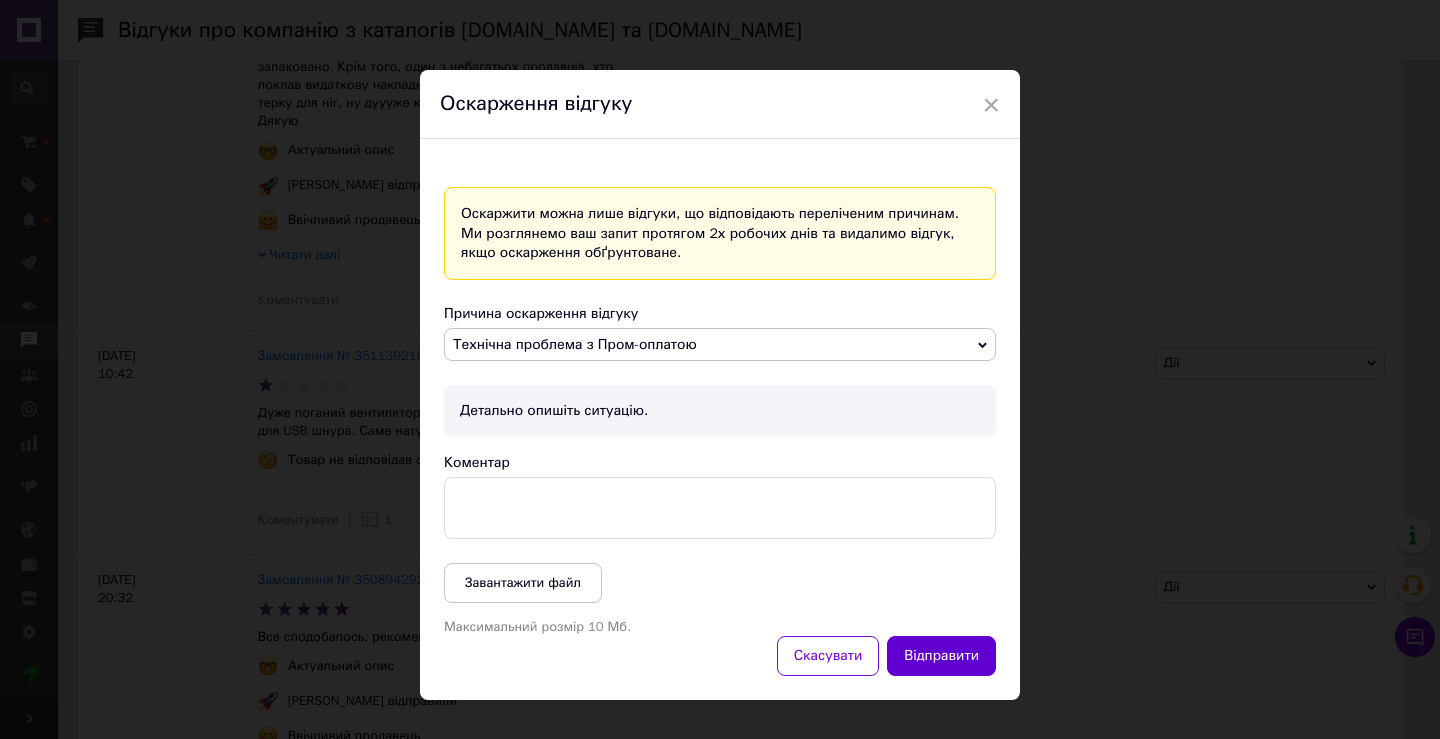 click on "Відправити" at bounding box center (941, 656) 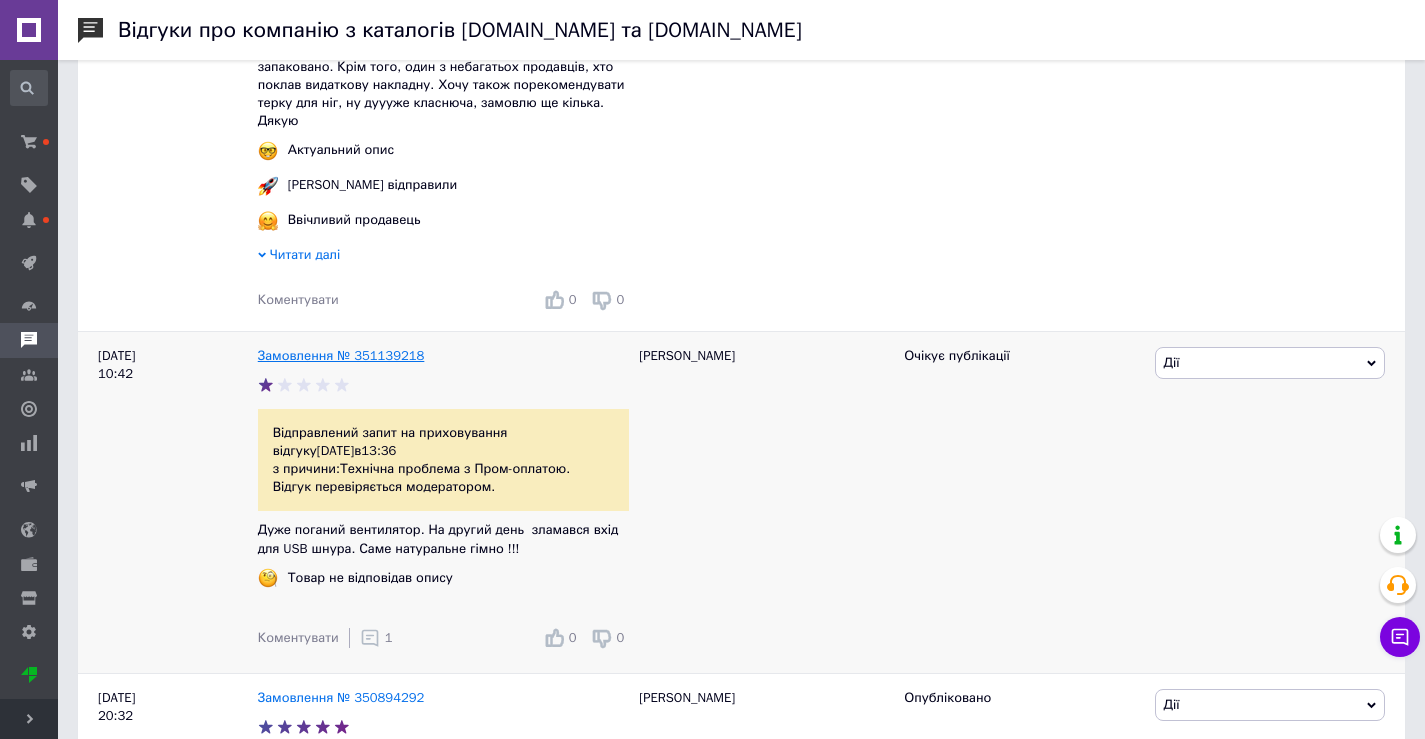 click on "Замовлення № 351139218" at bounding box center (341, 355) 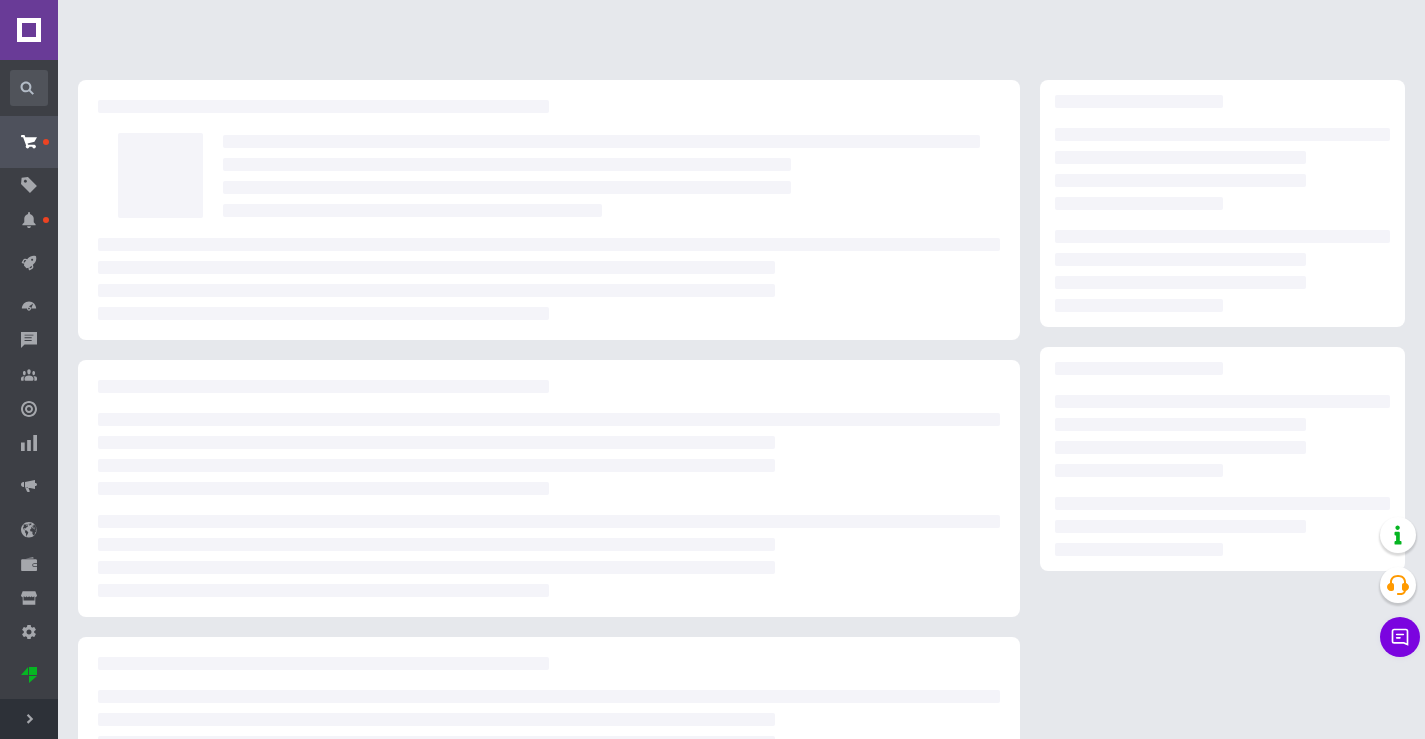 scroll, scrollTop: 0, scrollLeft: 0, axis: both 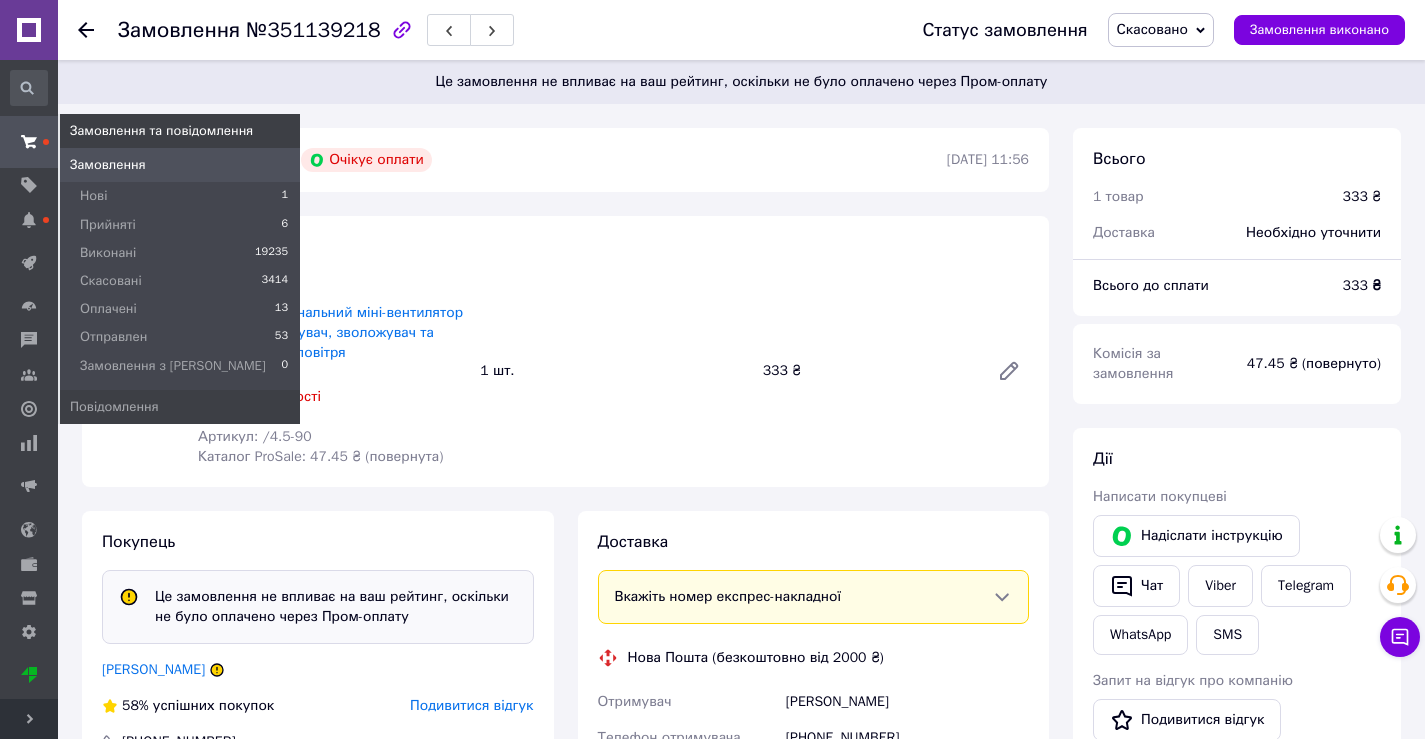 click on "Замовлення" at bounding box center [108, 165] 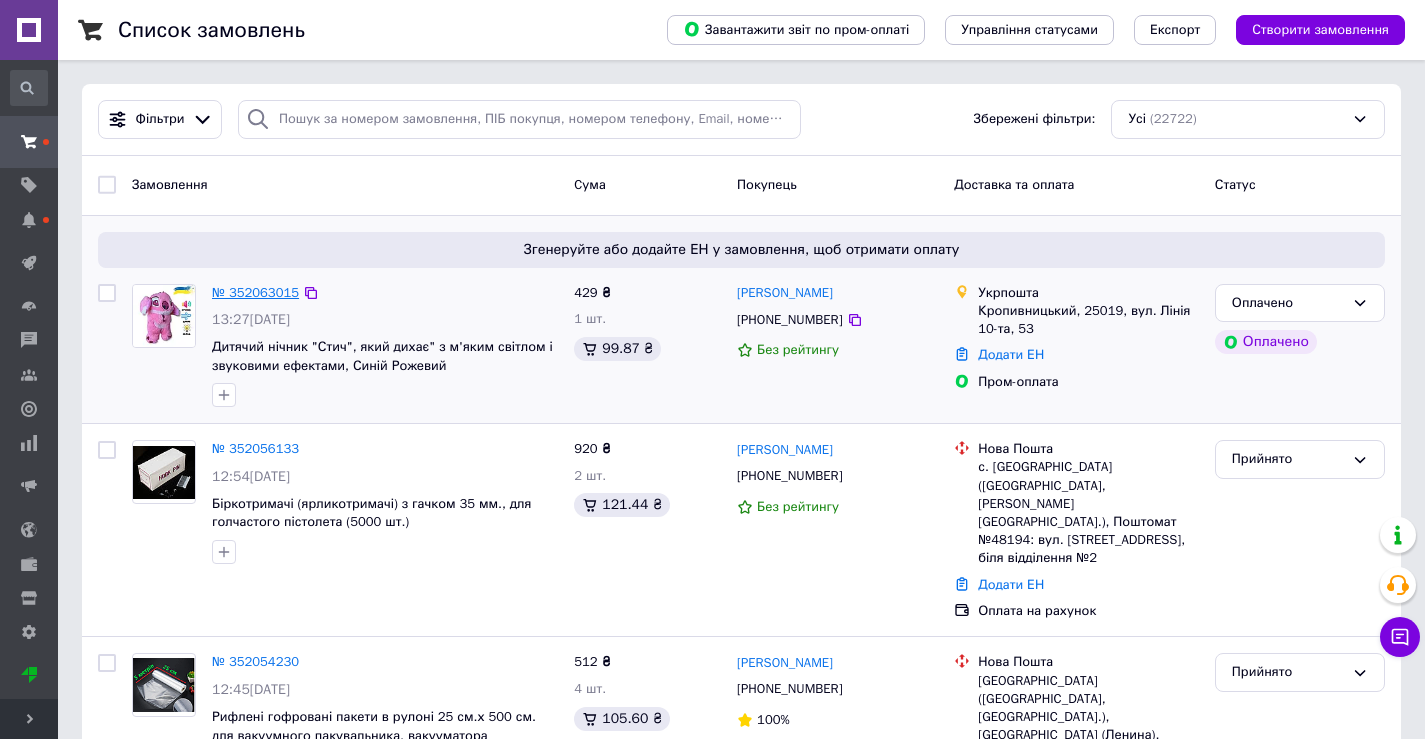 click on "№ 352063015" at bounding box center (255, 292) 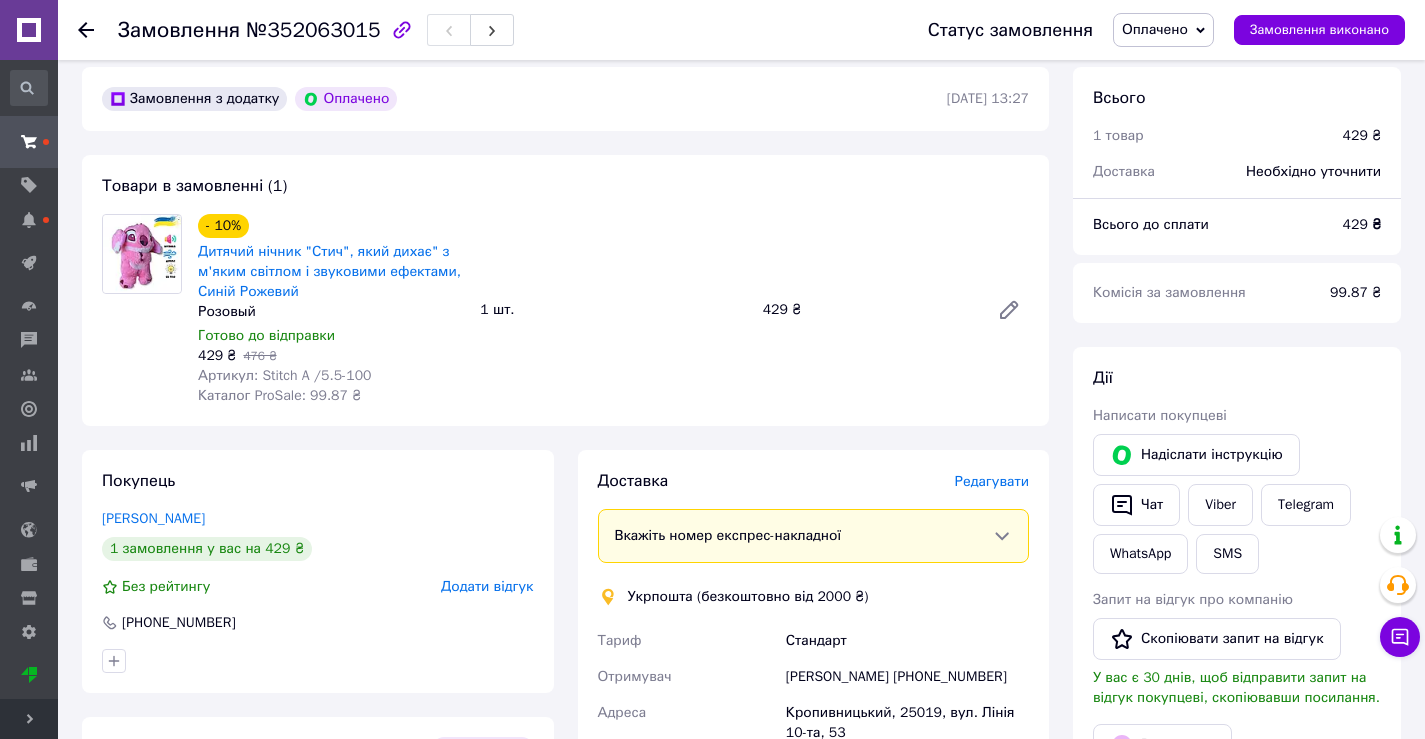 scroll, scrollTop: 600, scrollLeft: 0, axis: vertical 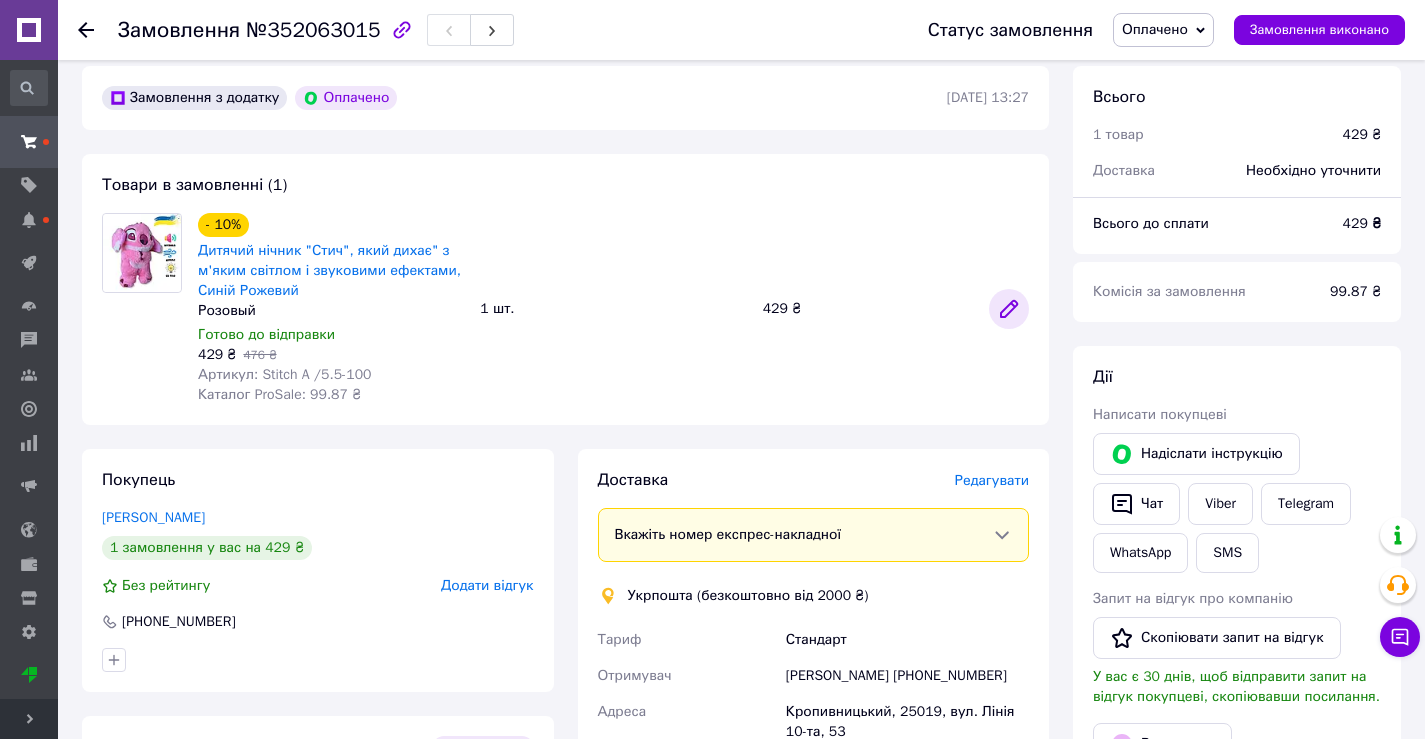 click 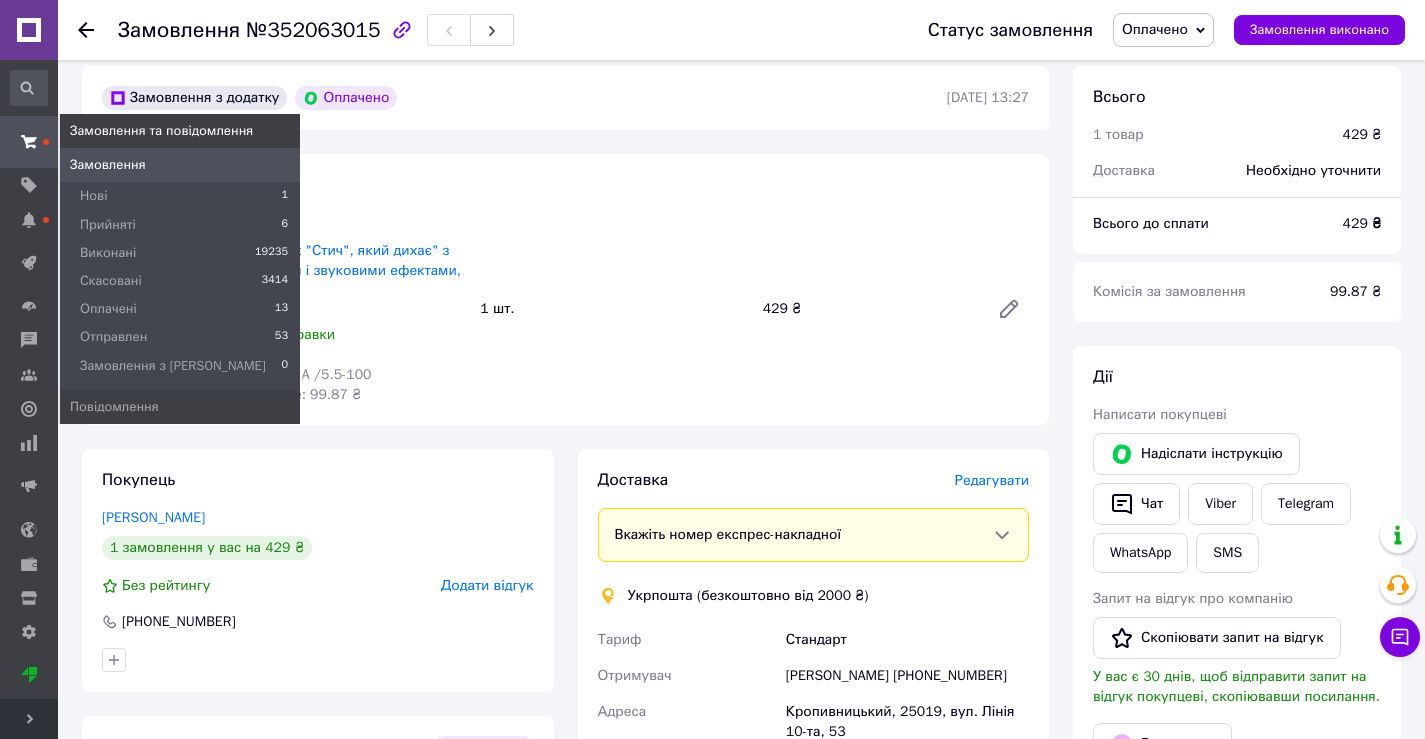 click on "Замовлення" at bounding box center (108, 165) 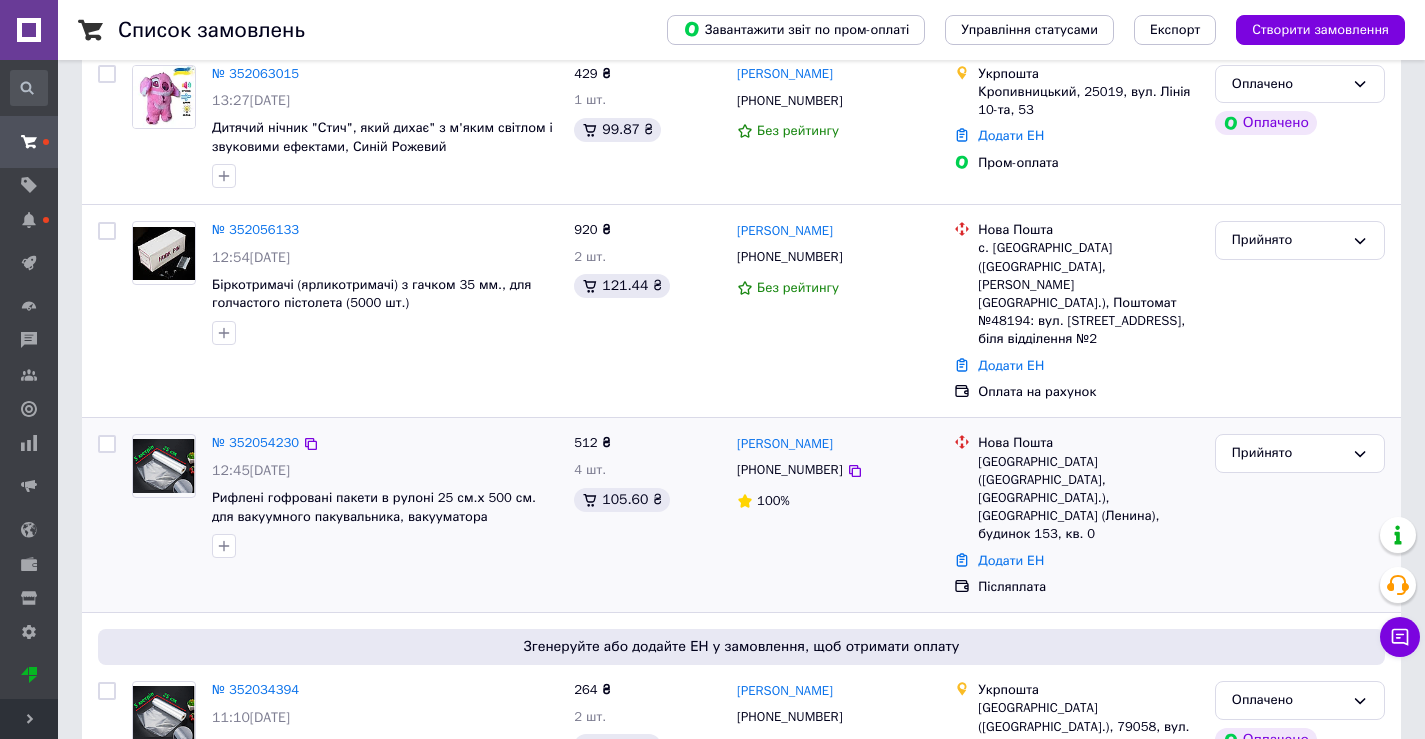 scroll, scrollTop: 100, scrollLeft: 0, axis: vertical 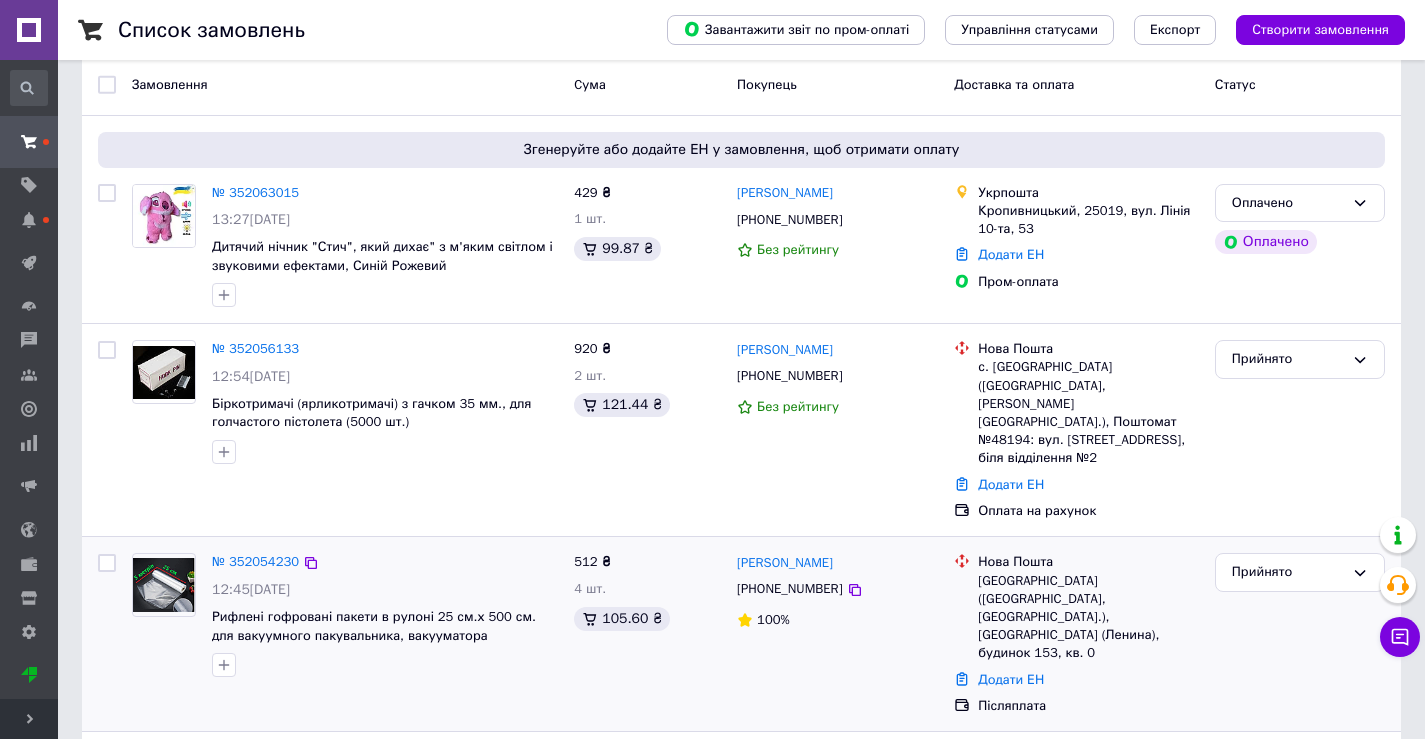 click on "№ 352054230" at bounding box center [255, 562] 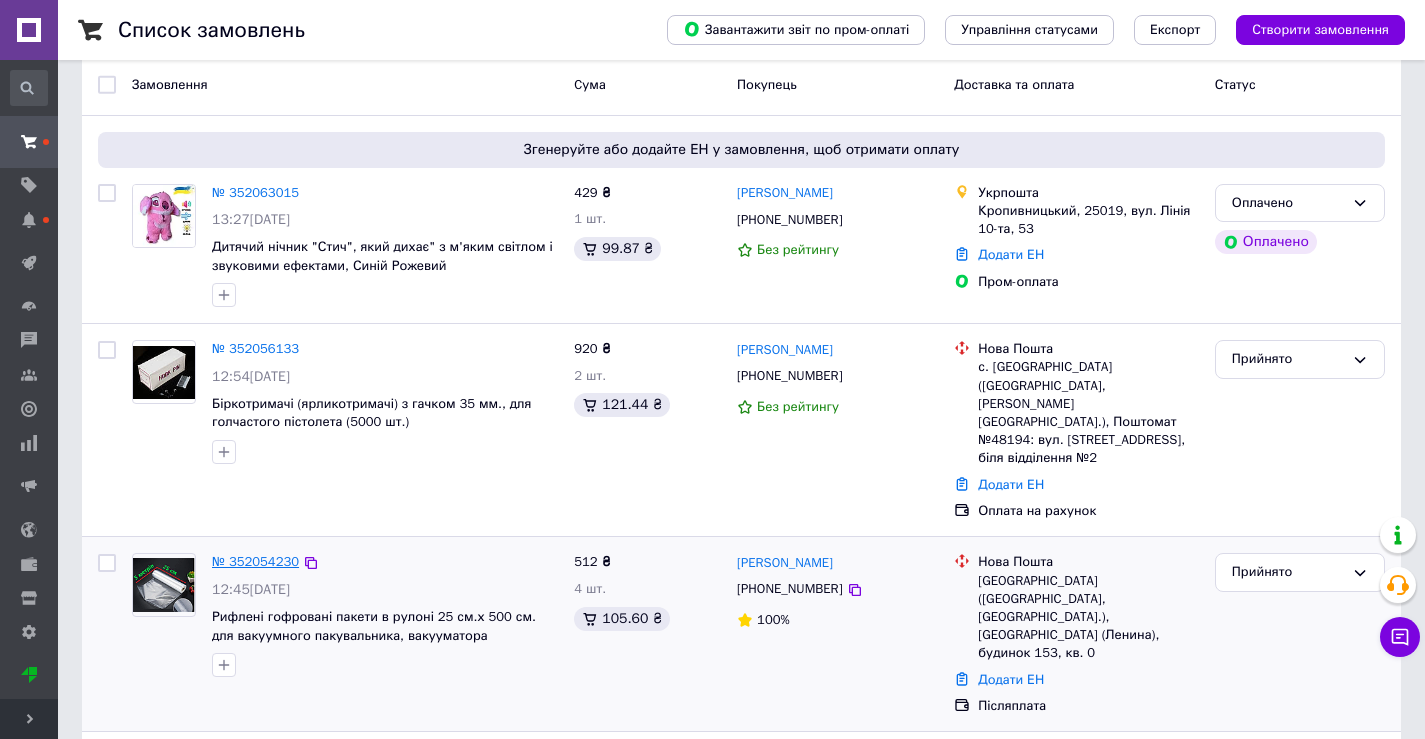 click on "№ 352054230" at bounding box center (255, 561) 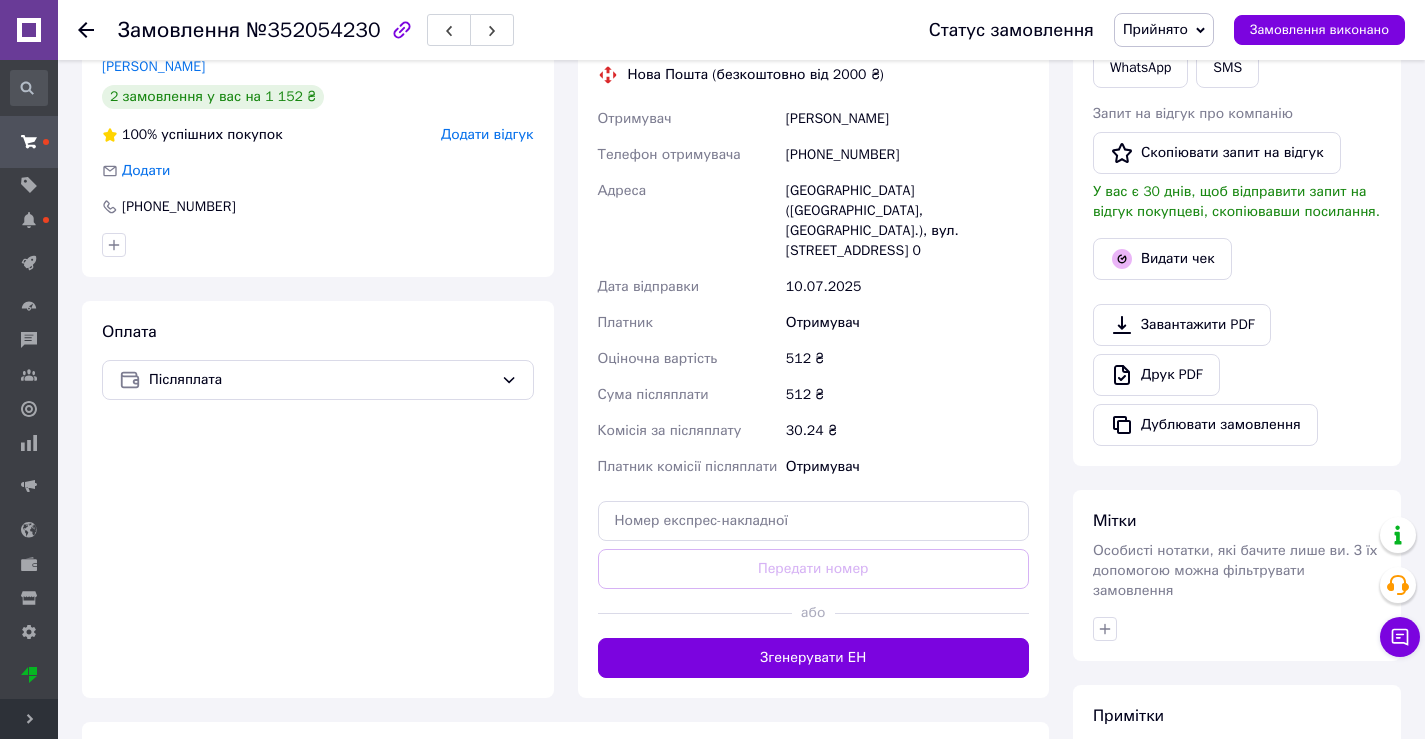 scroll, scrollTop: 500, scrollLeft: 0, axis: vertical 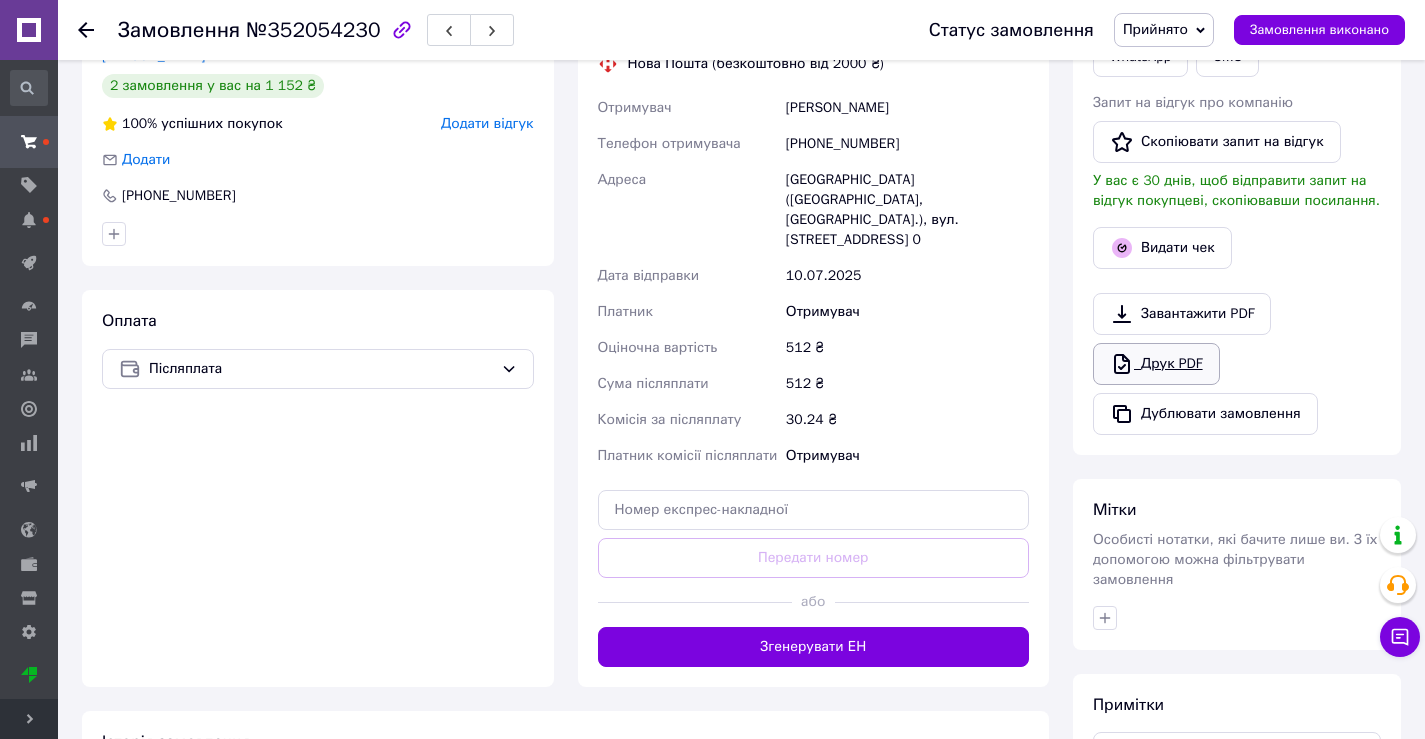 click on "Друк PDF" at bounding box center [1156, 364] 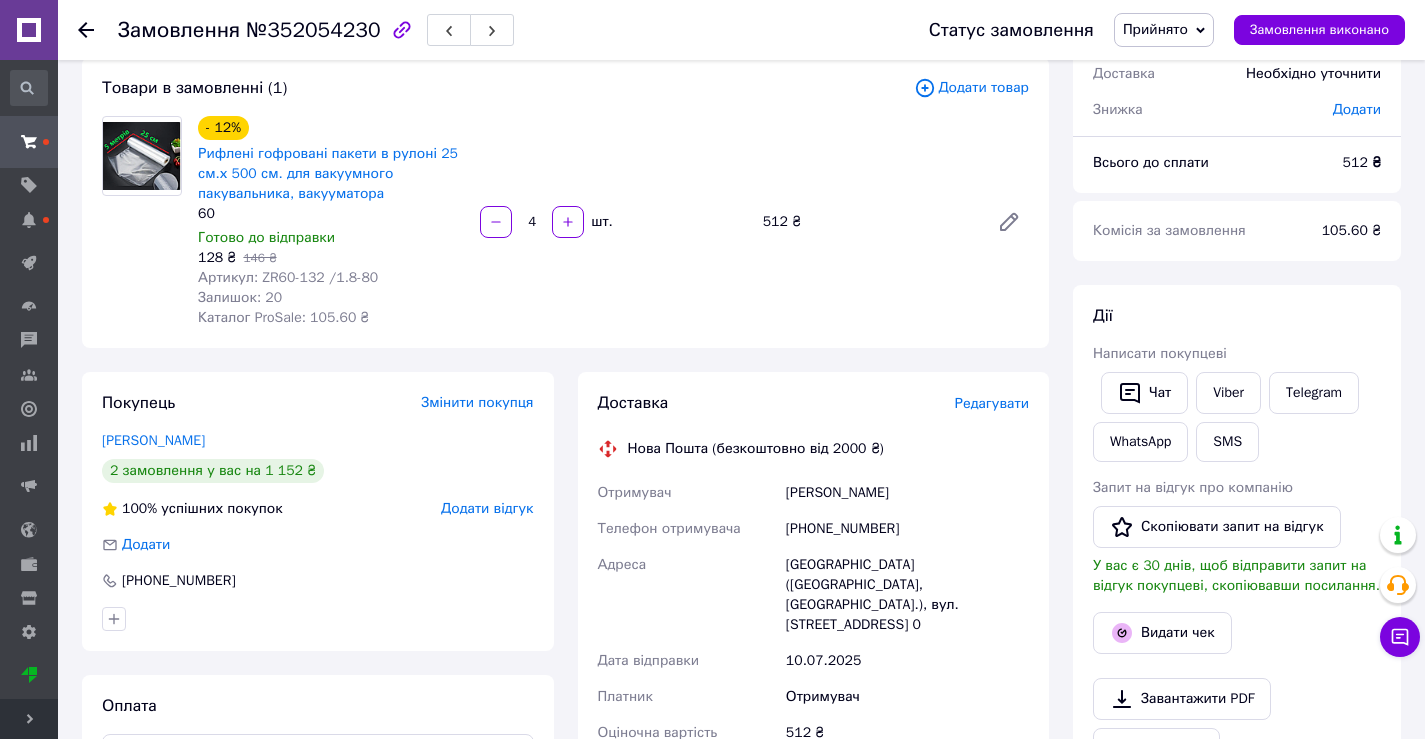 scroll, scrollTop: 0, scrollLeft: 0, axis: both 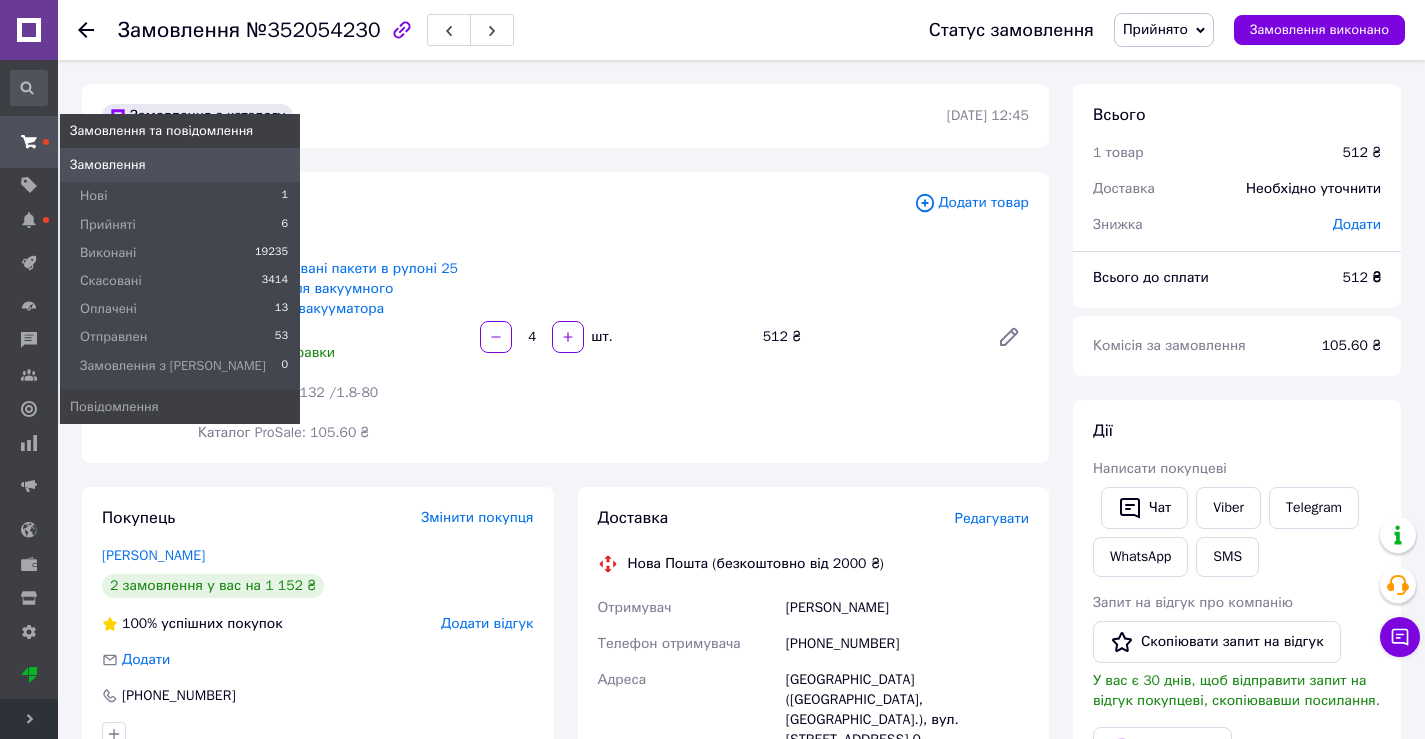 drag, startPoint x: 81, startPoint y: 164, endPoint x: 101, endPoint y: 138, distance: 32.80244 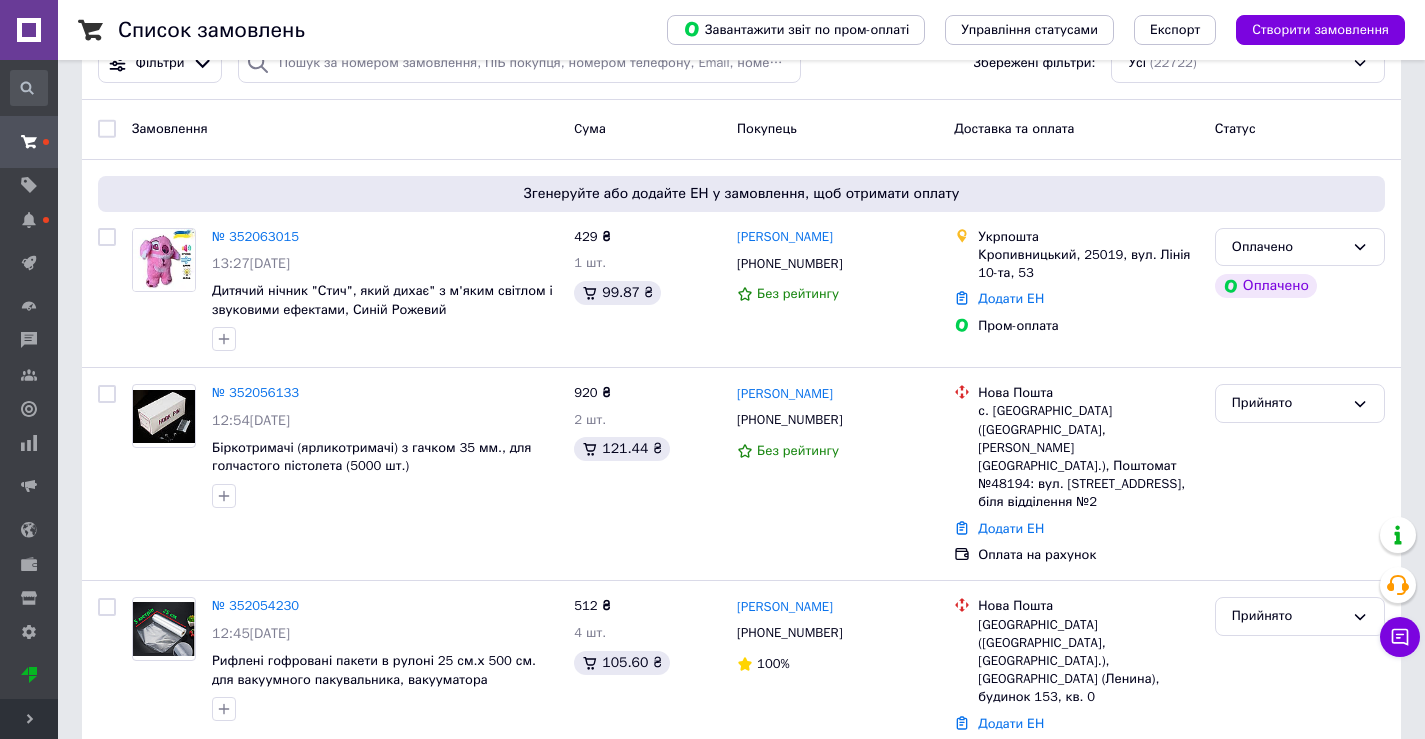 scroll, scrollTop: 100, scrollLeft: 0, axis: vertical 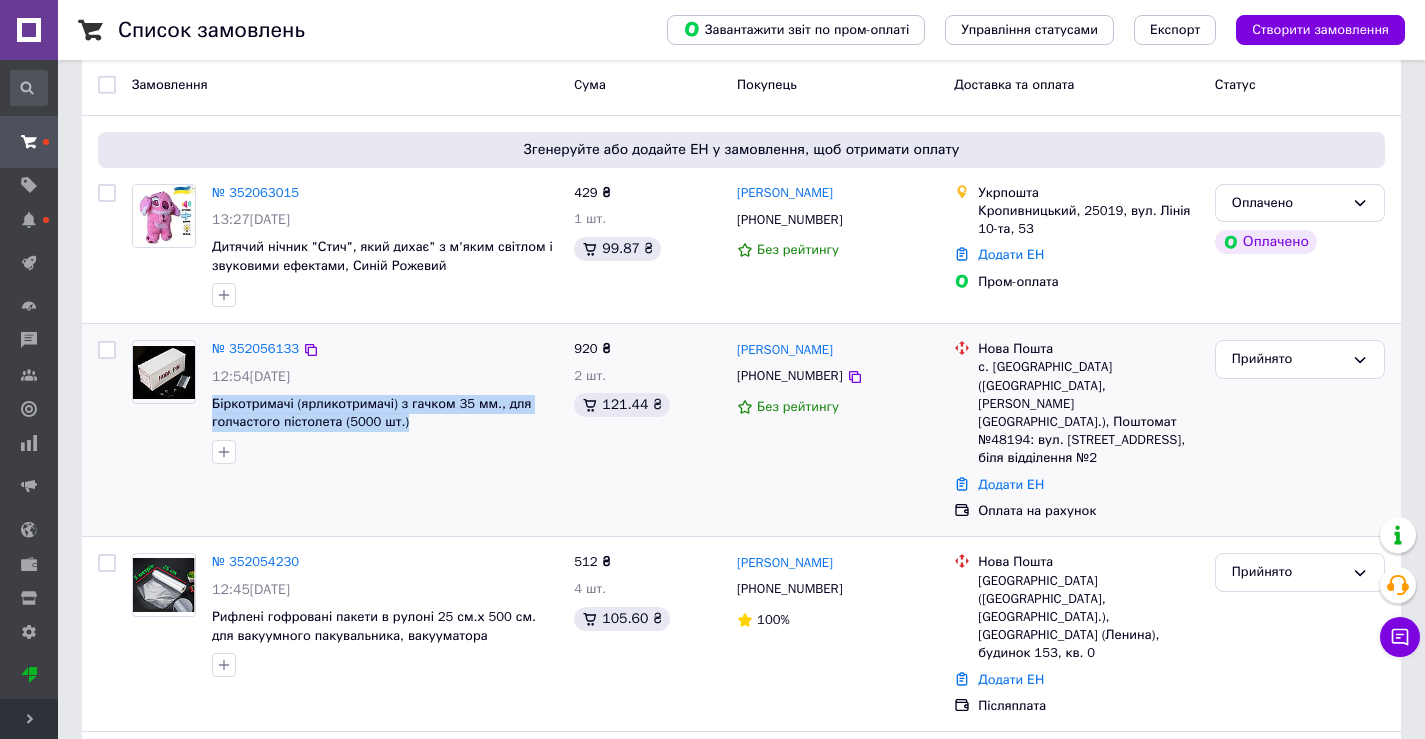 drag, startPoint x: 204, startPoint y: 402, endPoint x: 389, endPoint y: 435, distance: 187.9202 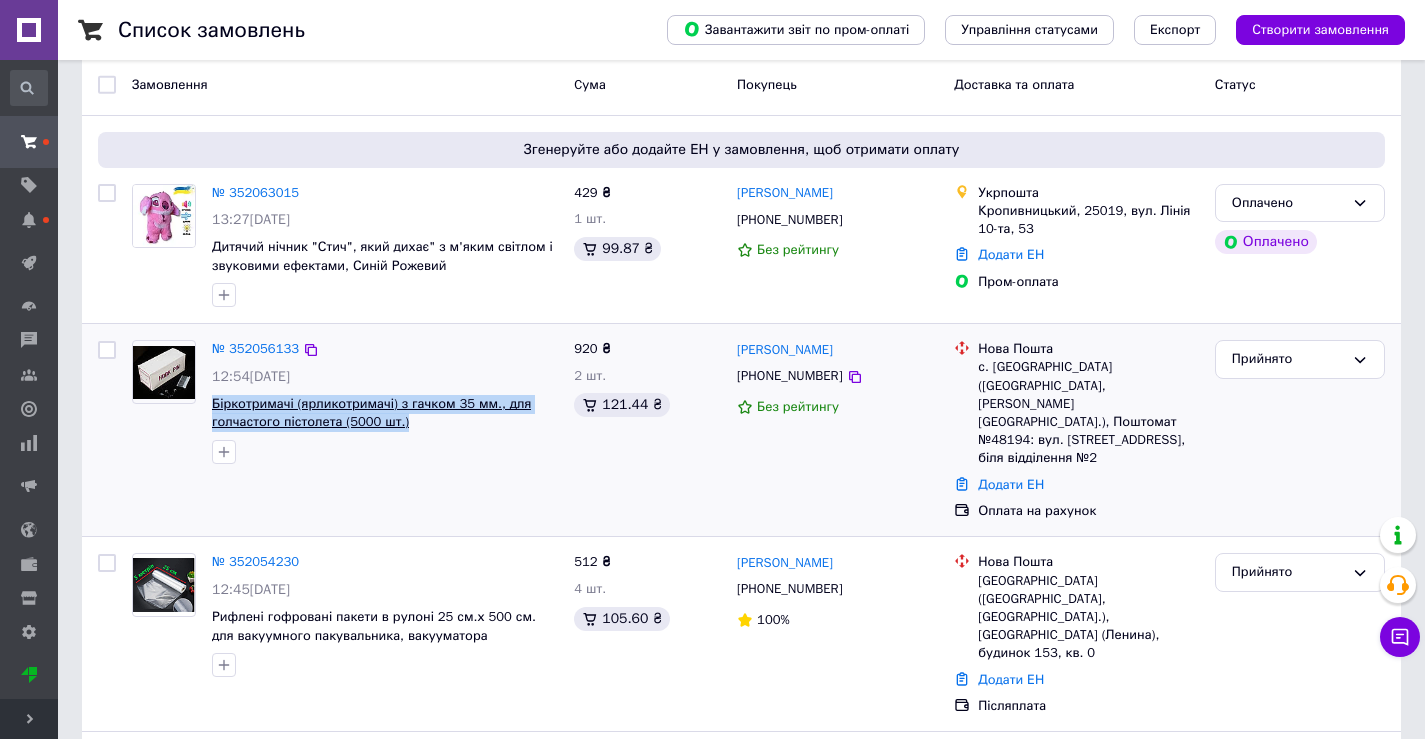 copy on "Біркотримачі (ярликотримачі) з гачком 35 мм., для голчастого пістолета (5000 шт.)" 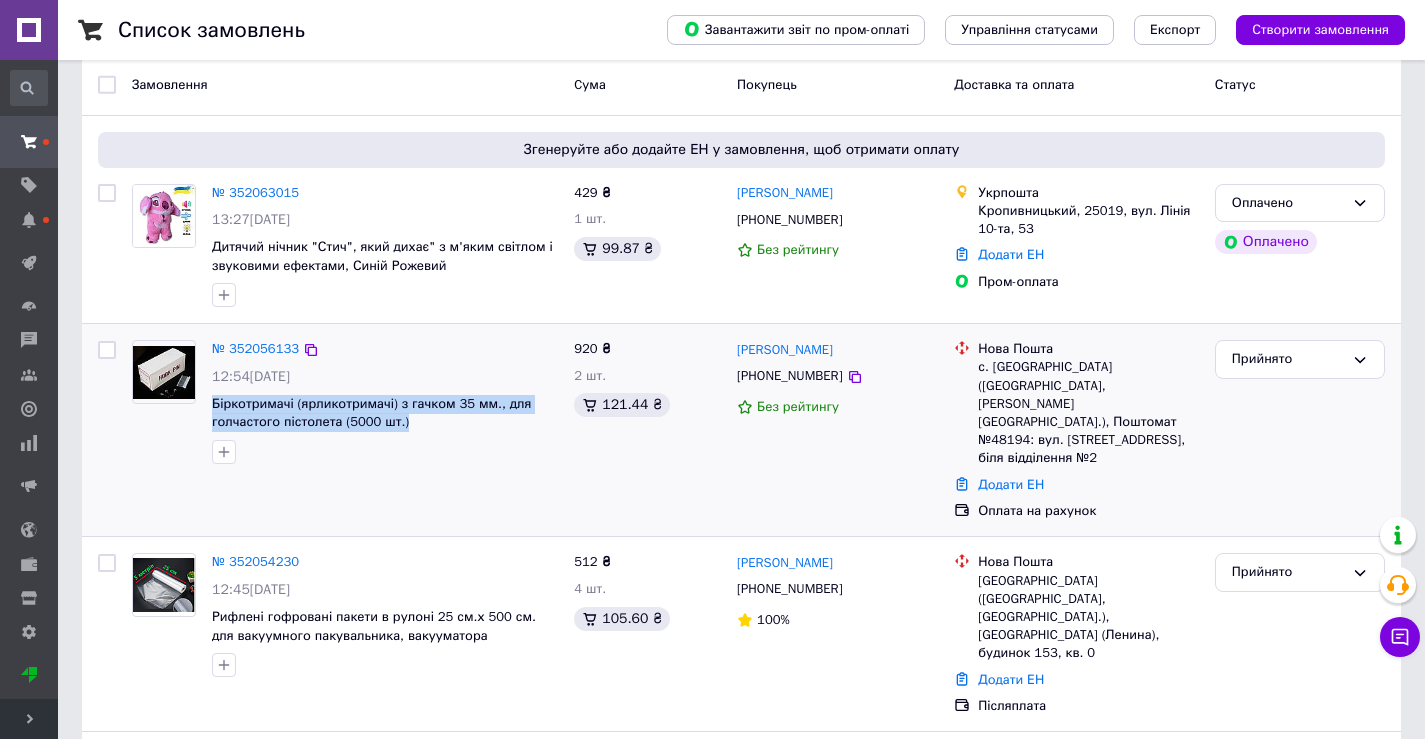 copy on "Біркотримачі (ярликотримачі) з гачком 35 мм., для голчастого пістолета (5000 шт.)" 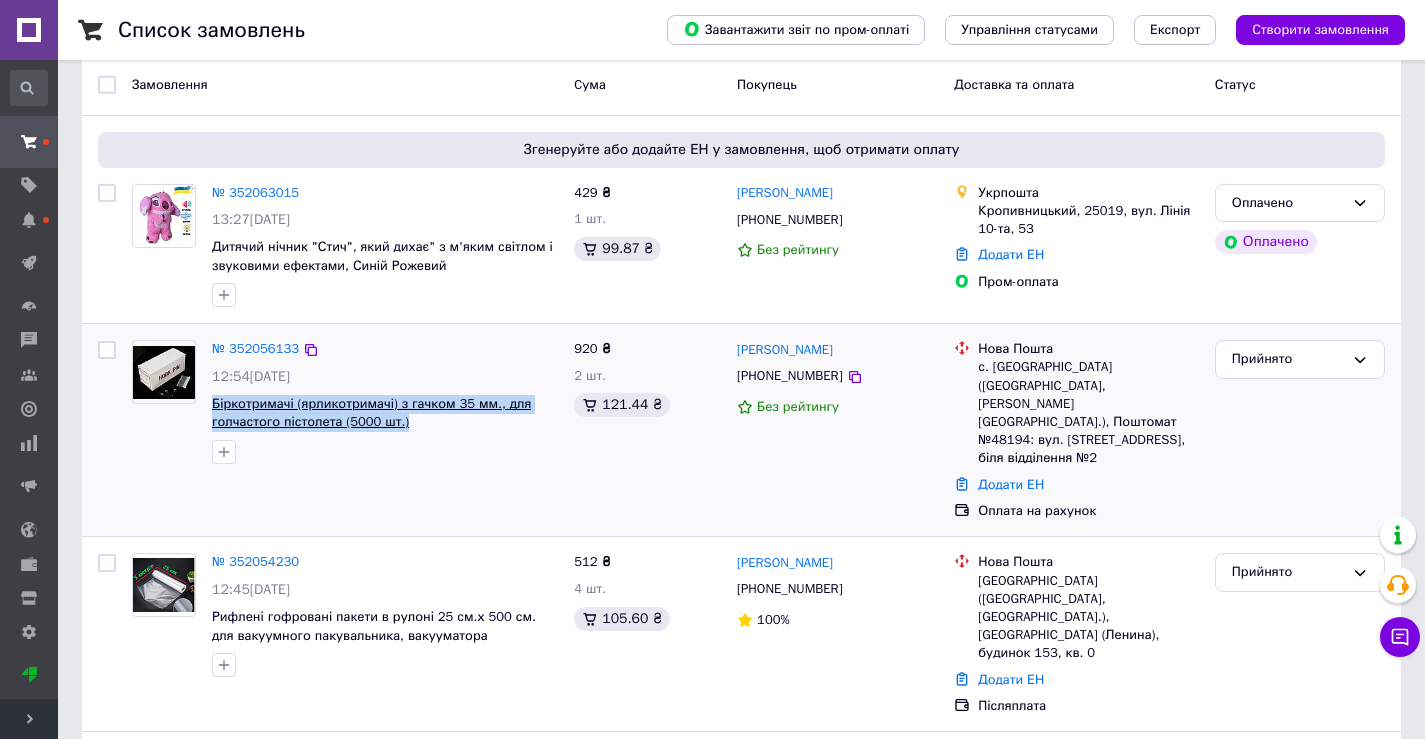 copy on "Біркотримачі (ярликотримачі) з гачком 35 мм., для голчастого пістолета (5000 шт.)" 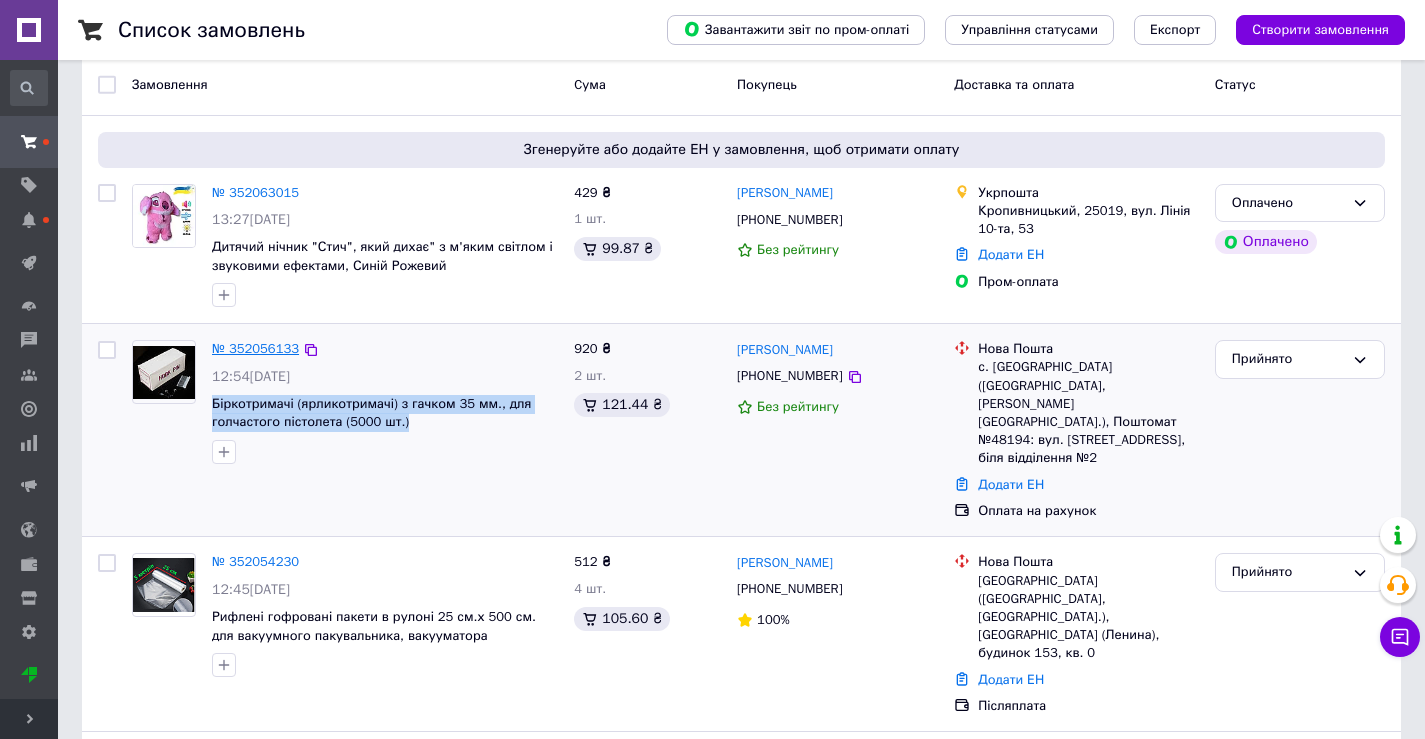 click on "№ 352056133" at bounding box center [255, 348] 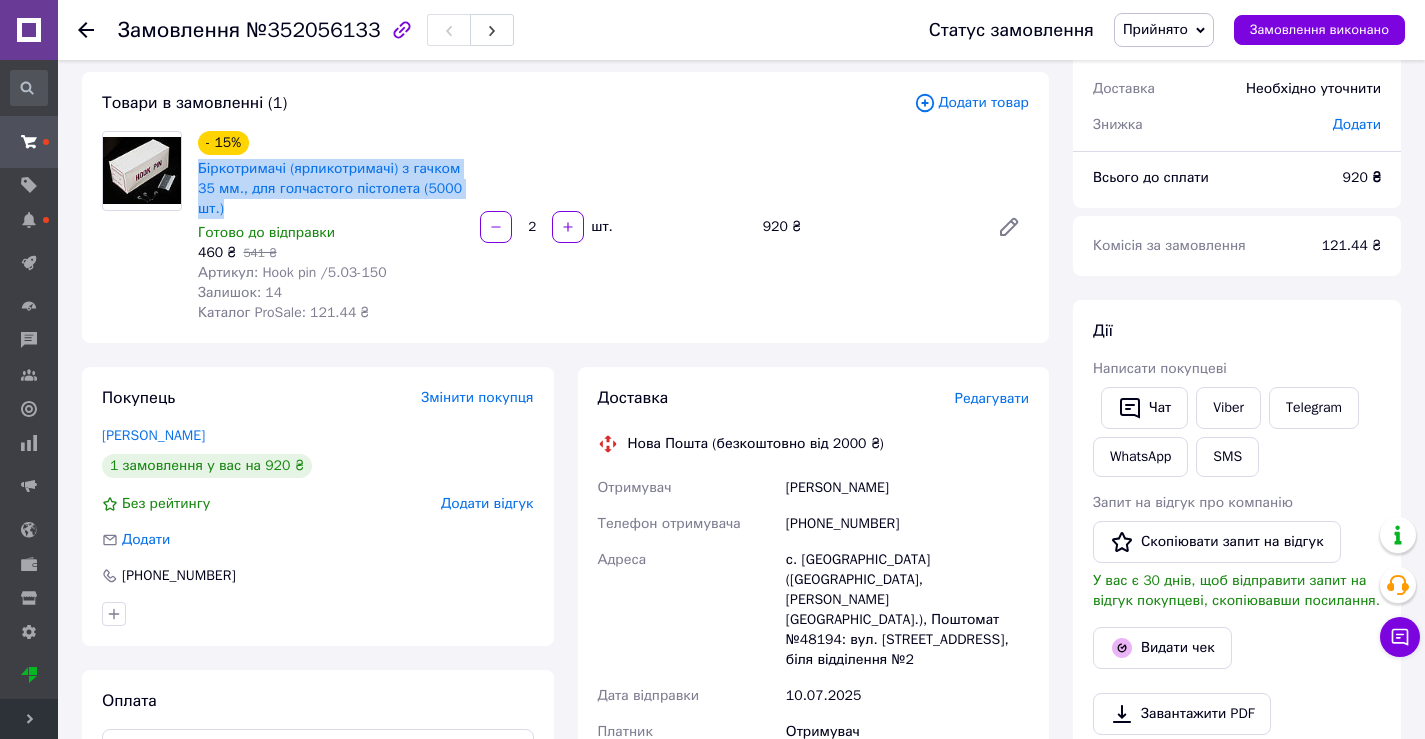 drag, startPoint x: 215, startPoint y: 209, endPoint x: 196, endPoint y: 176, distance: 38.078865 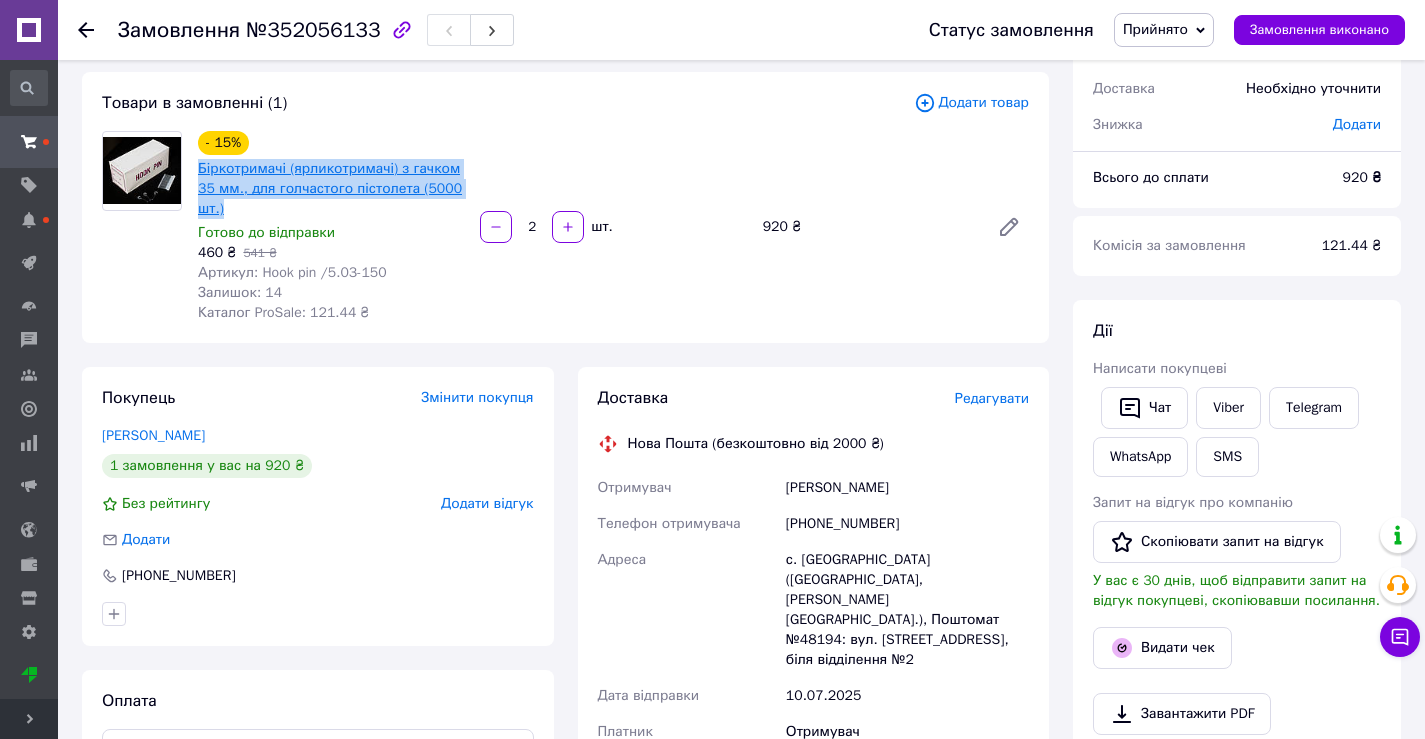 copy on "Біркотримачі (ярликотримачі) з гачком 35 мм., для голчастого пістолета (5000 шт.)" 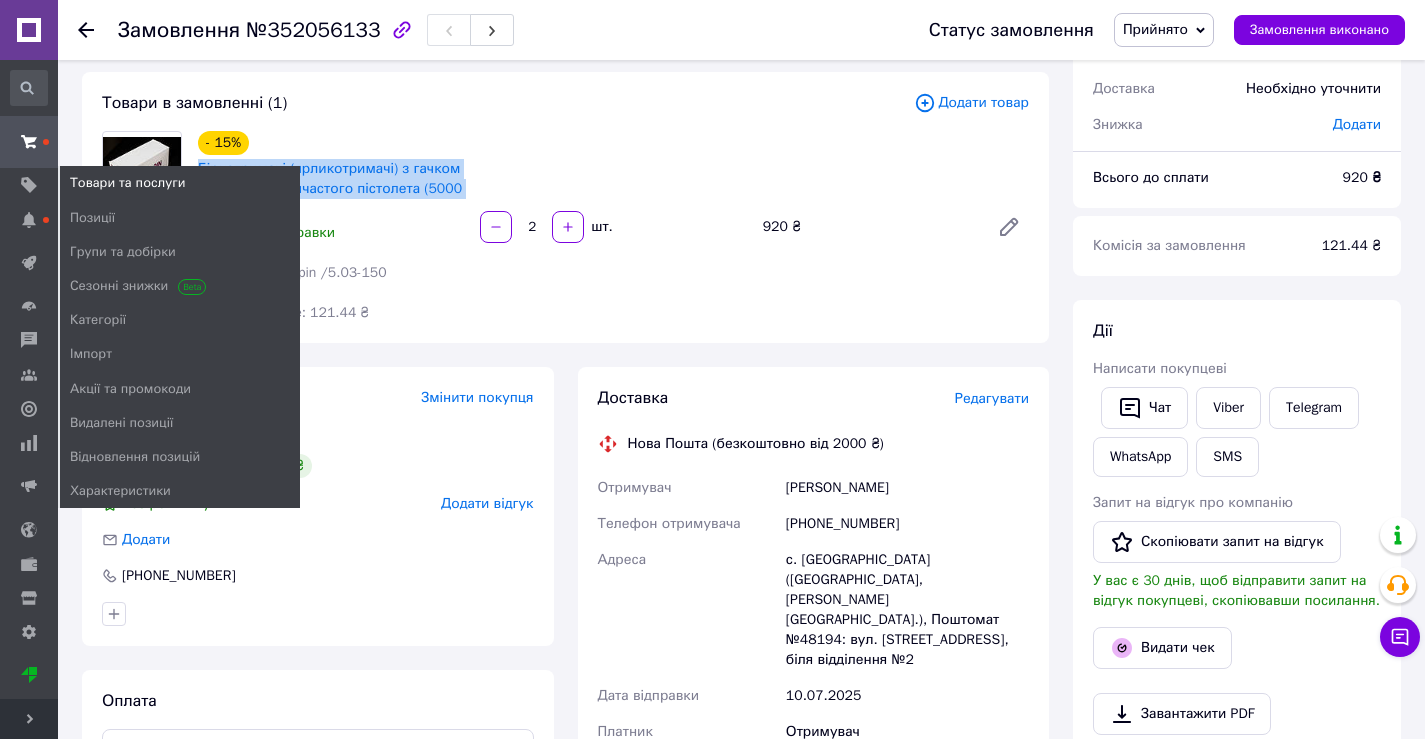 click on "Товари та послуги" at bounding box center (180, 183) 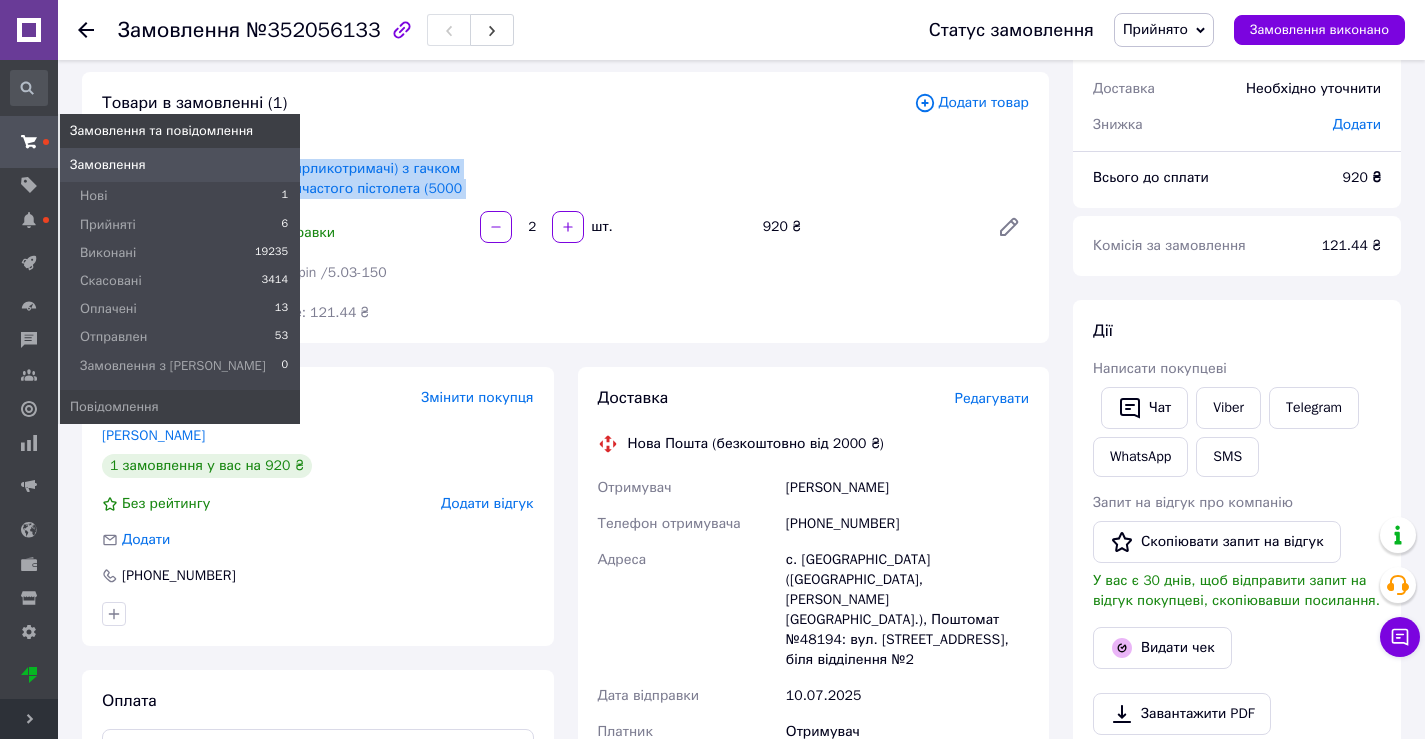 click on "Замовлення" at bounding box center (108, 165) 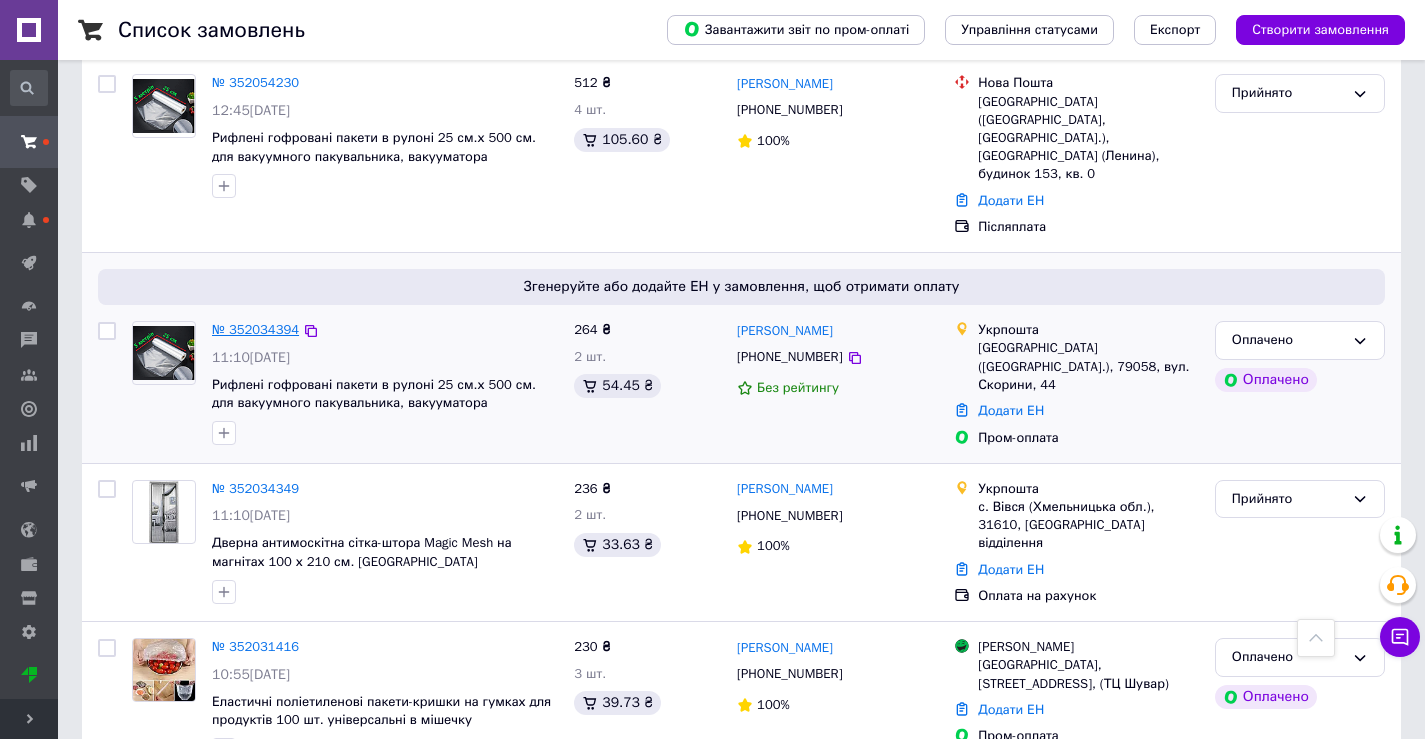 scroll, scrollTop: 600, scrollLeft: 0, axis: vertical 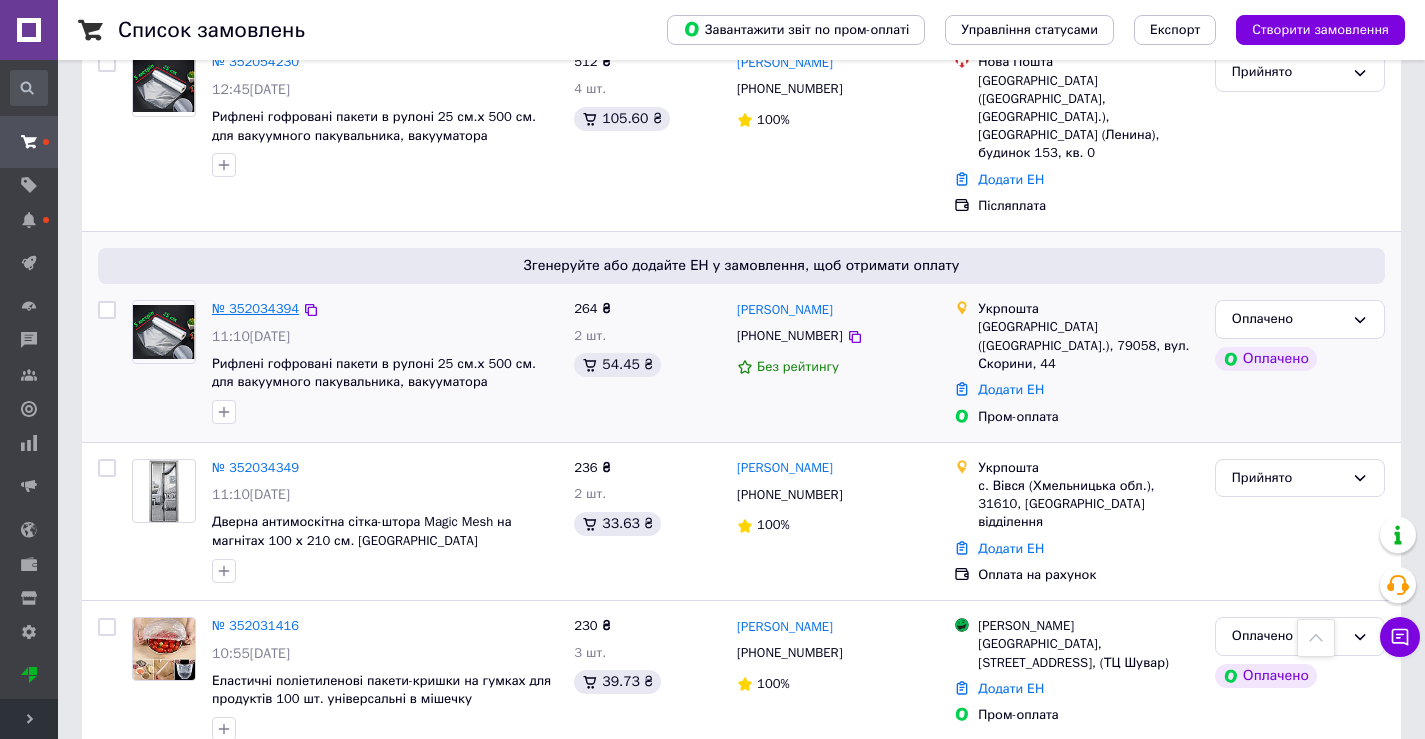 click on "№ 352034394" at bounding box center (255, 308) 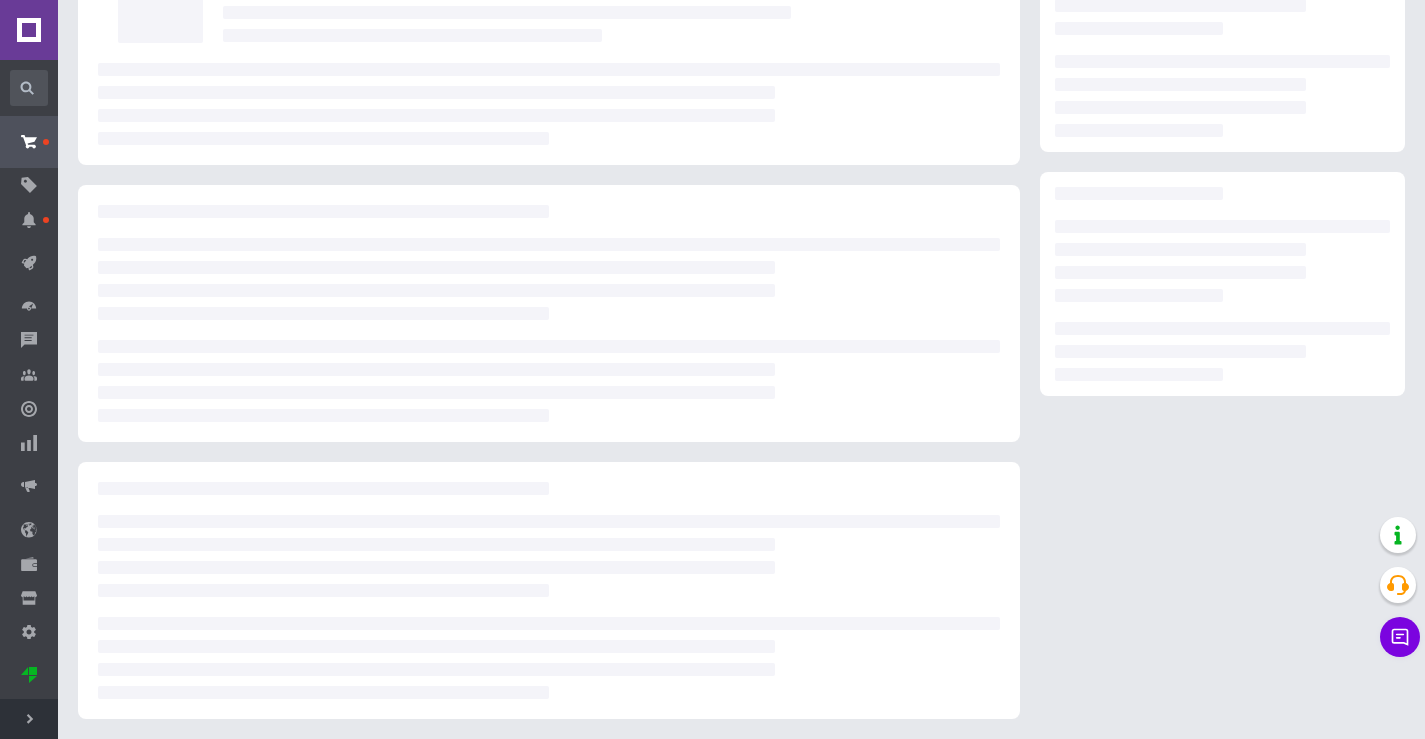 scroll, scrollTop: 600, scrollLeft: 0, axis: vertical 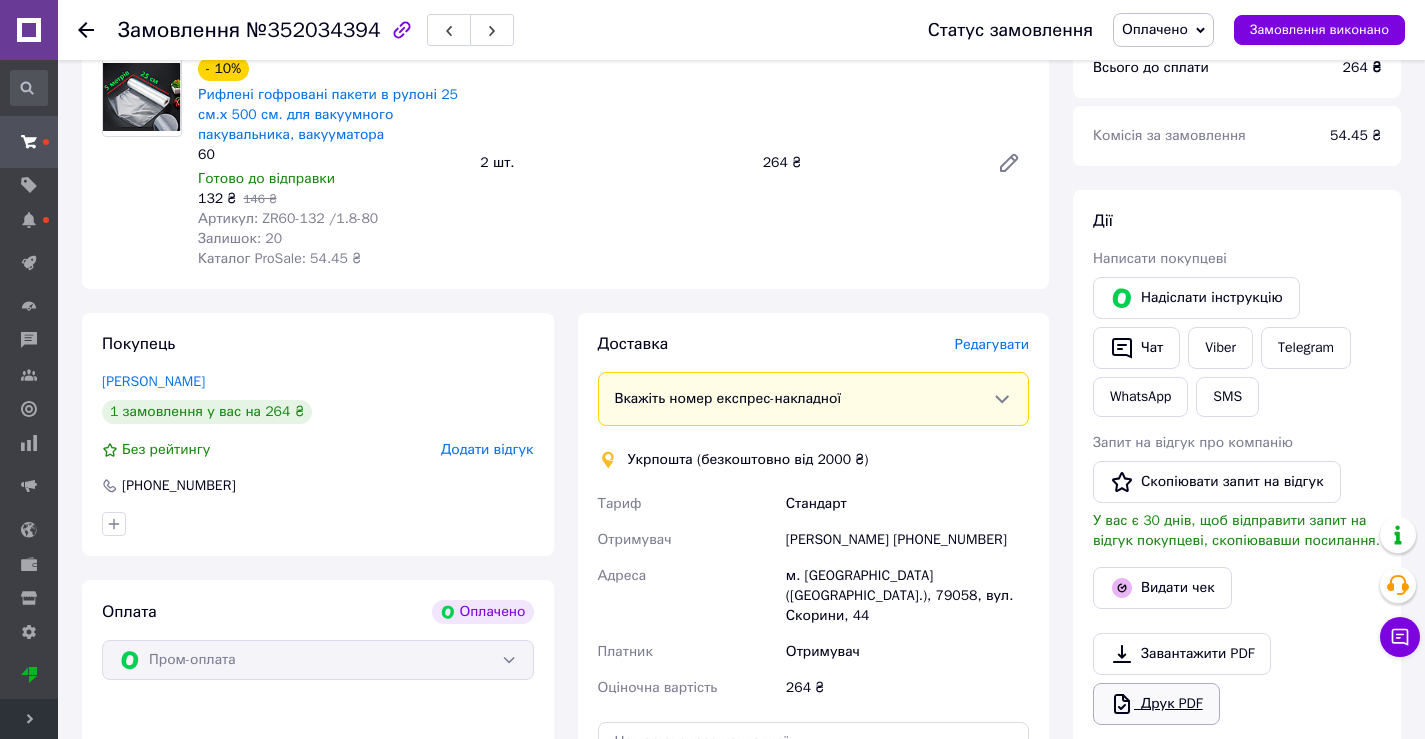 click on "Друк PDF" at bounding box center (1156, 704) 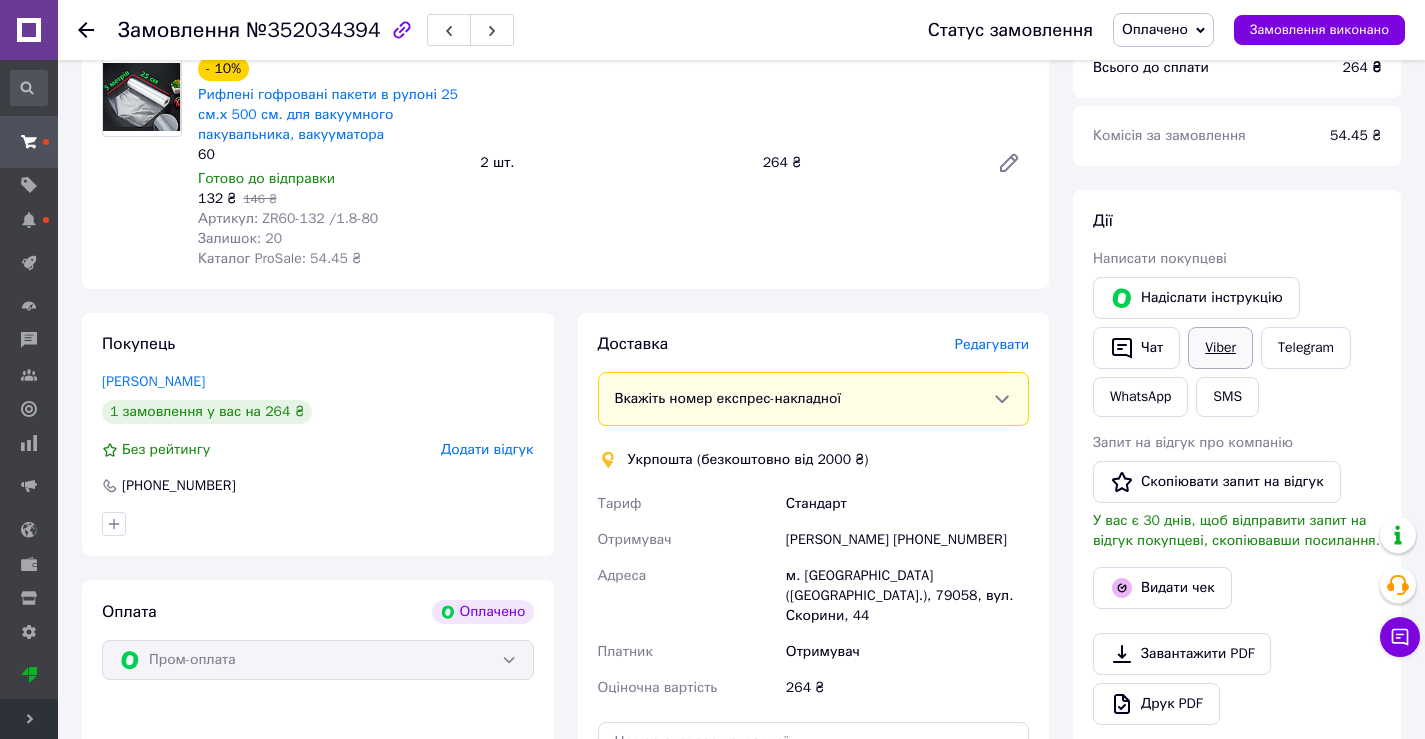 click on "Viber" at bounding box center (1220, 348) 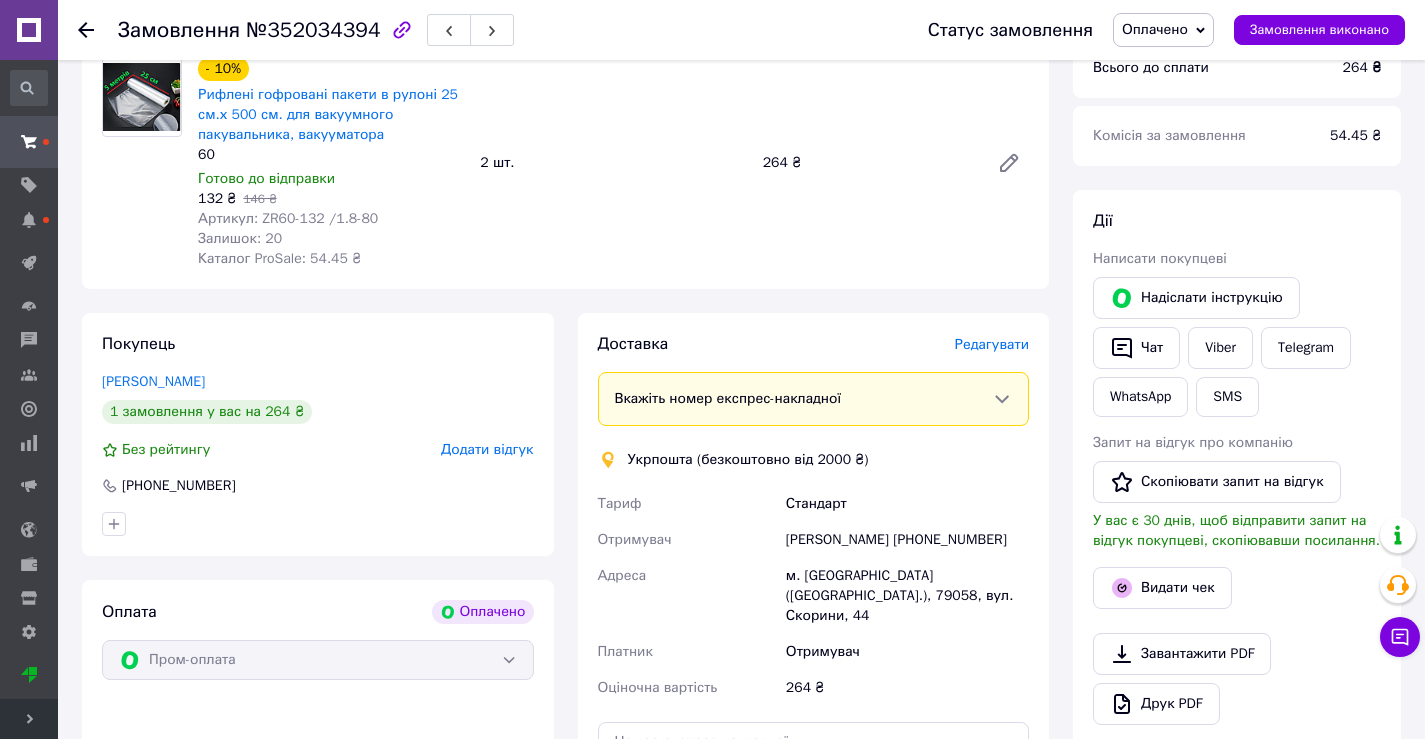 click 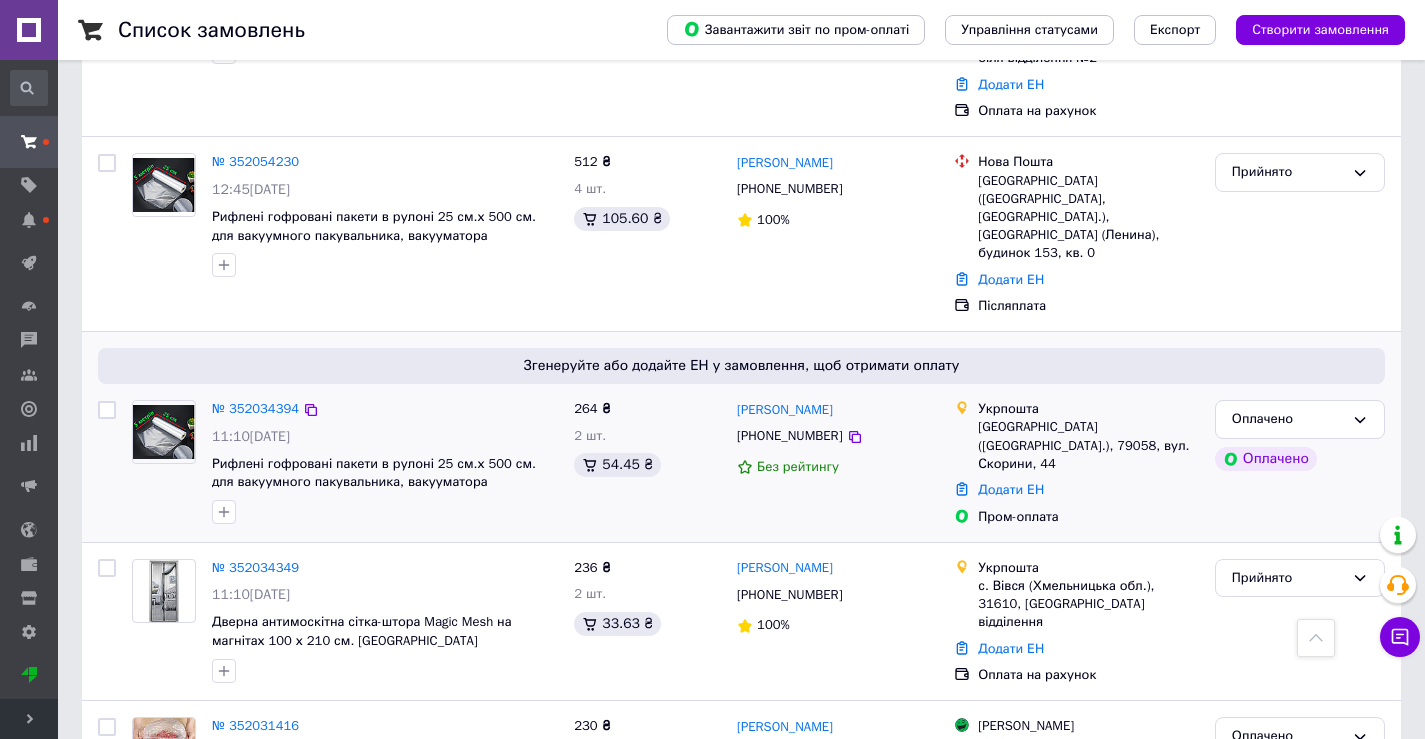 scroll, scrollTop: 600, scrollLeft: 0, axis: vertical 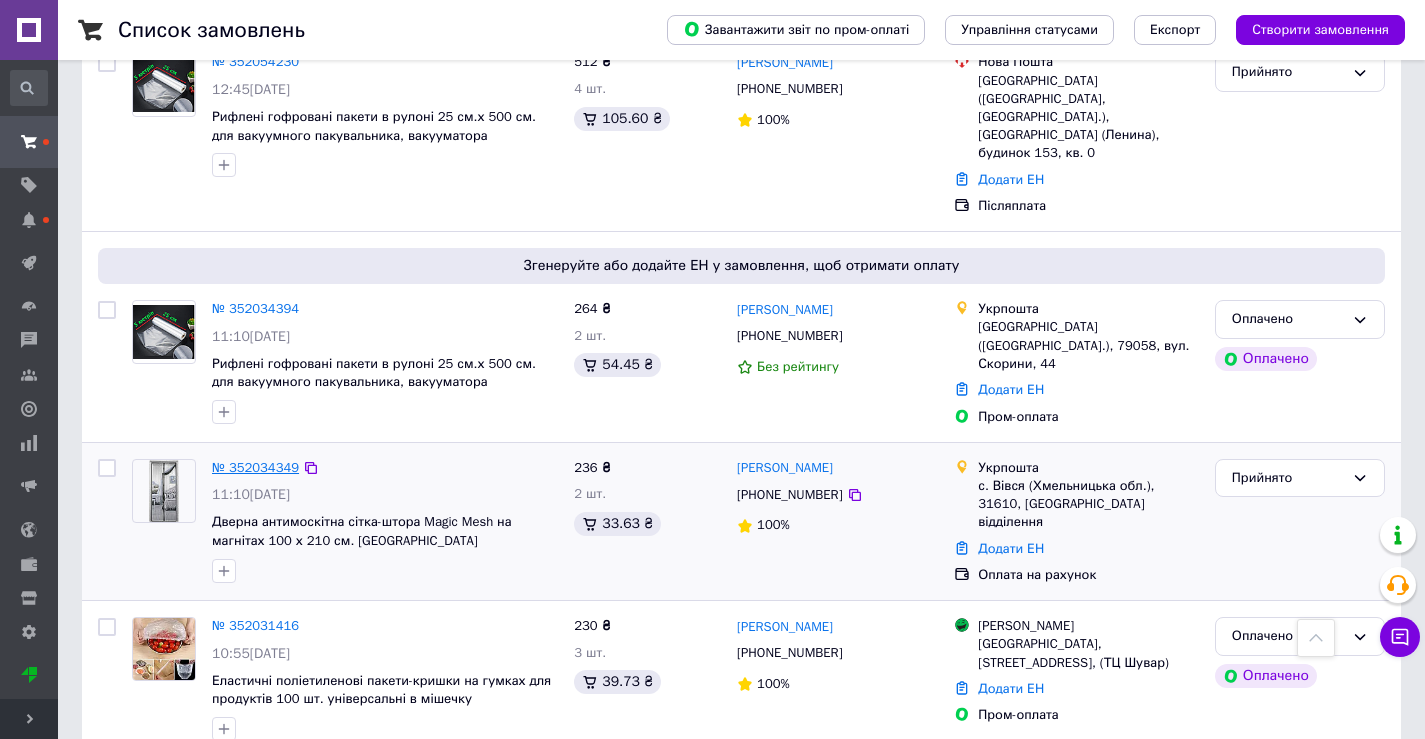 click on "№ 352034349" at bounding box center (255, 467) 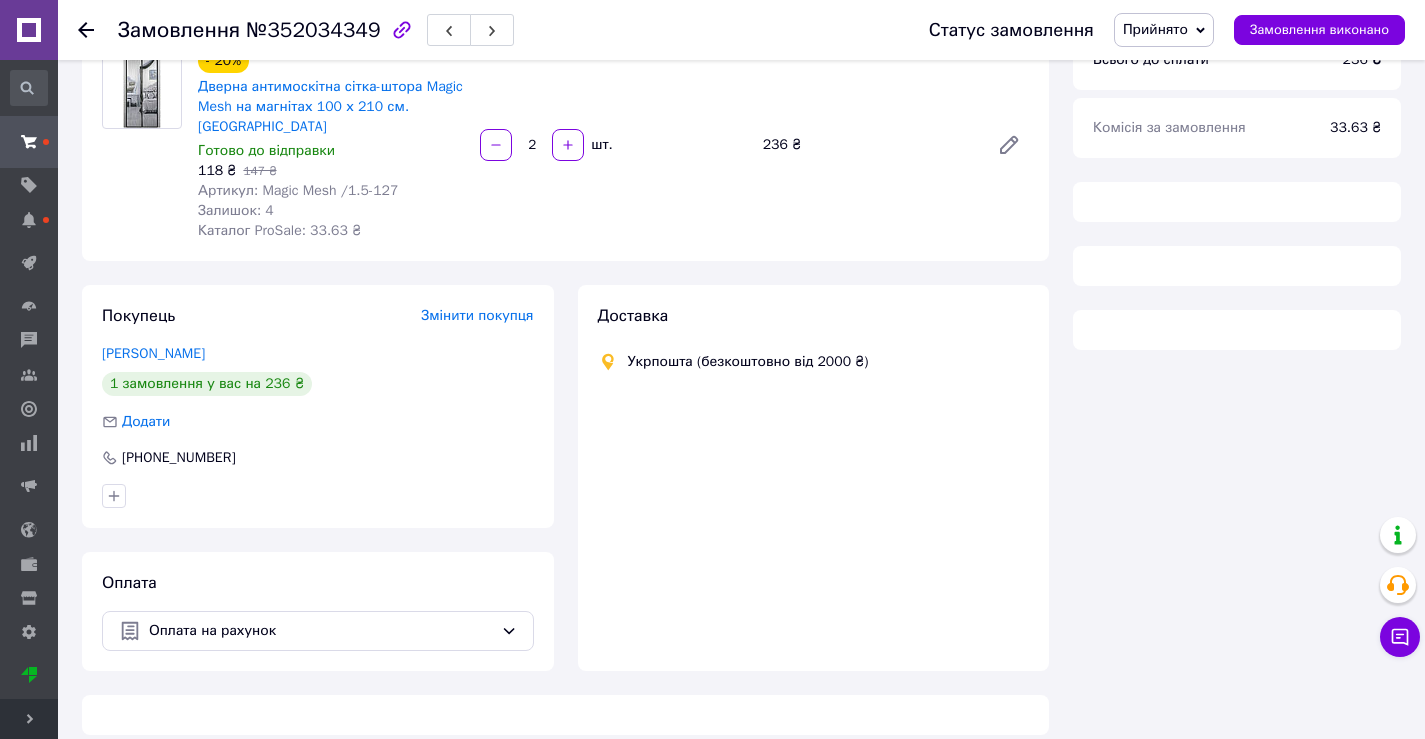 scroll, scrollTop: 600, scrollLeft: 0, axis: vertical 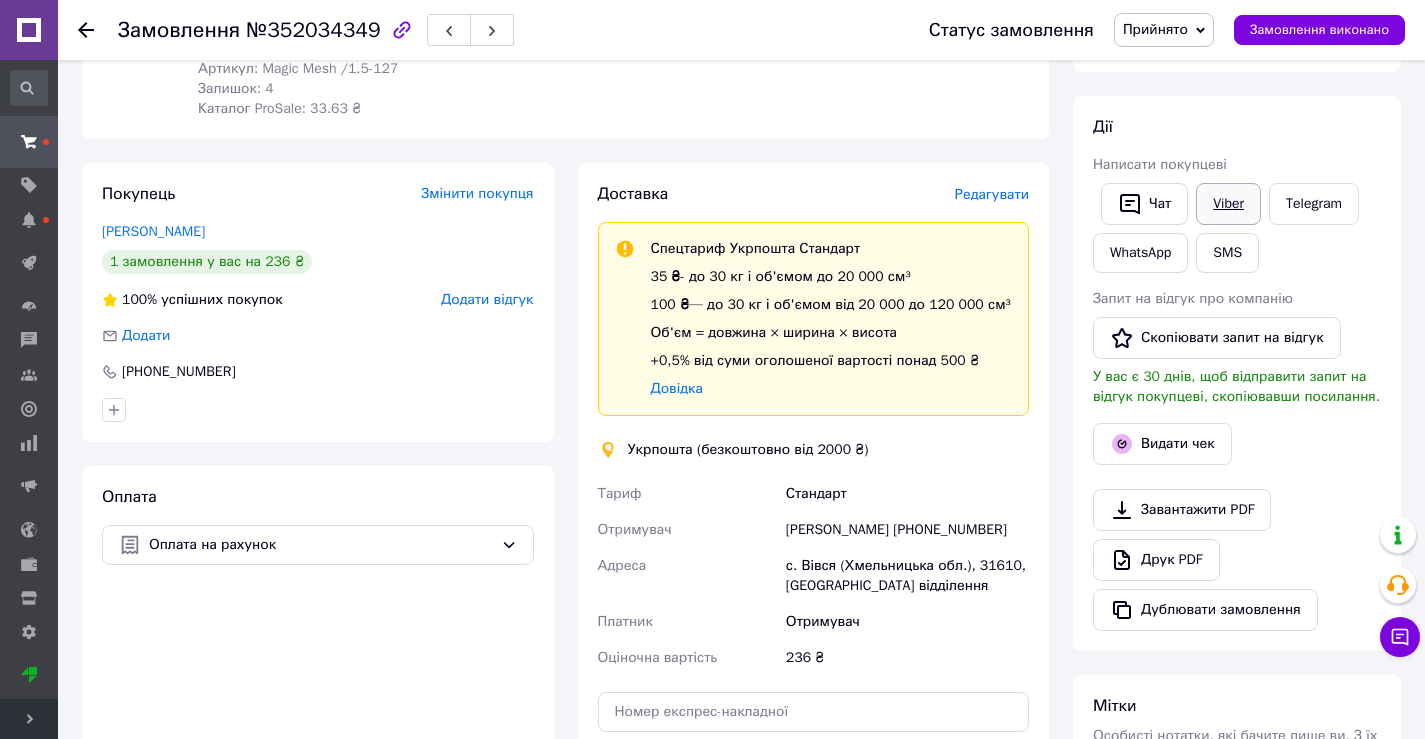click on "Viber" at bounding box center (1228, 204) 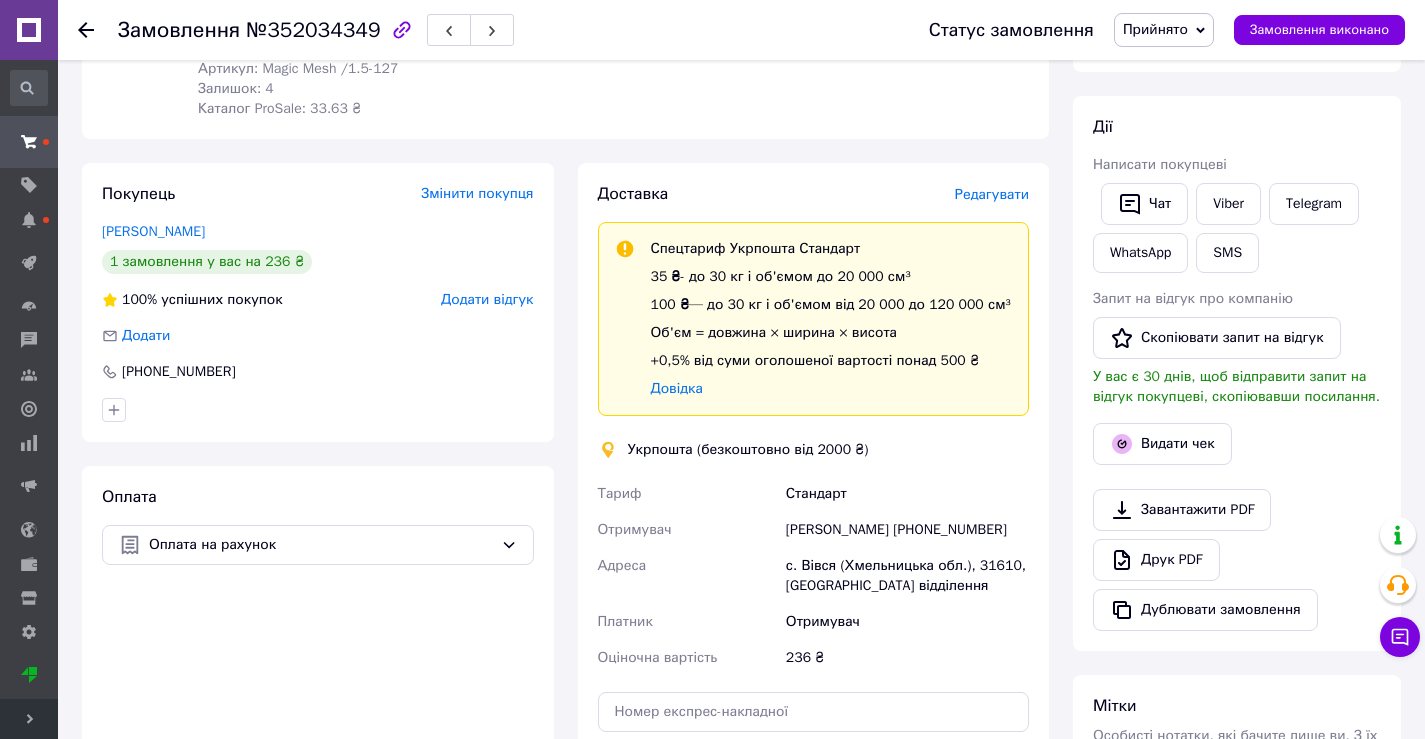 click 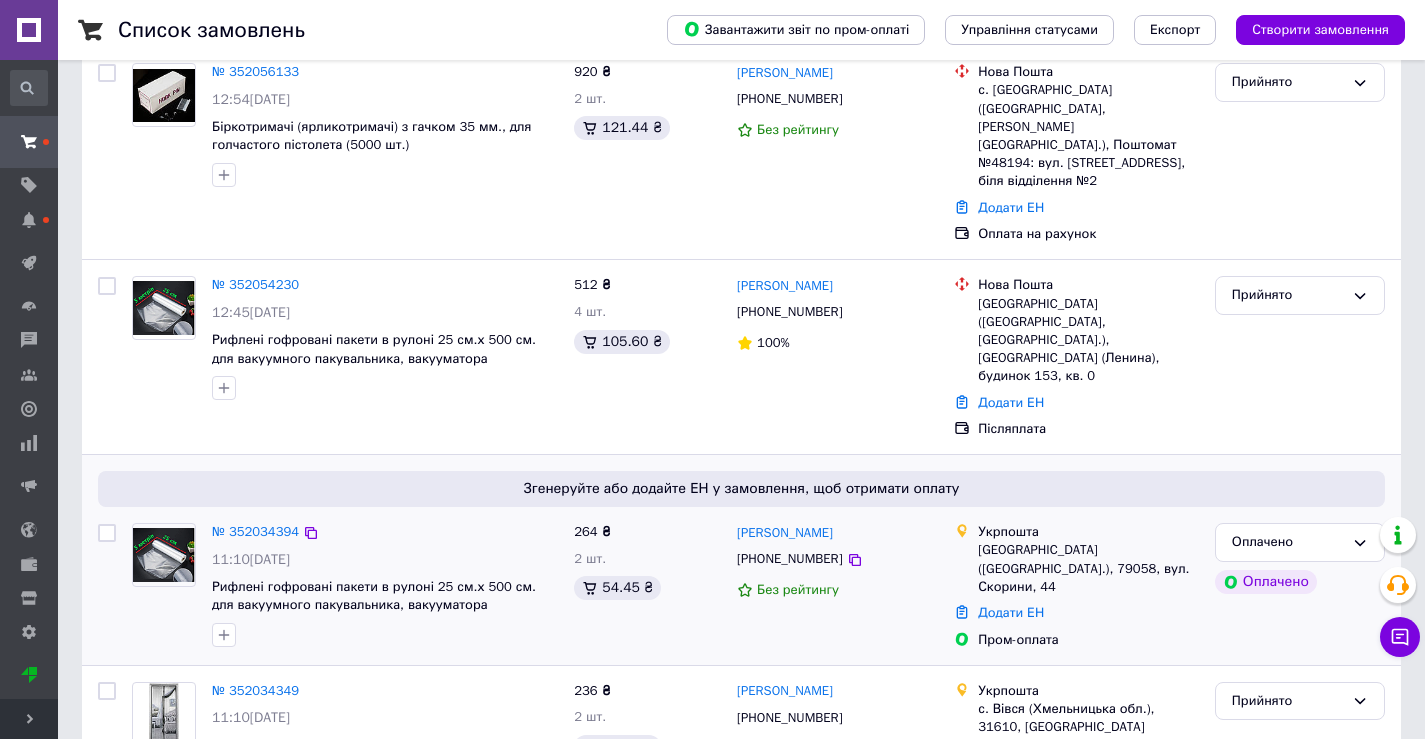 scroll, scrollTop: 600, scrollLeft: 0, axis: vertical 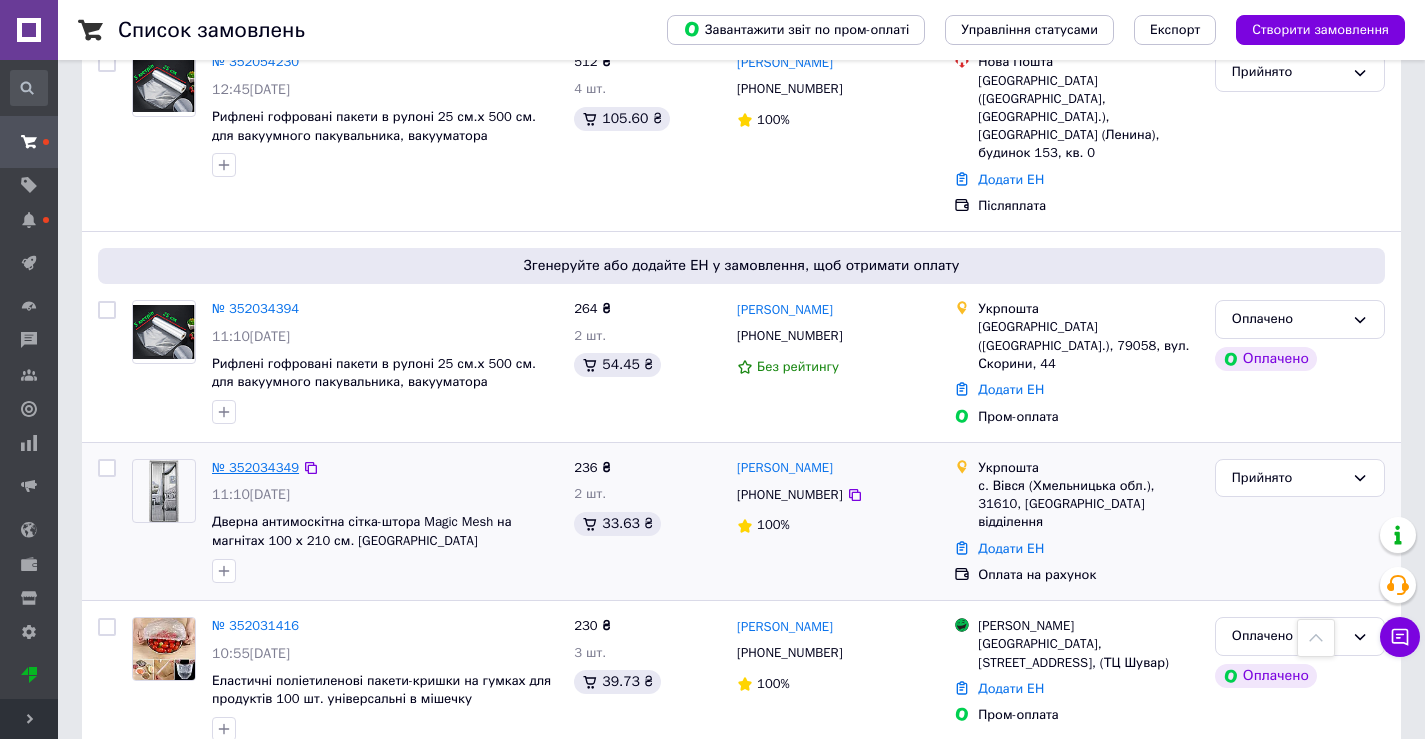 click on "№ 352034349" at bounding box center [255, 467] 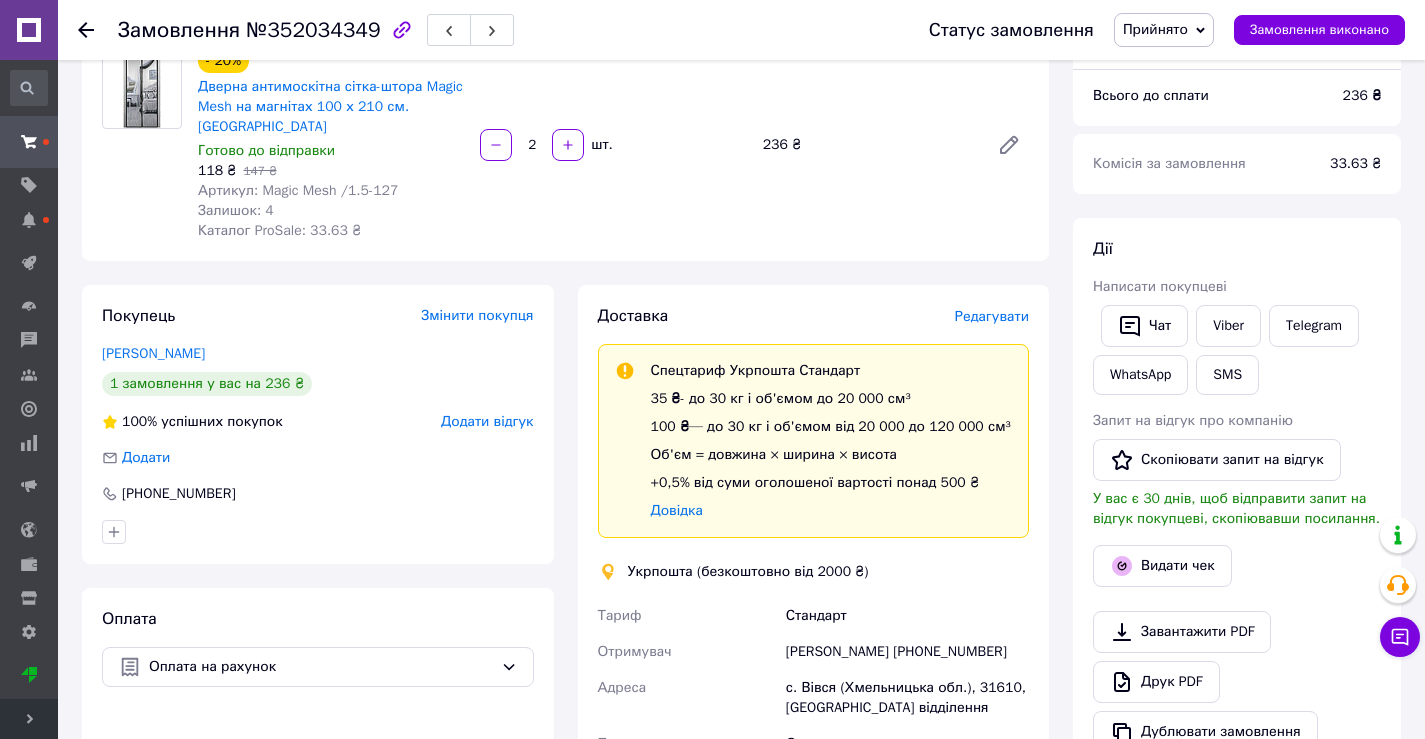 scroll, scrollTop: 600, scrollLeft: 0, axis: vertical 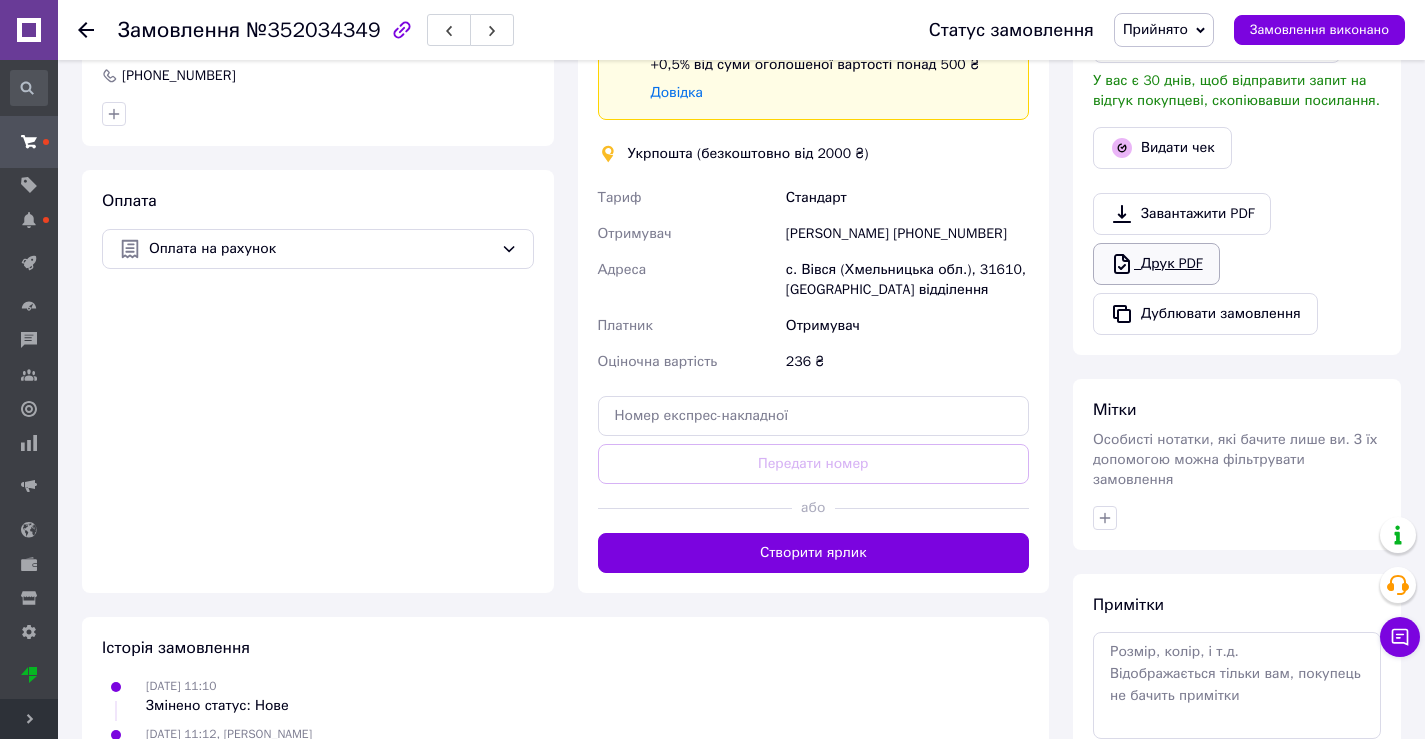 click on "Друк PDF" at bounding box center [1156, 264] 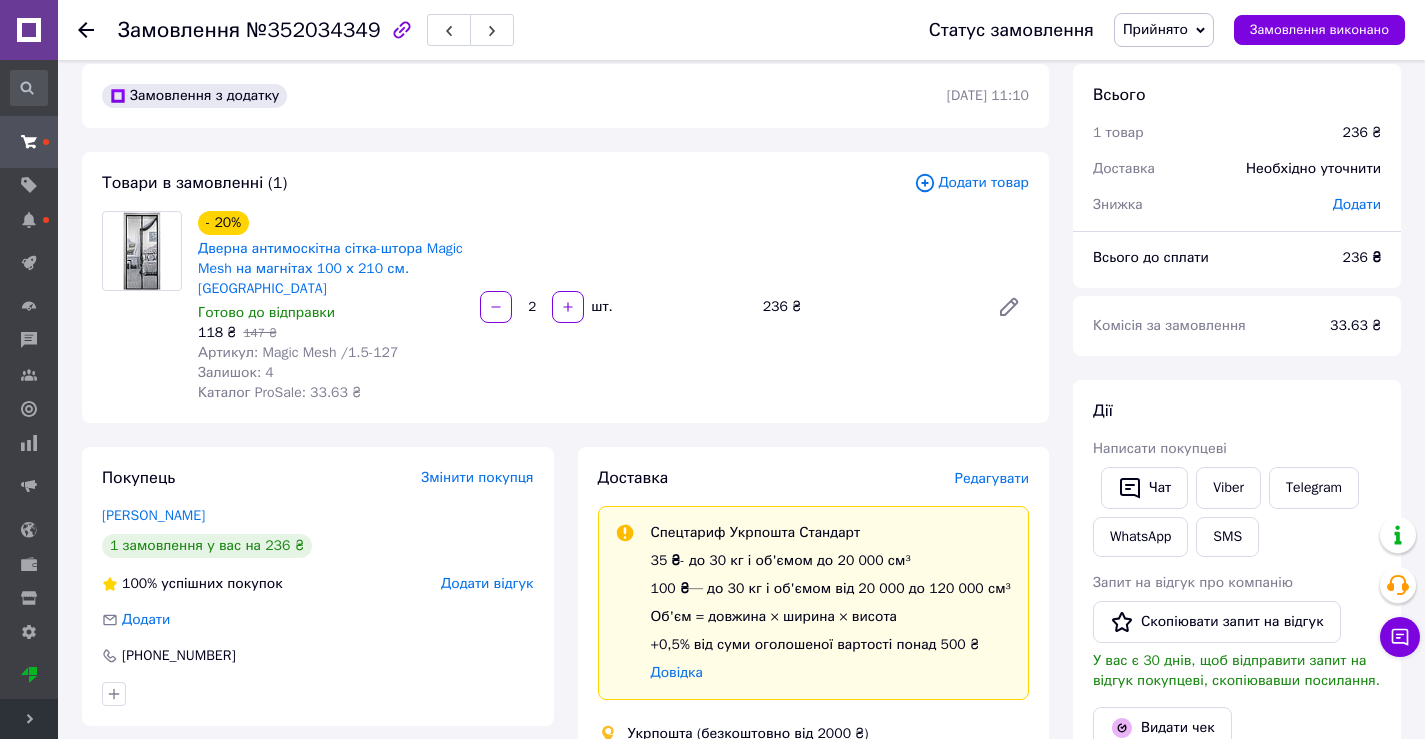 scroll, scrollTop: 0, scrollLeft: 0, axis: both 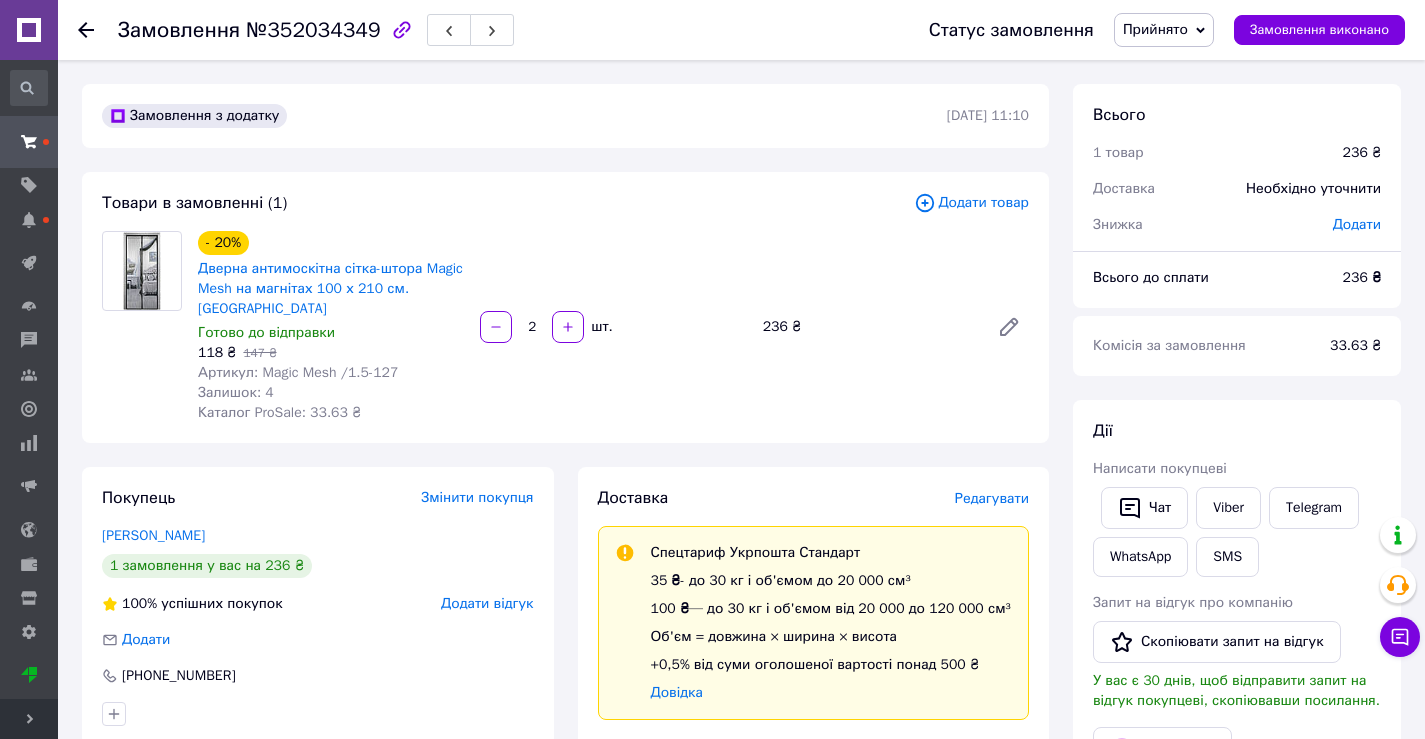click 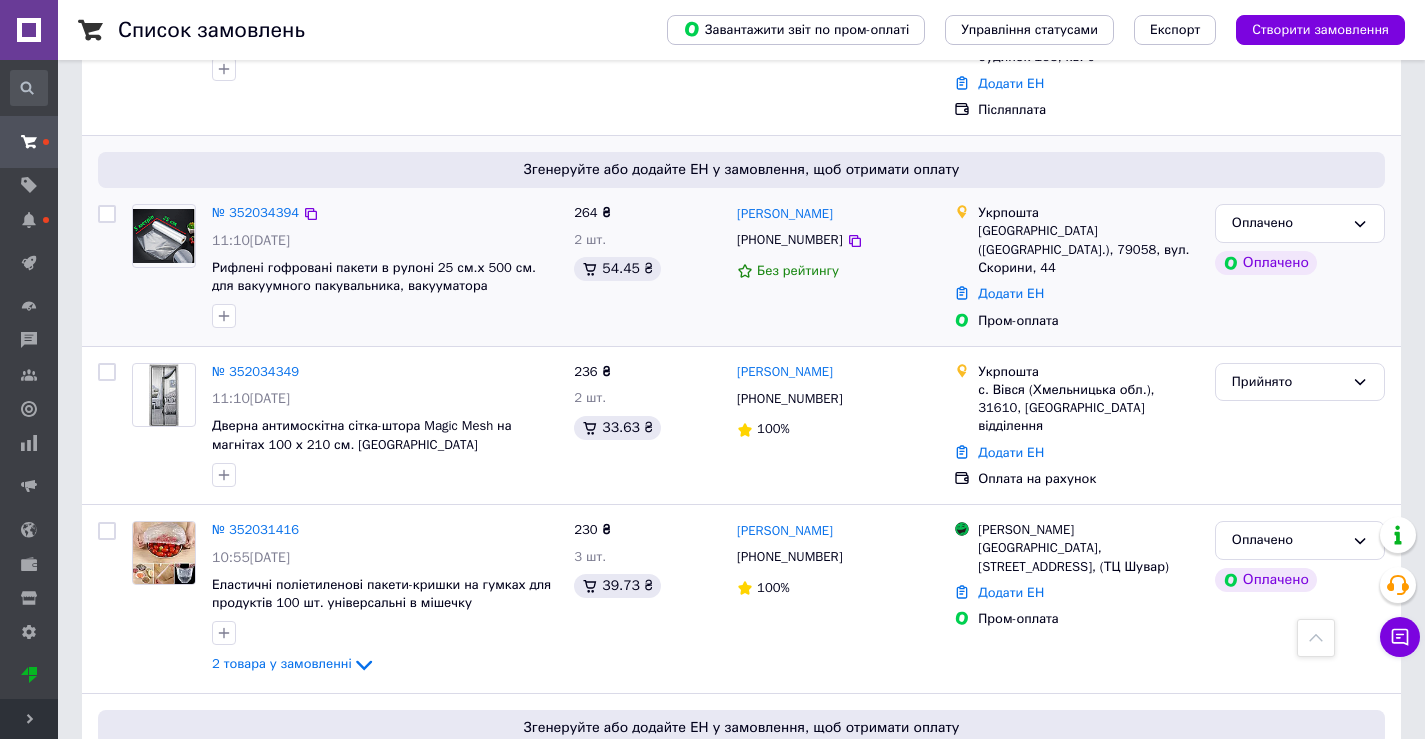 scroll, scrollTop: 700, scrollLeft: 0, axis: vertical 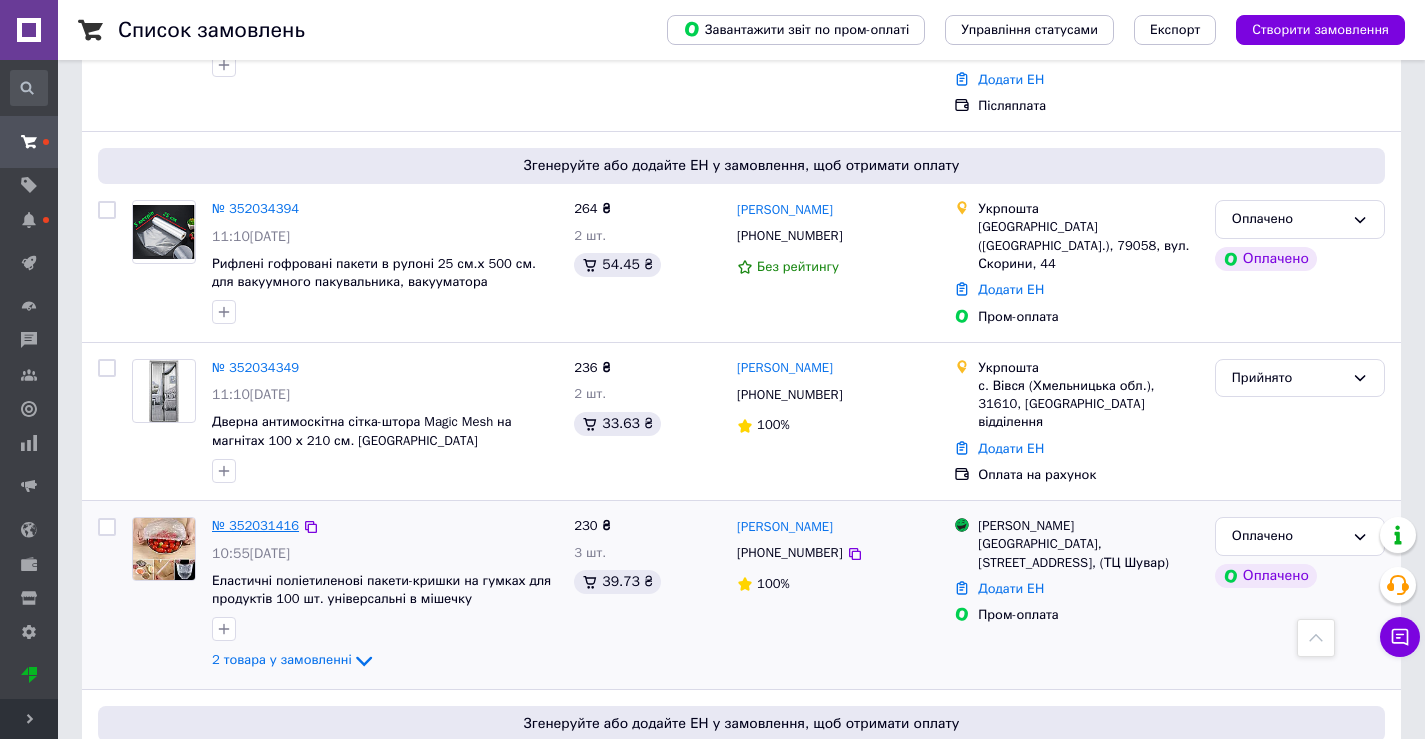 click on "№ 352031416" at bounding box center [255, 525] 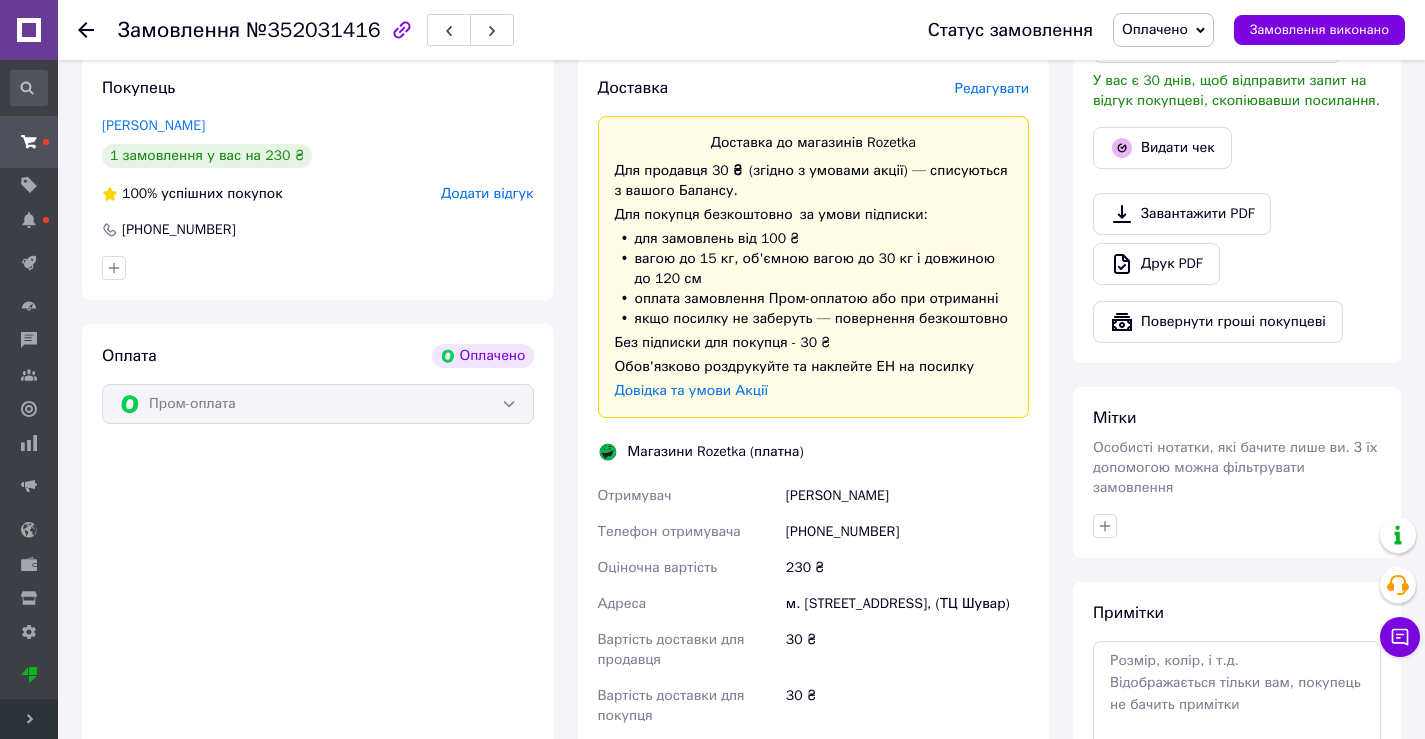 scroll, scrollTop: 1200, scrollLeft: 0, axis: vertical 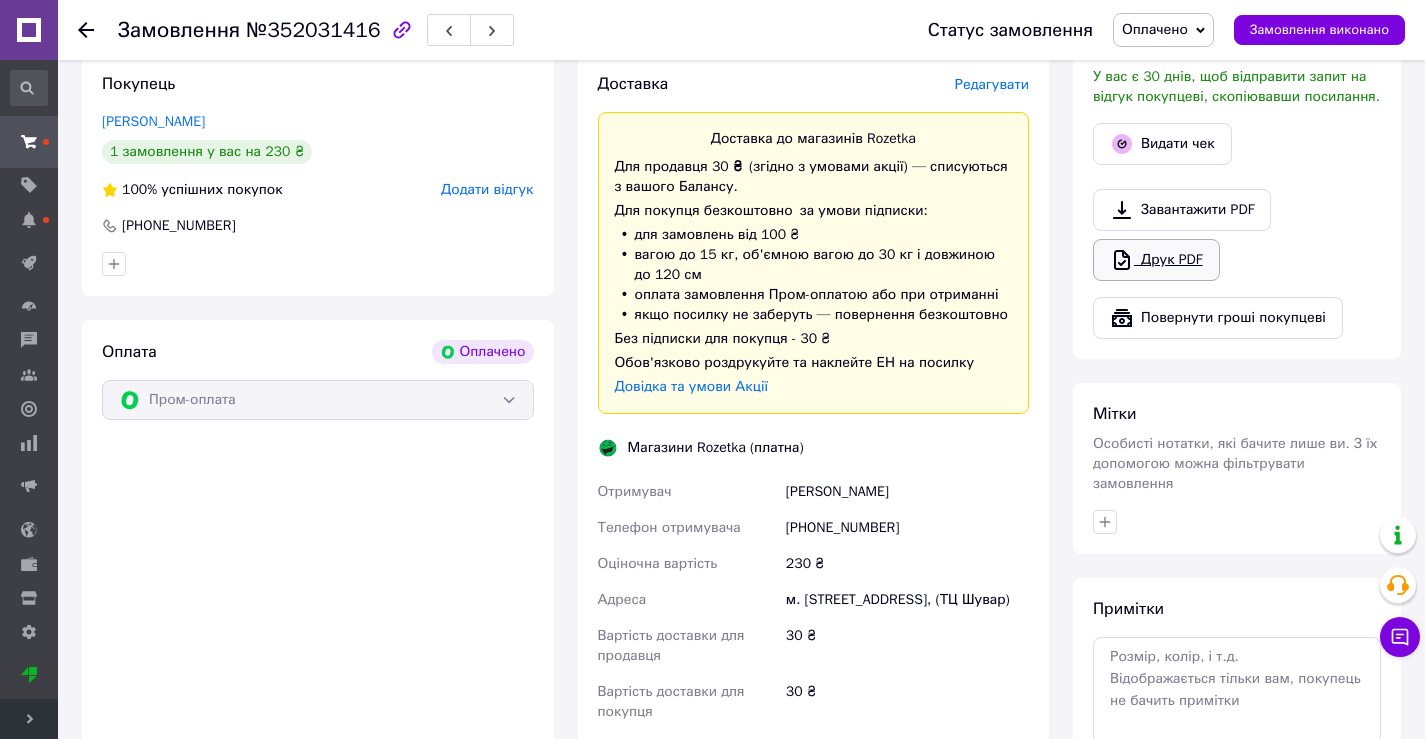 click on "Друк PDF" at bounding box center [1156, 260] 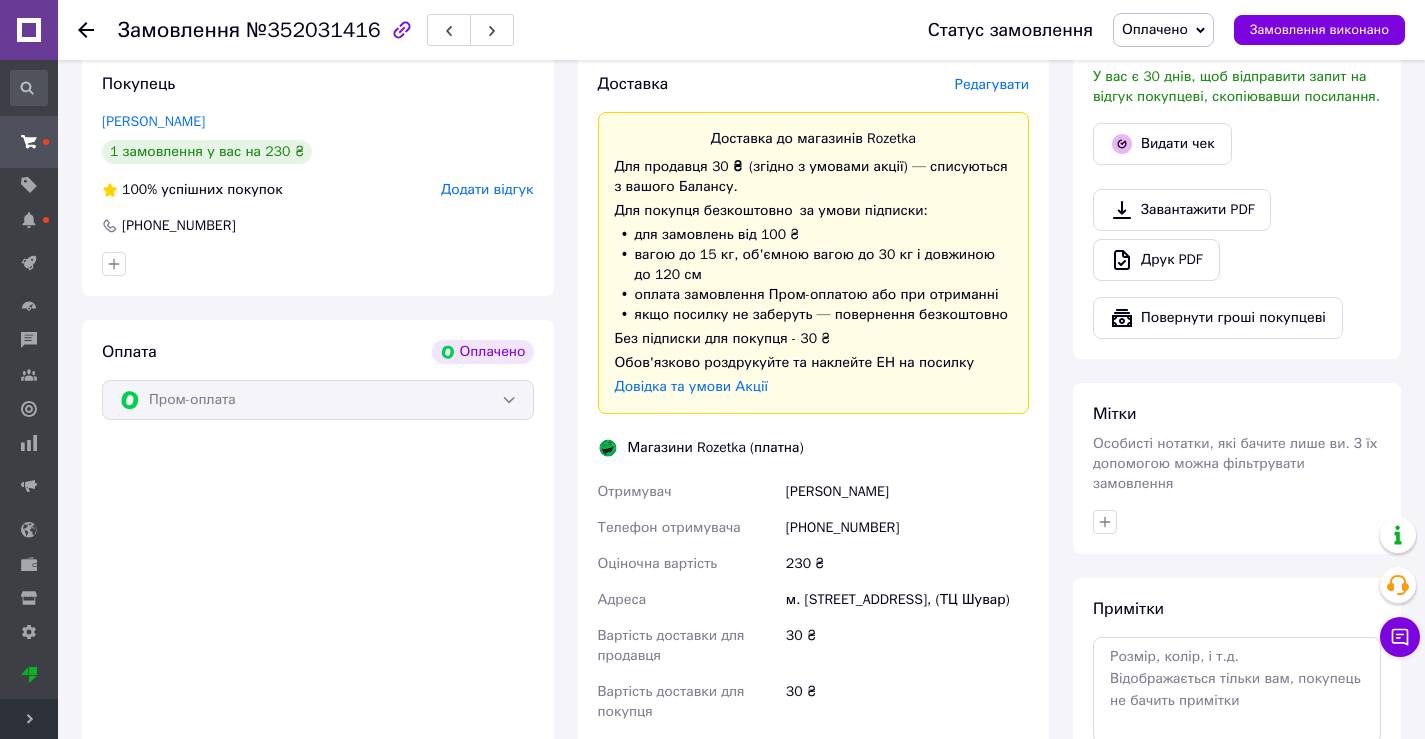 click 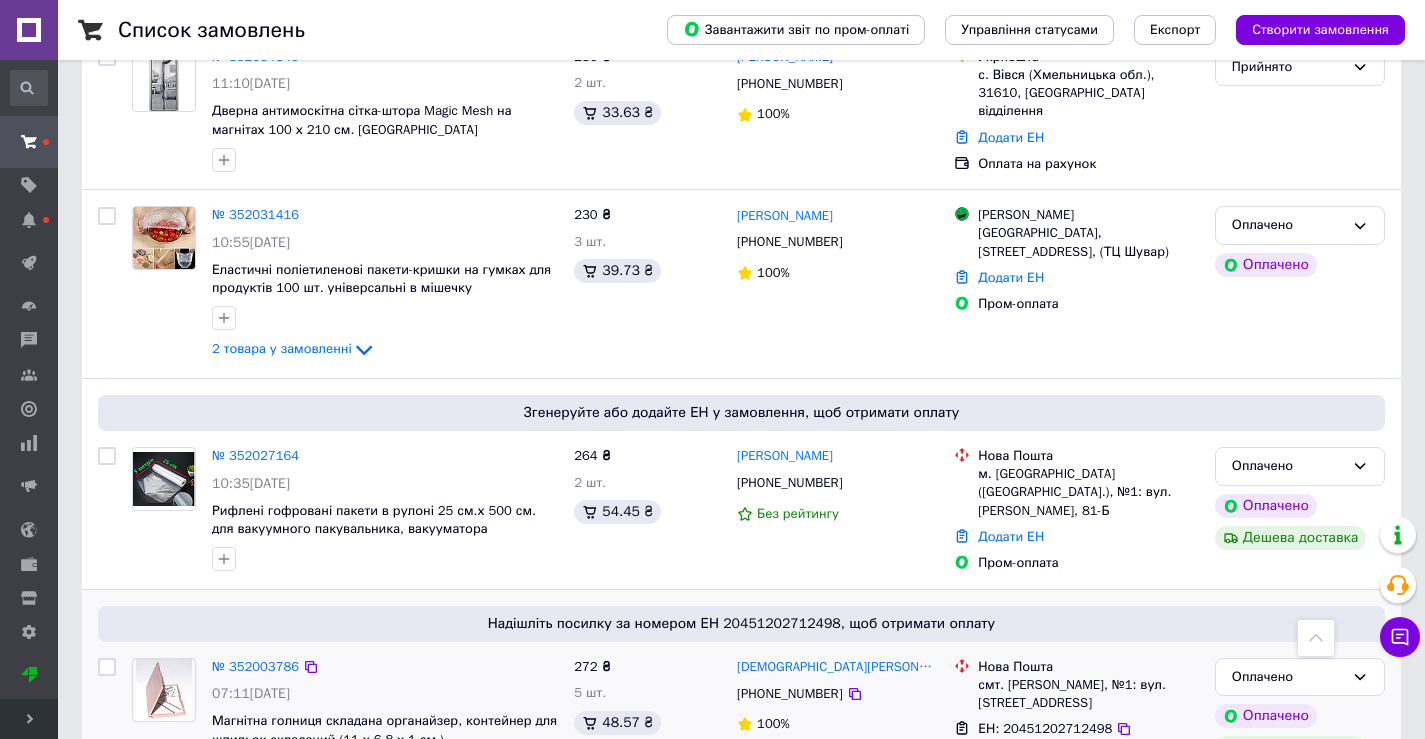 scroll, scrollTop: 1000, scrollLeft: 0, axis: vertical 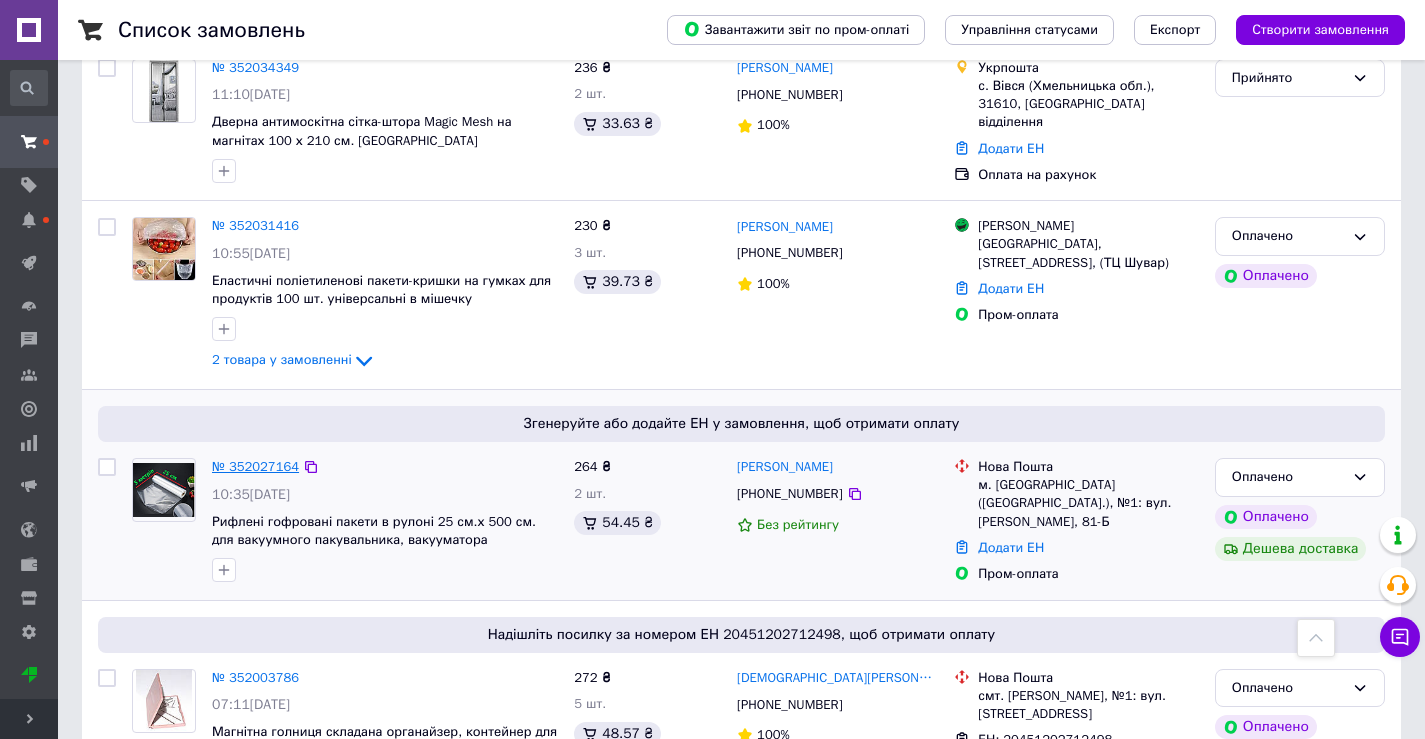 click on "№ 352027164" at bounding box center [255, 466] 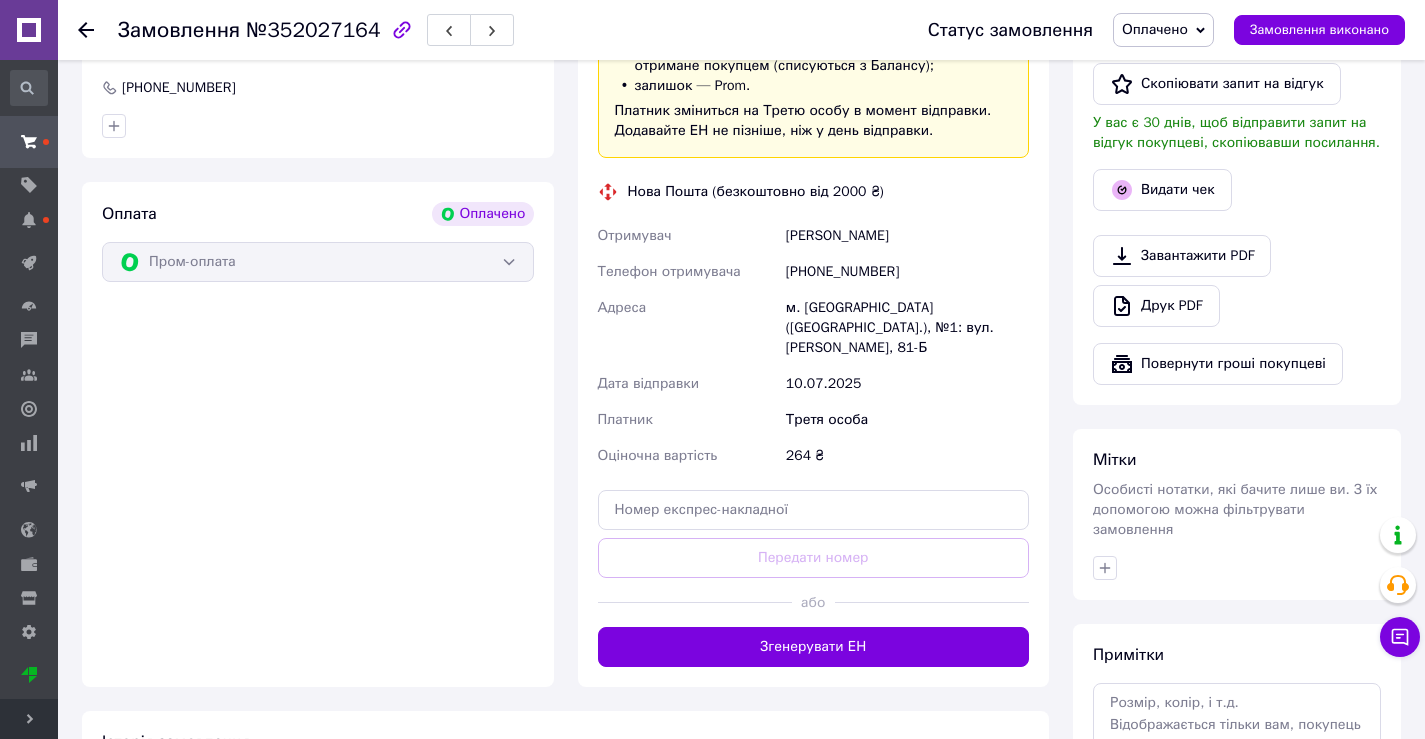 scroll, scrollTop: 1200, scrollLeft: 0, axis: vertical 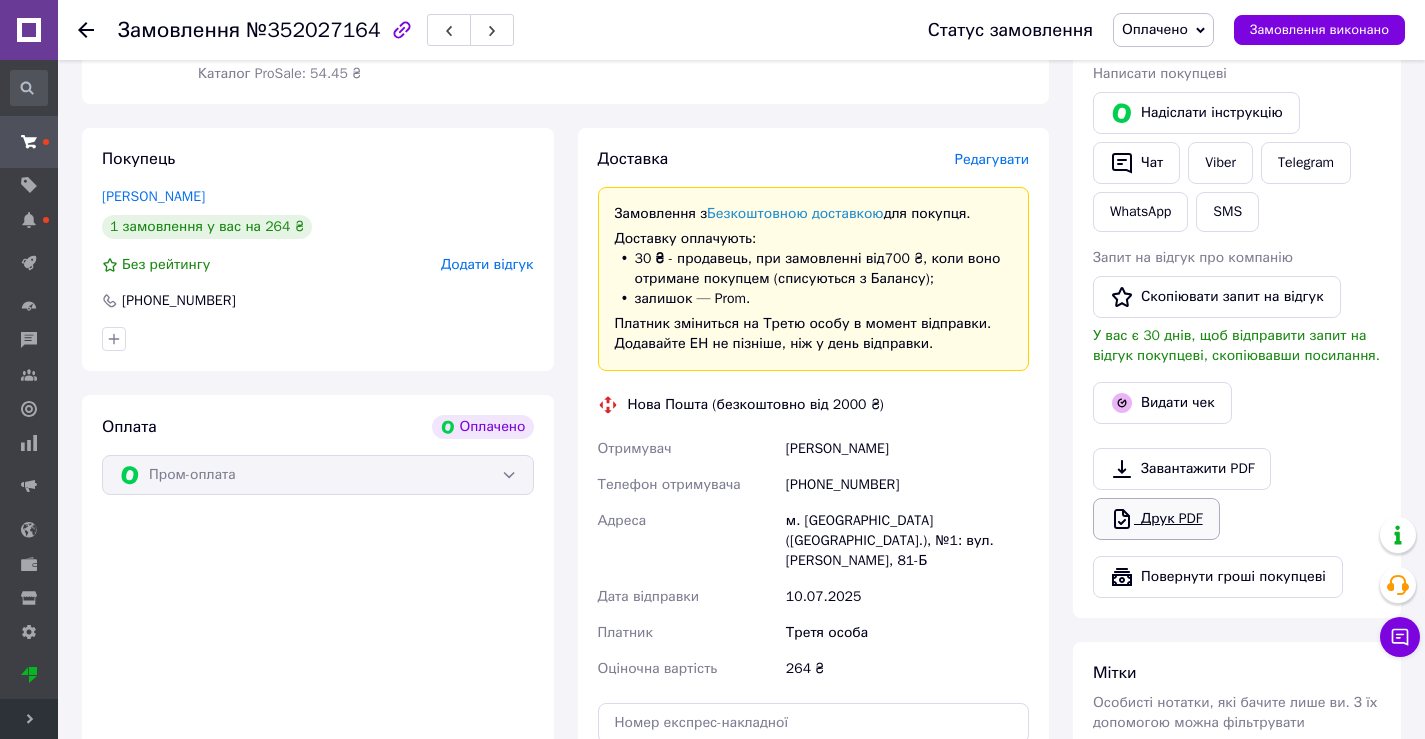 click on "Друк PDF" at bounding box center [1156, 519] 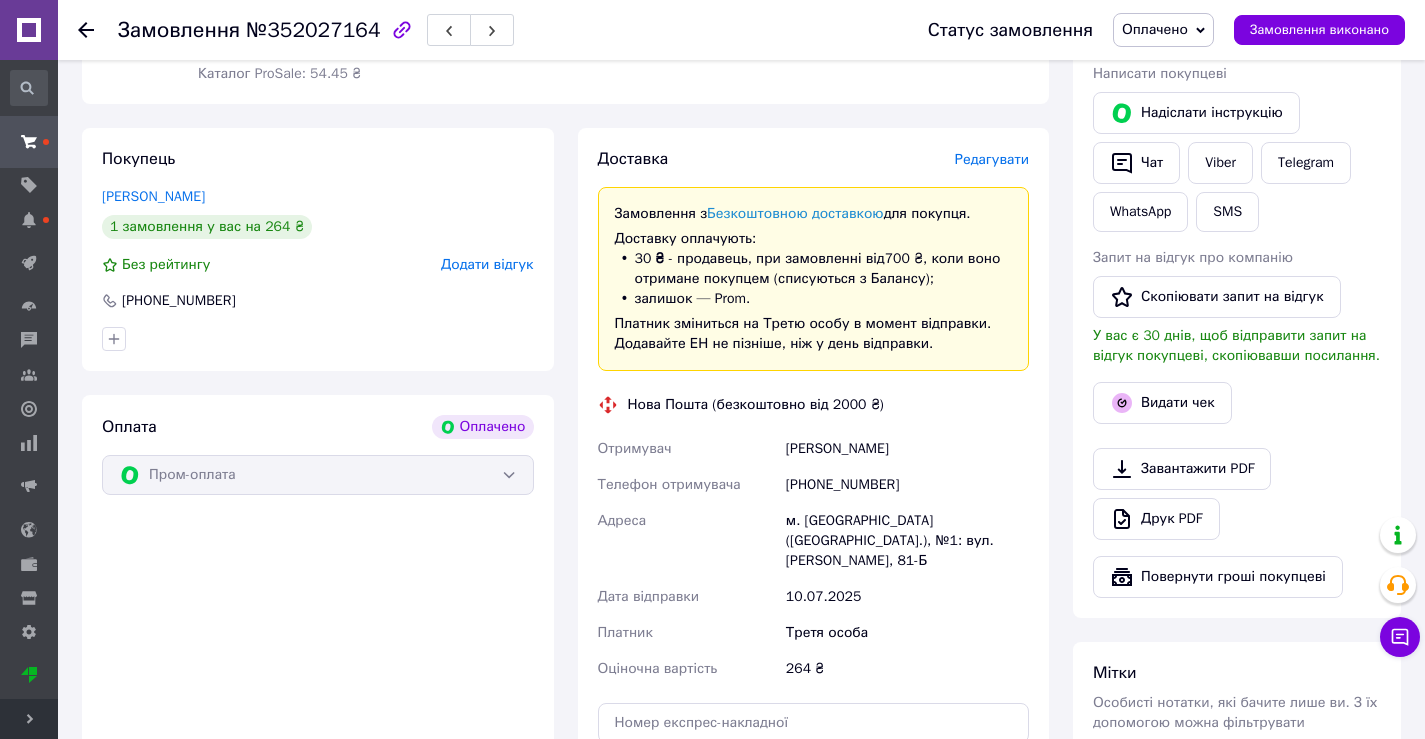 click 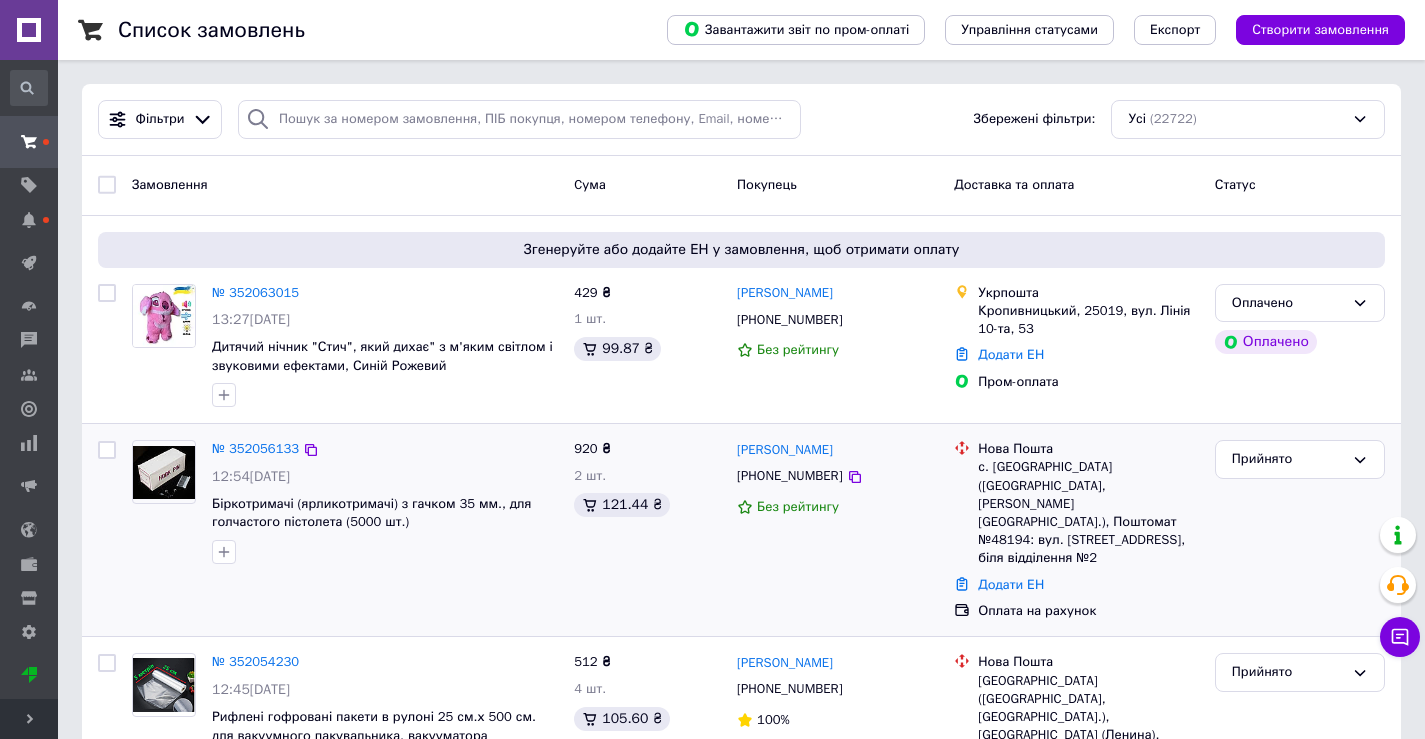 scroll, scrollTop: 0, scrollLeft: 0, axis: both 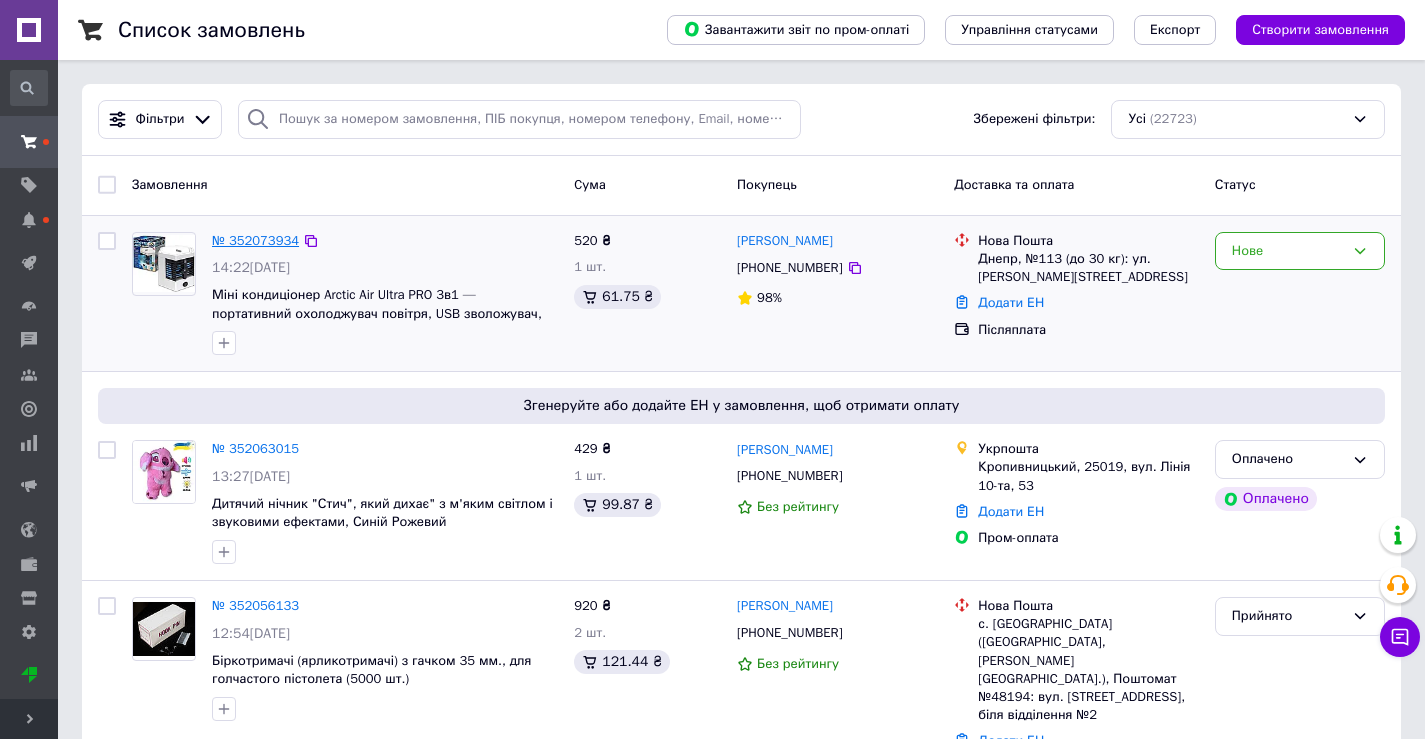 click on "№ 352073934" at bounding box center (255, 240) 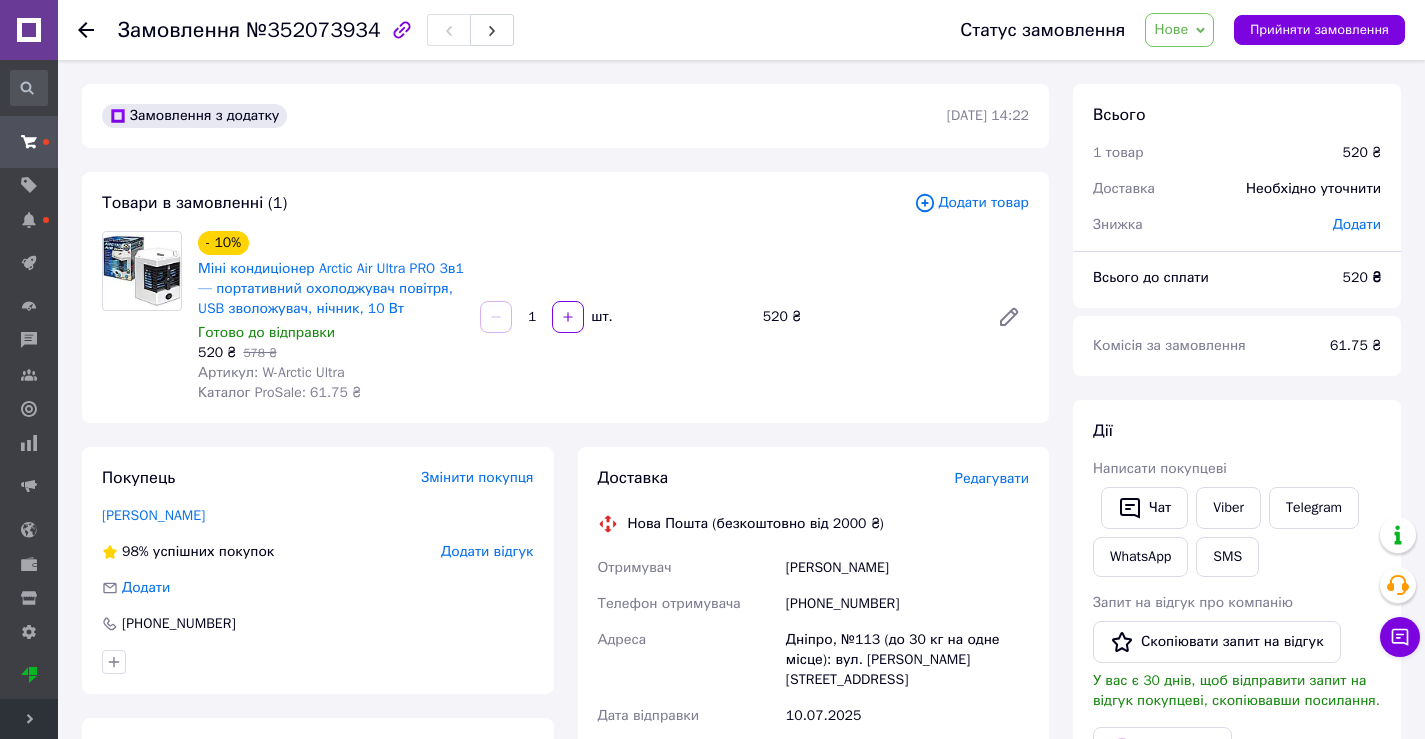 click at bounding box center (142, 270) 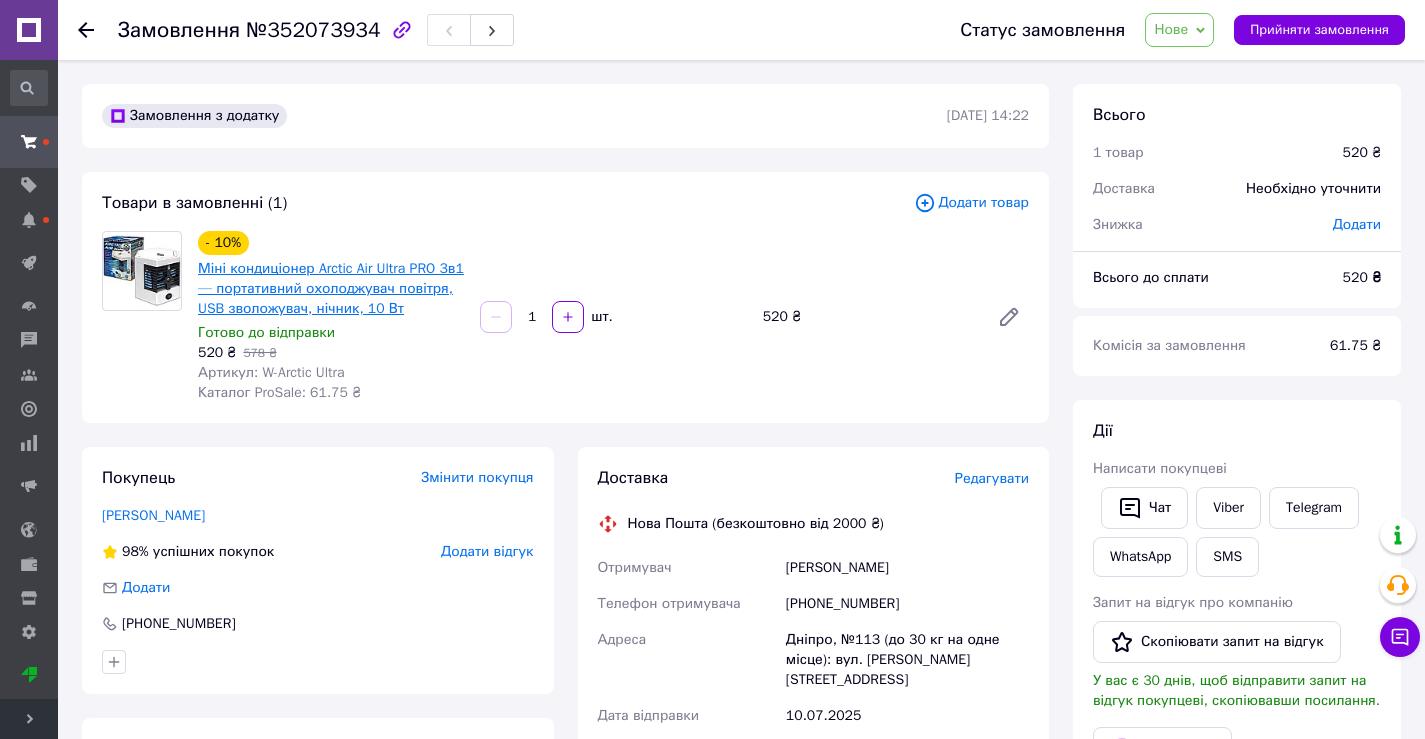 click on "Міні кондиціонер Arctic Air Ultra PRO 3в1 — портативний охолоджувач повітря, USB зволожувач, нічник, 10 Вт" at bounding box center (331, 288) 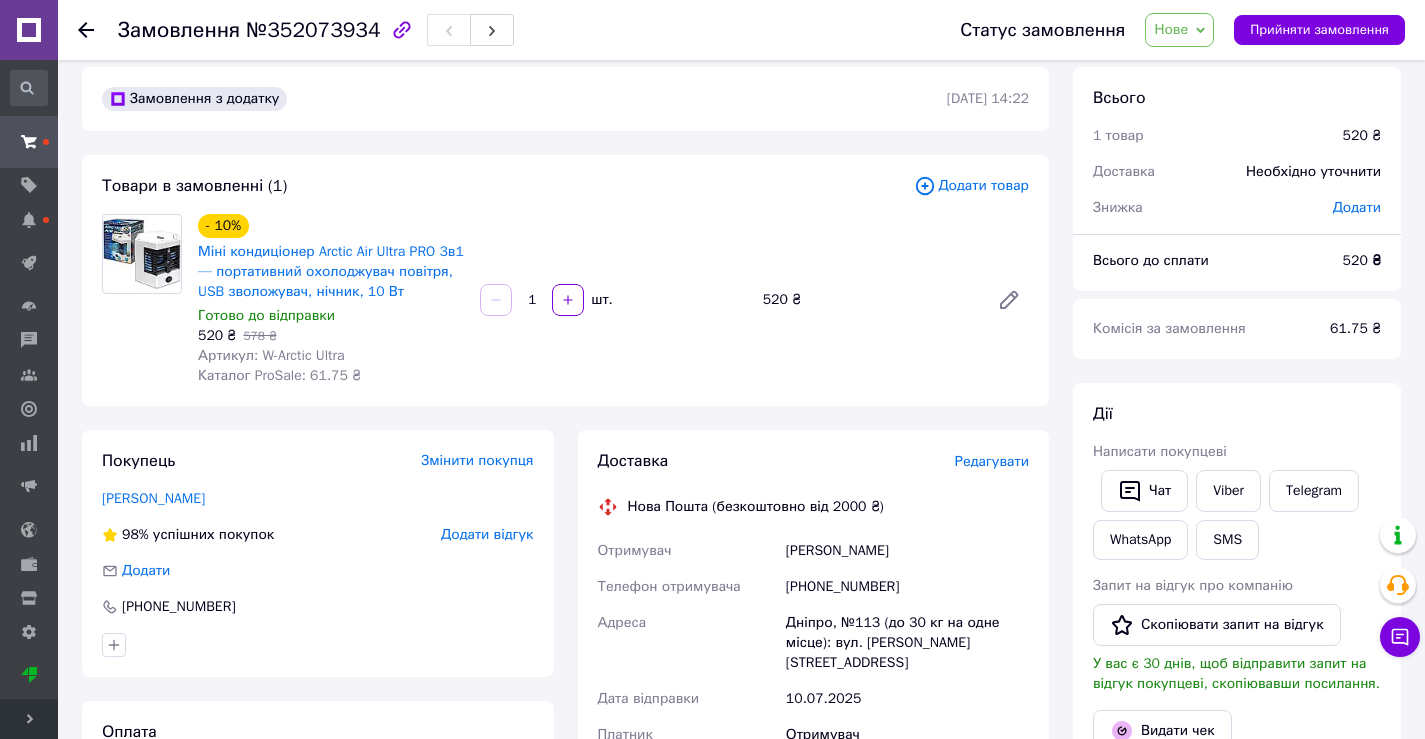 scroll, scrollTop: 0, scrollLeft: 0, axis: both 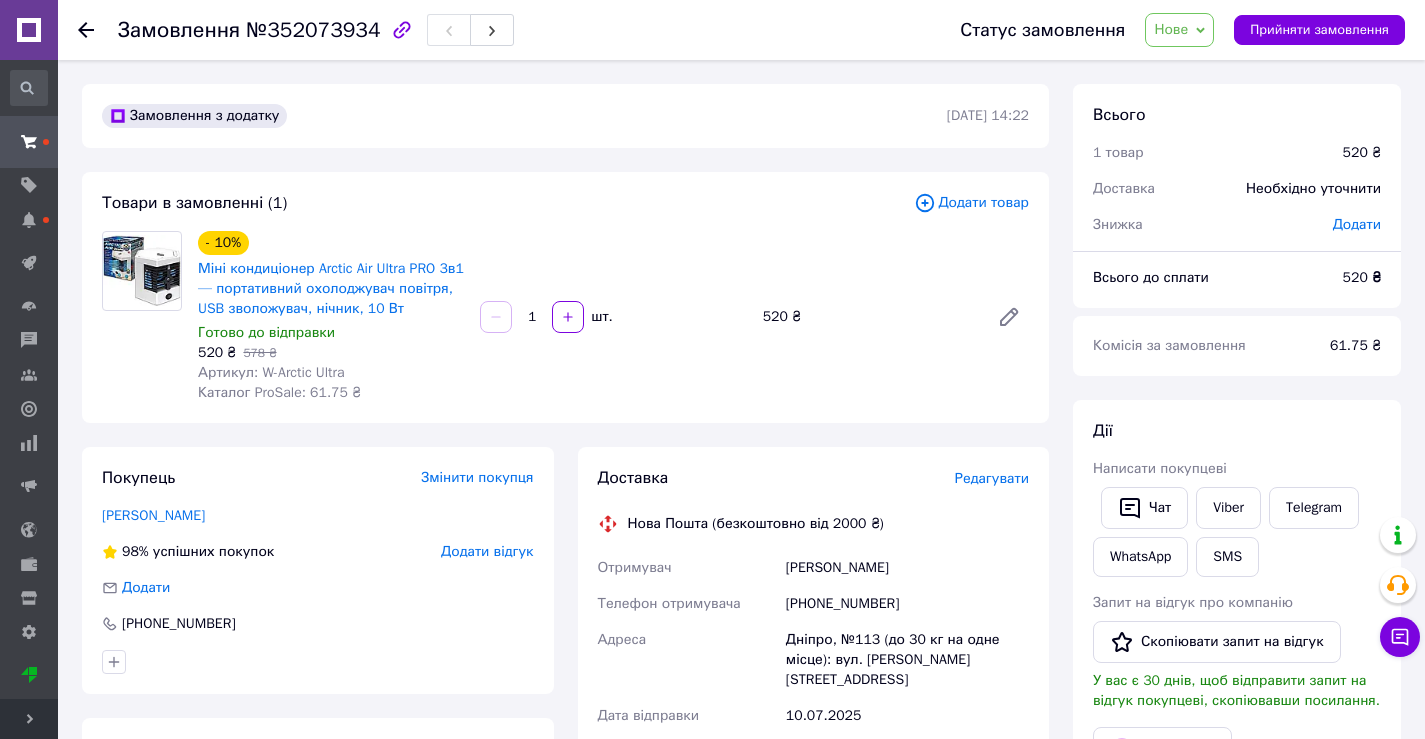 click at bounding box center [98, 30] 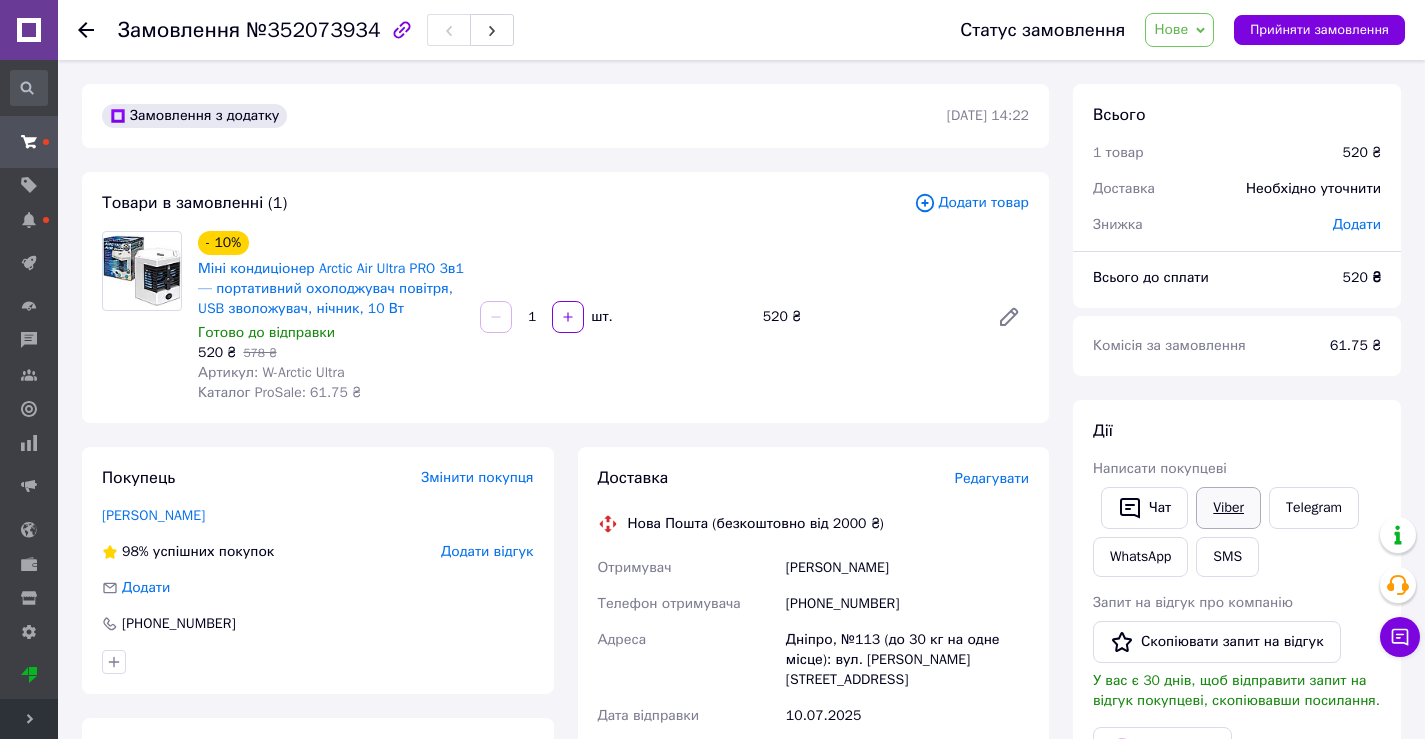 click on "Viber" at bounding box center [1228, 508] 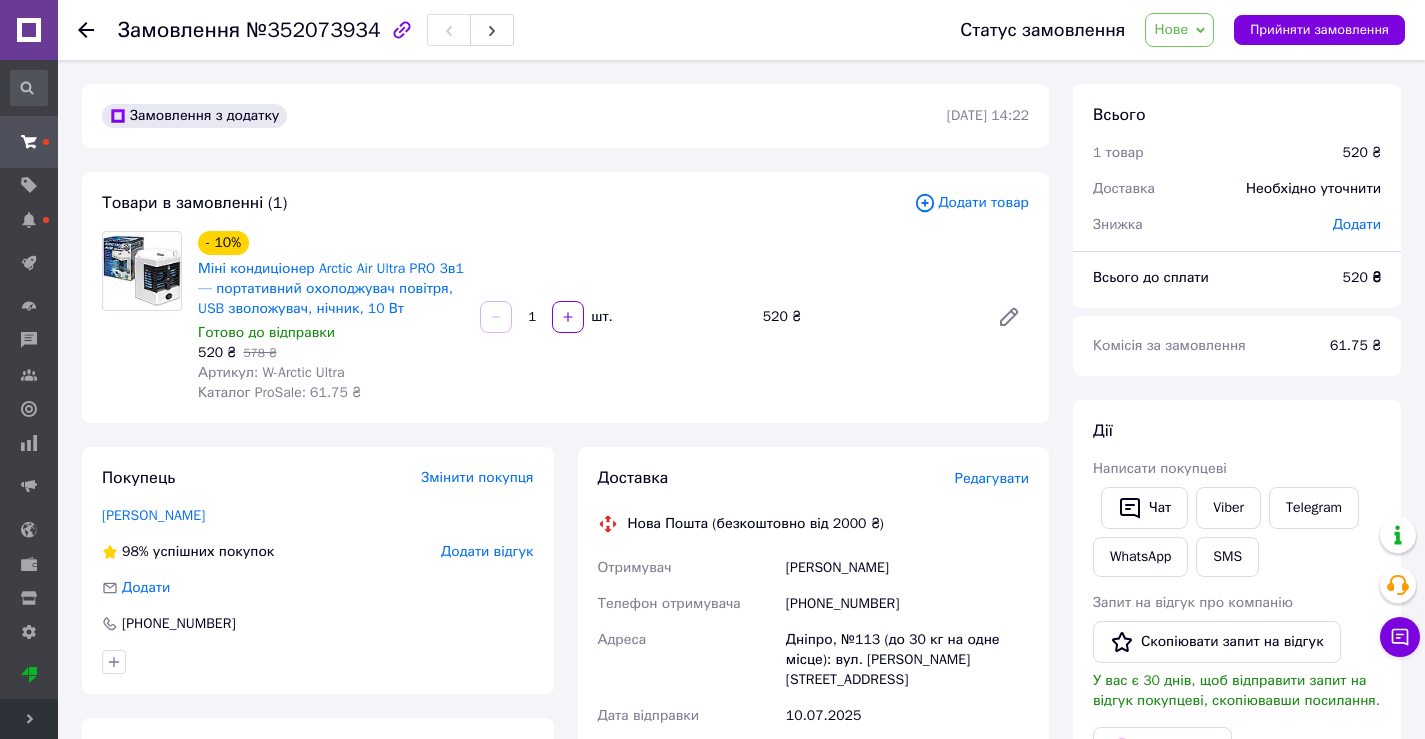 click on "Гаджиев Рустам" at bounding box center (318, 516) 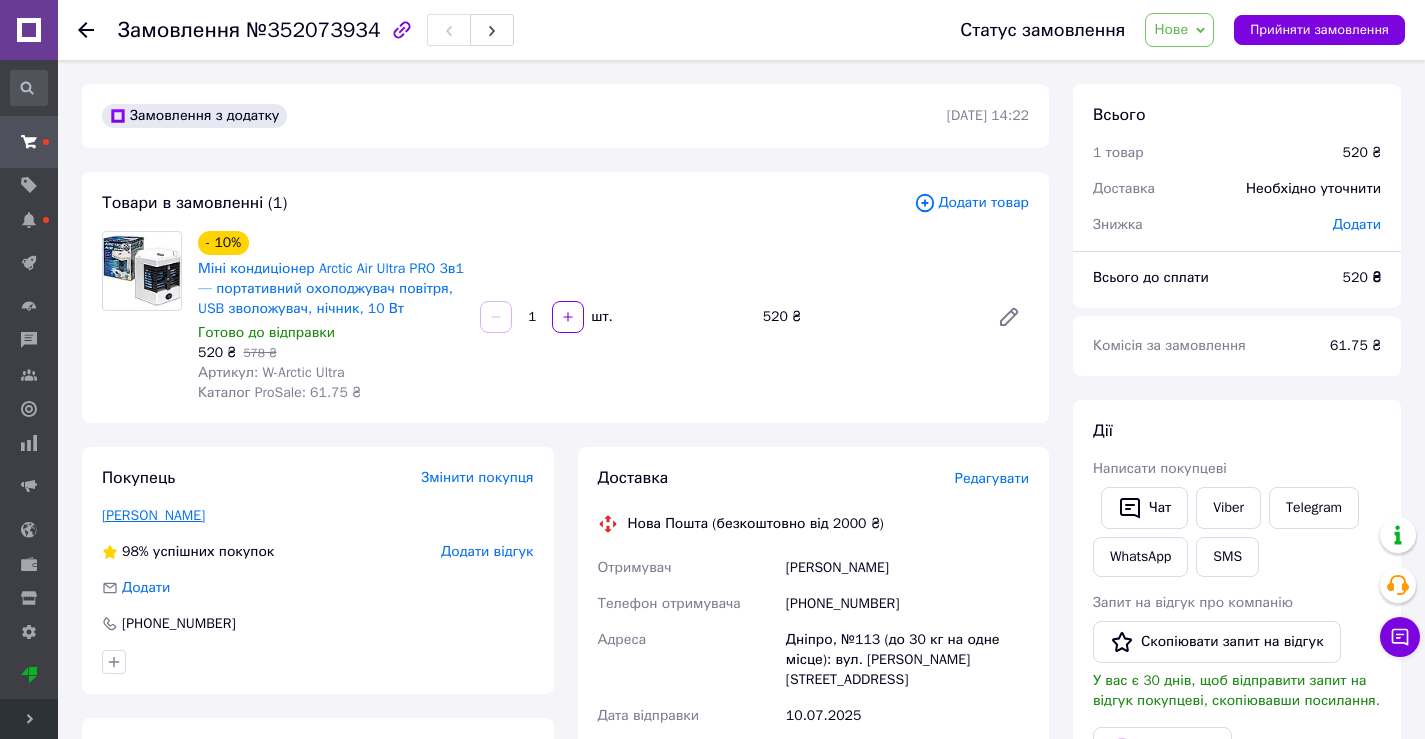 click on "Гаджиев Рустам" at bounding box center (153, 515) 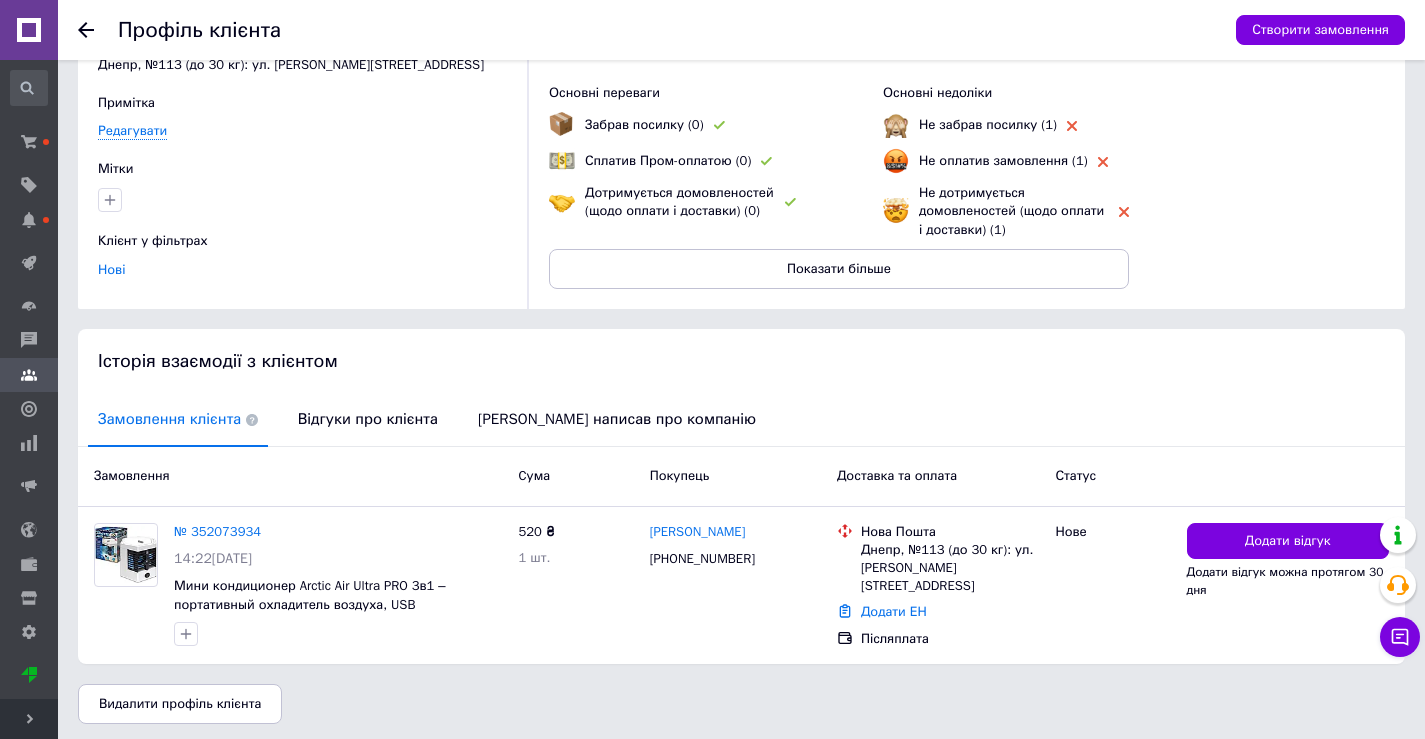 scroll, scrollTop: 129, scrollLeft: 0, axis: vertical 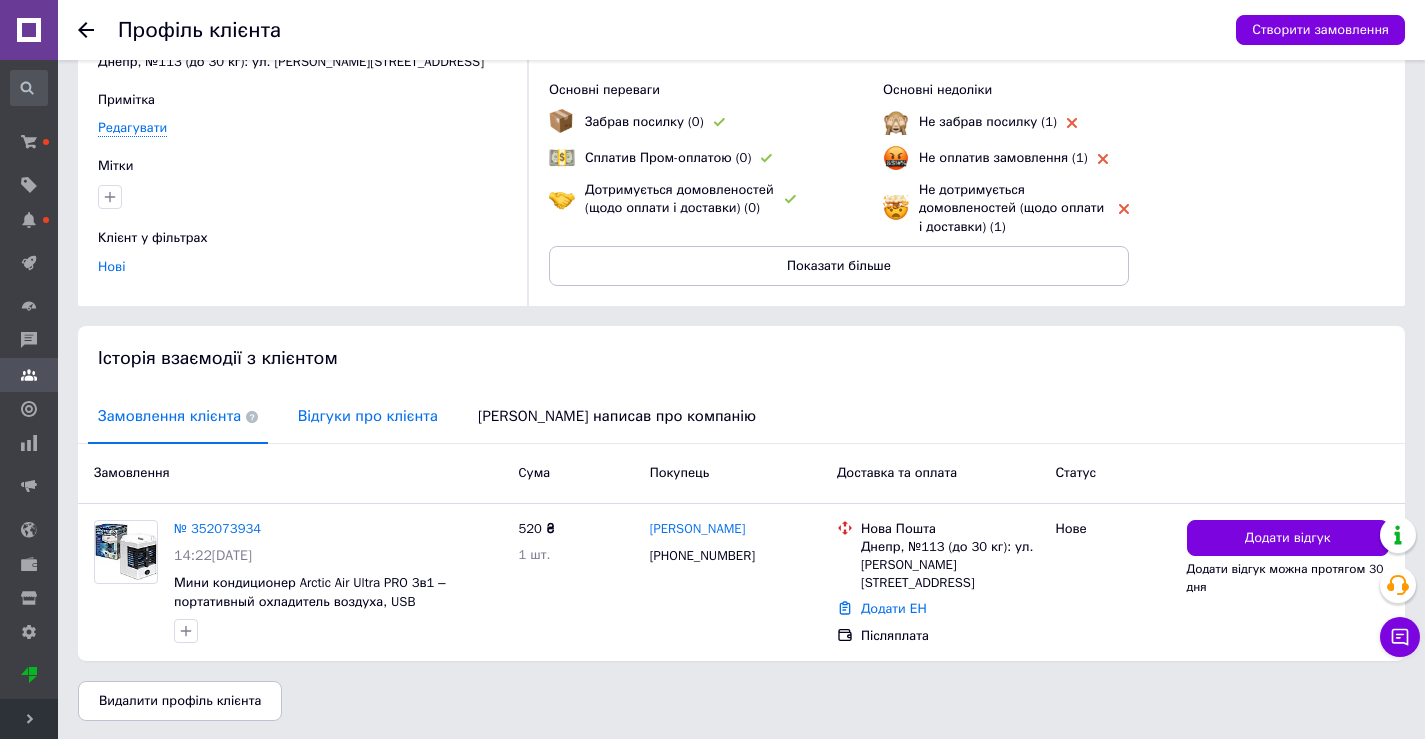 click on "Відгуки про клієнта" at bounding box center (368, 416) 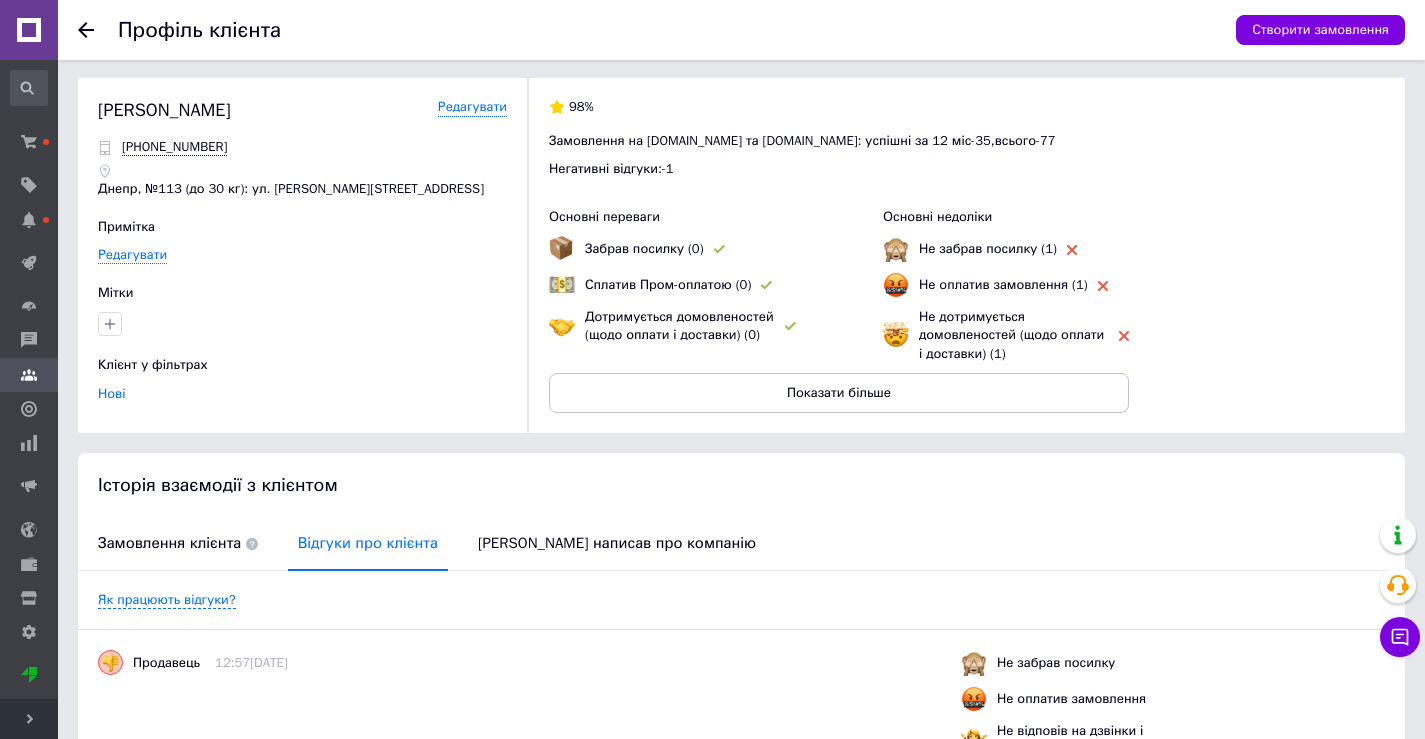 scroll, scrollTop: 0, scrollLeft: 0, axis: both 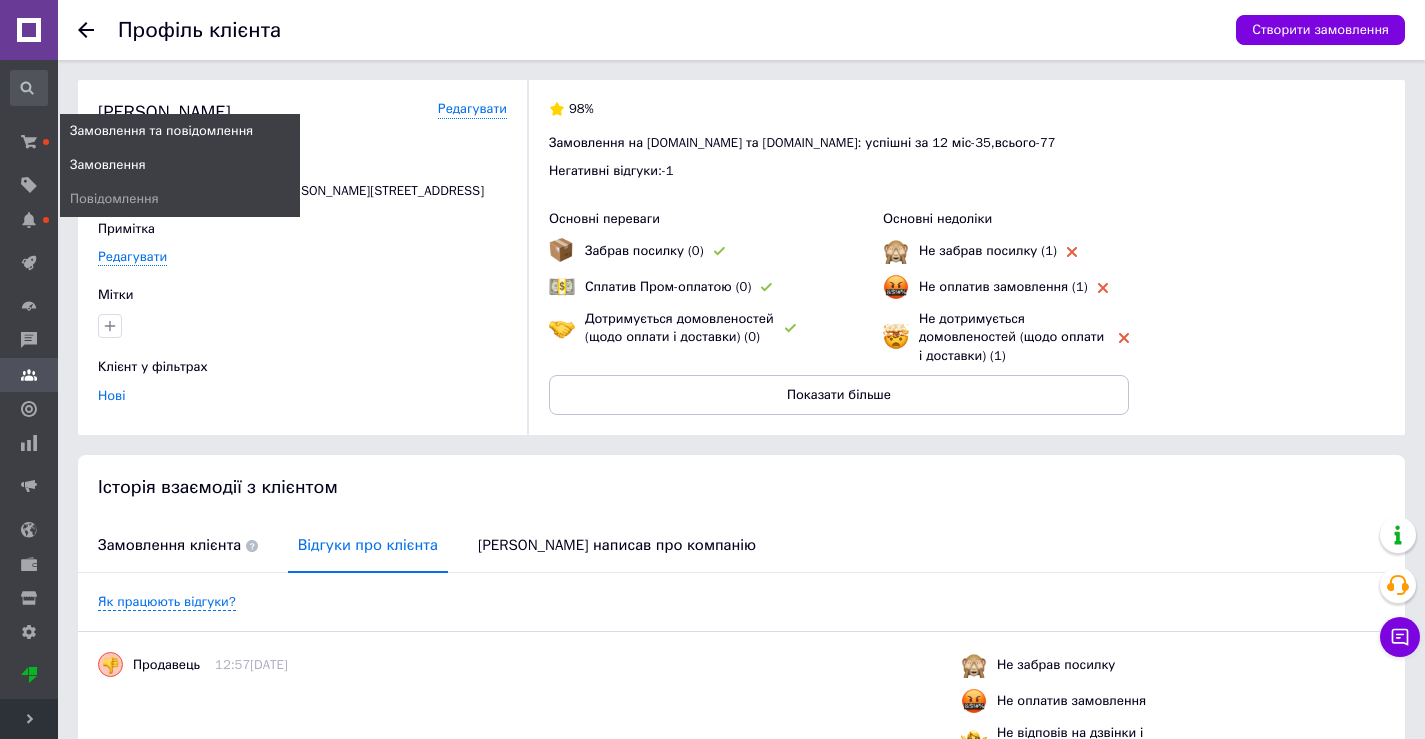 click on "Замовлення" at bounding box center [108, 165] 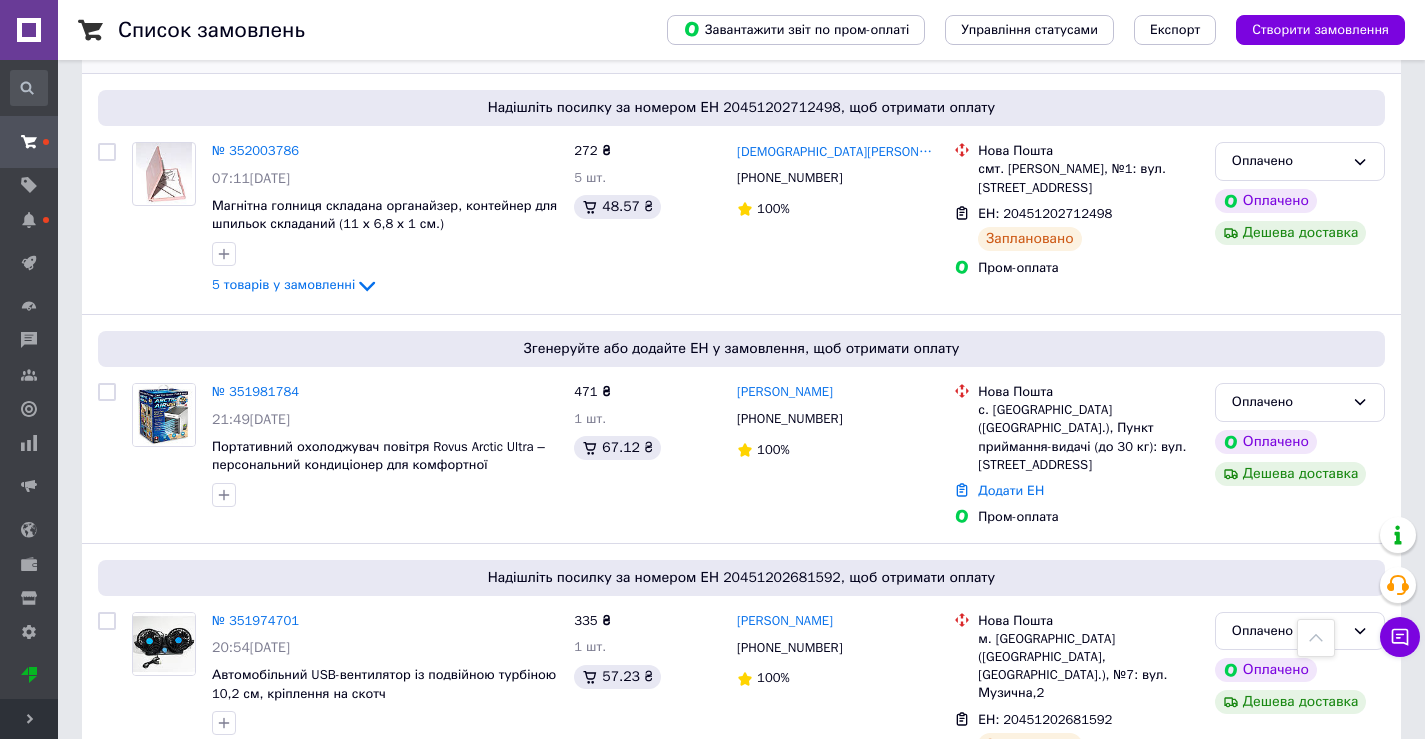scroll, scrollTop: 1700, scrollLeft: 0, axis: vertical 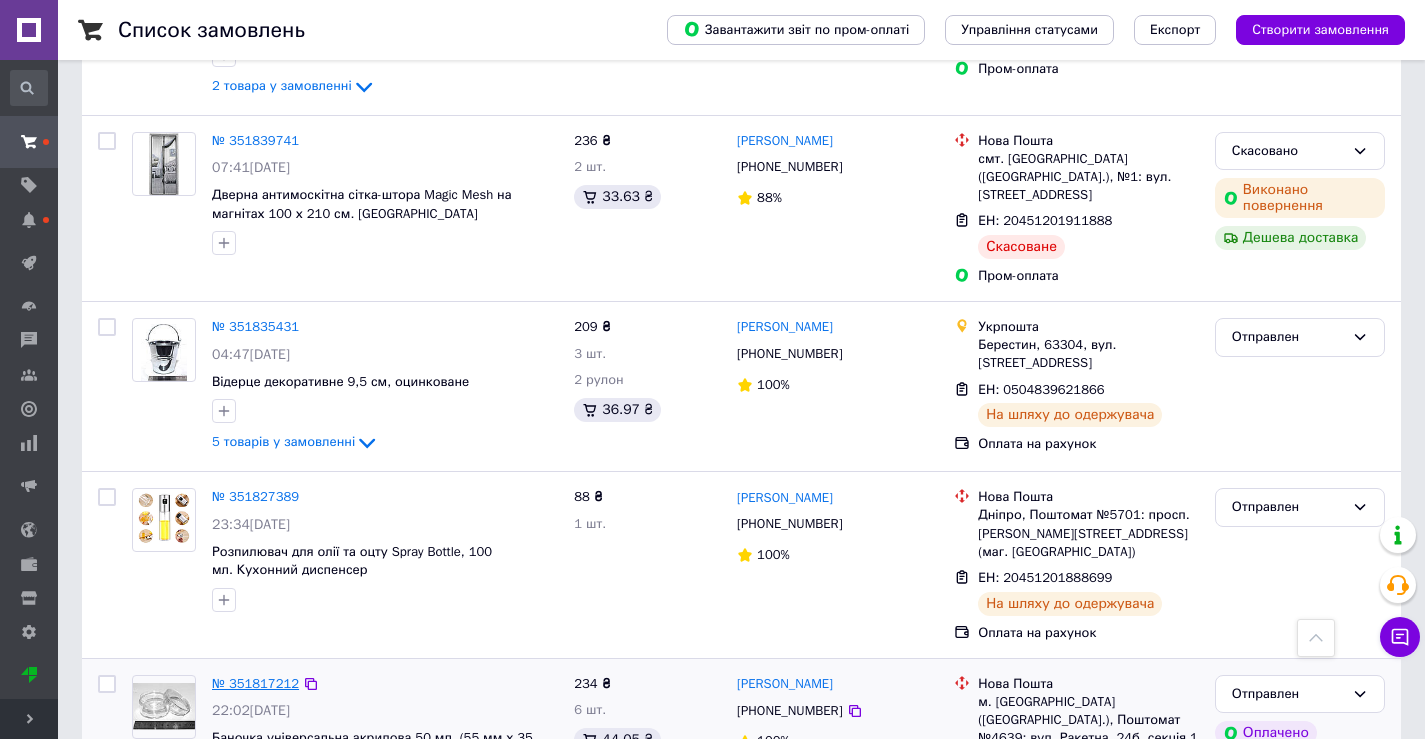 click on "№ 351817212" at bounding box center (255, 683) 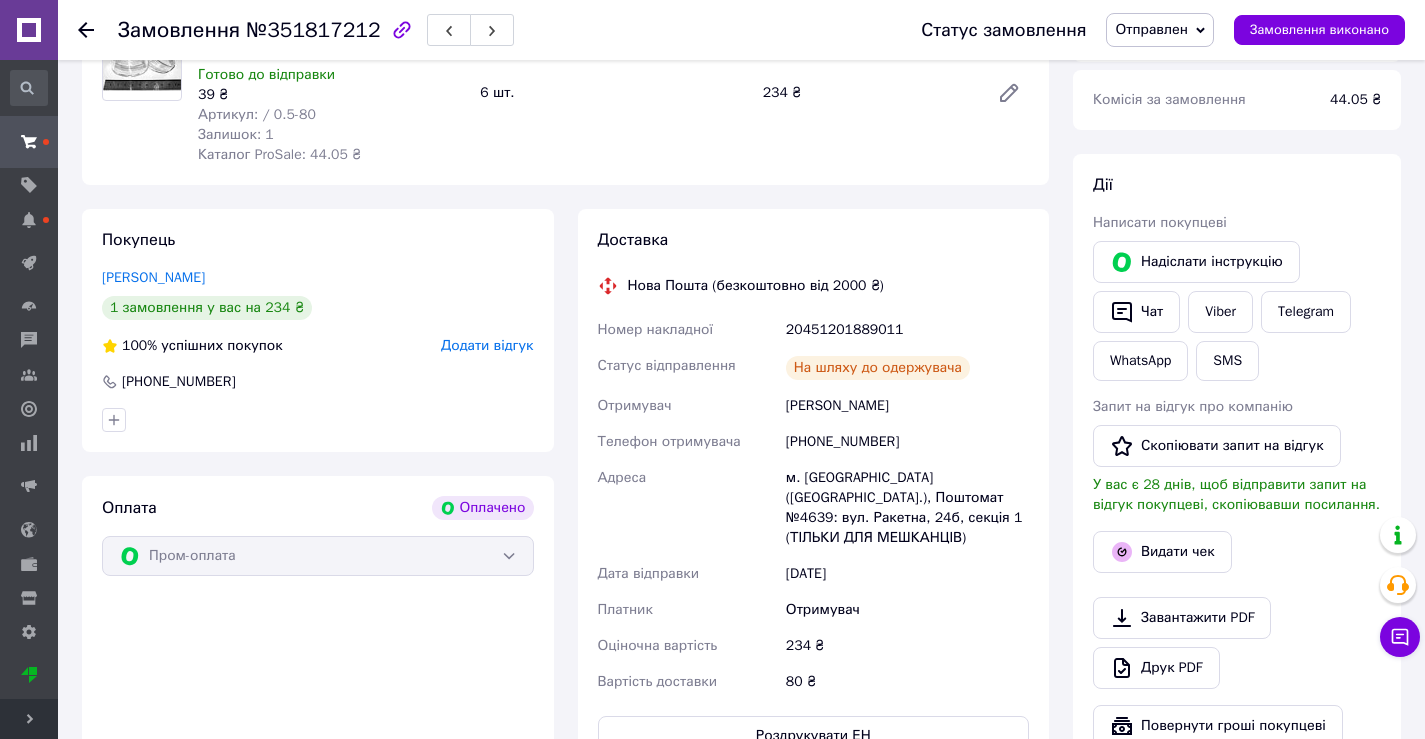 scroll, scrollTop: 692, scrollLeft: 0, axis: vertical 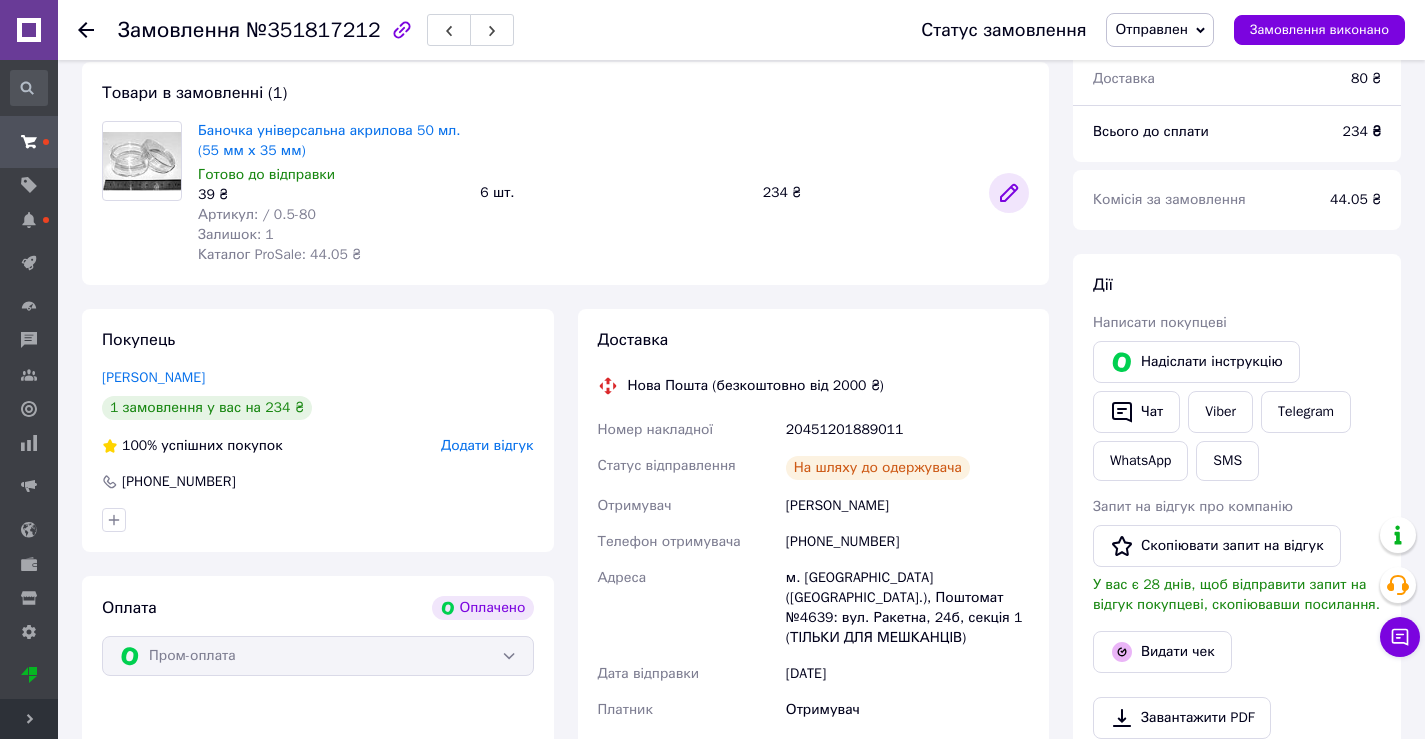 click at bounding box center [1009, 193] 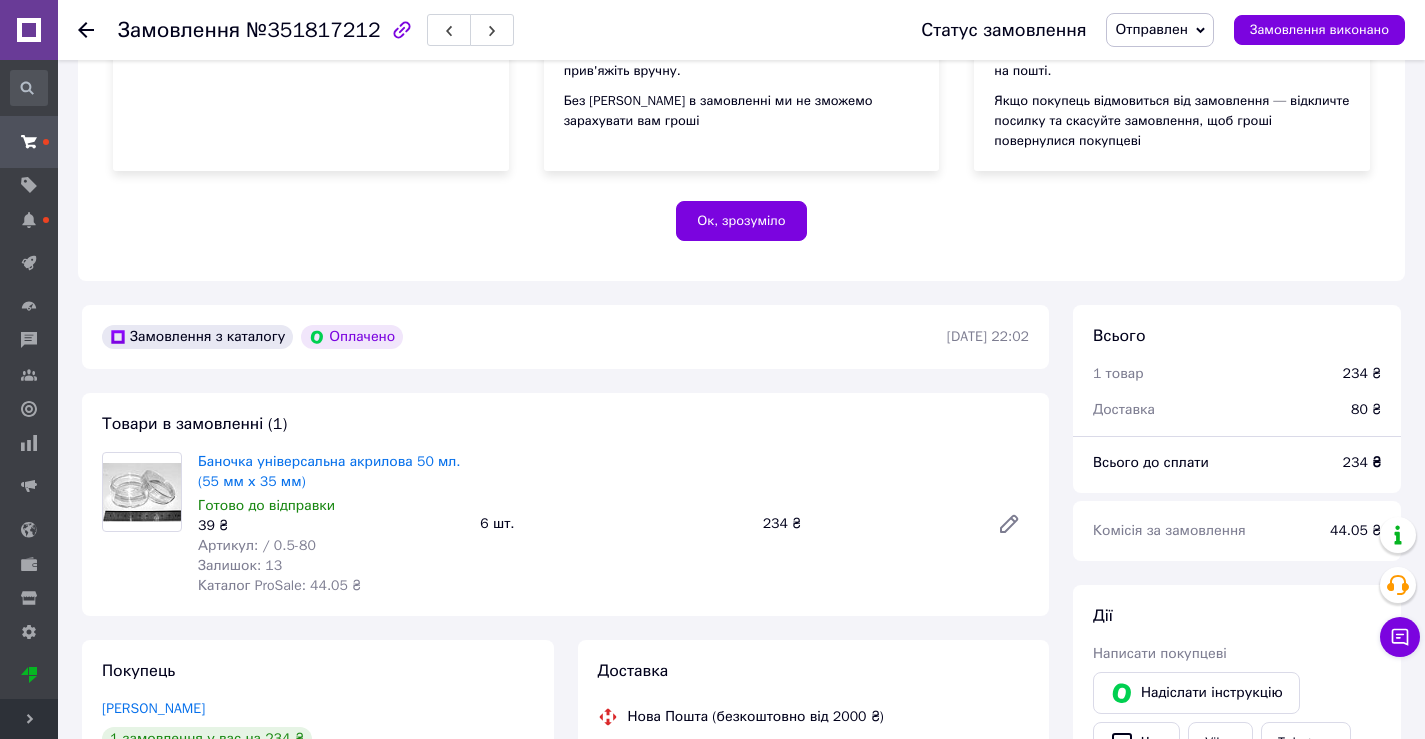 scroll, scrollTop: 375, scrollLeft: 0, axis: vertical 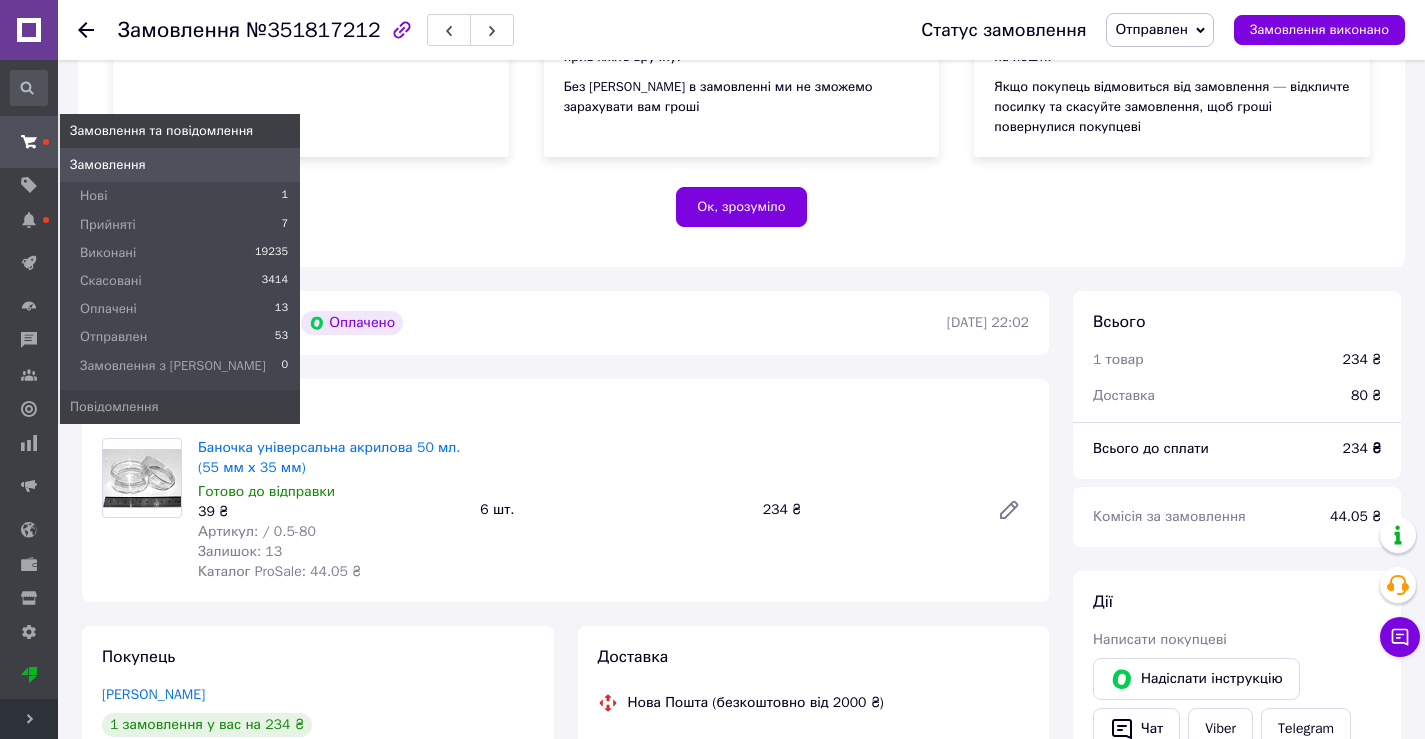click on "Замовлення" at bounding box center [108, 165] 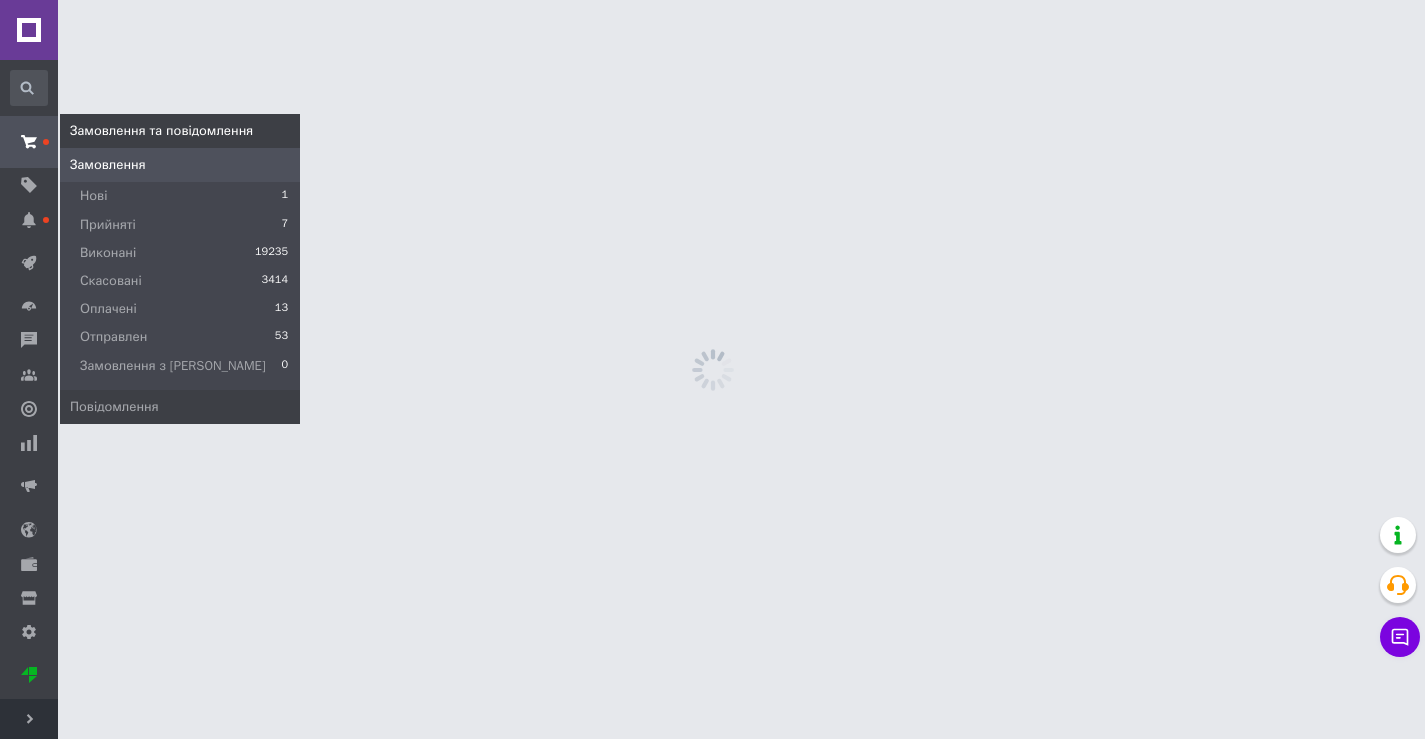 scroll, scrollTop: 0, scrollLeft: 0, axis: both 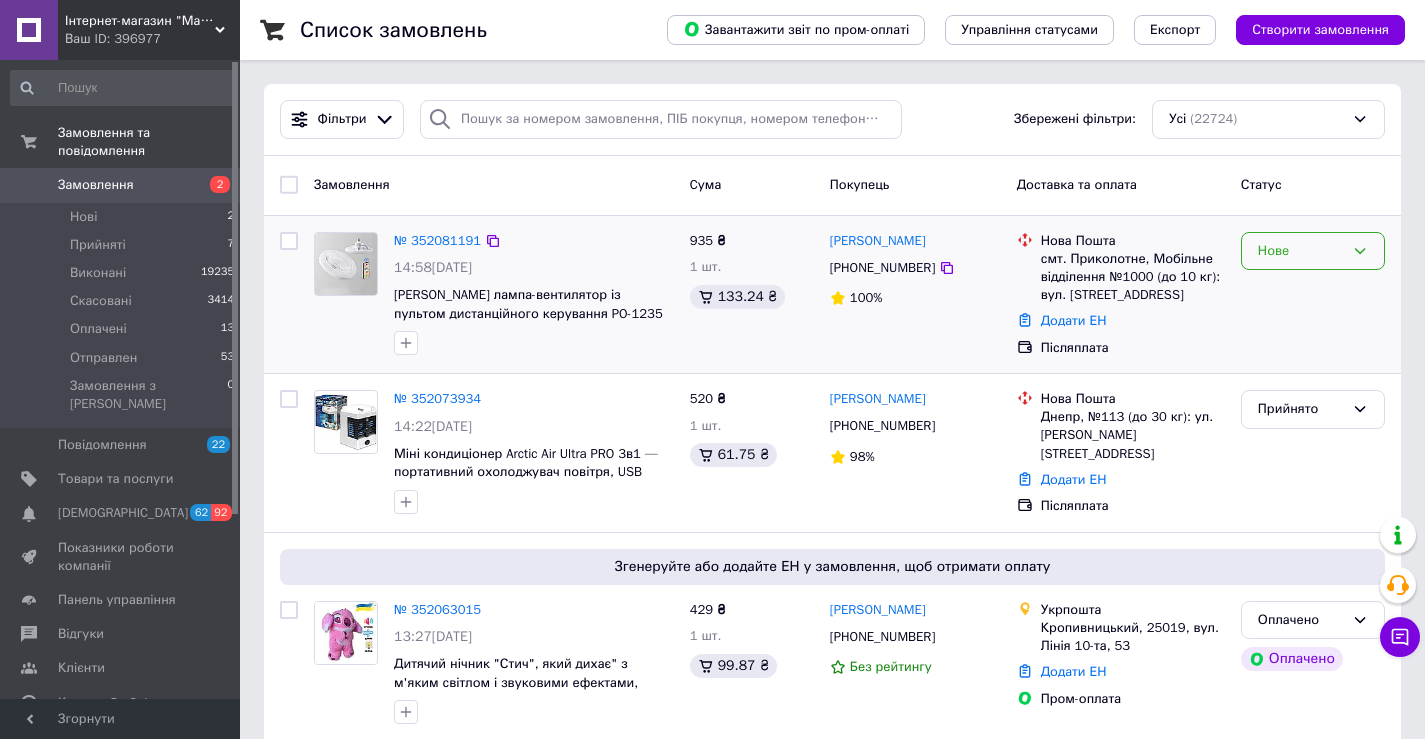 click on "Нове" at bounding box center [1313, 251] 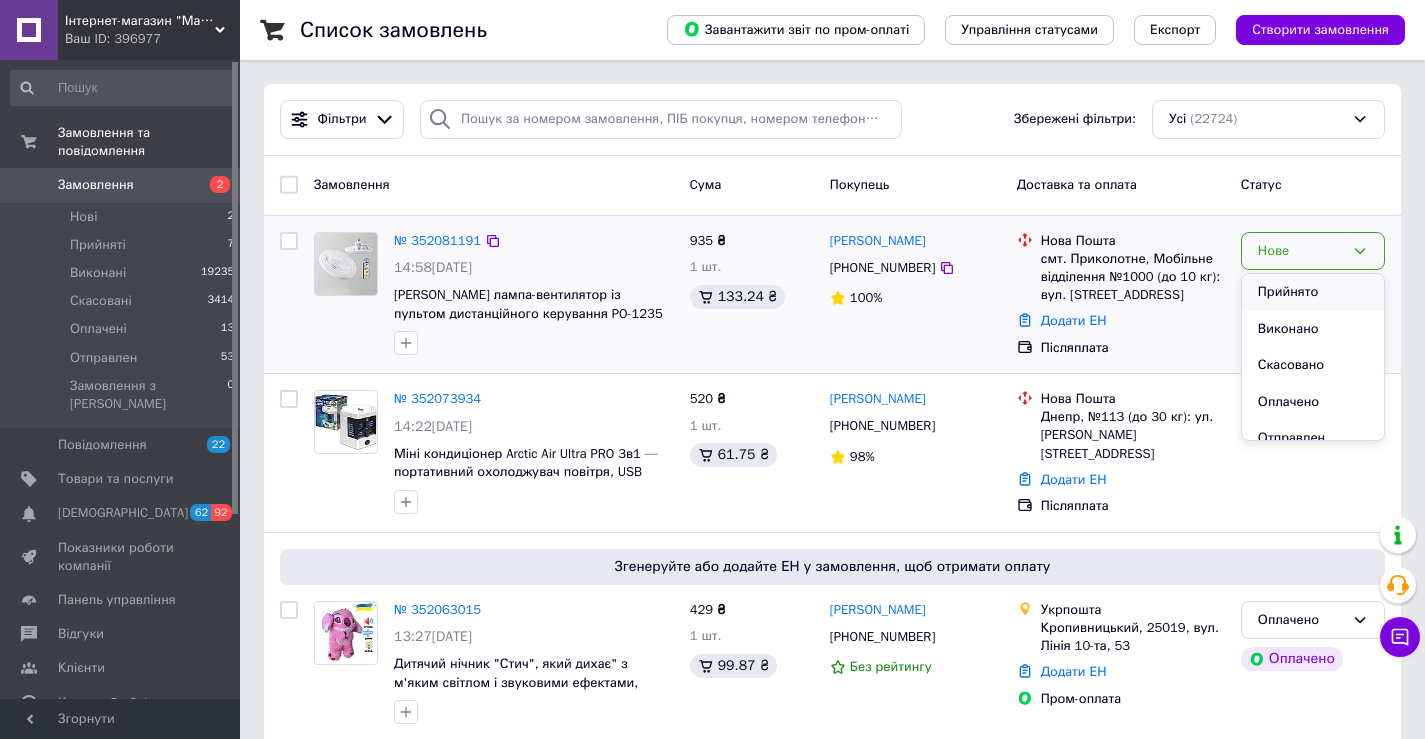 click on "Прийнято" at bounding box center [1313, 292] 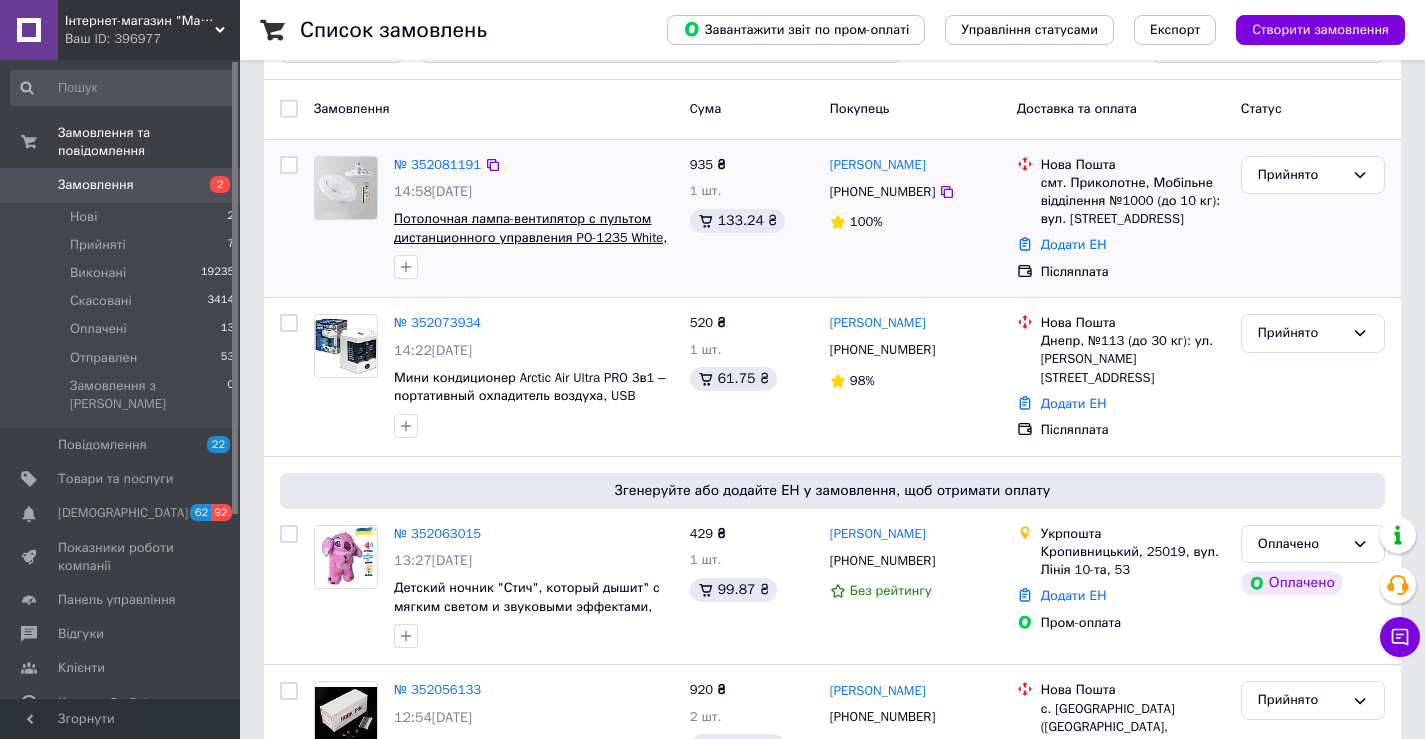 scroll, scrollTop: 200, scrollLeft: 0, axis: vertical 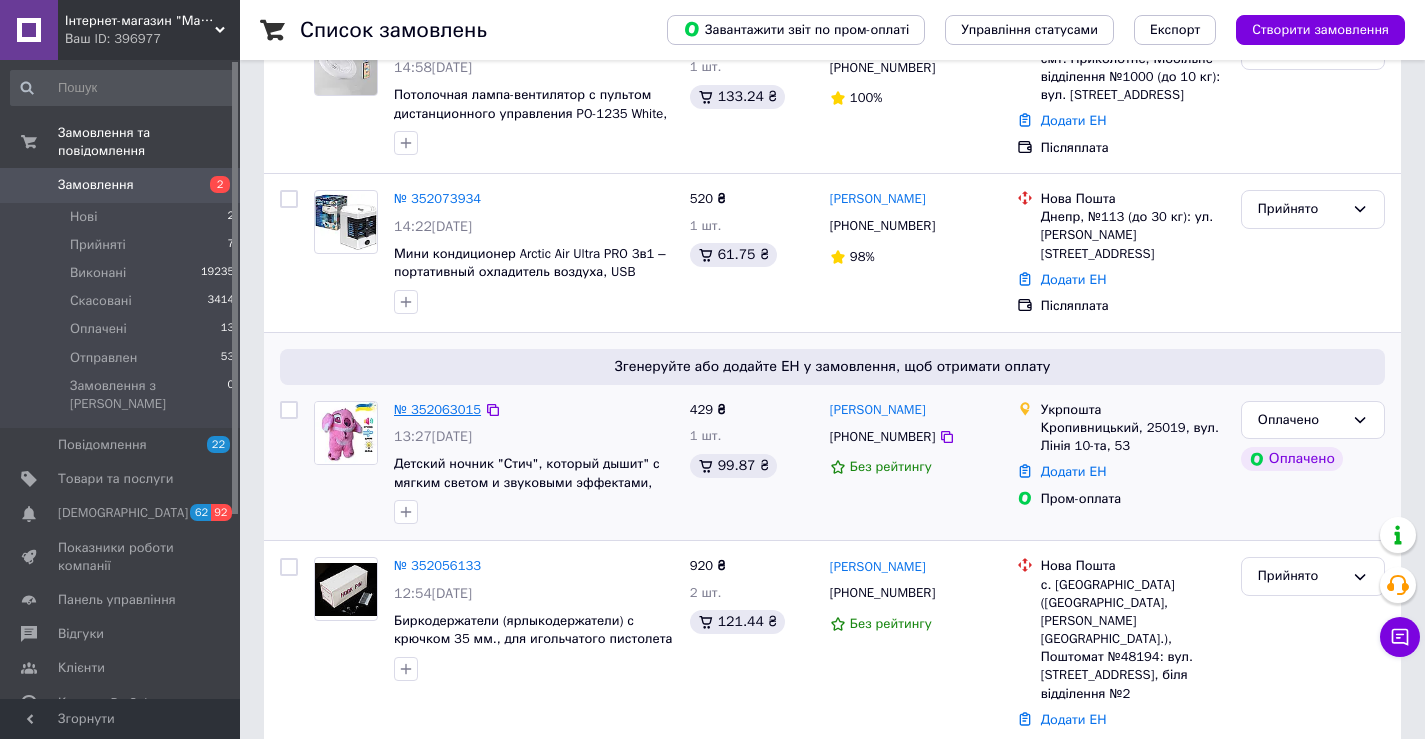 click on "№ 352063015" at bounding box center (437, 409) 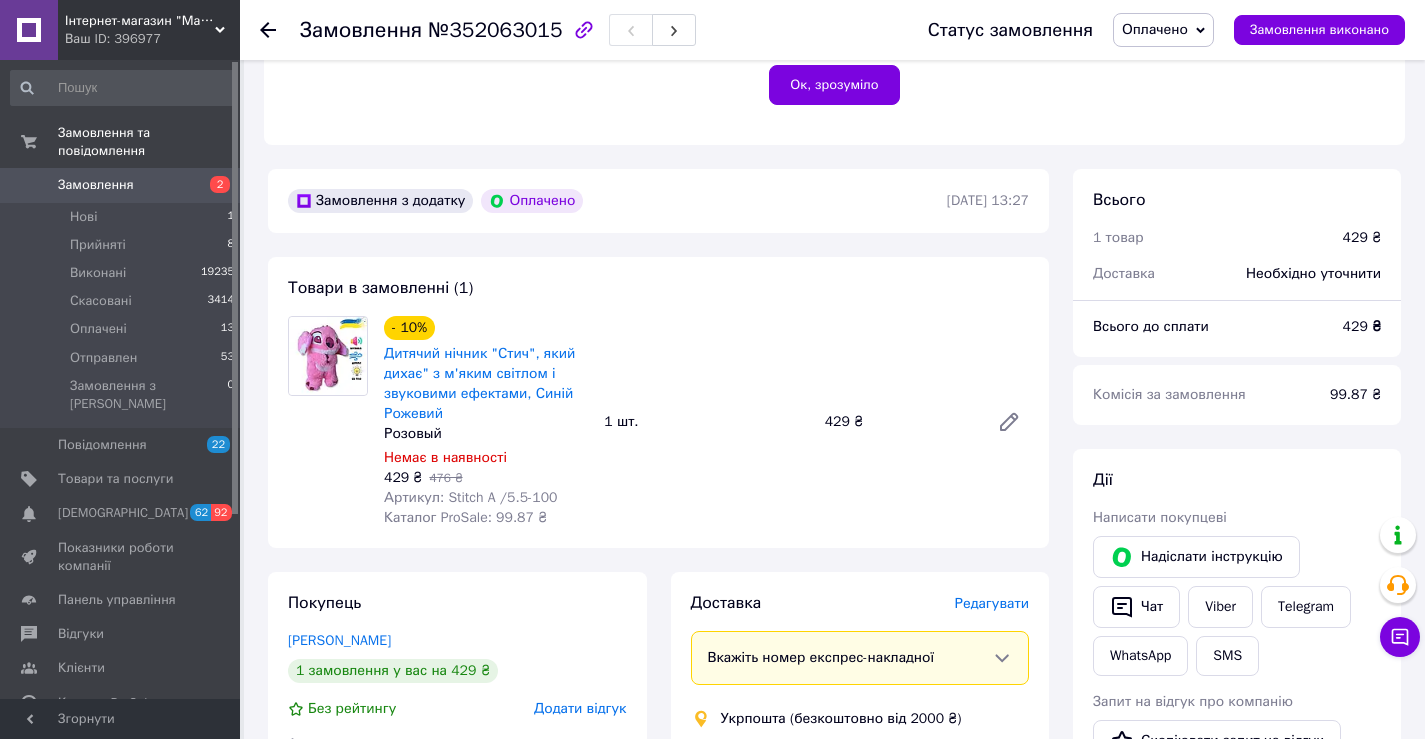 scroll, scrollTop: 700, scrollLeft: 0, axis: vertical 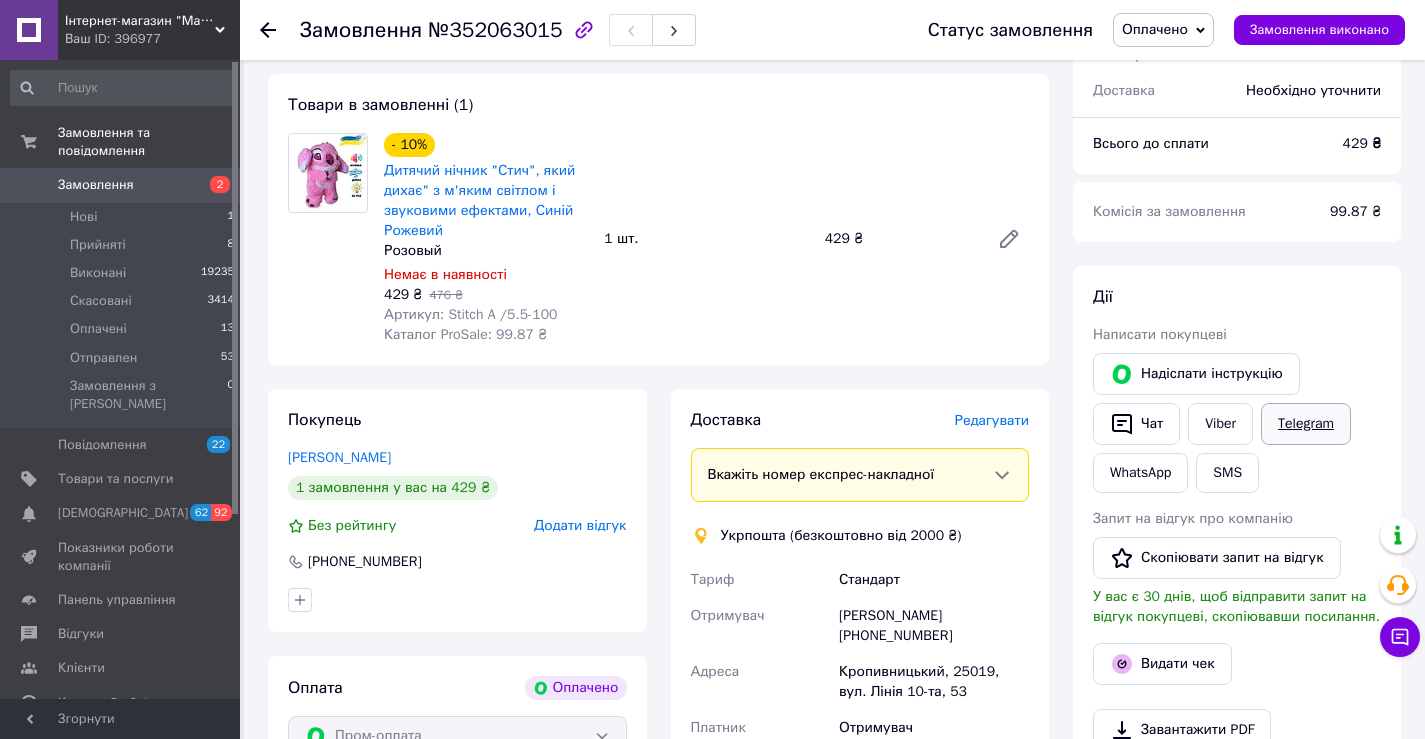 click on "Telegram" at bounding box center [1306, 424] 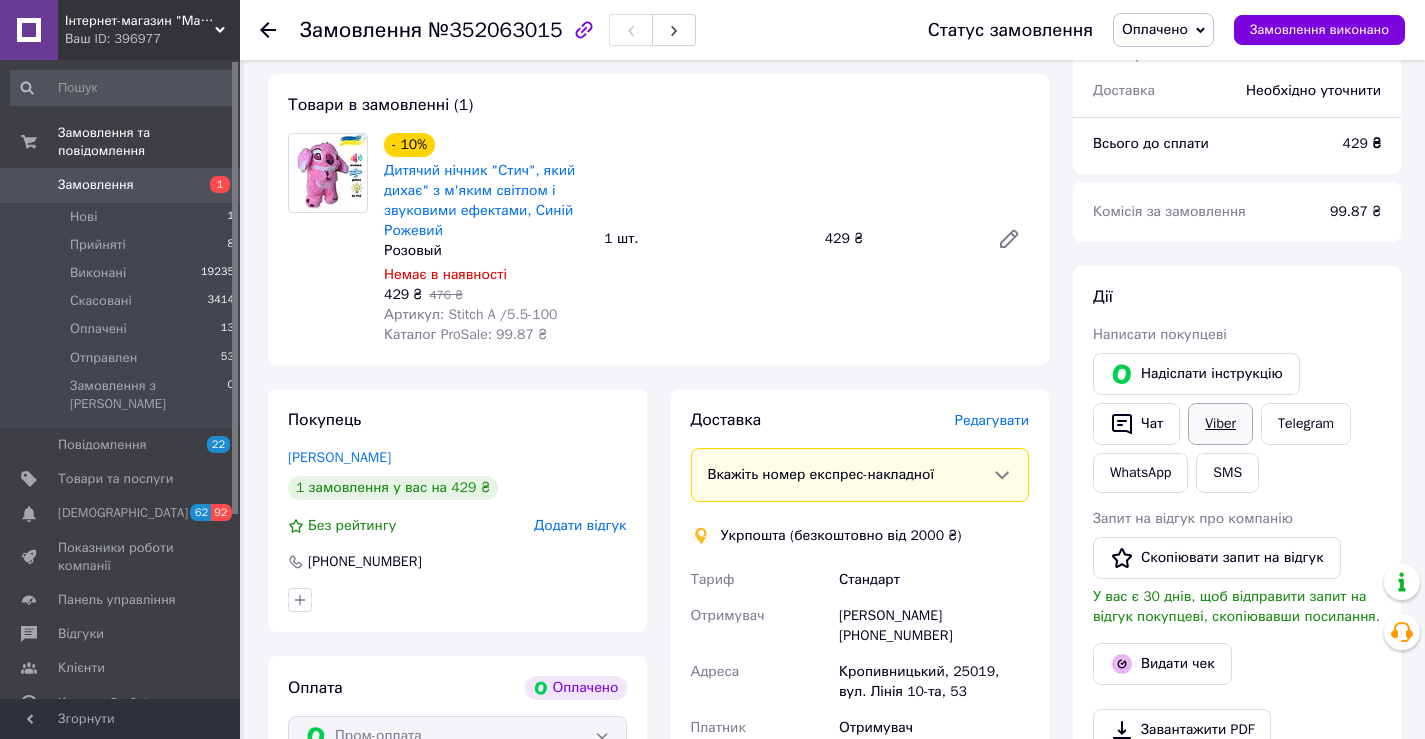 scroll, scrollTop: 700, scrollLeft: 0, axis: vertical 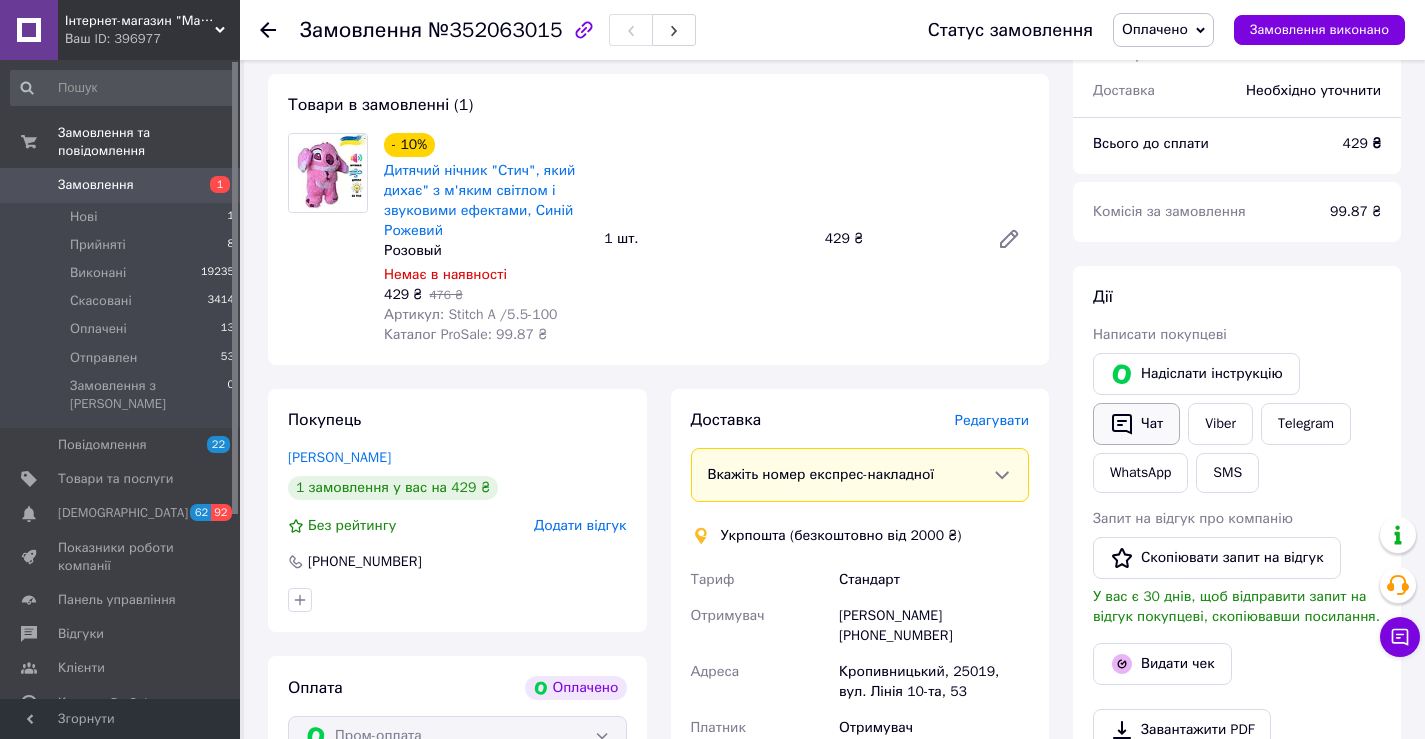 click on "Чат" at bounding box center (1136, 424) 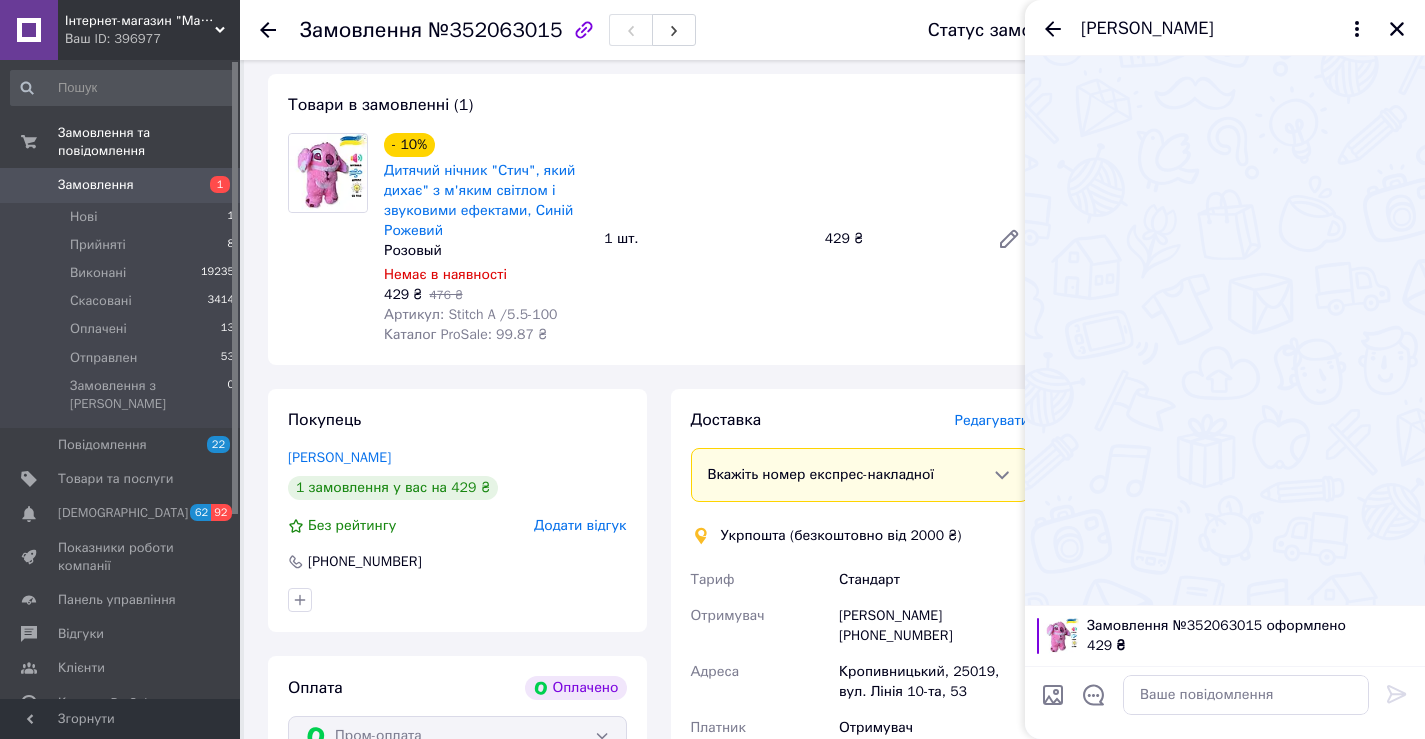 type 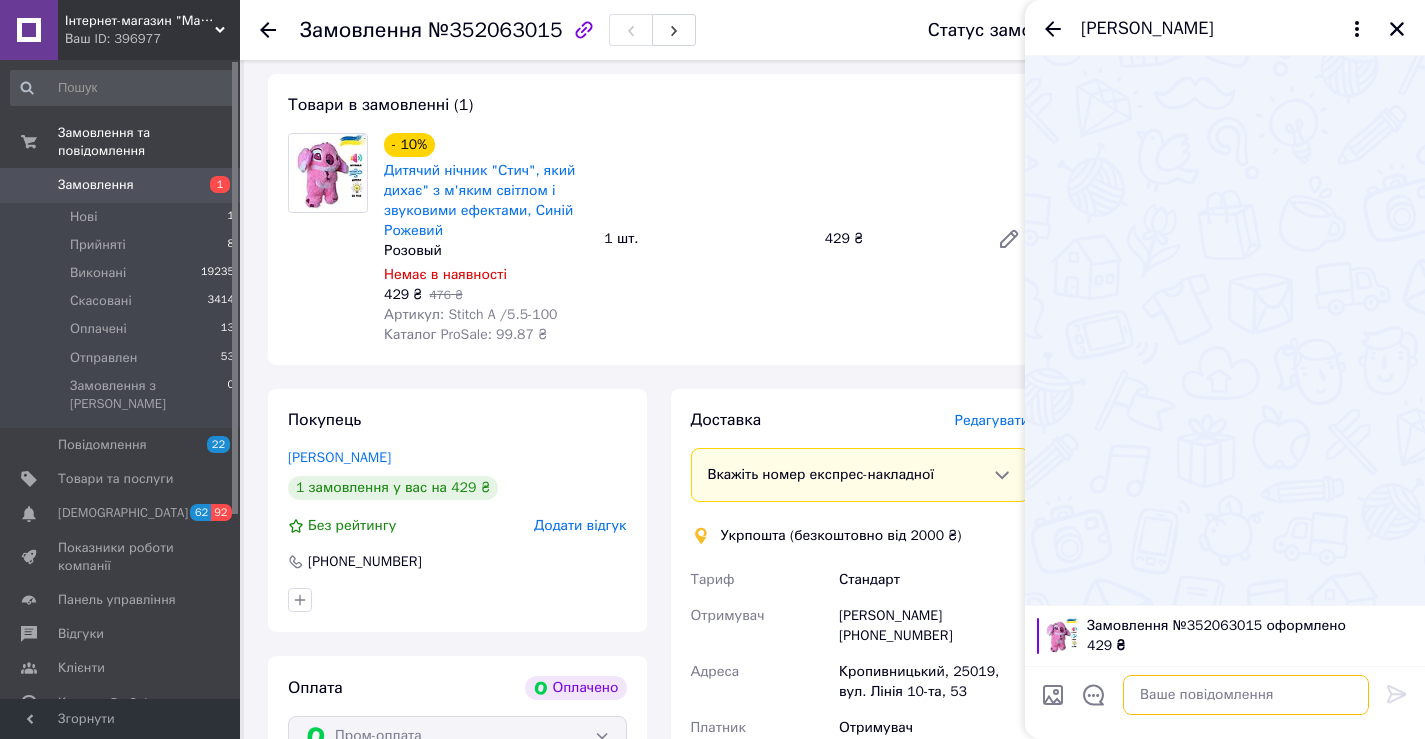 click at bounding box center [1246, 695] 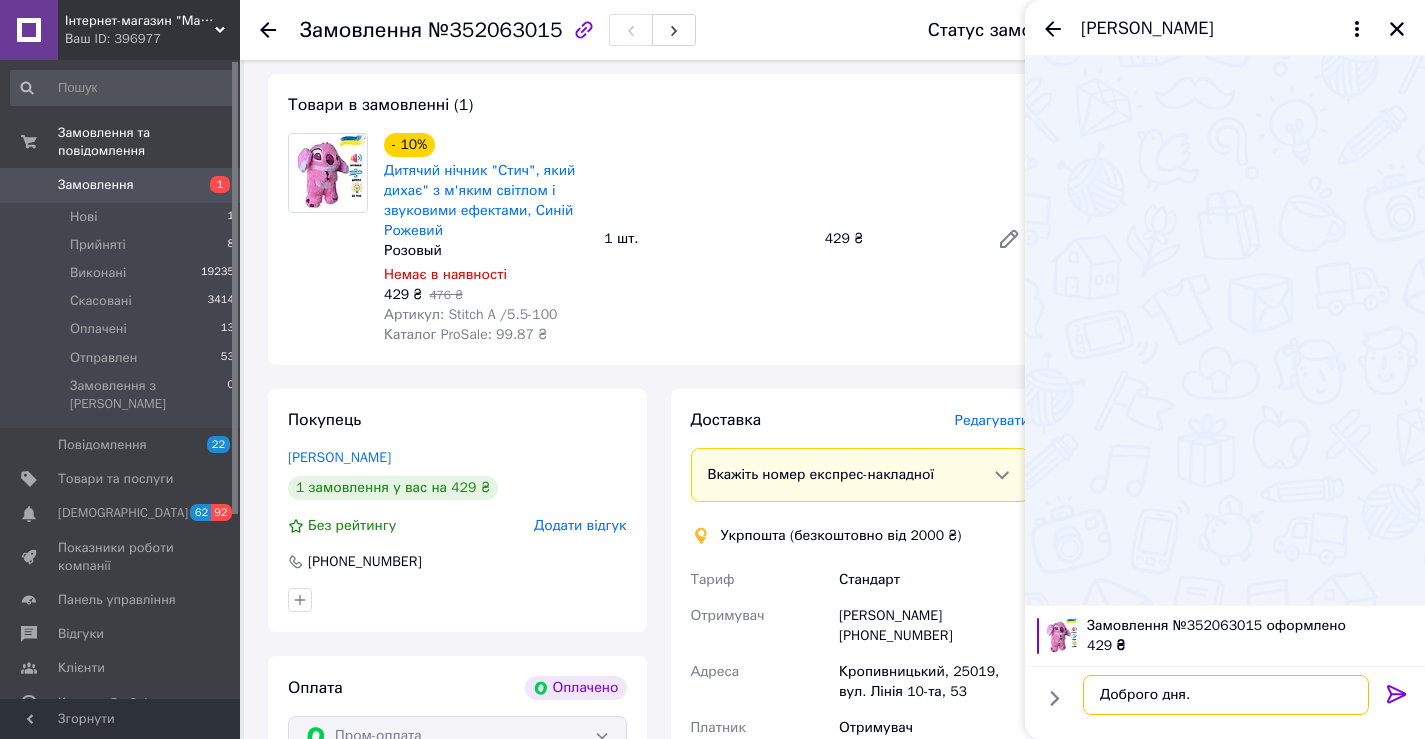 click on "Доброго дня." at bounding box center (1226, 695) 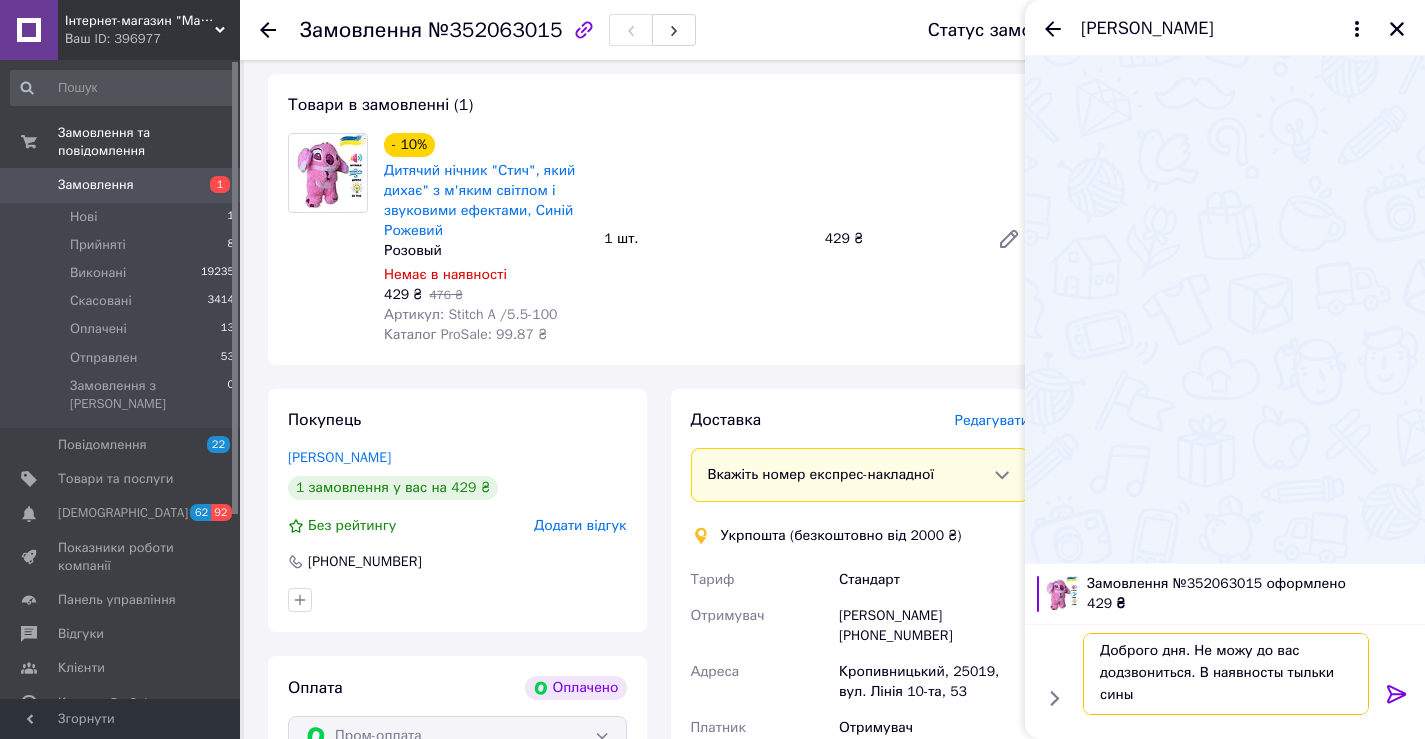 scroll, scrollTop: 2, scrollLeft: 0, axis: vertical 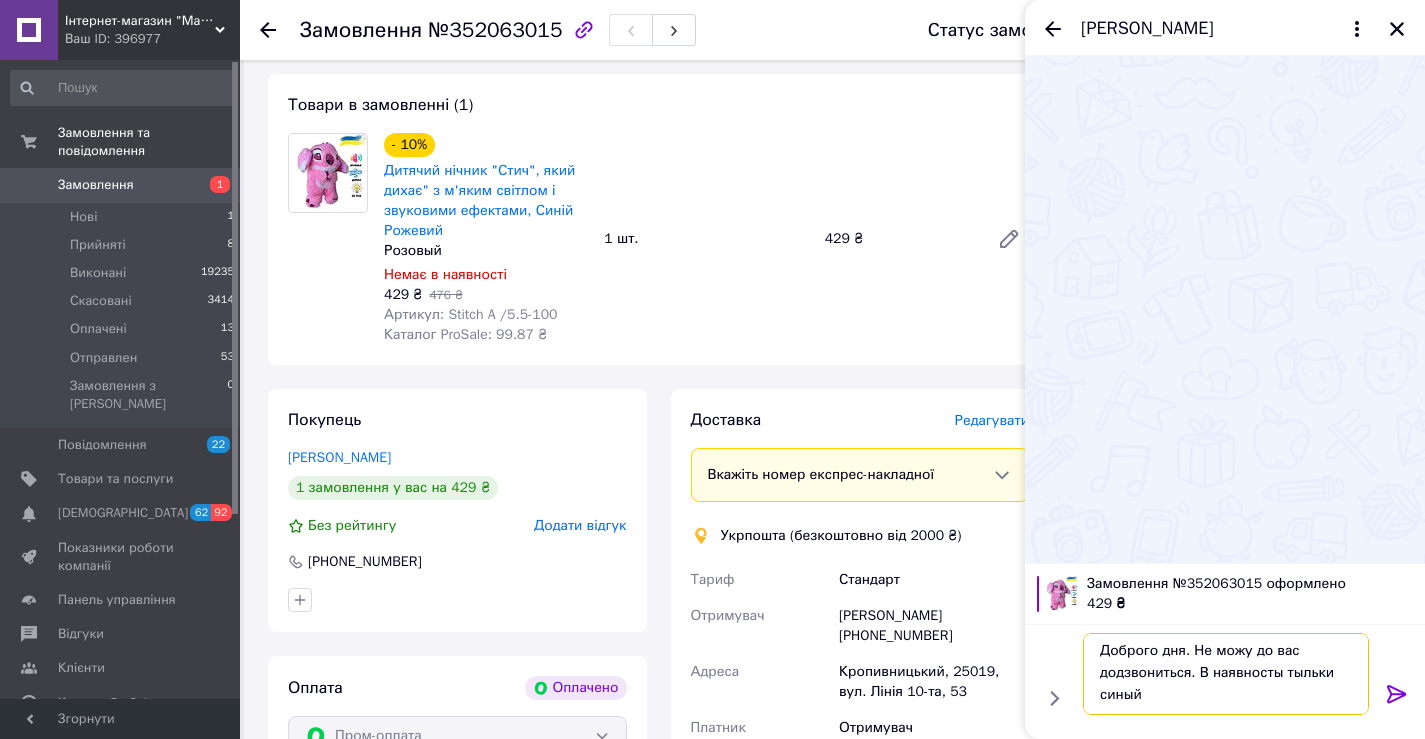 click on "Доброго дня. Не можу до вас додзвониться. В наявносты тыльки синый" at bounding box center [1226, 674] 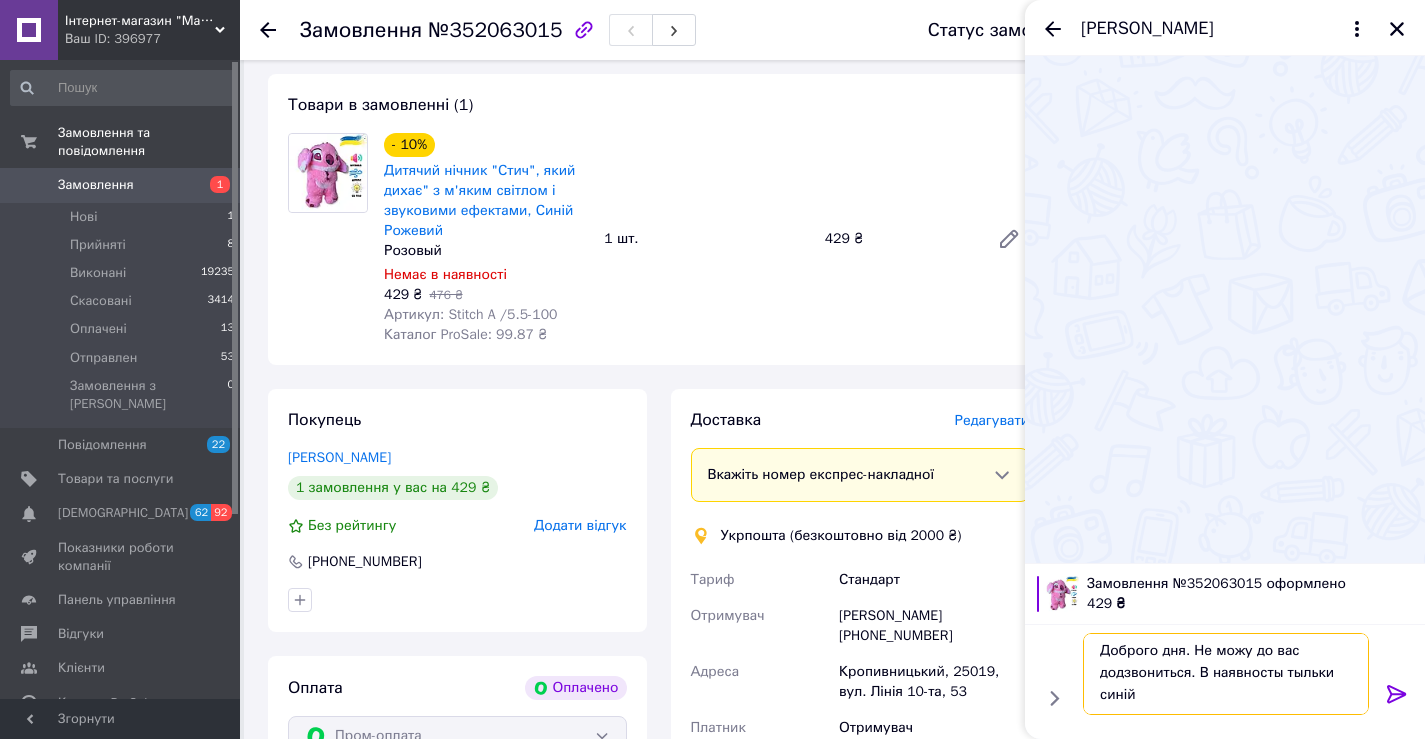 click on "Доброго дня. Не можу до вас додзвониться. В наявносты тыльки синій" at bounding box center [1226, 674] 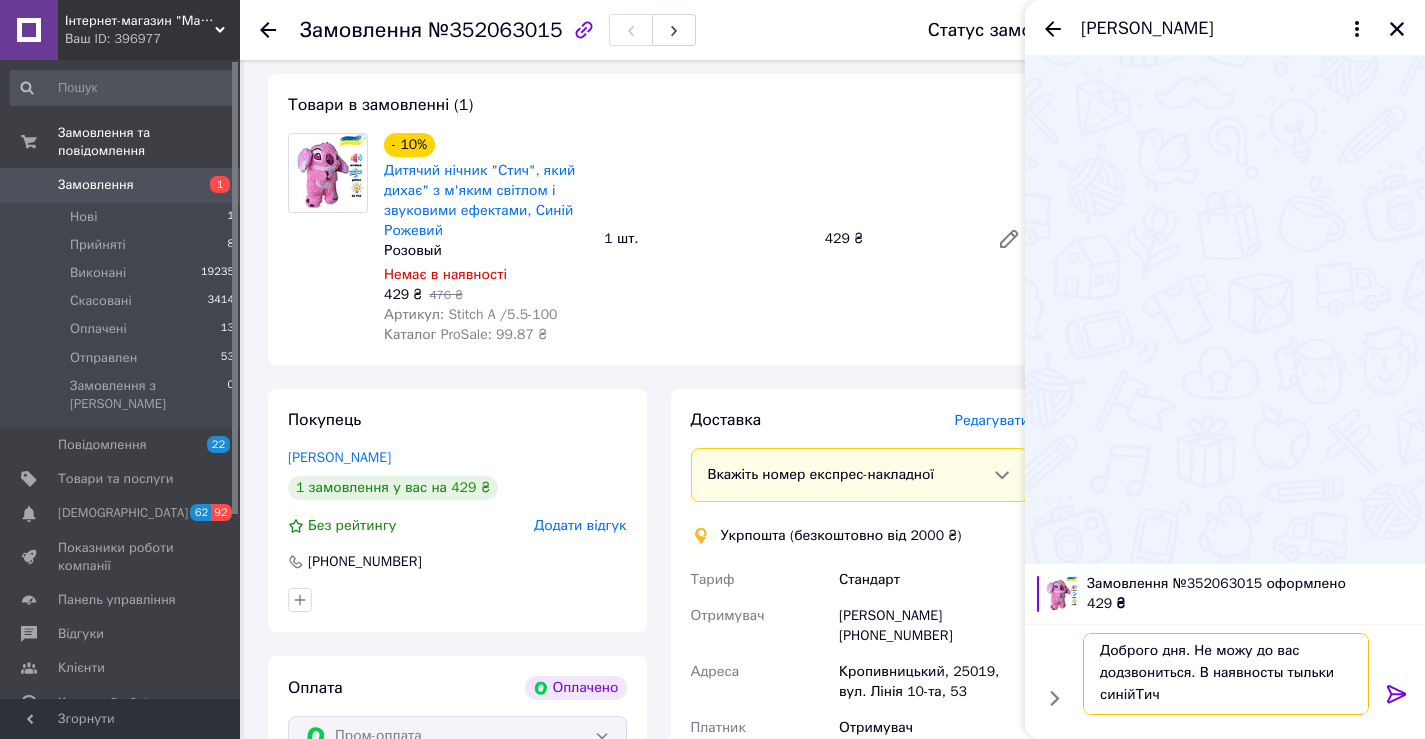 click on "Доброго дня. Не можу до вас додзвониться. В наявносты тыльки синійТич" at bounding box center (1226, 674) 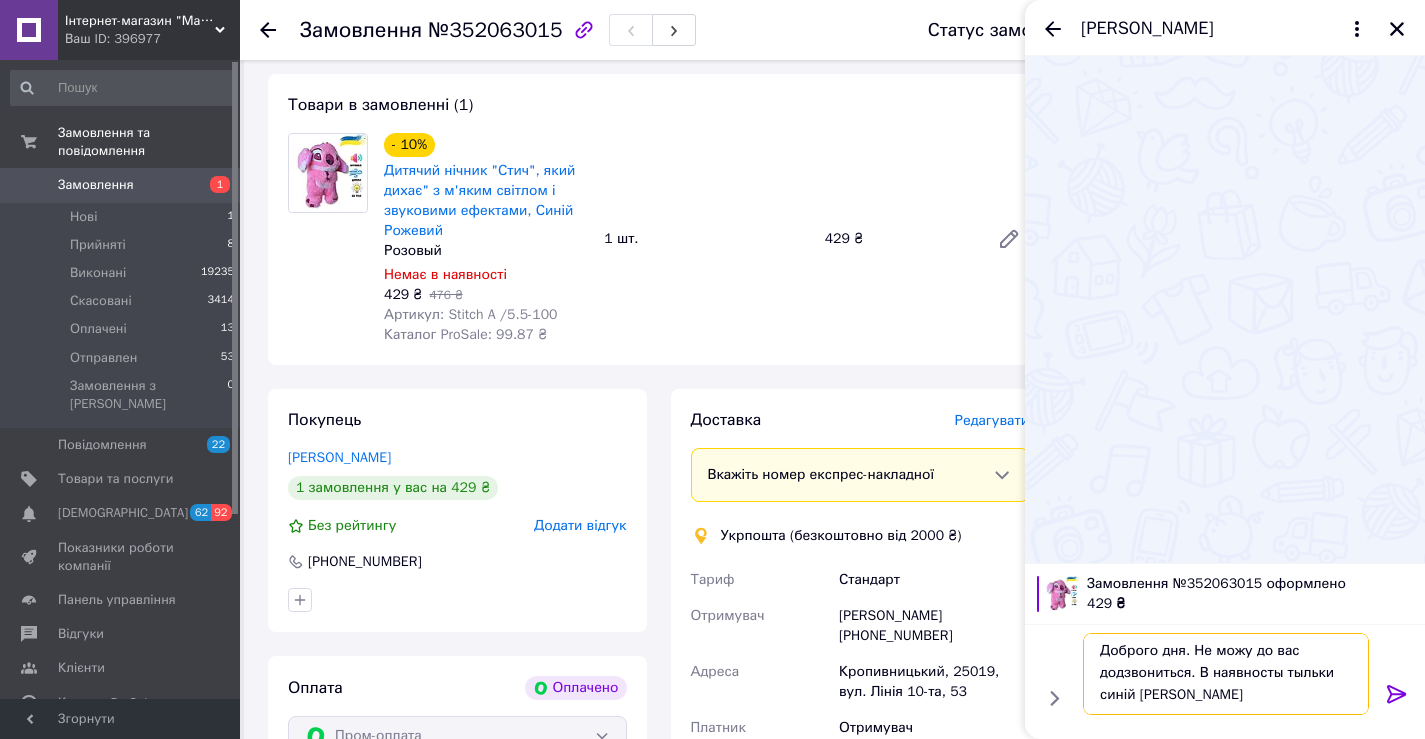 drag, startPoint x: 1296, startPoint y: 678, endPoint x: 1288, endPoint y: 688, distance: 12.806249 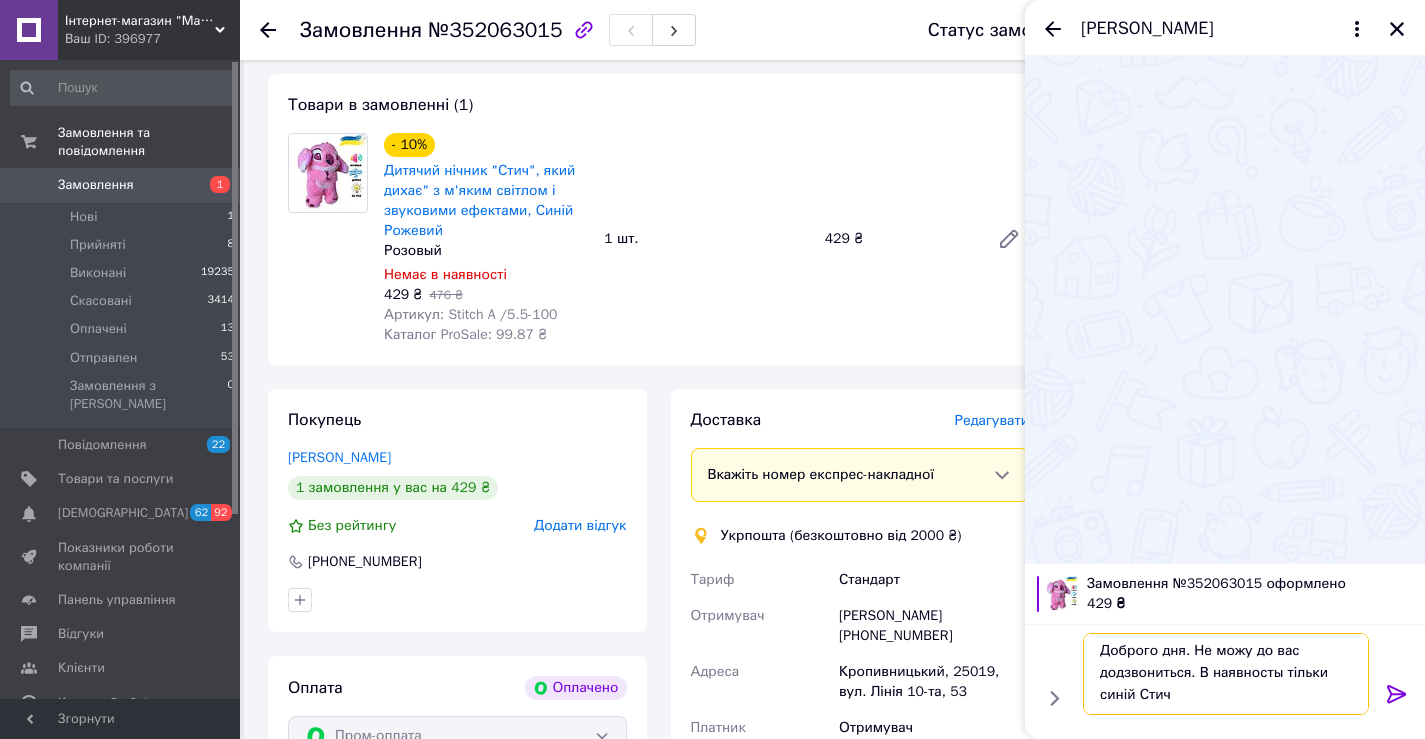 click on "Доброго дня. Не можу до вас додзвониться. В наявносты тільки синій Стич" at bounding box center [1226, 674] 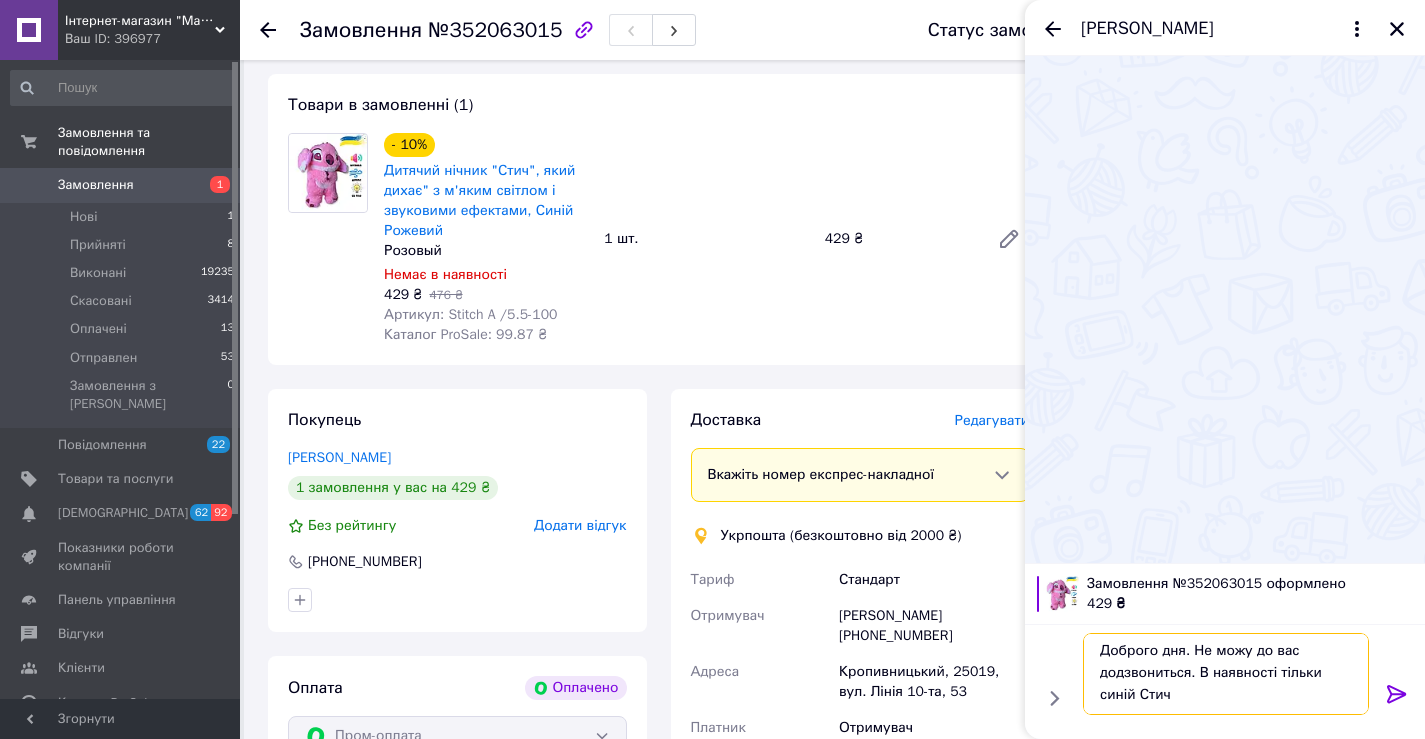 type on "Доброго дня. Не можу до вас додзвониться. В наявності тільки синій Стич" 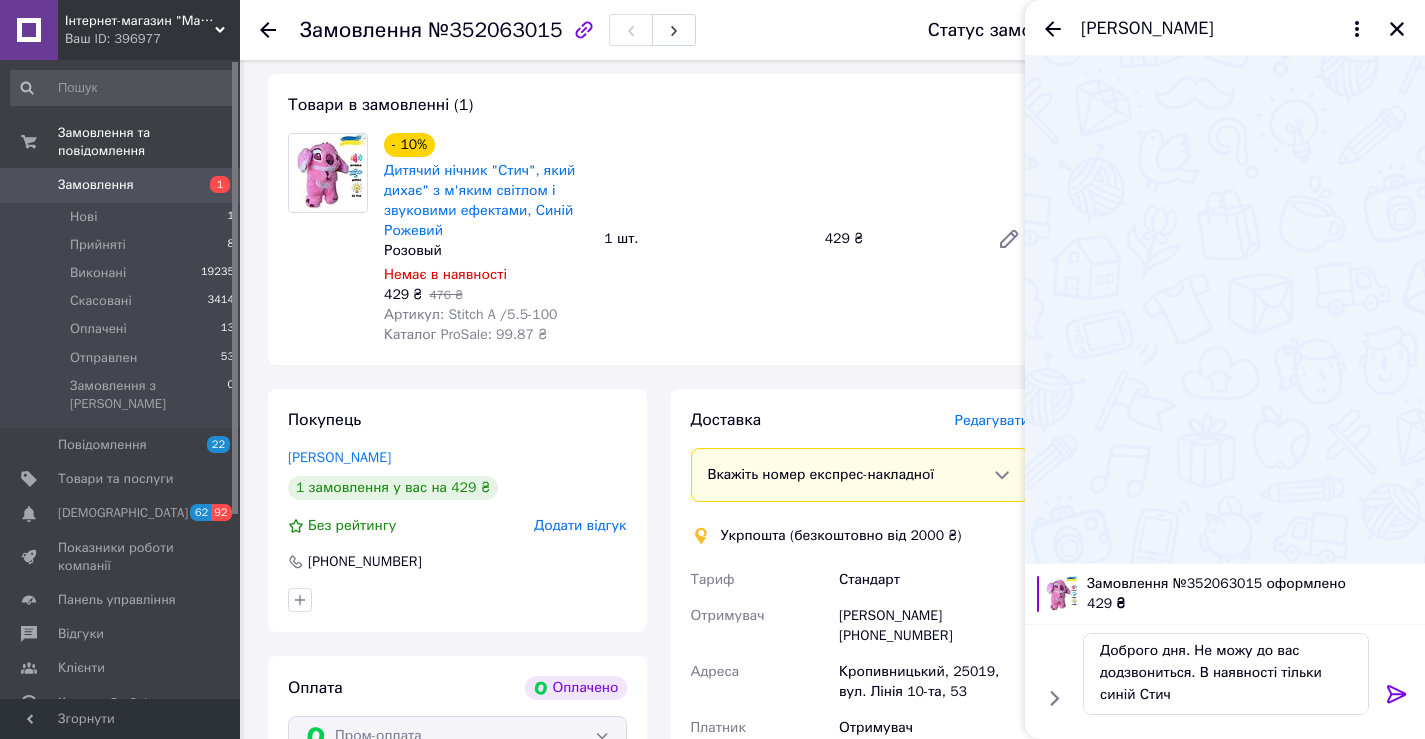 click 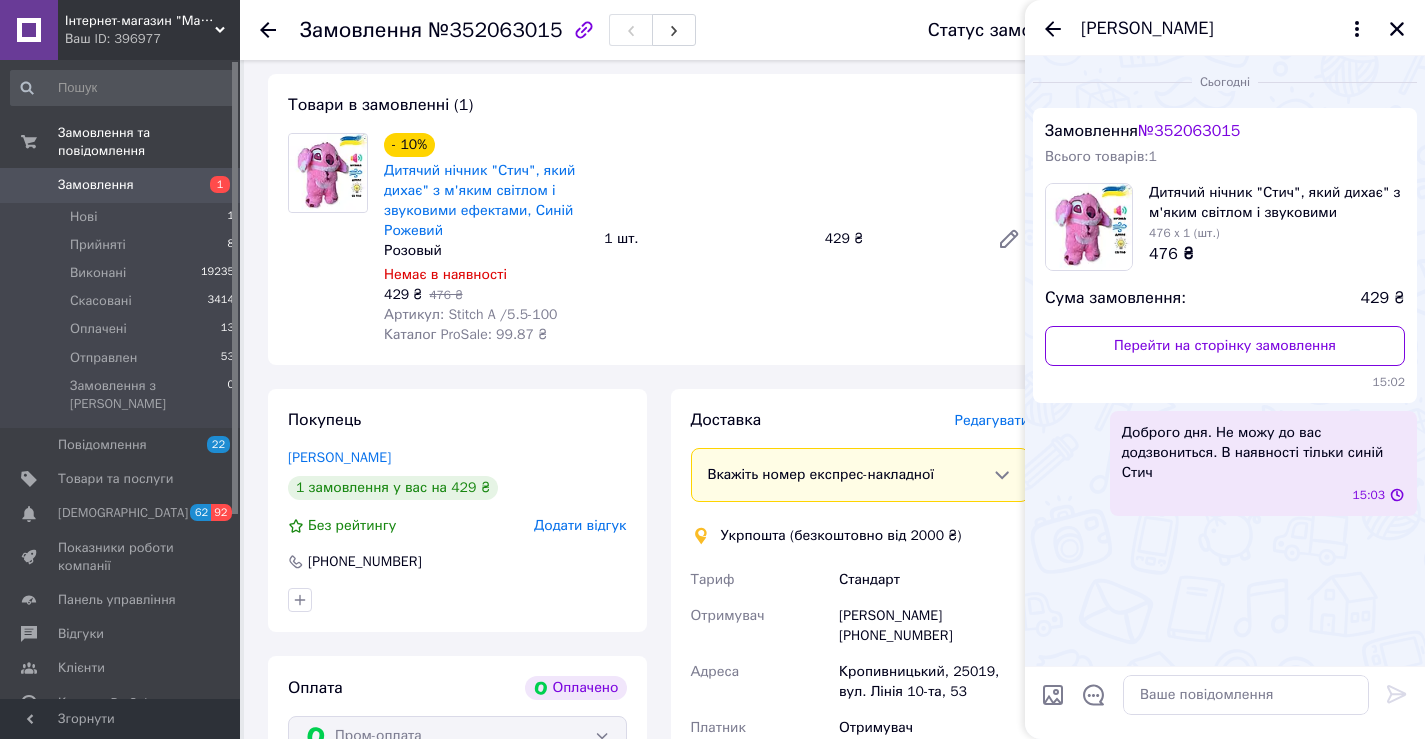 scroll, scrollTop: 0, scrollLeft: 0, axis: both 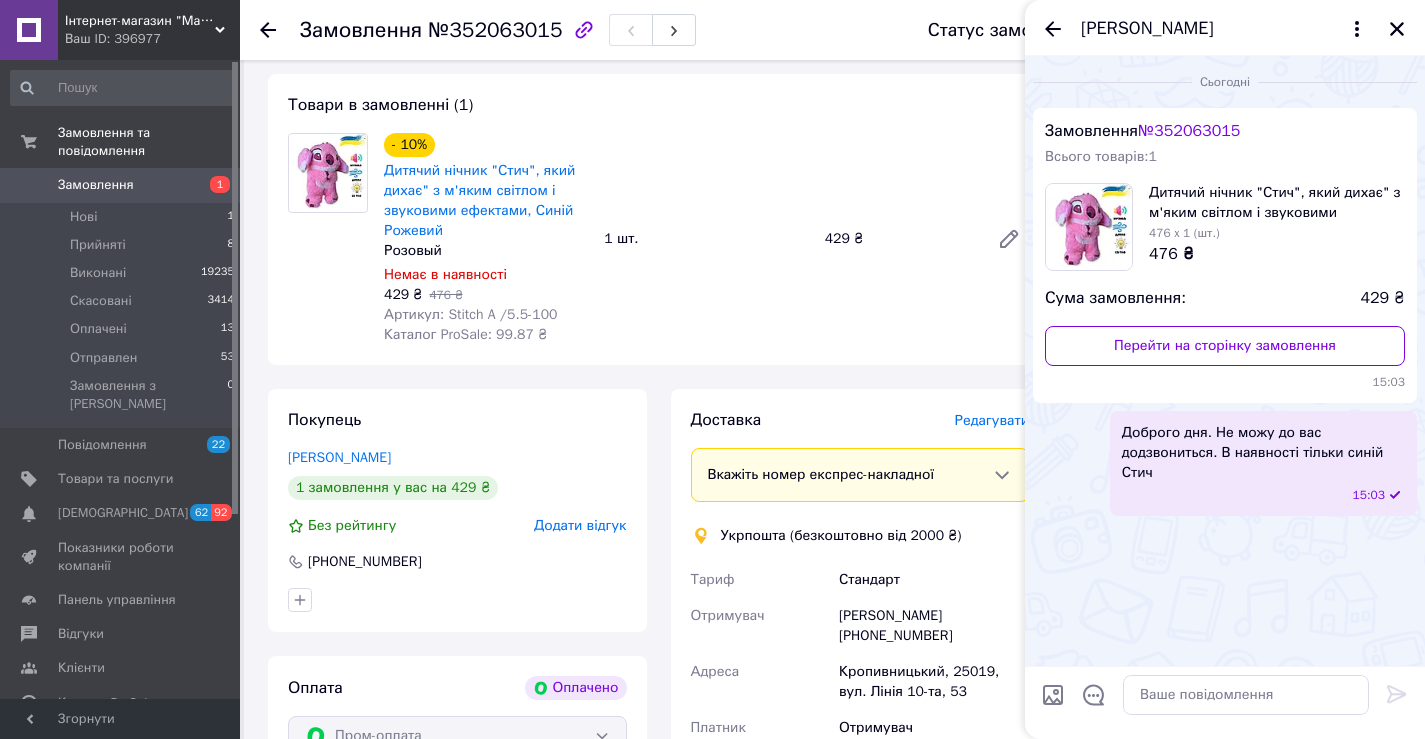 click on "Замовлення" at bounding box center [96, 185] 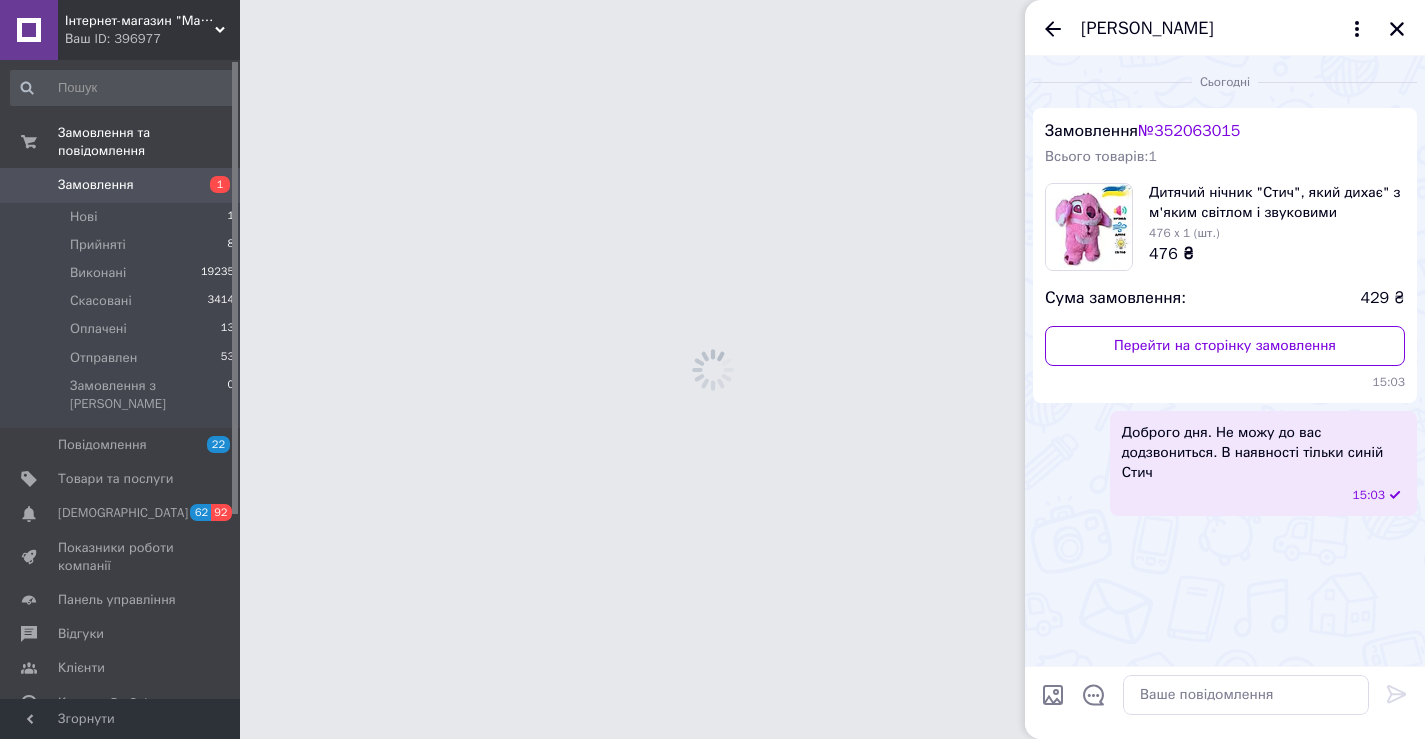 scroll, scrollTop: 0, scrollLeft: 0, axis: both 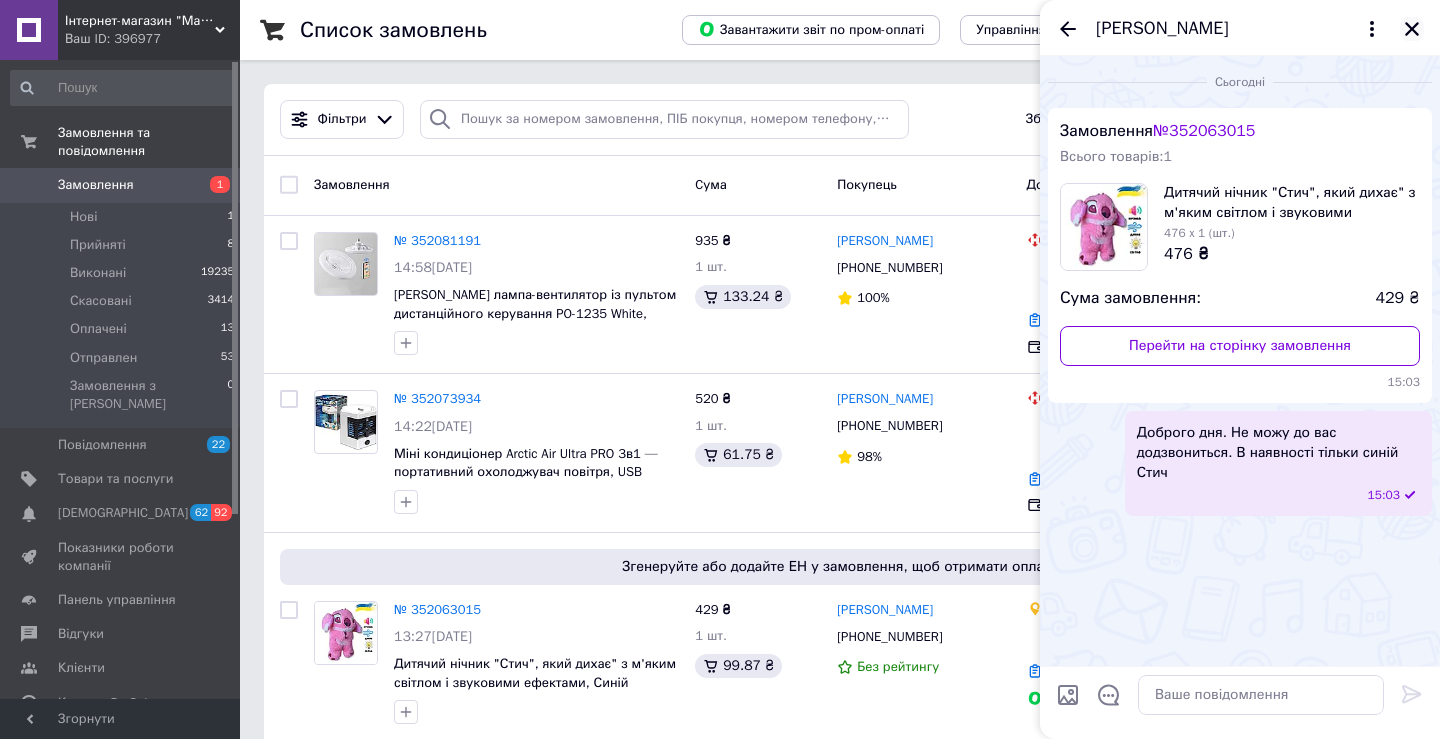 click 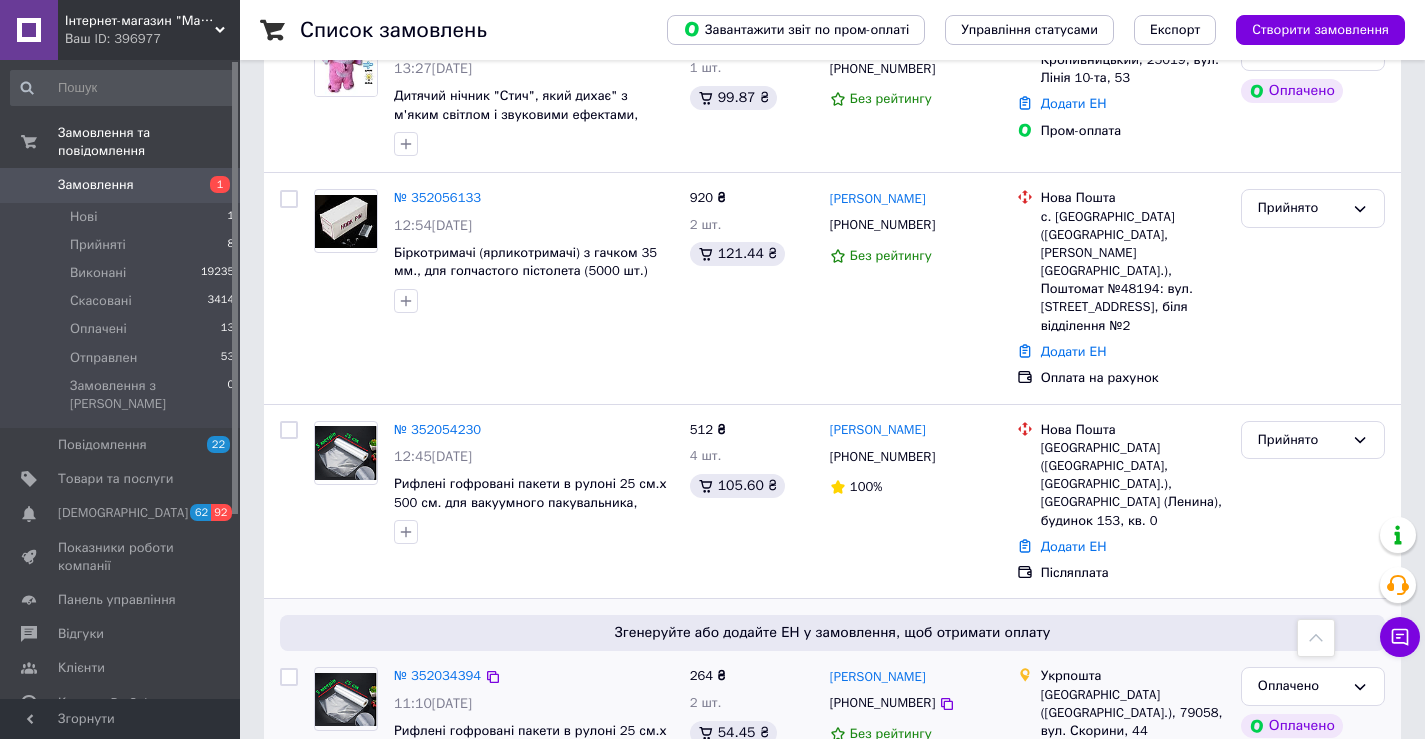 scroll, scrollTop: 600, scrollLeft: 0, axis: vertical 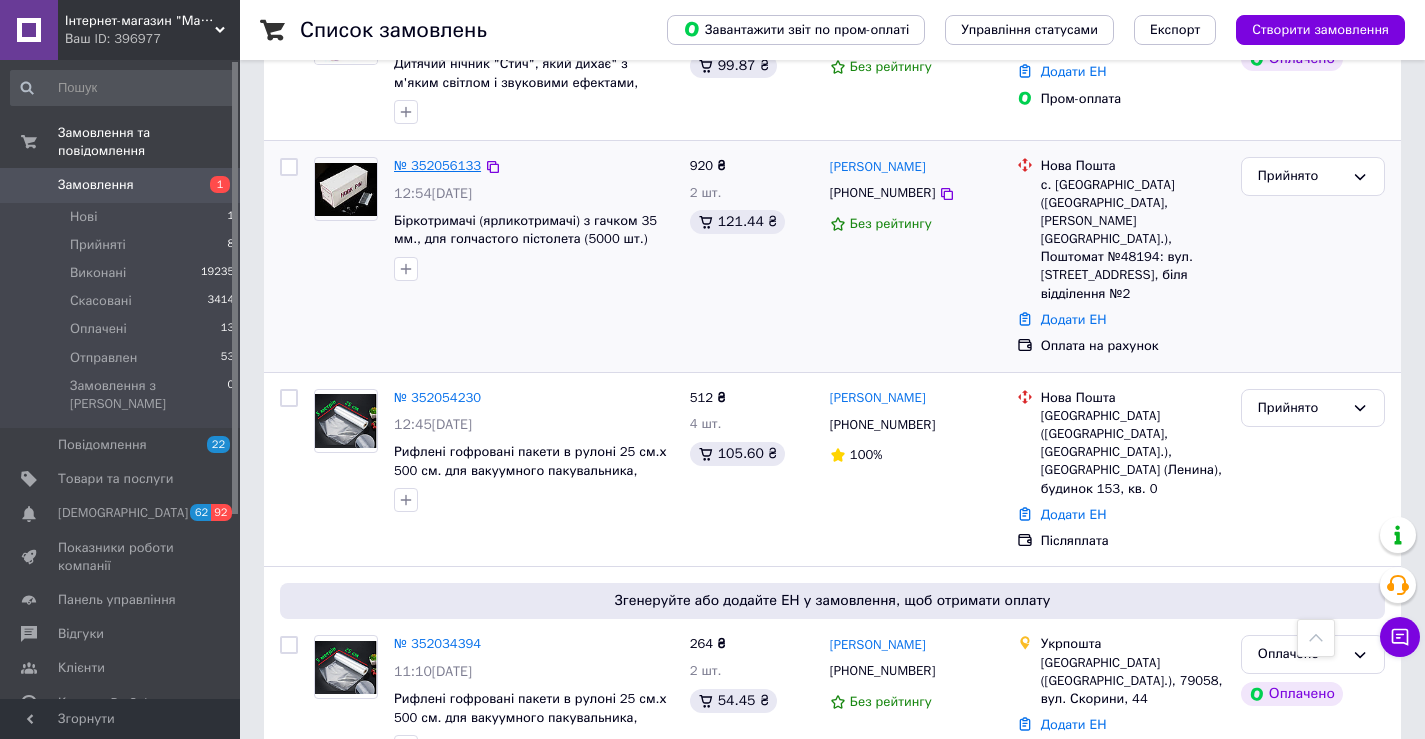 click on "№ 352056133" at bounding box center [437, 165] 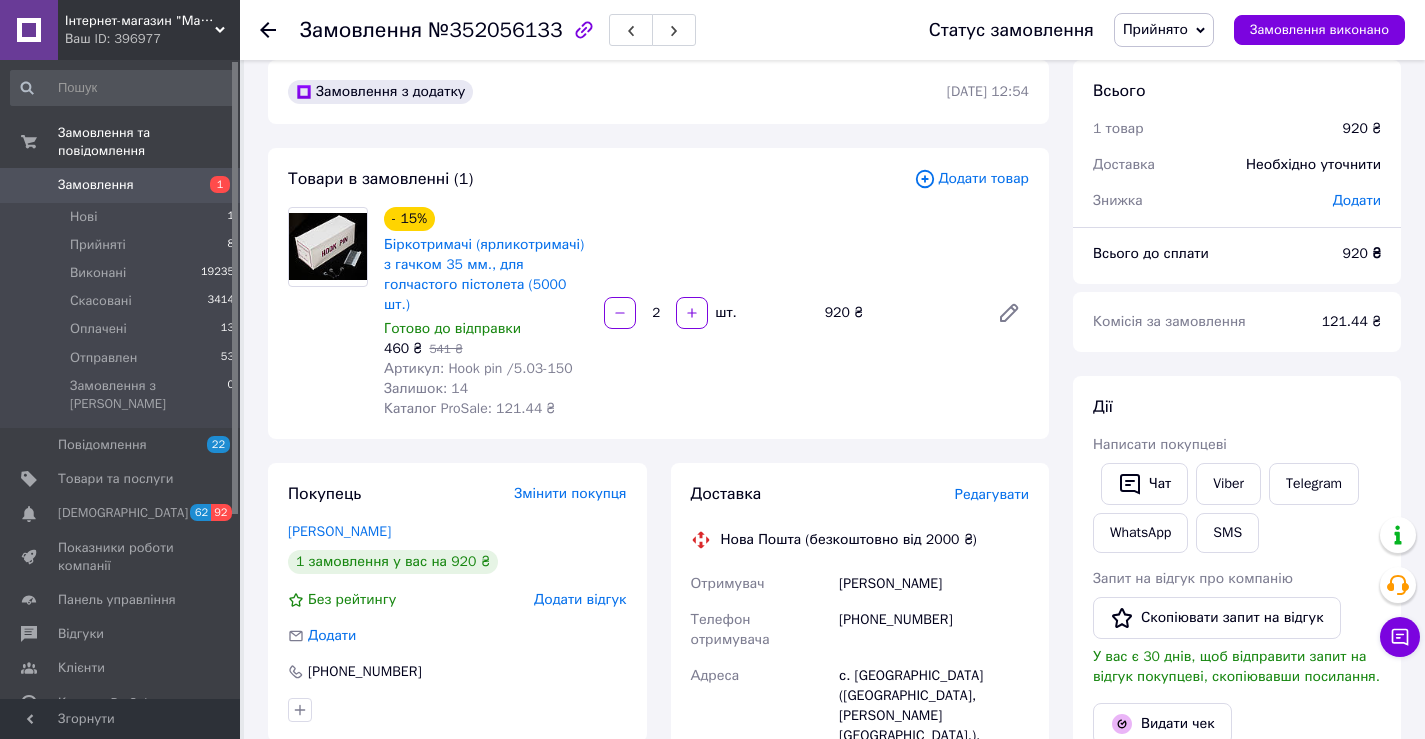 scroll, scrollTop: 0, scrollLeft: 0, axis: both 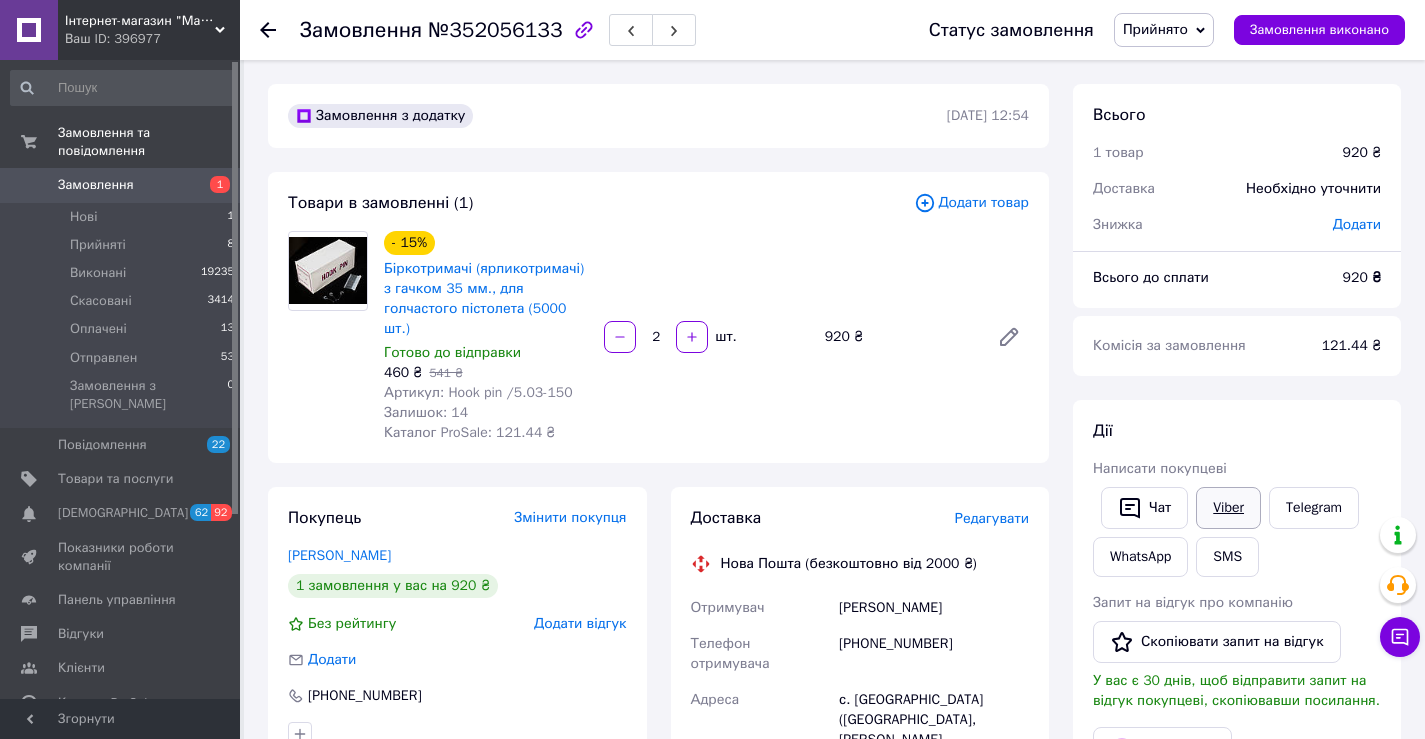 click on "Viber" at bounding box center (1228, 508) 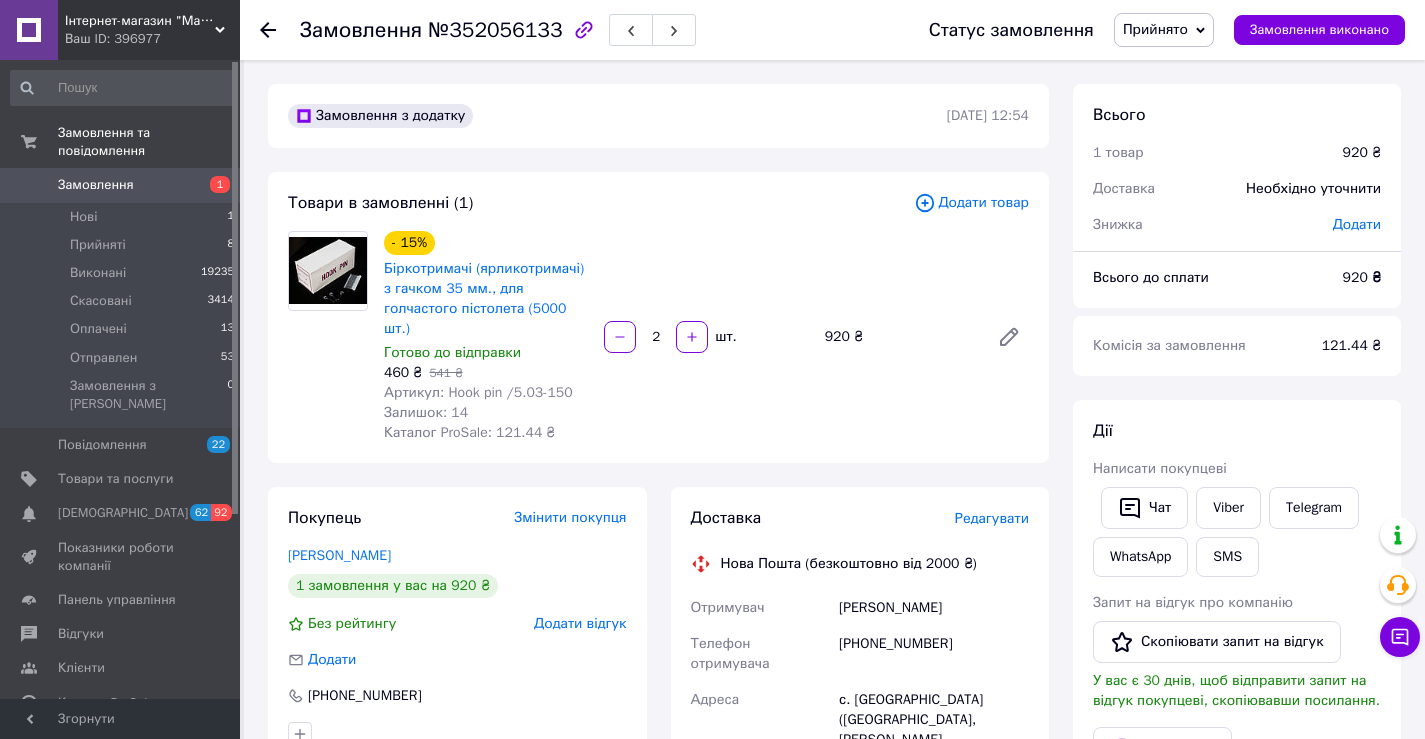 click on "Замовлення 1" at bounding box center (123, 185) 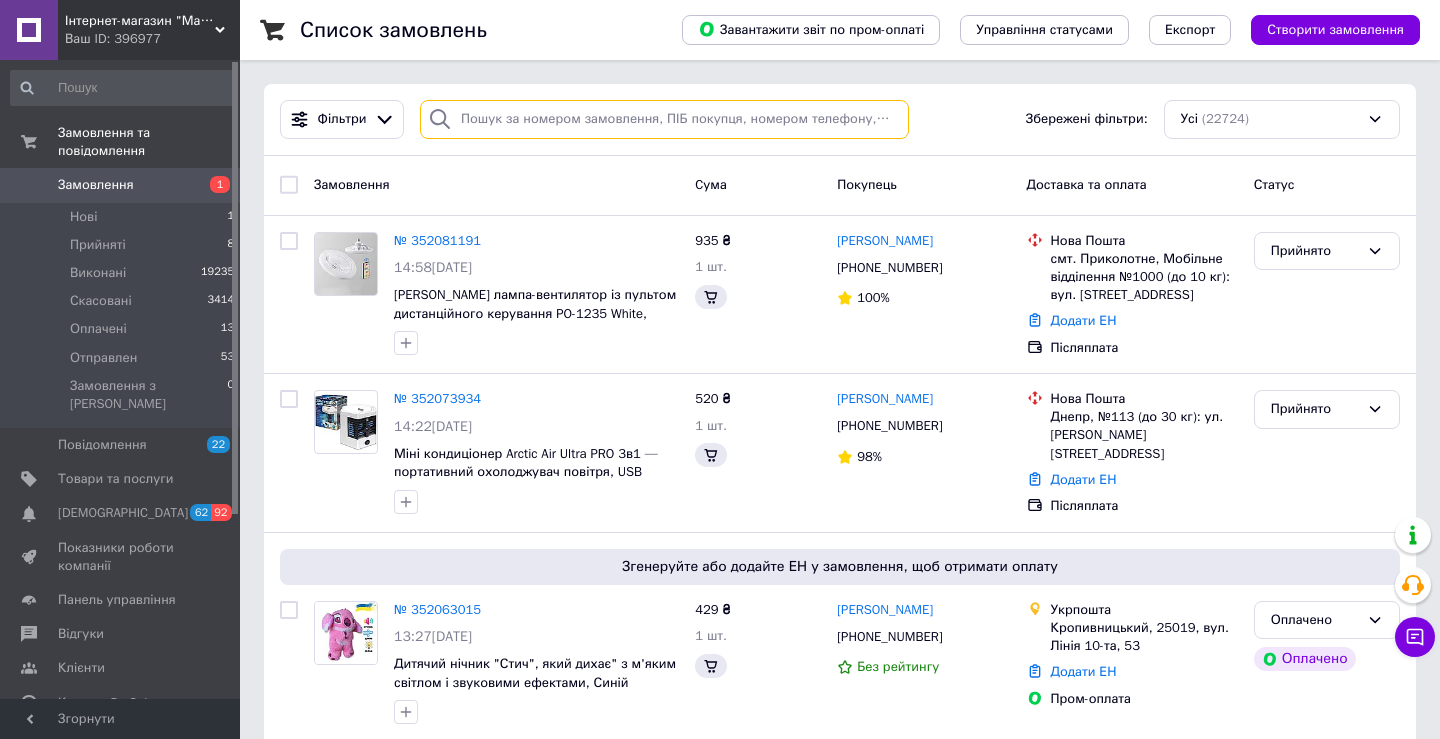 click at bounding box center (664, 119) 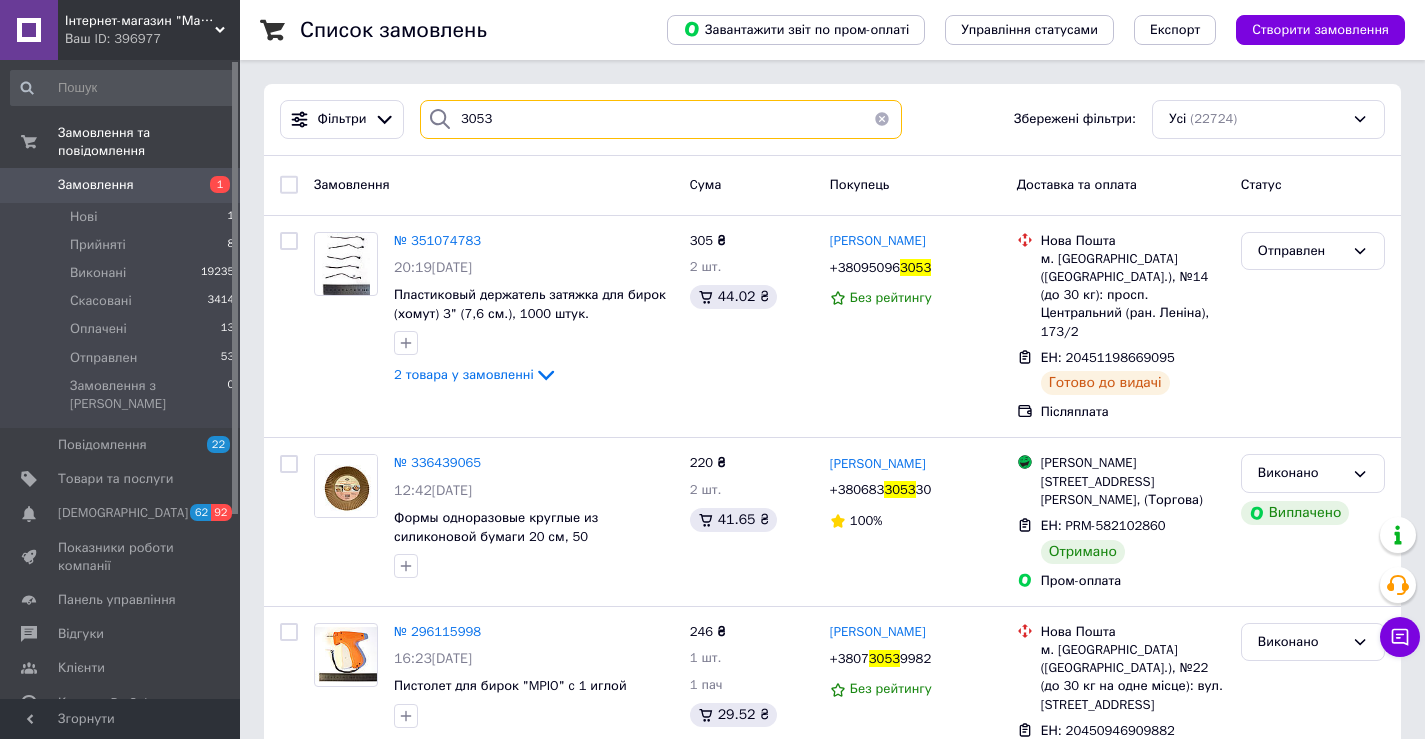 drag, startPoint x: 514, startPoint y: 113, endPoint x: 454, endPoint y: 127, distance: 61.611687 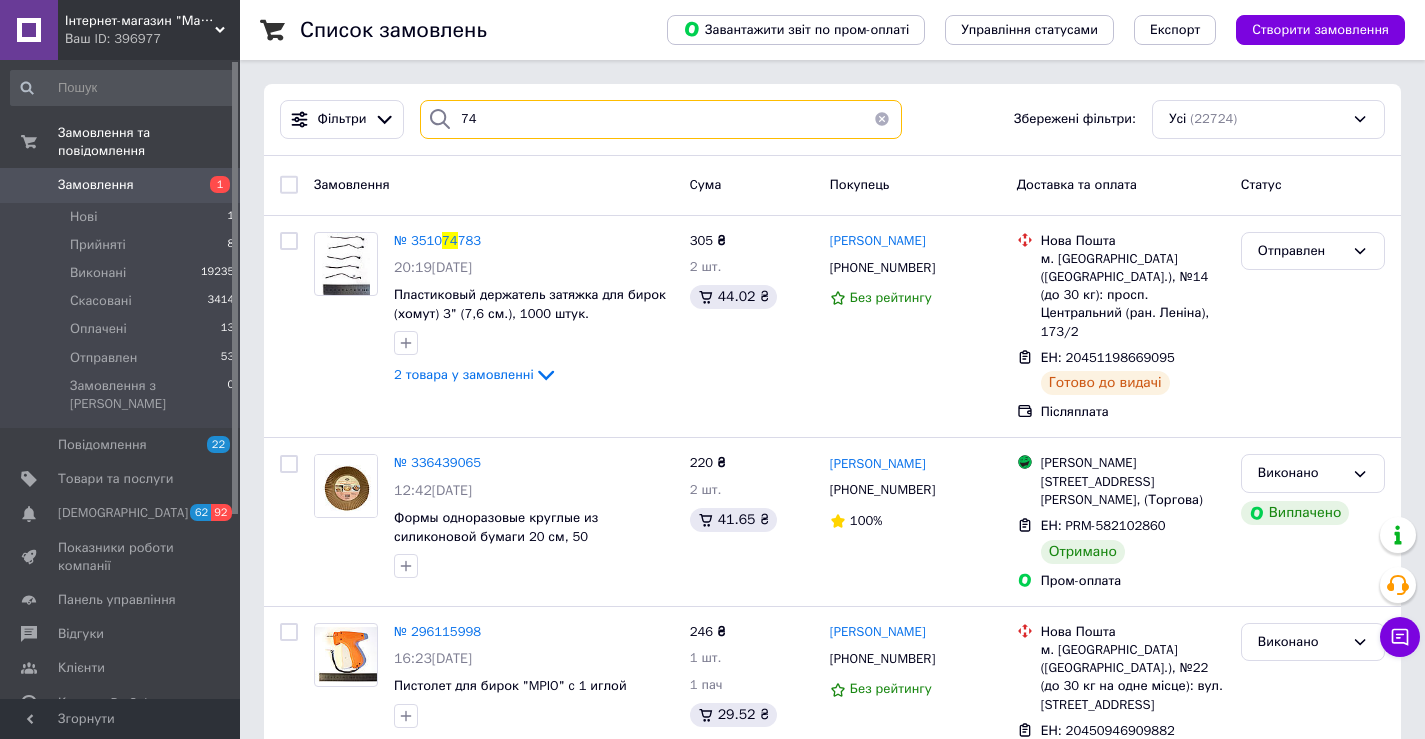 click on "74" at bounding box center [661, 119] 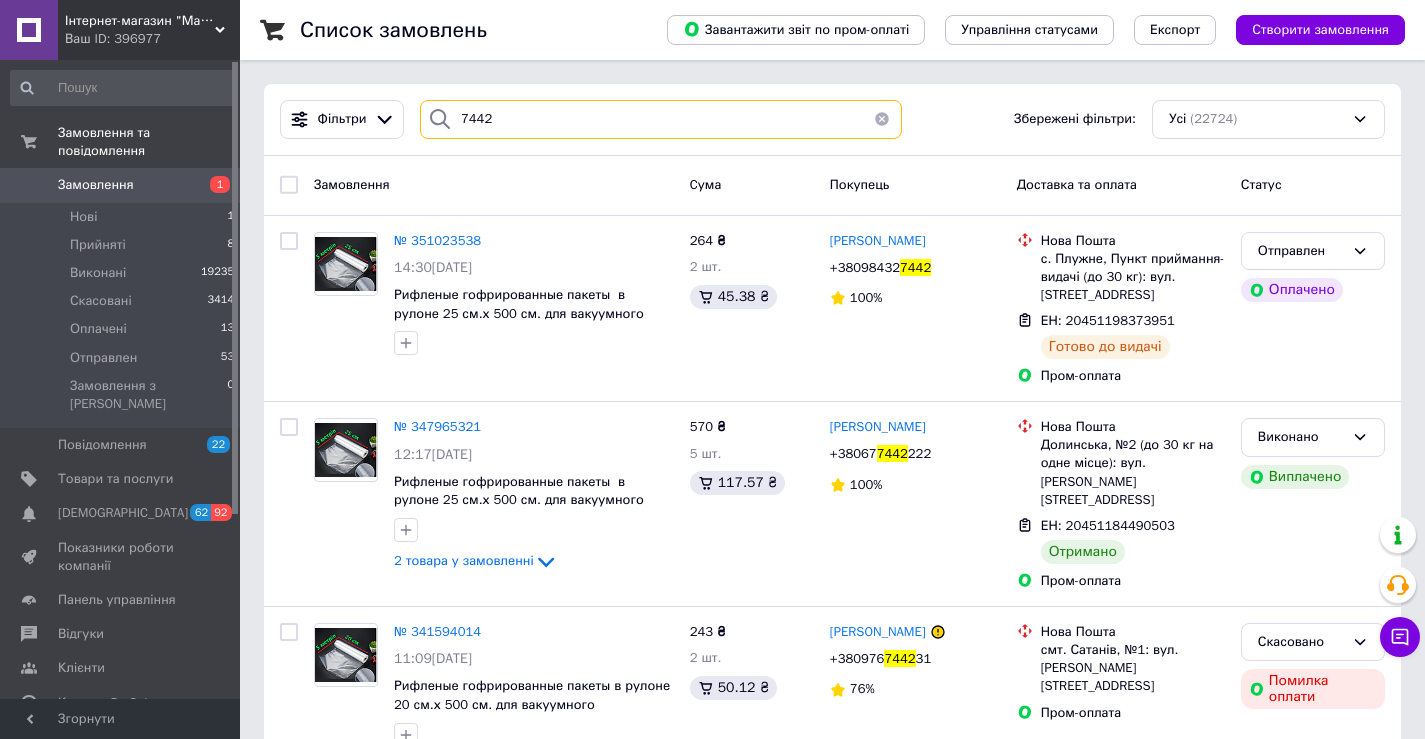 type on "7442" 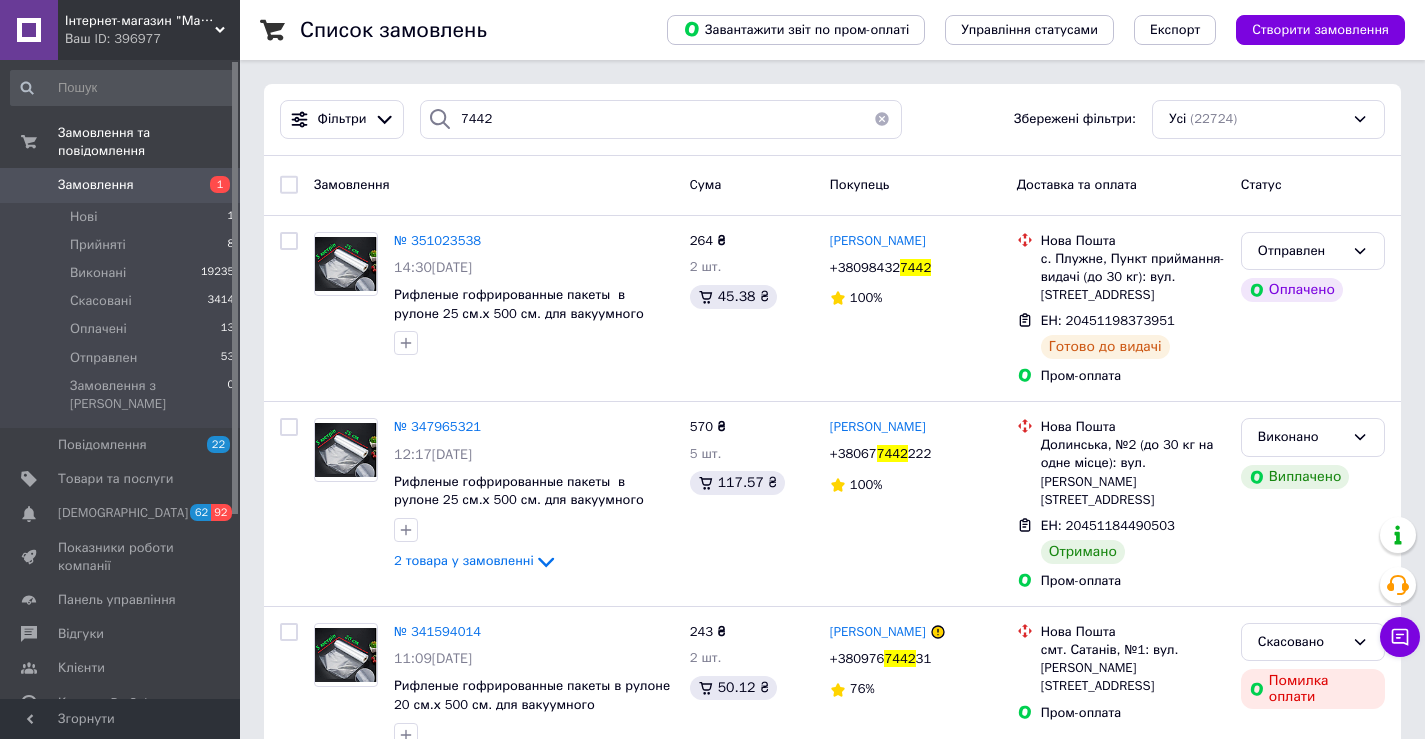click at bounding box center [882, 119] 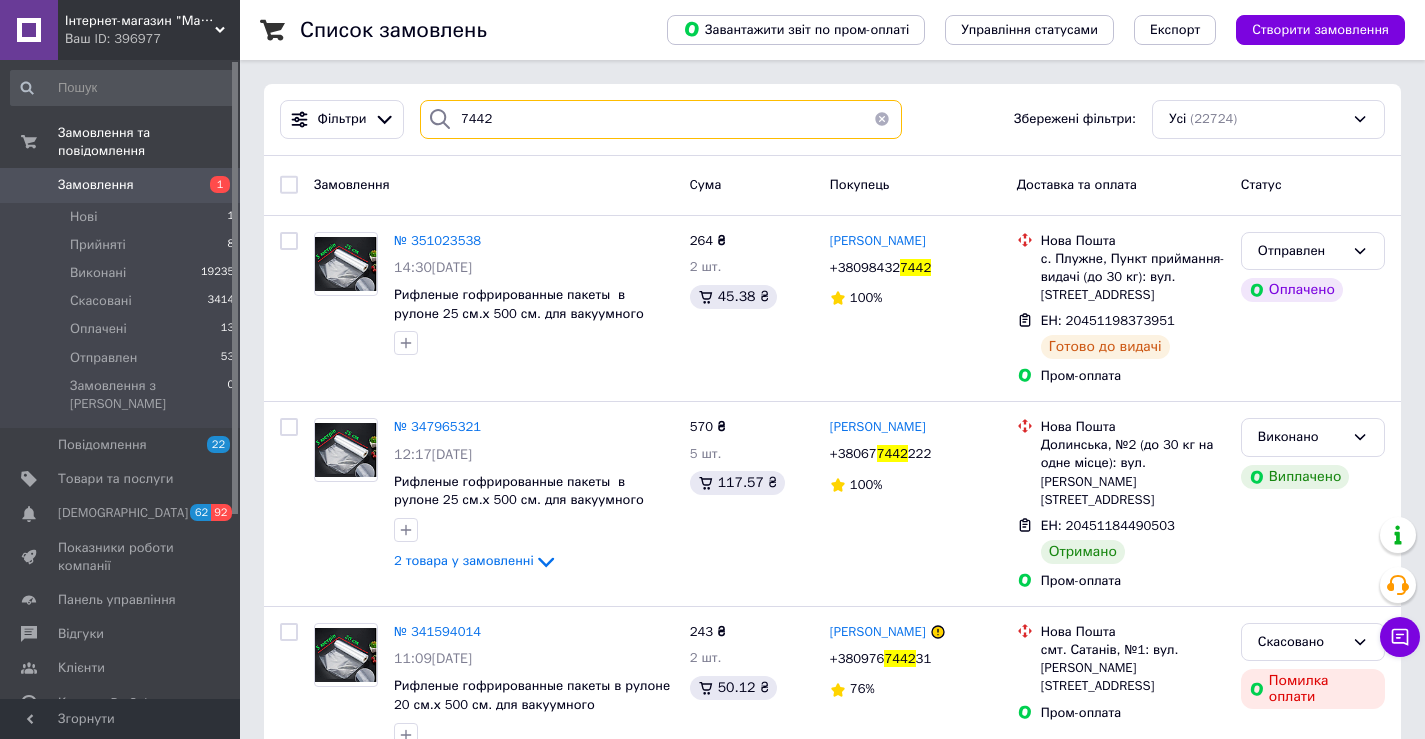 type 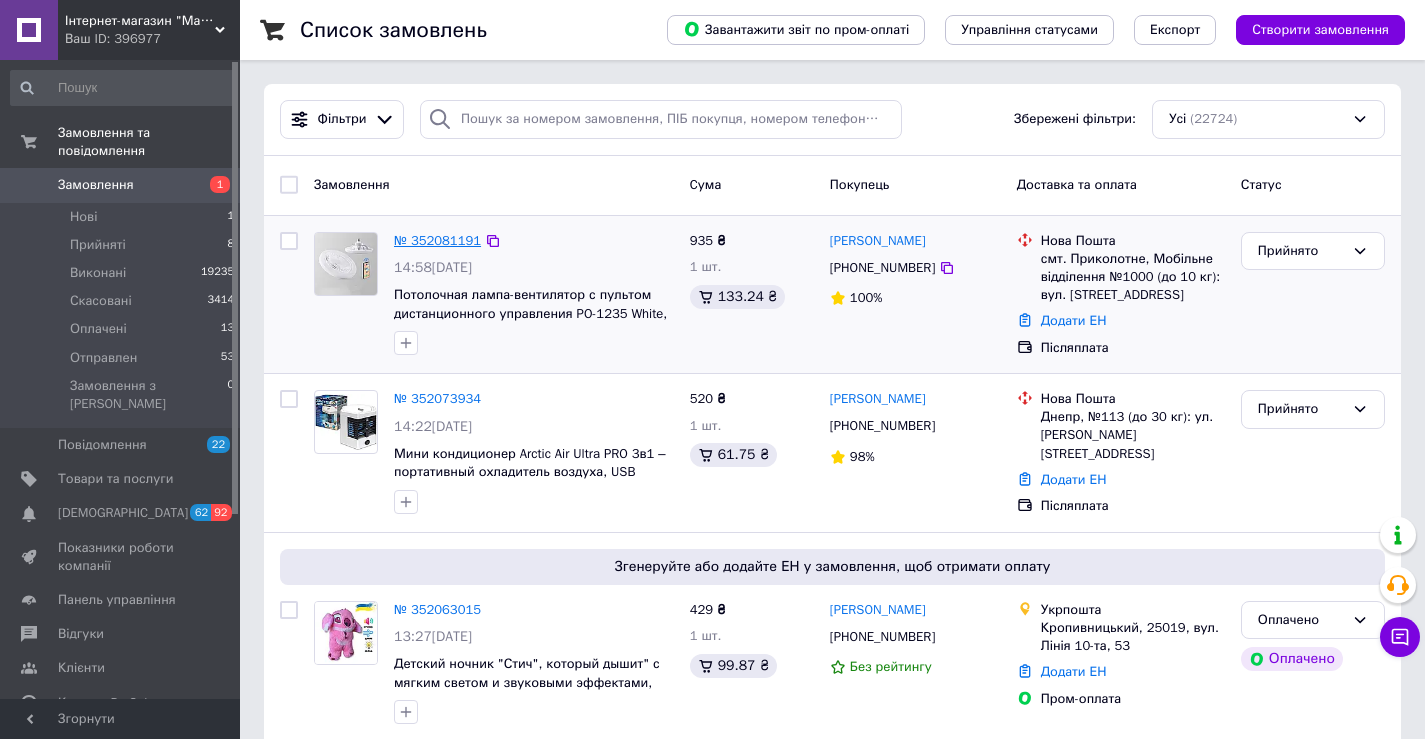 click on "№ 352081191" at bounding box center (437, 240) 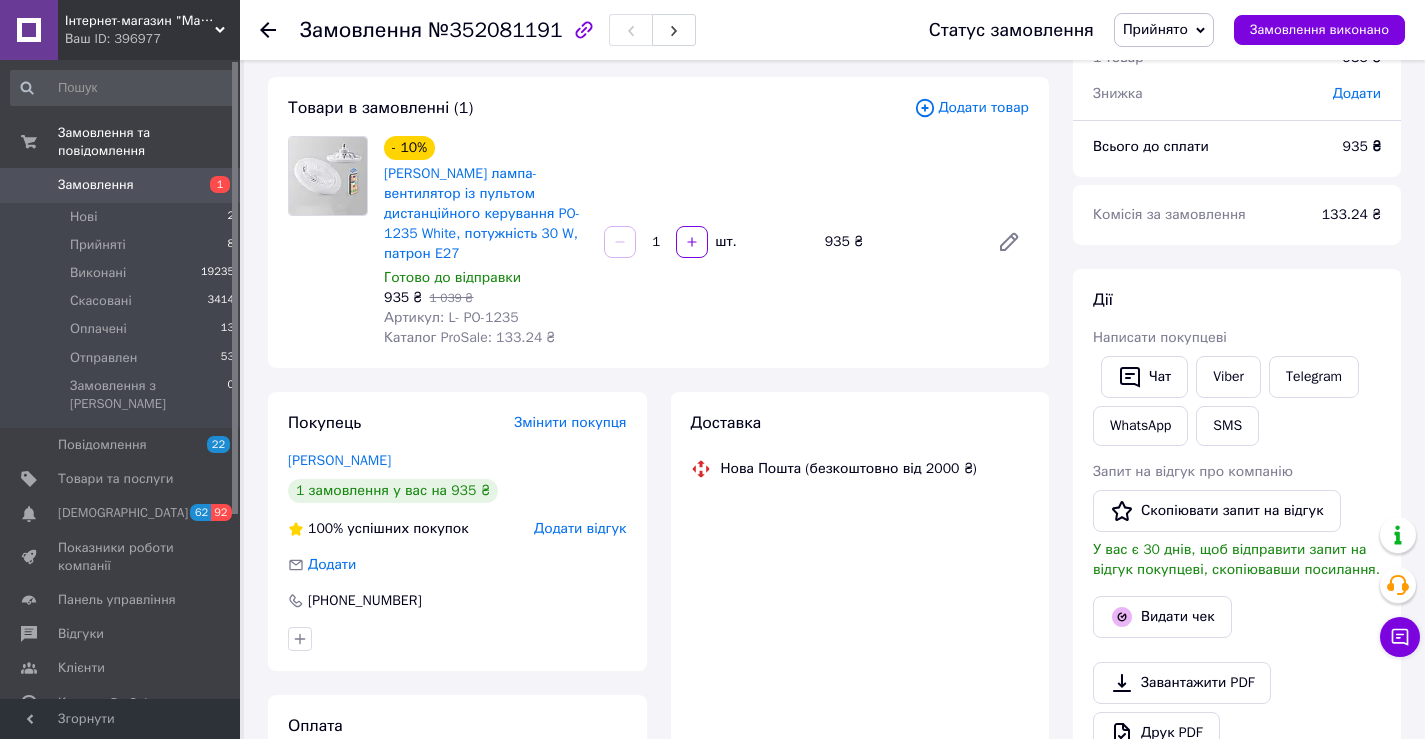scroll, scrollTop: 300, scrollLeft: 0, axis: vertical 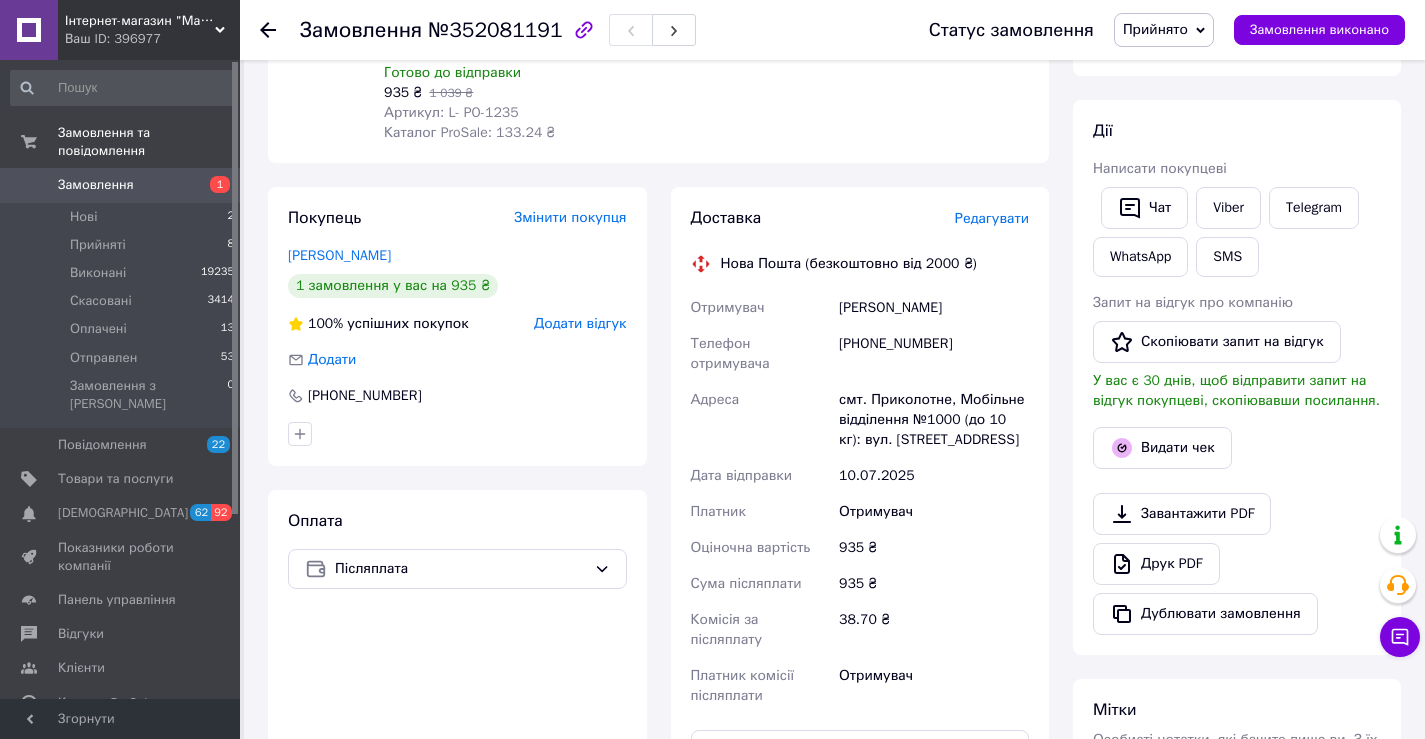 click on "Завантажити PDF" at bounding box center [1182, 514] 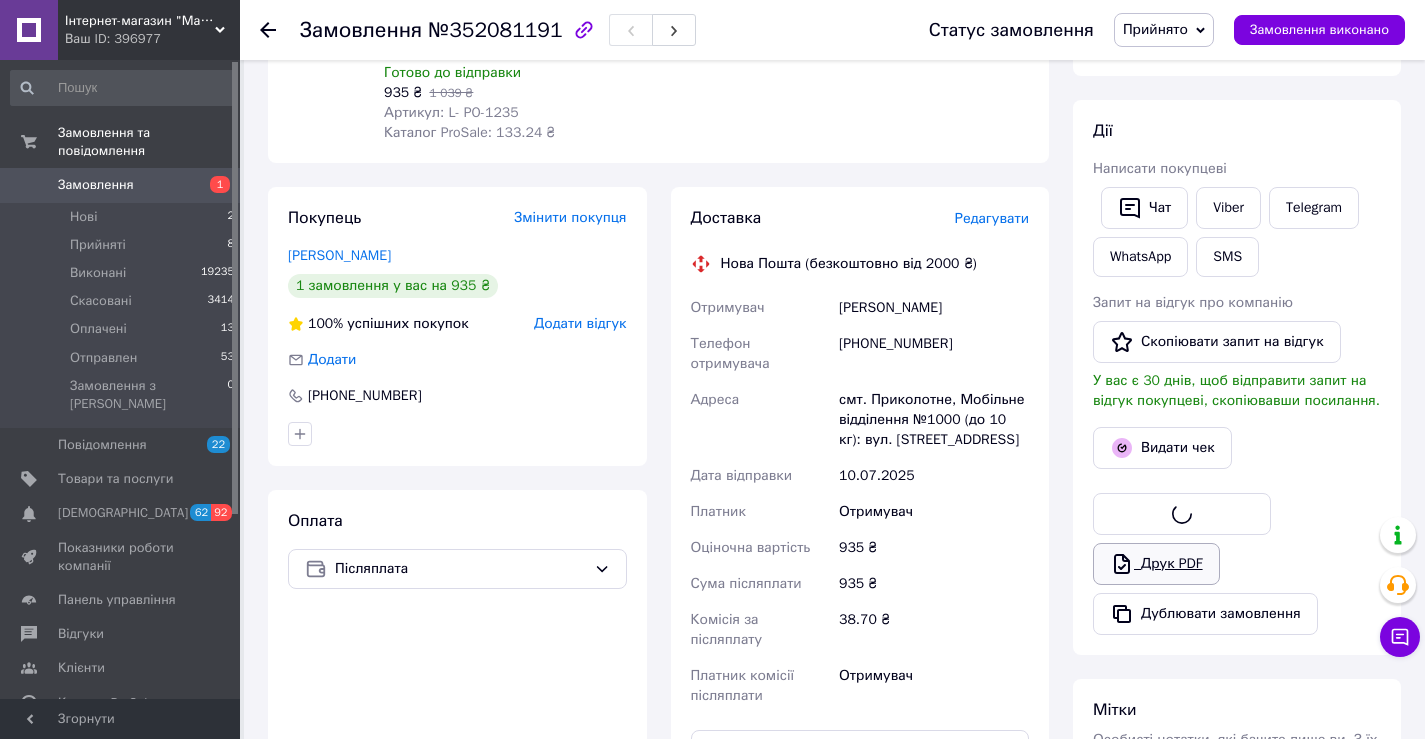 click on "Друк PDF" at bounding box center [1156, 564] 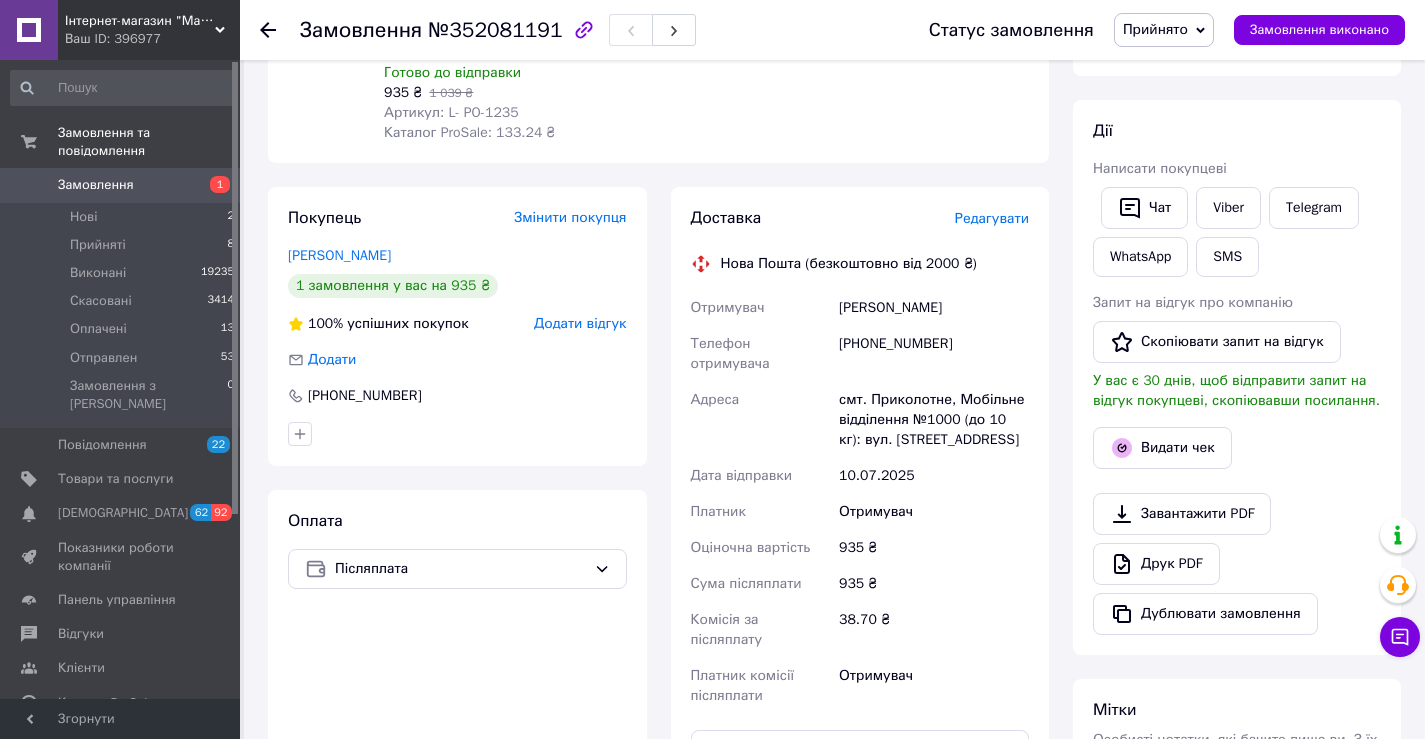 click on "Замовлення" at bounding box center [96, 185] 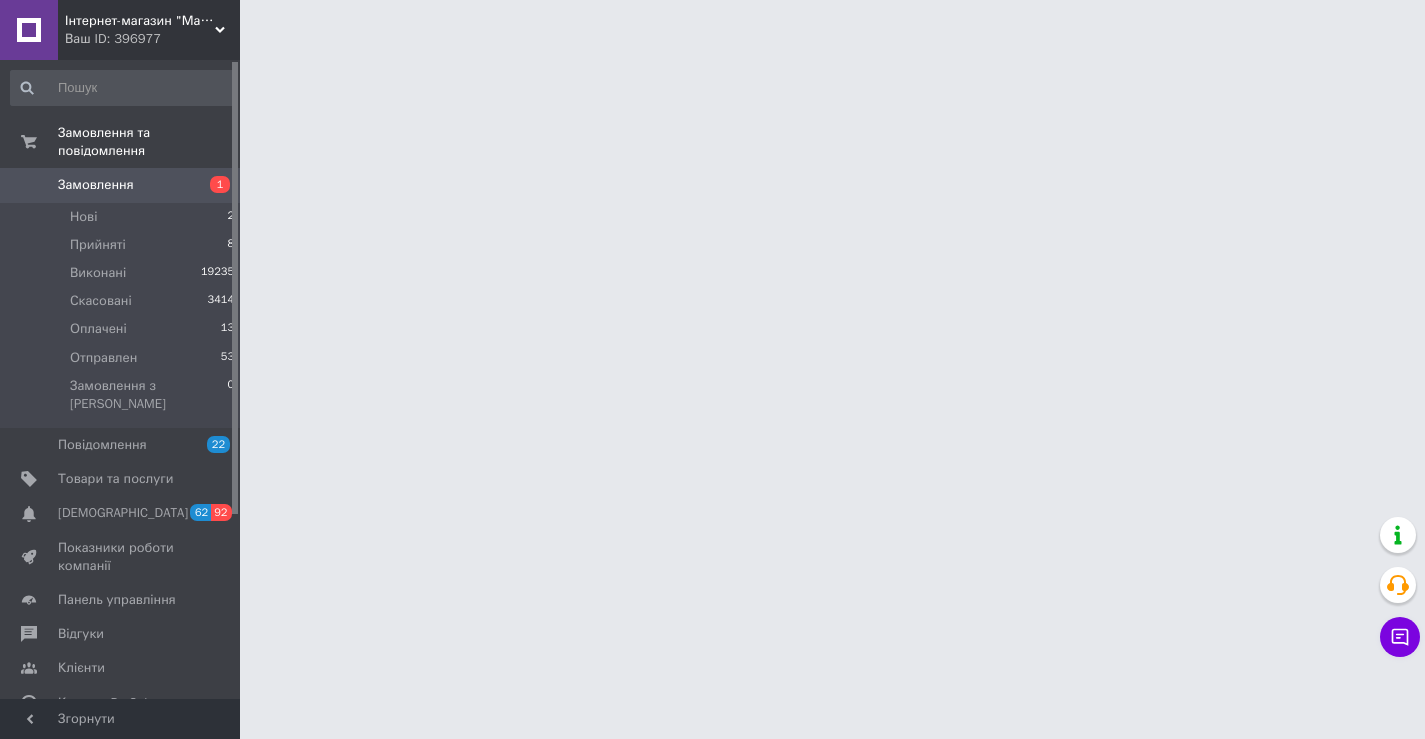 scroll, scrollTop: 0, scrollLeft: 0, axis: both 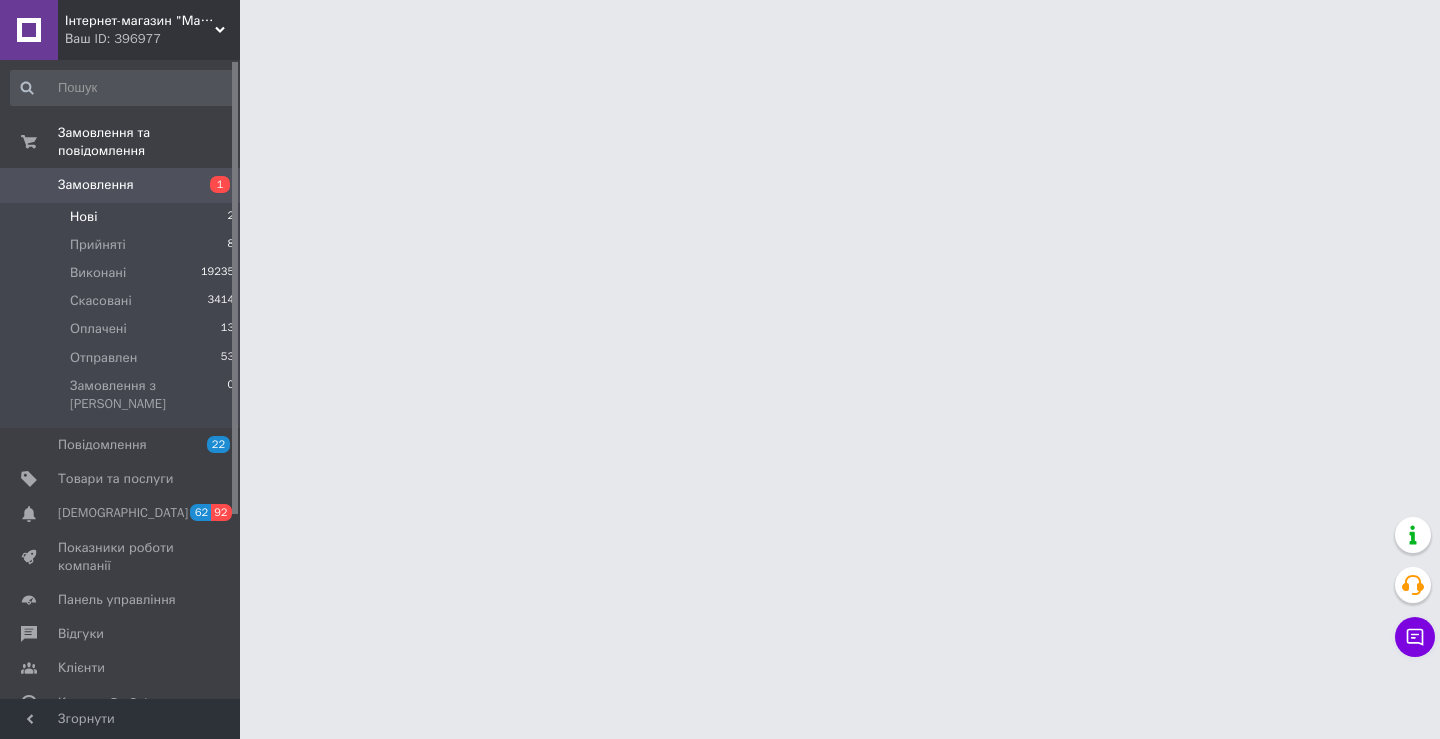 click on "Нові 2" at bounding box center [123, 217] 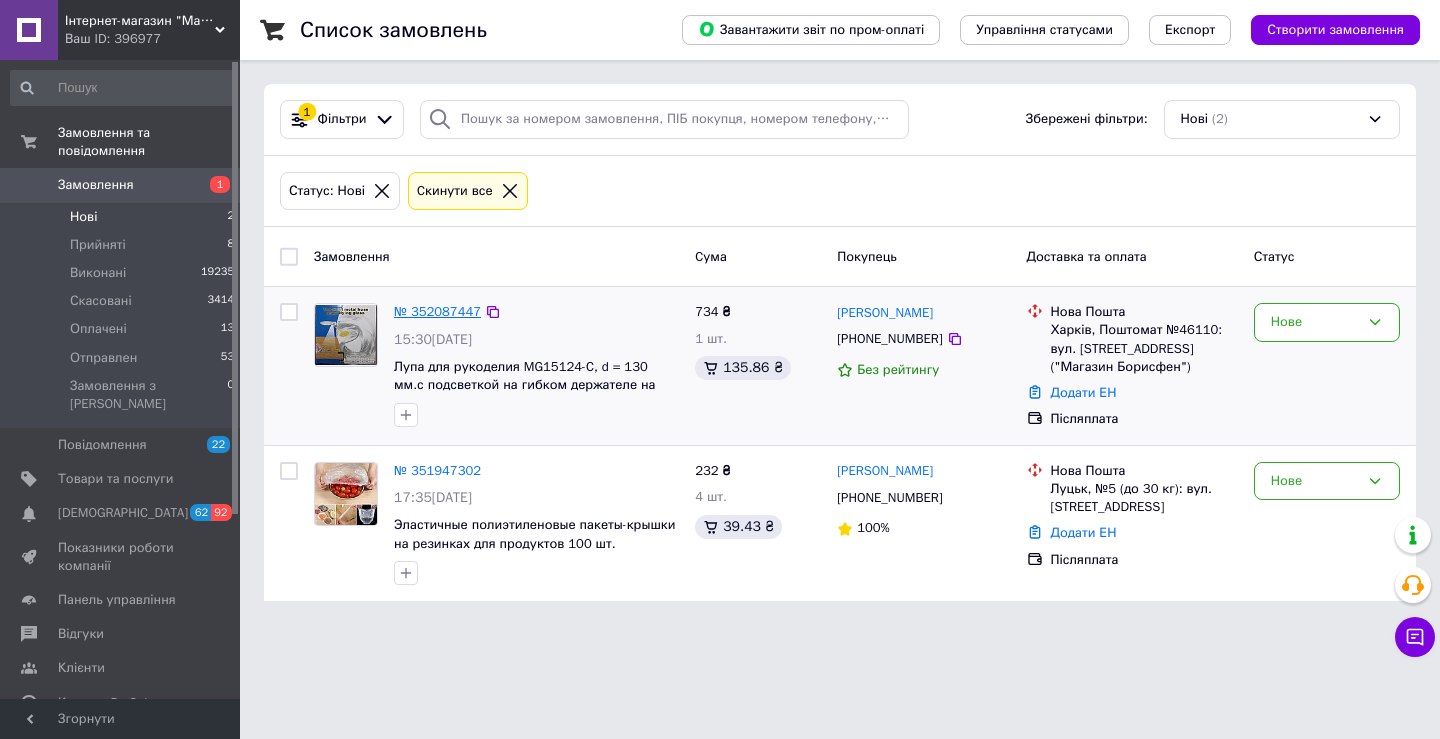 click on "№ 352087447" at bounding box center (437, 311) 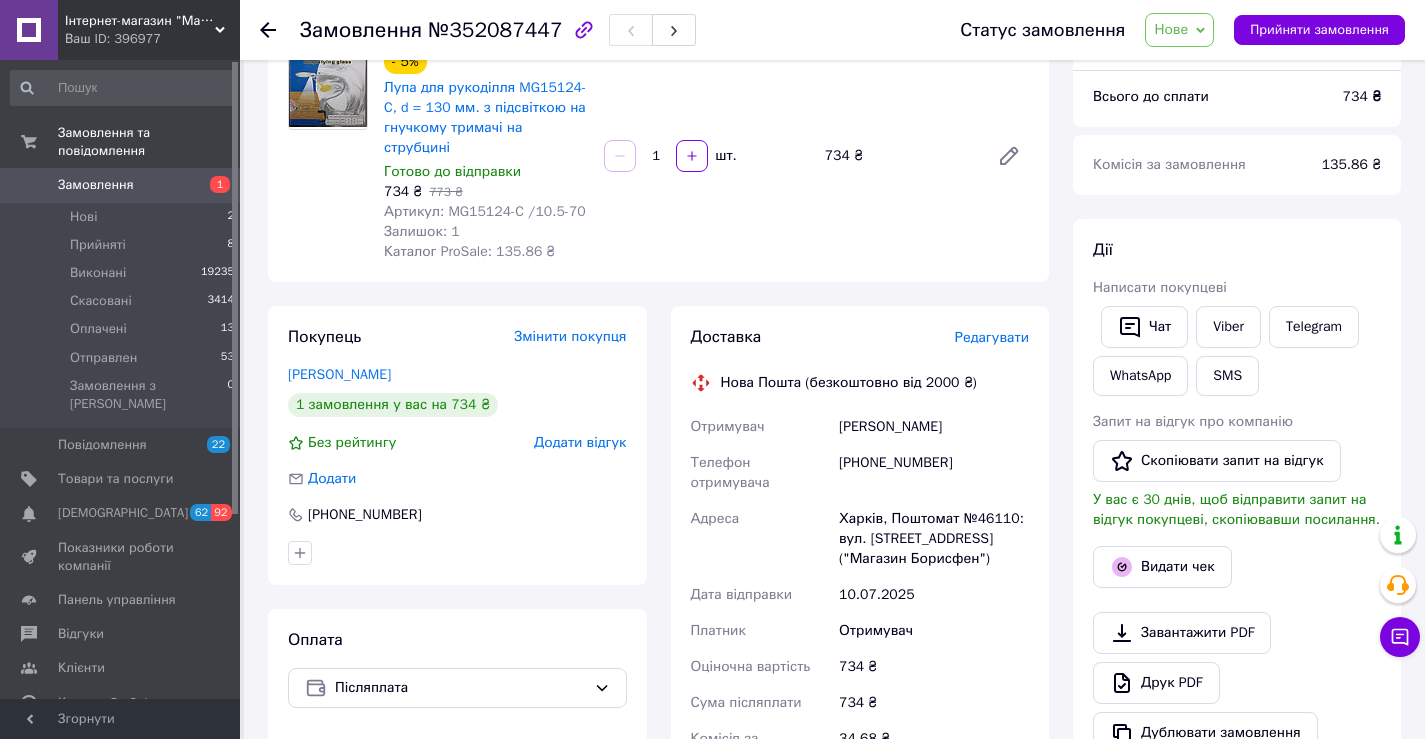 scroll, scrollTop: 104, scrollLeft: 0, axis: vertical 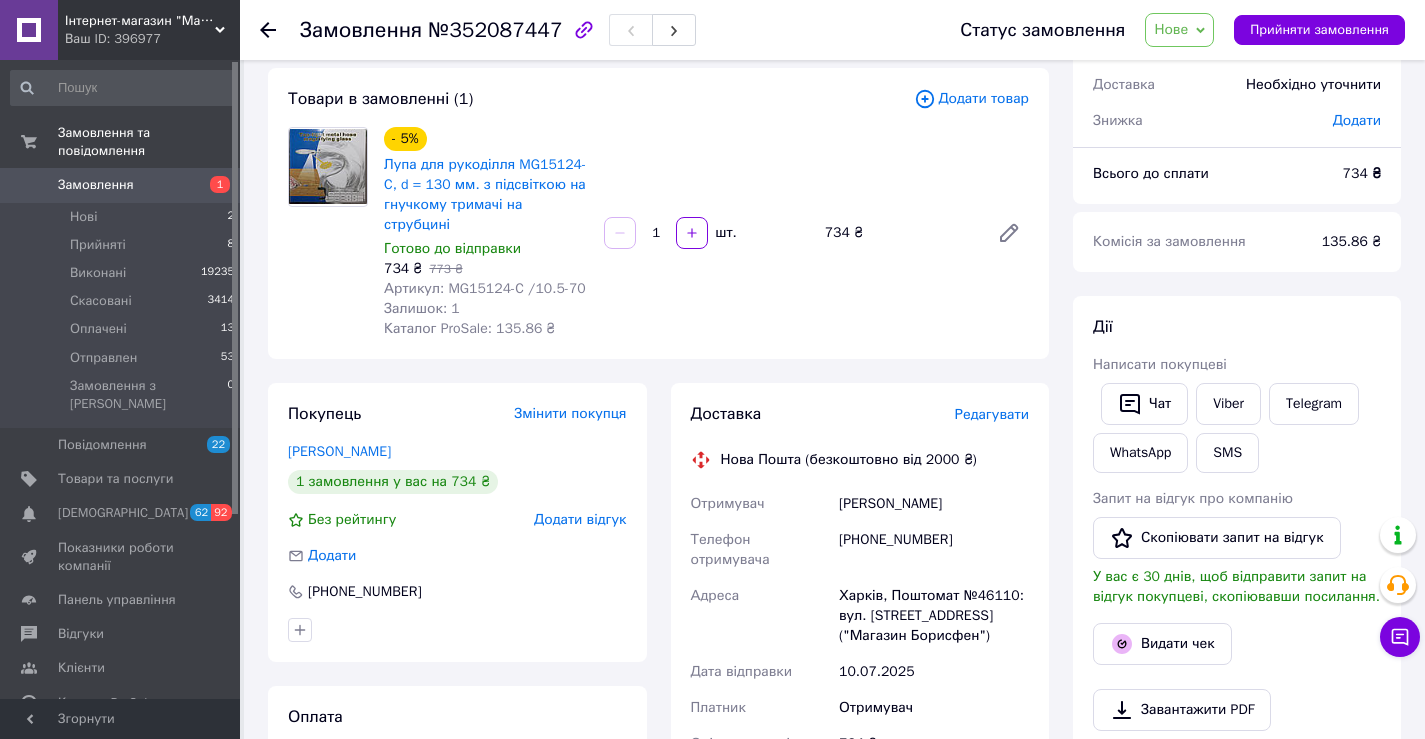 click on "Нове" at bounding box center [1179, 30] 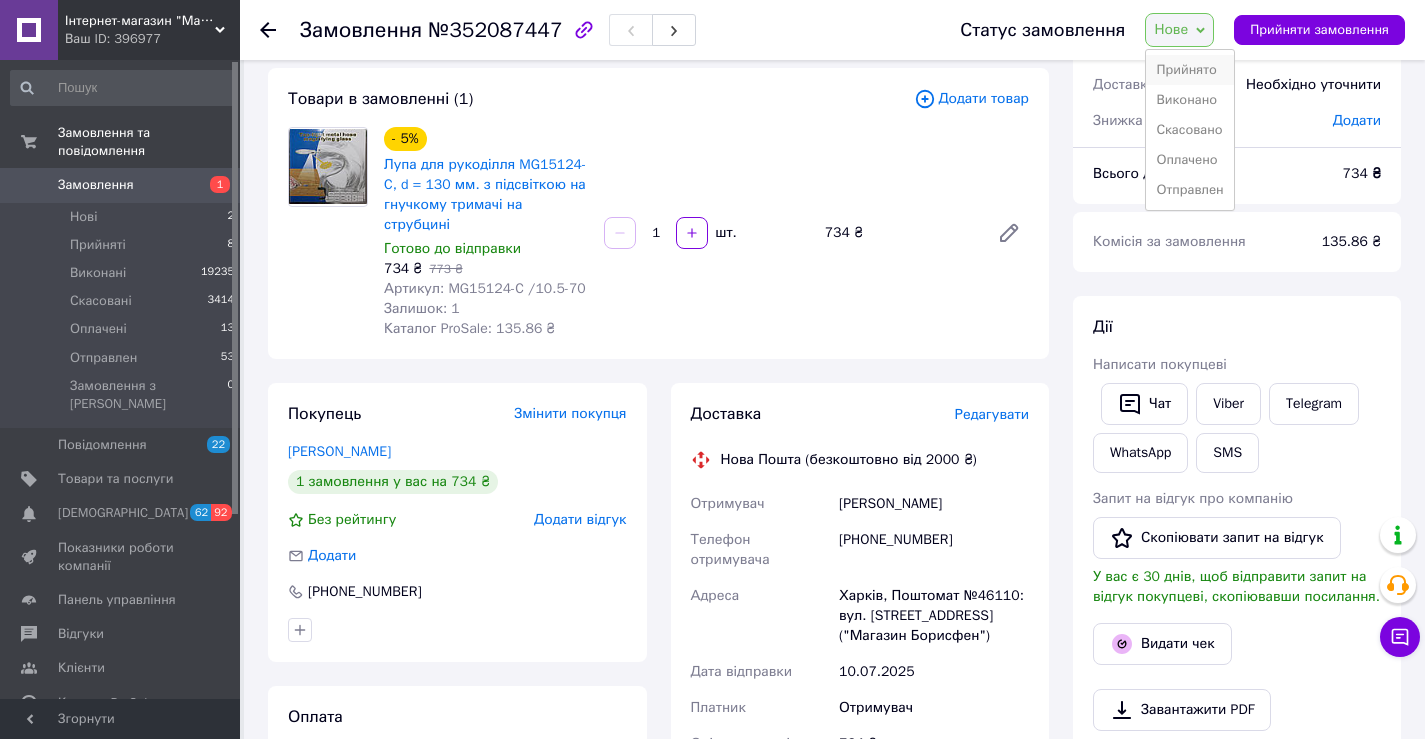 click on "Прийнято" at bounding box center (1189, 70) 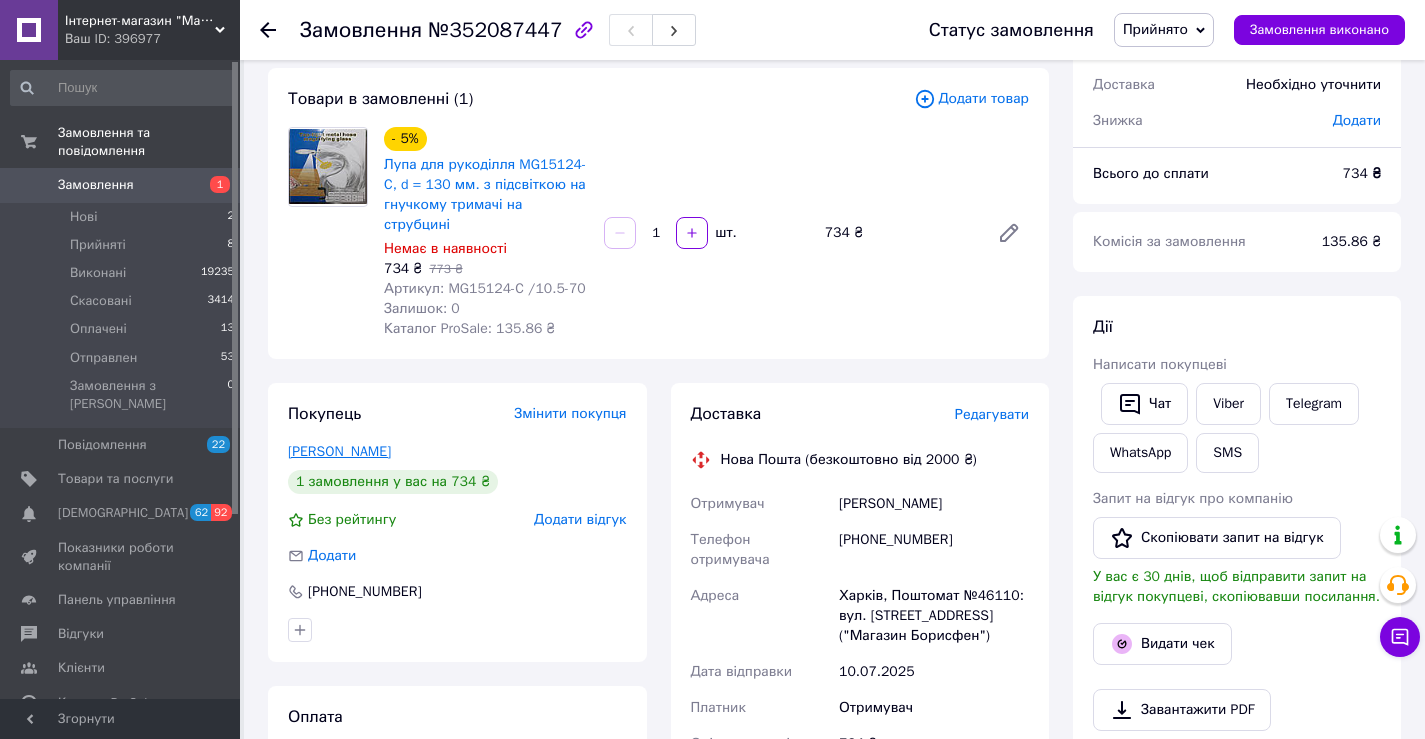 click on "[PERSON_NAME]" at bounding box center [339, 451] 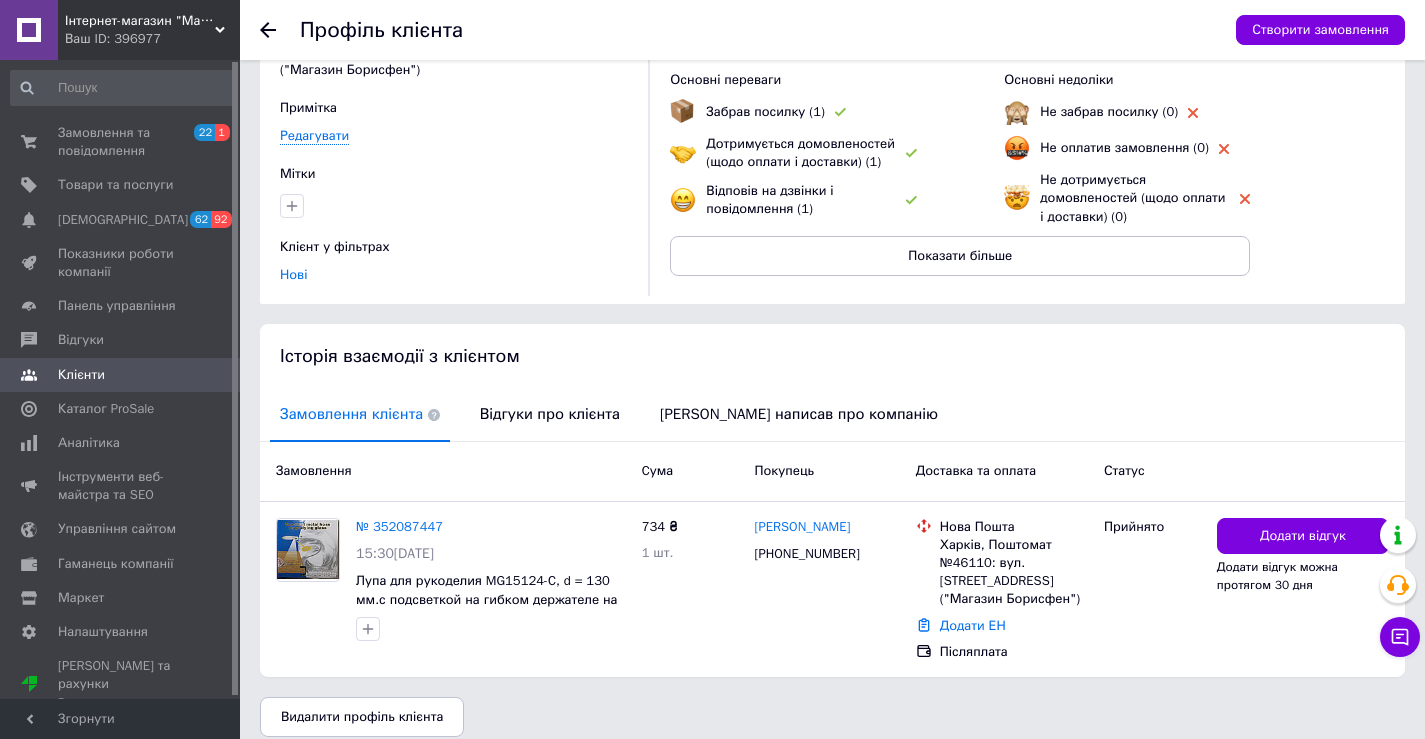 scroll, scrollTop: 157, scrollLeft: 0, axis: vertical 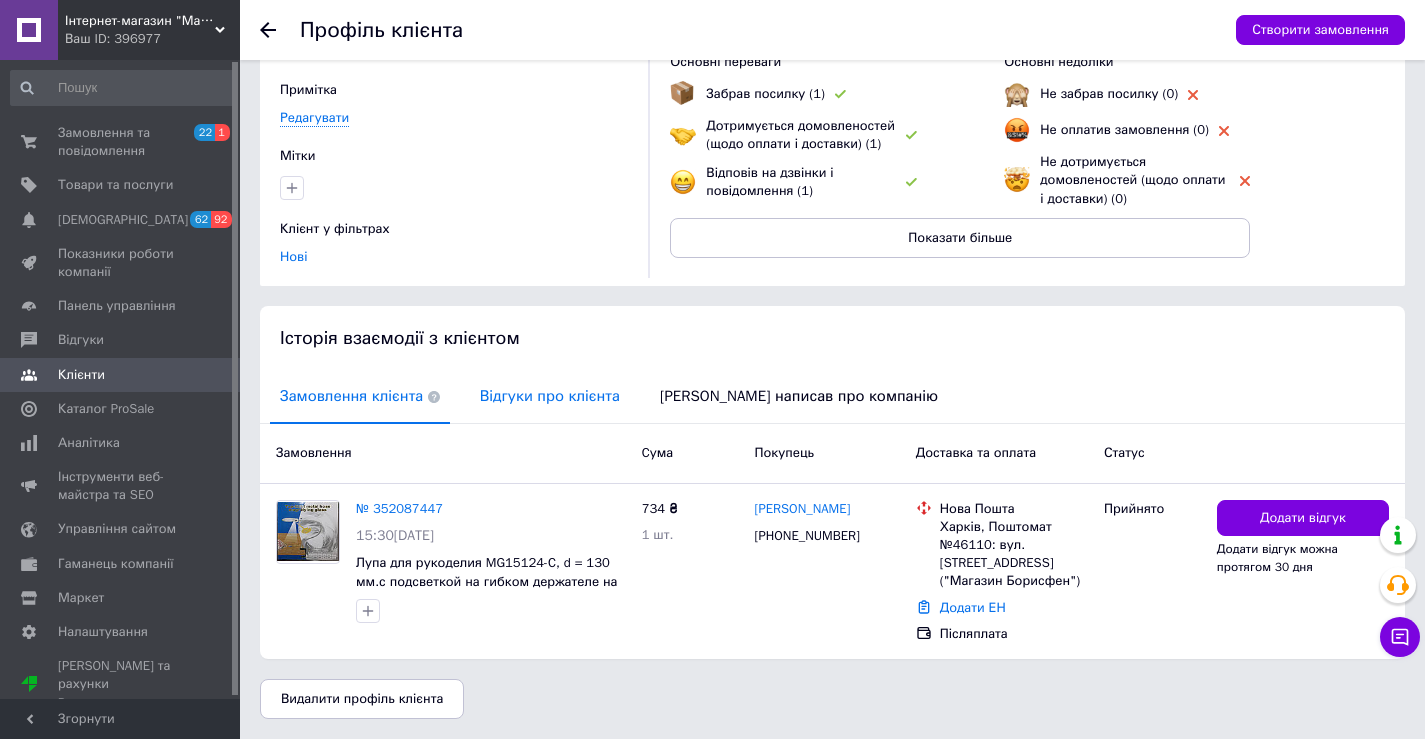 click on "Відгуки про клієнта" at bounding box center (550, 396) 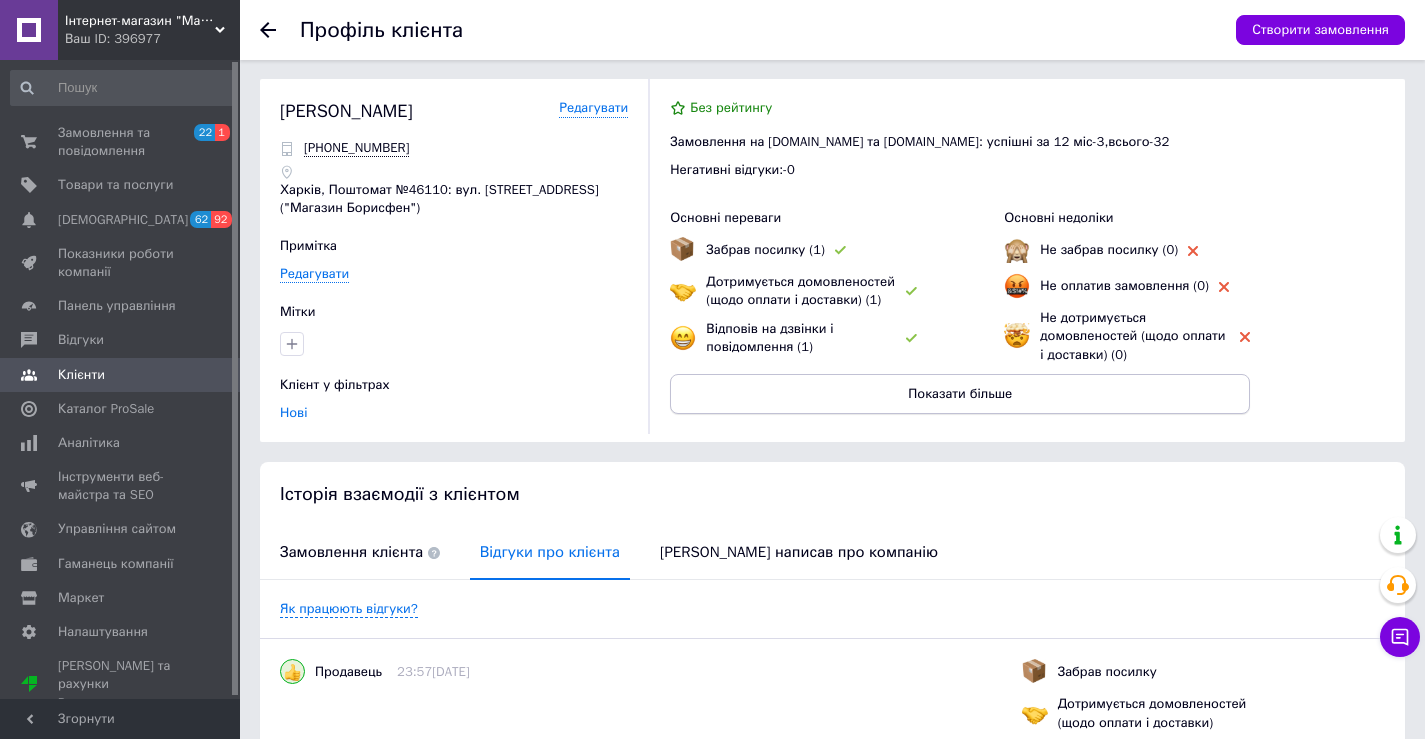 scroll, scrollTop: 0, scrollLeft: 0, axis: both 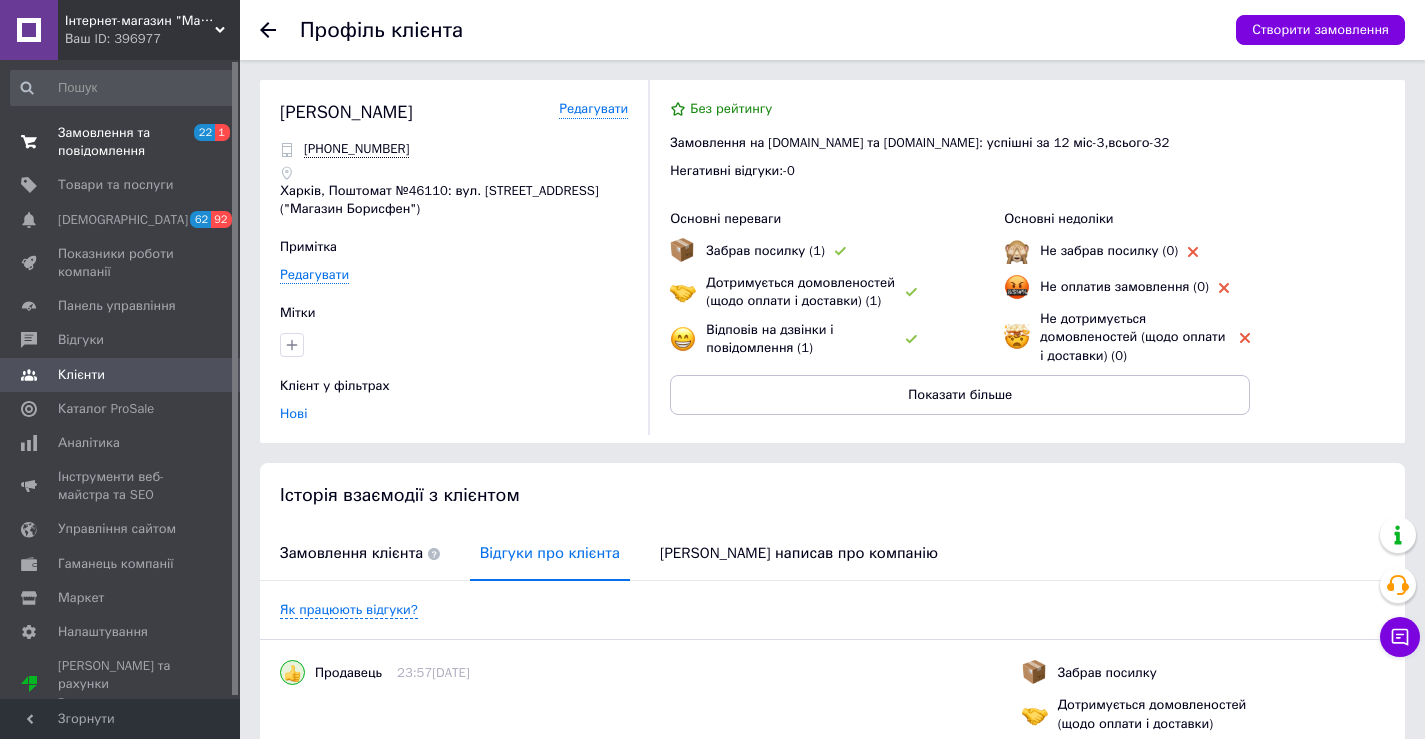 click on "Замовлення та повідомлення" at bounding box center [121, 142] 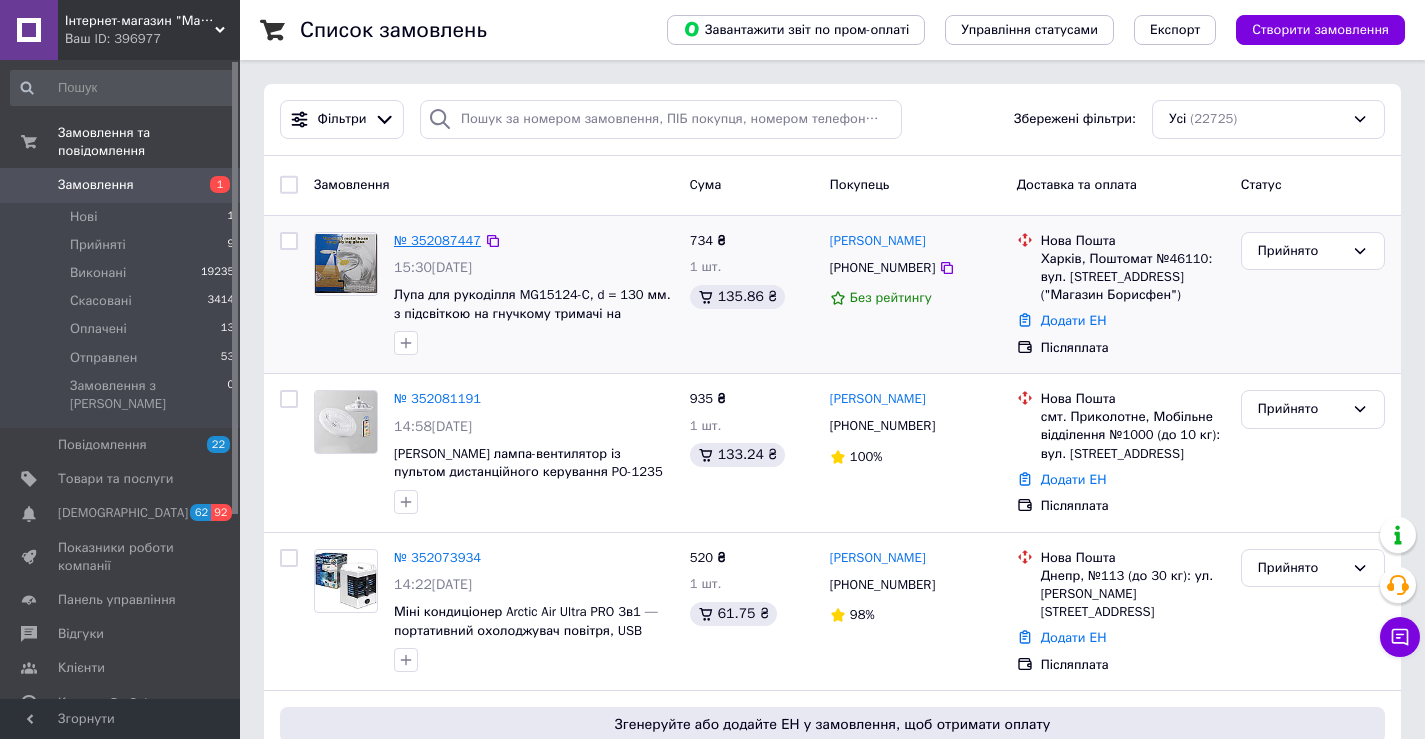 click on "№ 352087447" at bounding box center (437, 240) 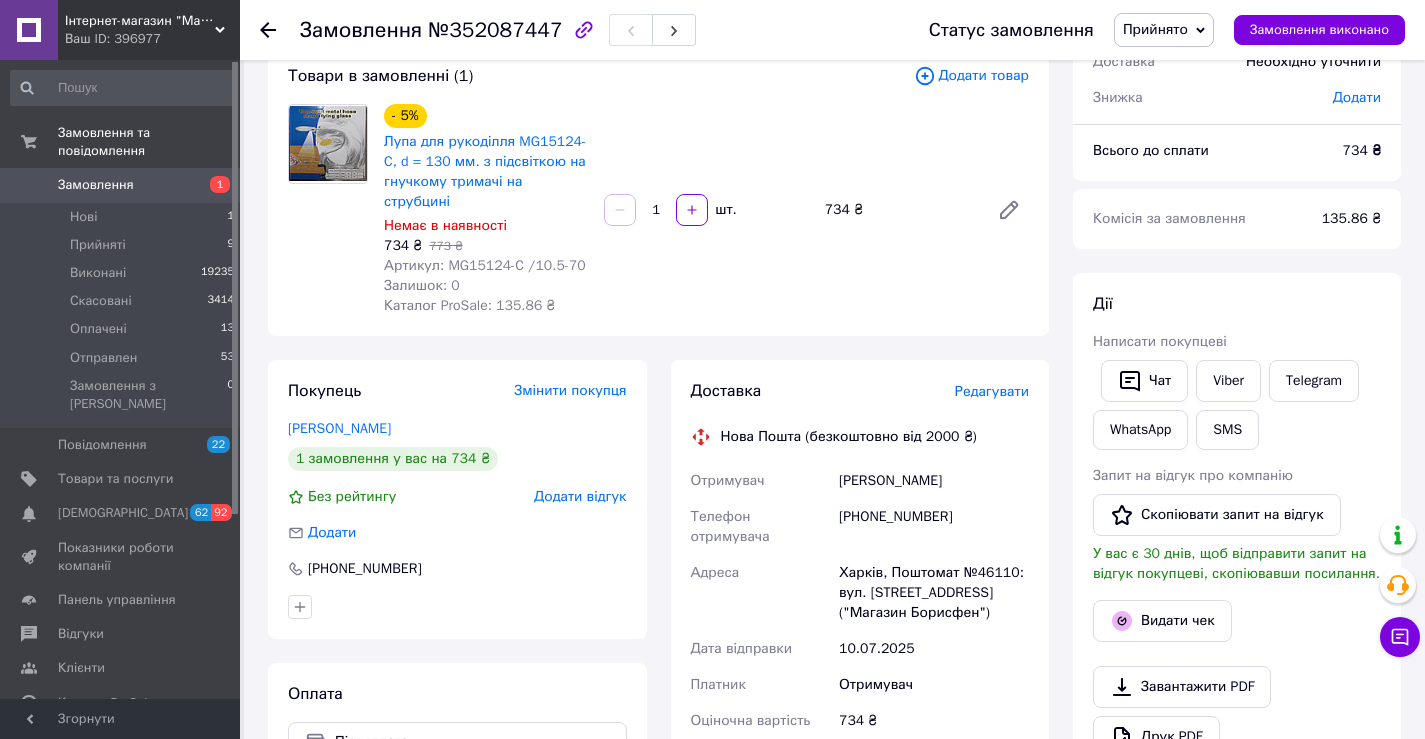 scroll, scrollTop: 200, scrollLeft: 0, axis: vertical 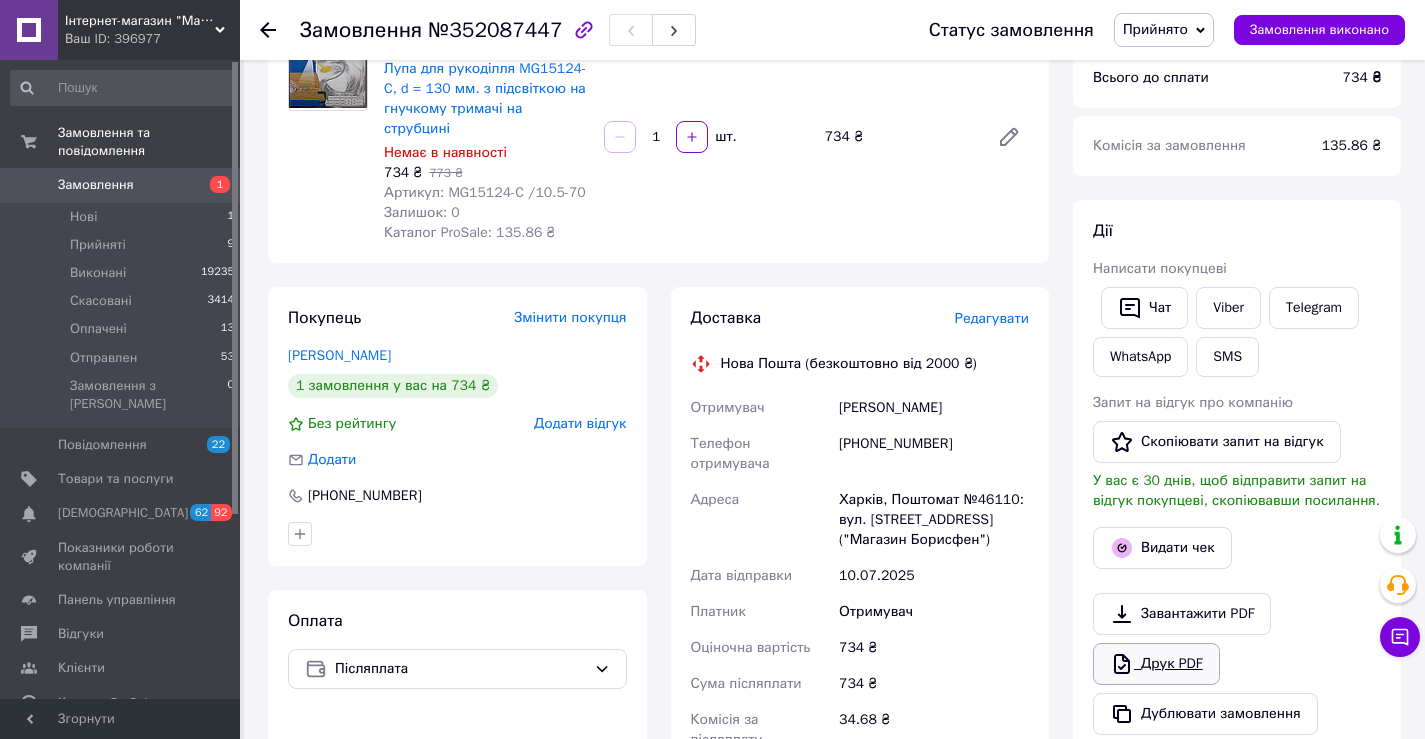click on "Друк PDF" at bounding box center (1156, 664) 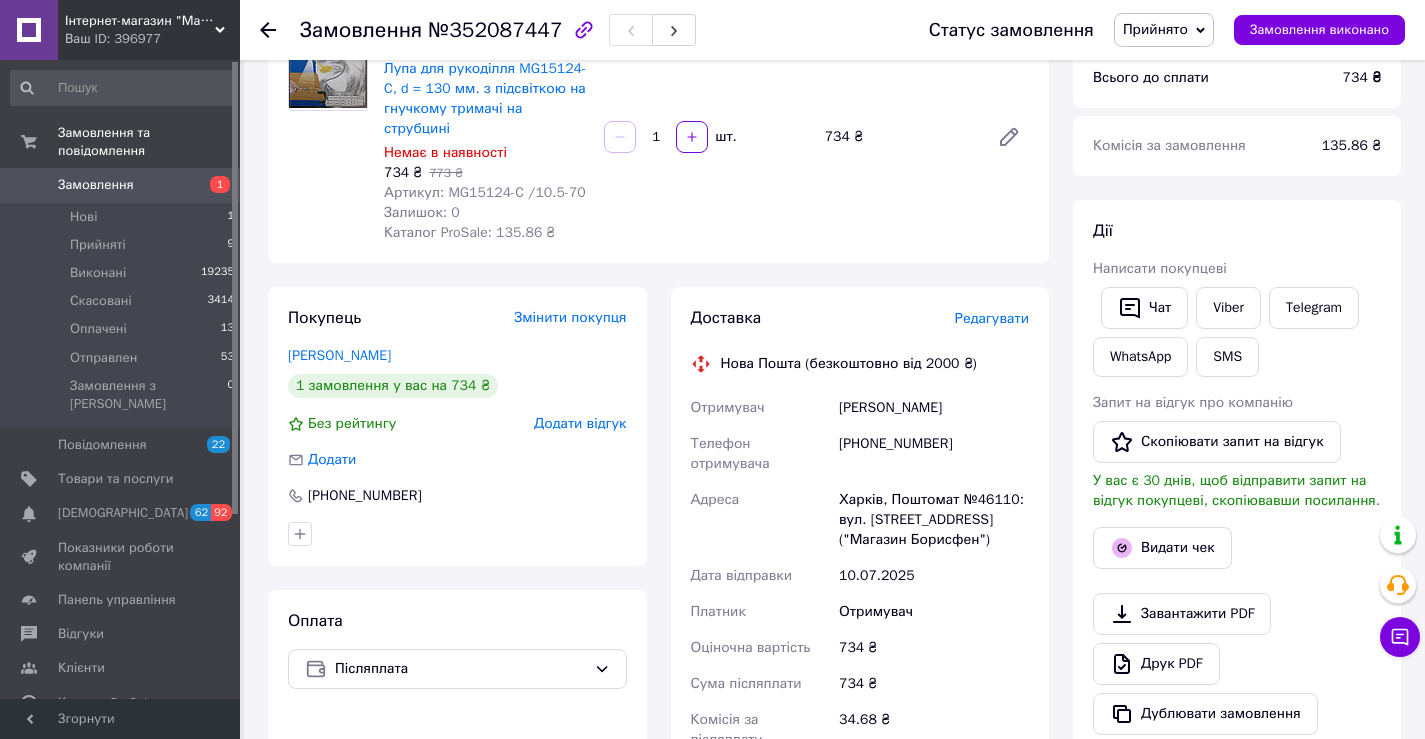 click on "Замовлення" at bounding box center [96, 185] 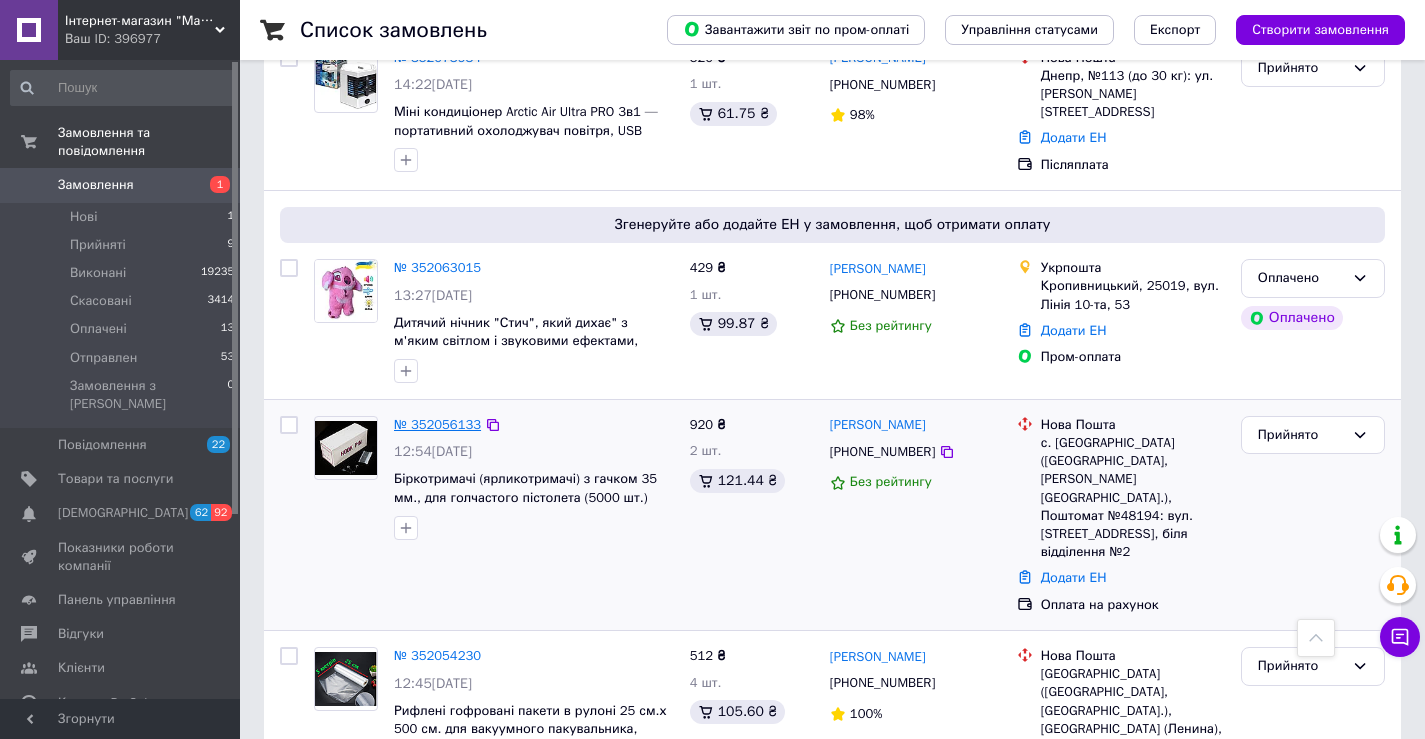 scroll, scrollTop: 300, scrollLeft: 0, axis: vertical 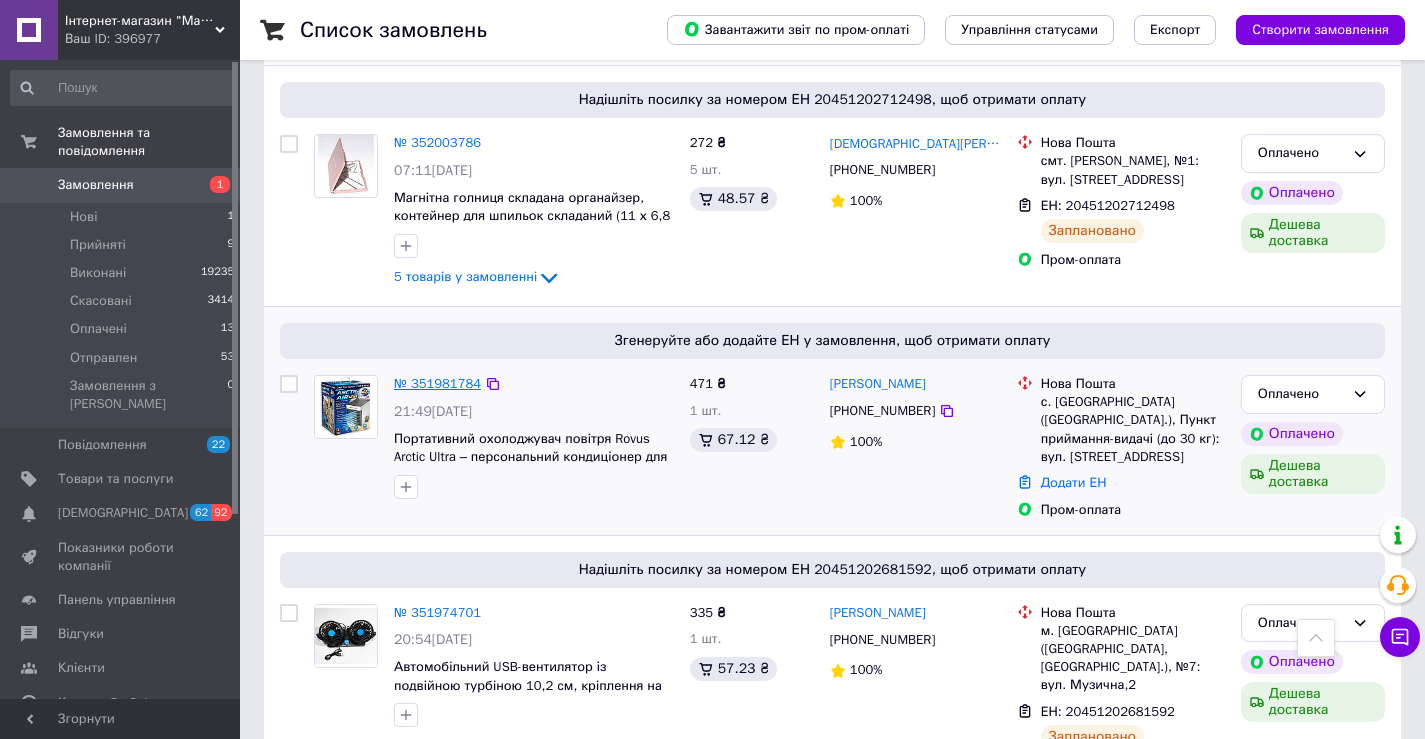 click on "№ 351981784" at bounding box center (437, 383) 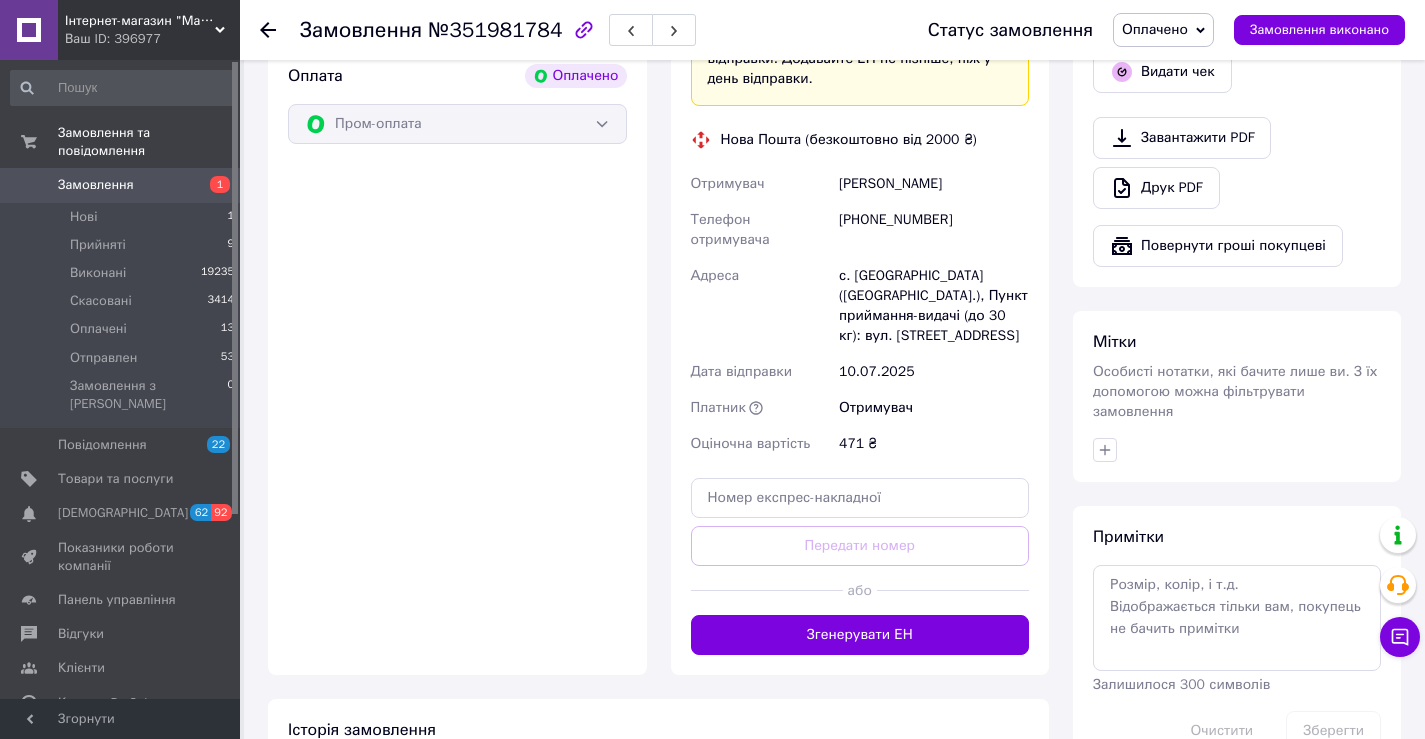 scroll, scrollTop: 1519, scrollLeft: 0, axis: vertical 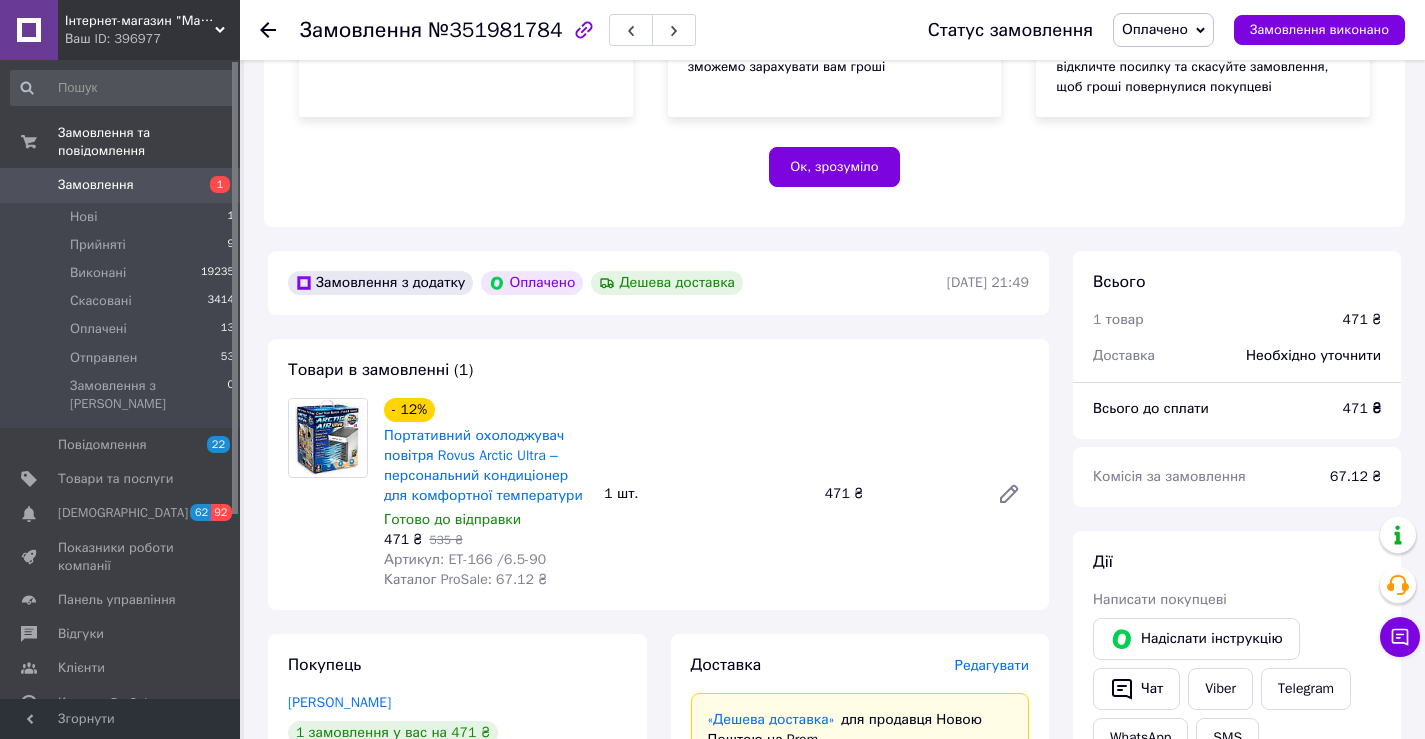 click on "Замовлення" at bounding box center [96, 185] 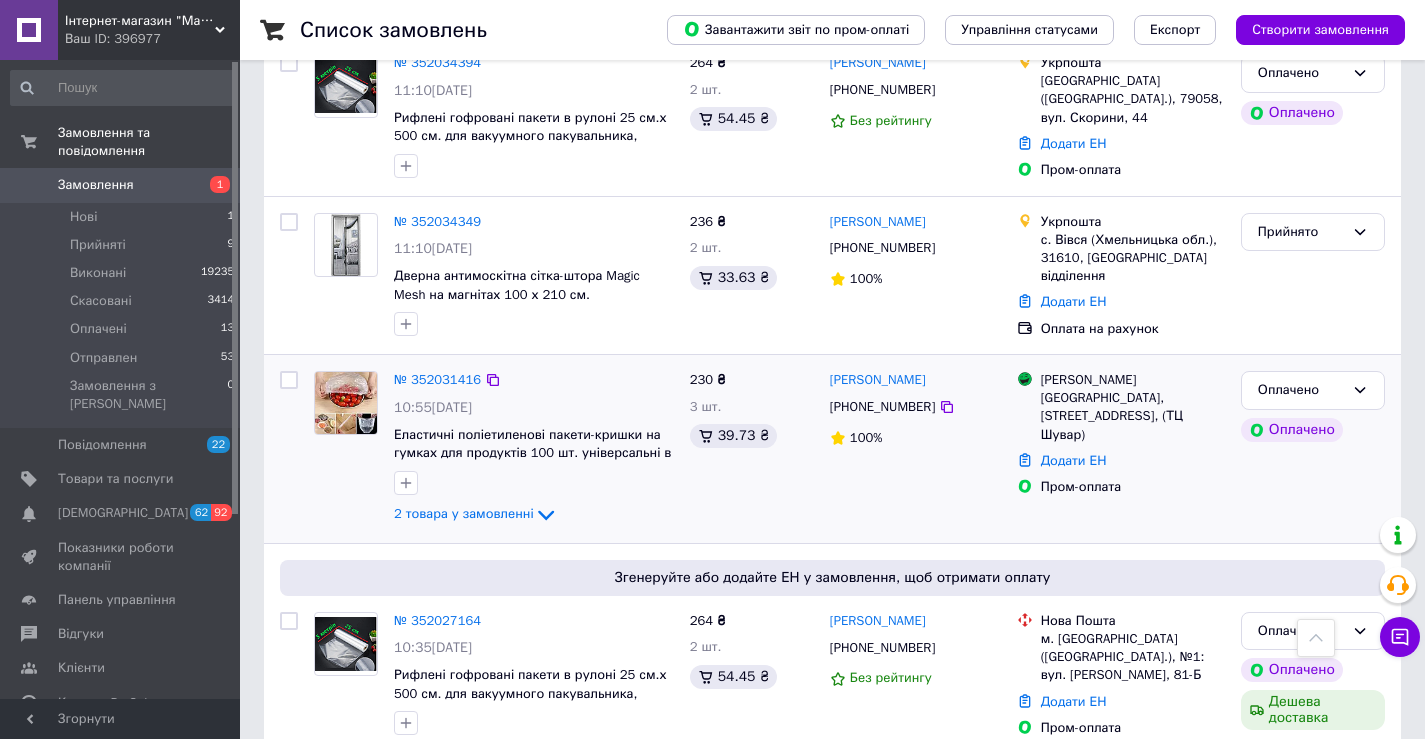 scroll, scrollTop: 1300, scrollLeft: 0, axis: vertical 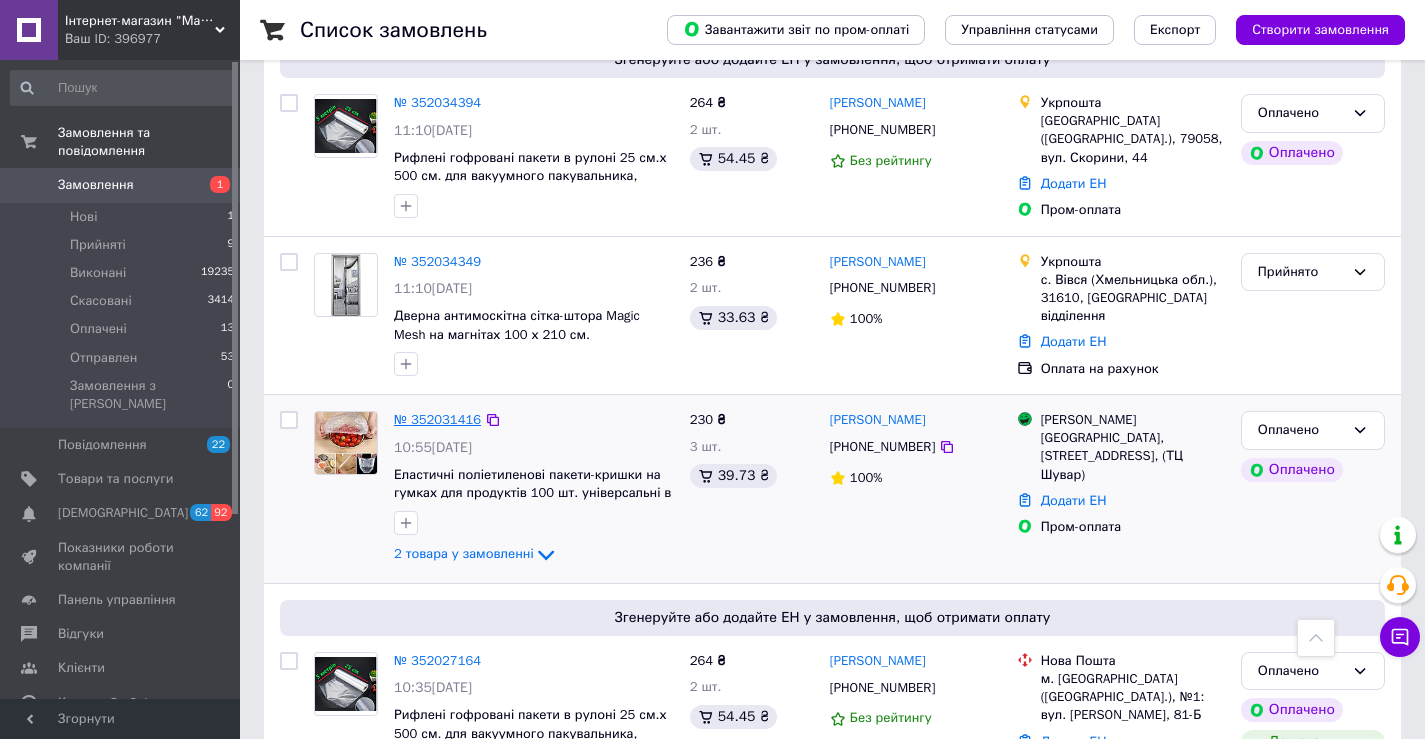 click on "№ 352031416" at bounding box center [437, 419] 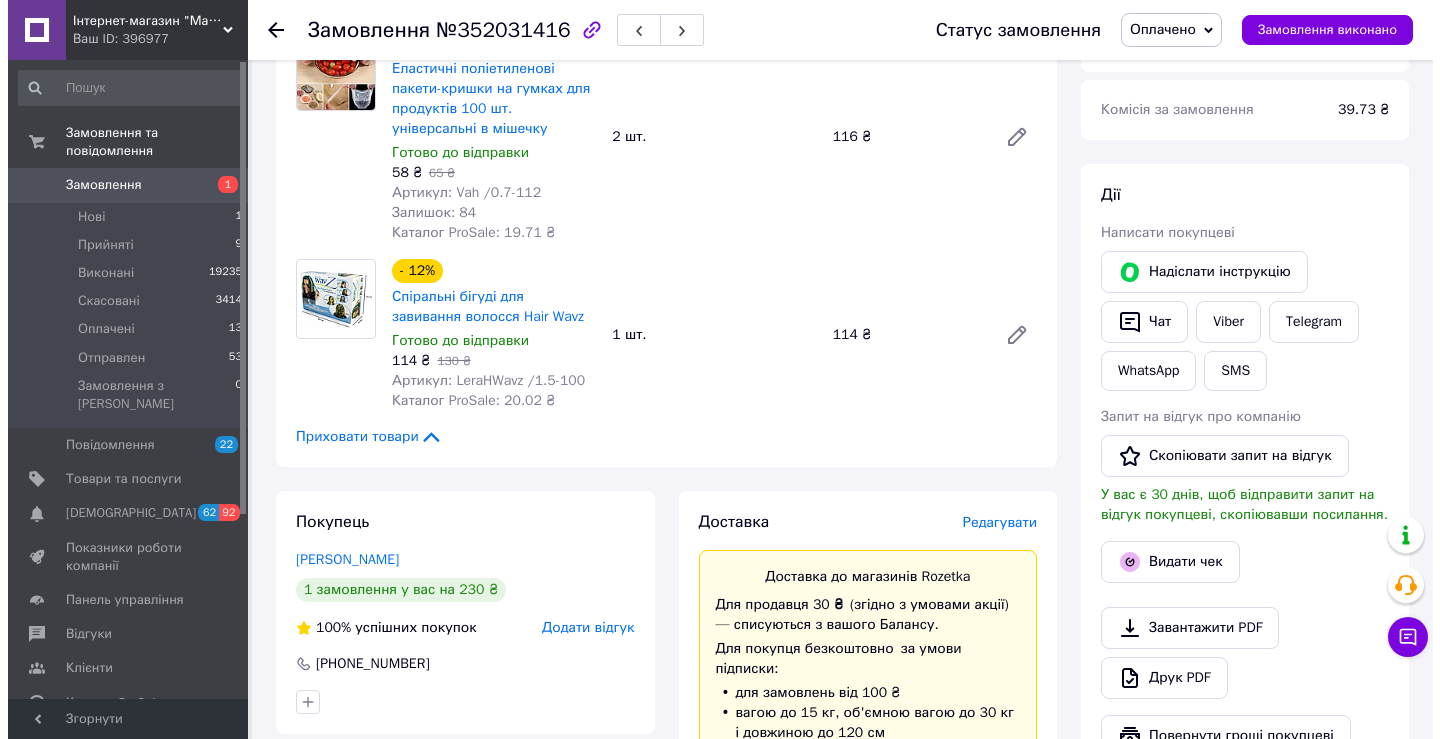 scroll, scrollTop: 800, scrollLeft: 0, axis: vertical 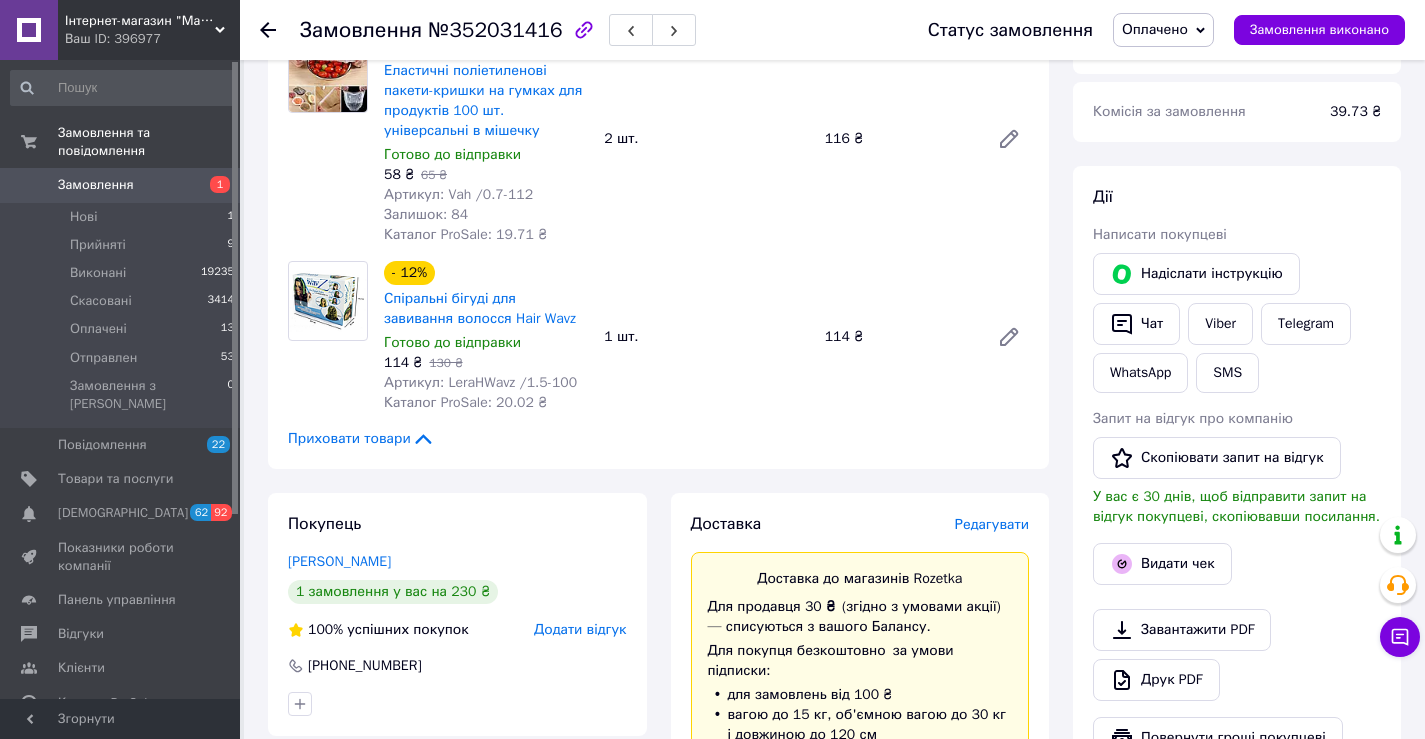 click on "Редагувати" at bounding box center [992, 524] 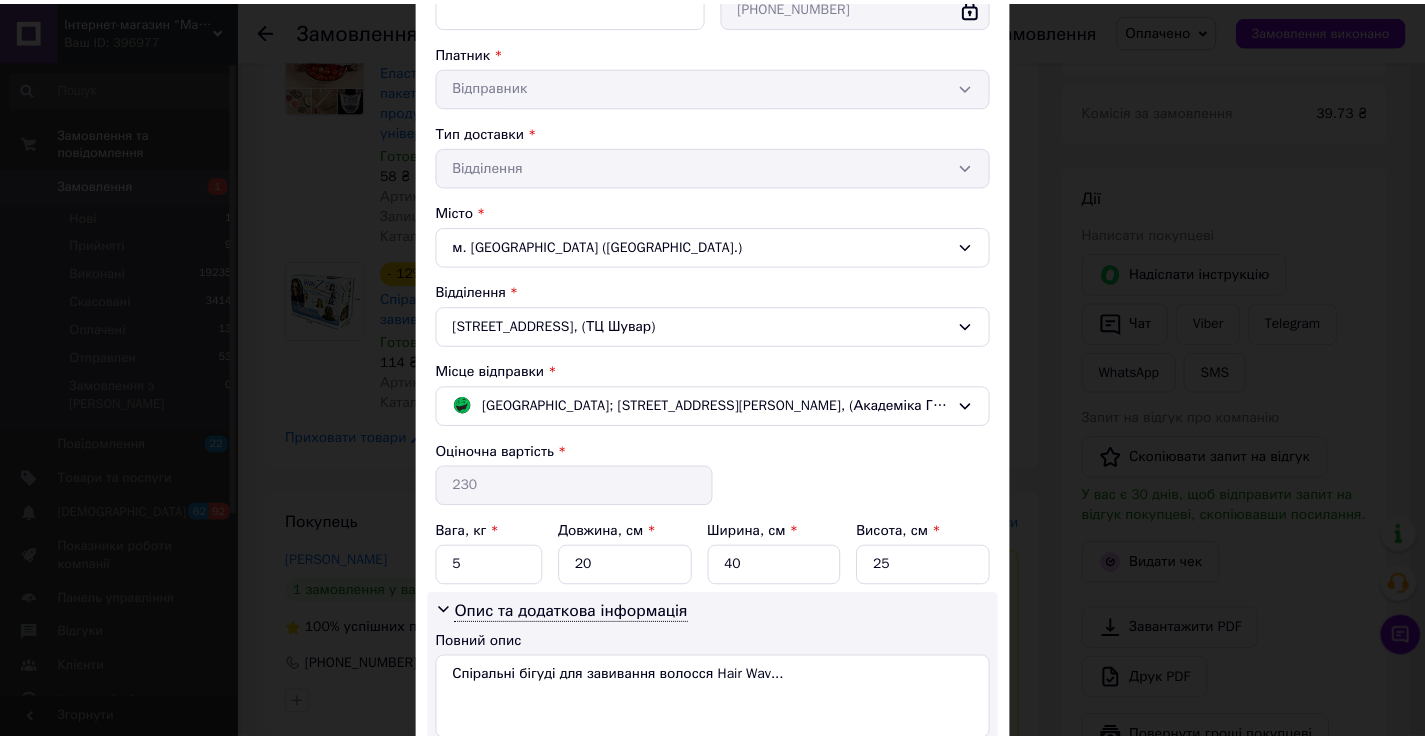 scroll, scrollTop: 400, scrollLeft: 0, axis: vertical 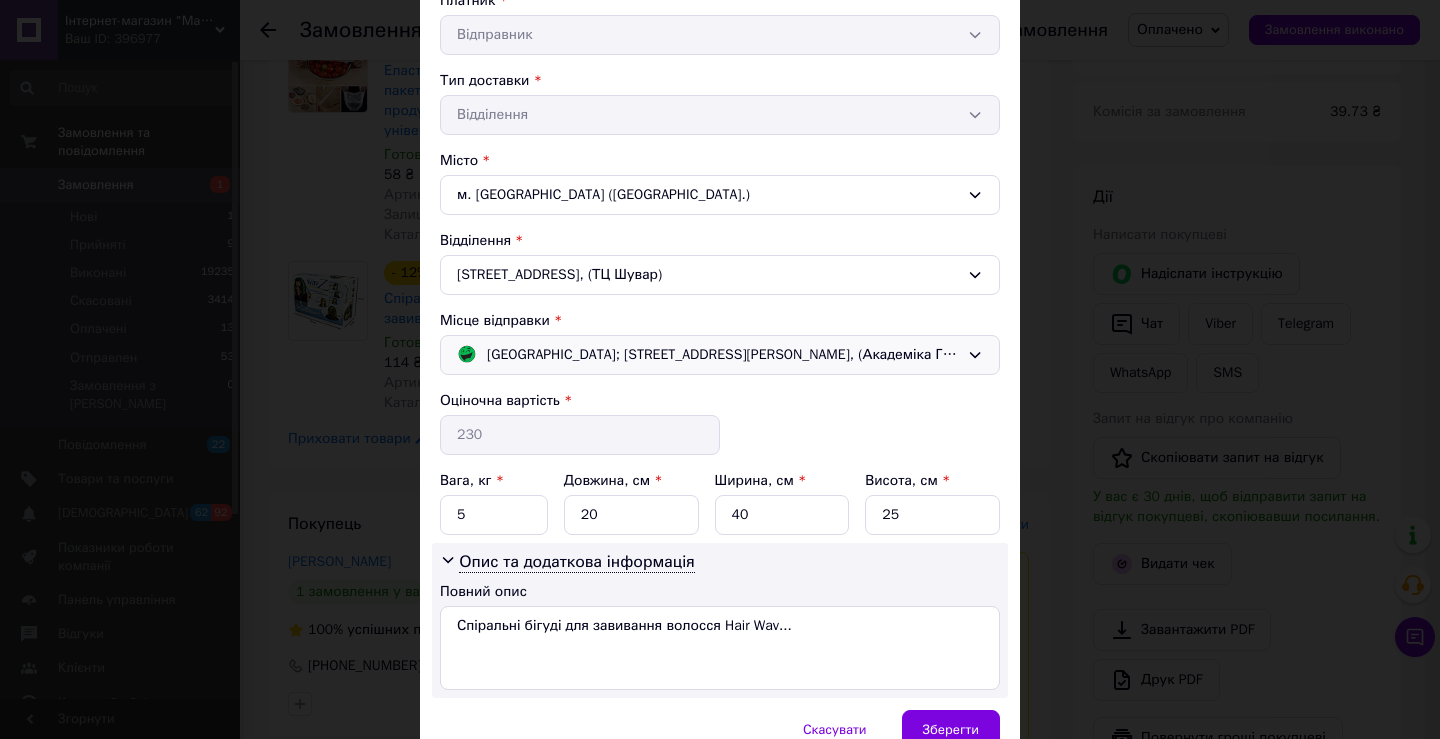 click on "Одеса; Князя Ярослава Мудрого просп., 17, (Академіка Глушка, ТЦ ALSU)" at bounding box center [723, 355] 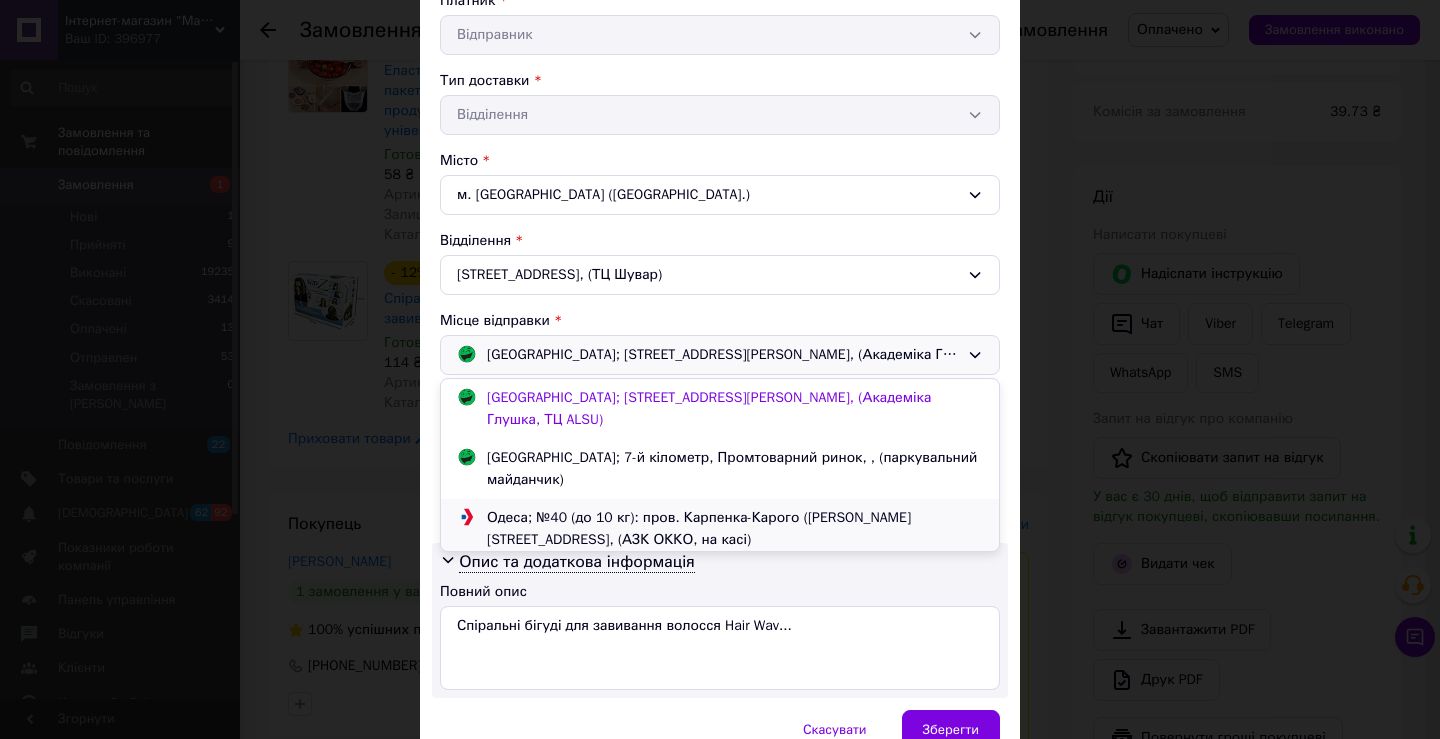 click on "Одеса; №40 (до 10 кг): пров. Карпенка-Карого (Академіка Вільямса), 82, (АЗК ОККО, на касі)" at bounding box center [735, 529] 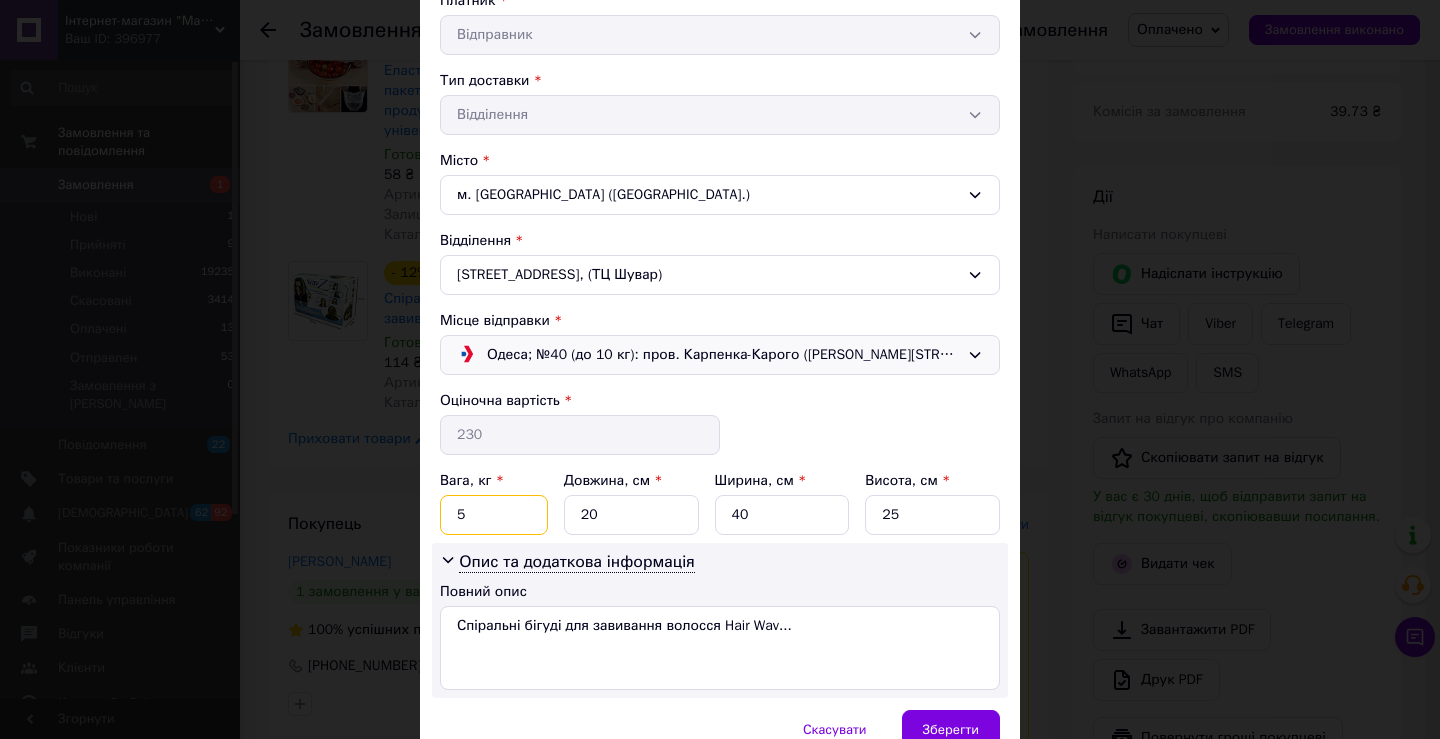 click on "5" at bounding box center (494, 515) 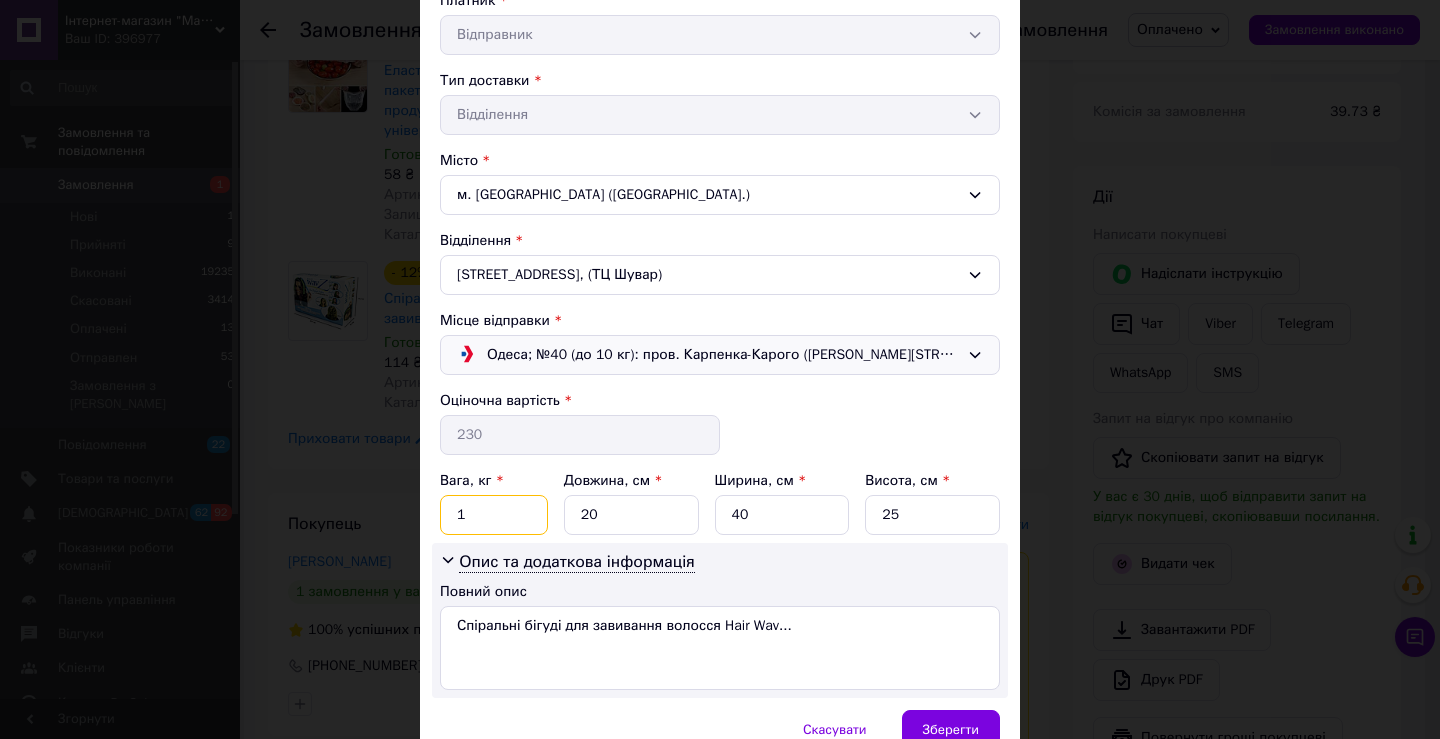 type on "1" 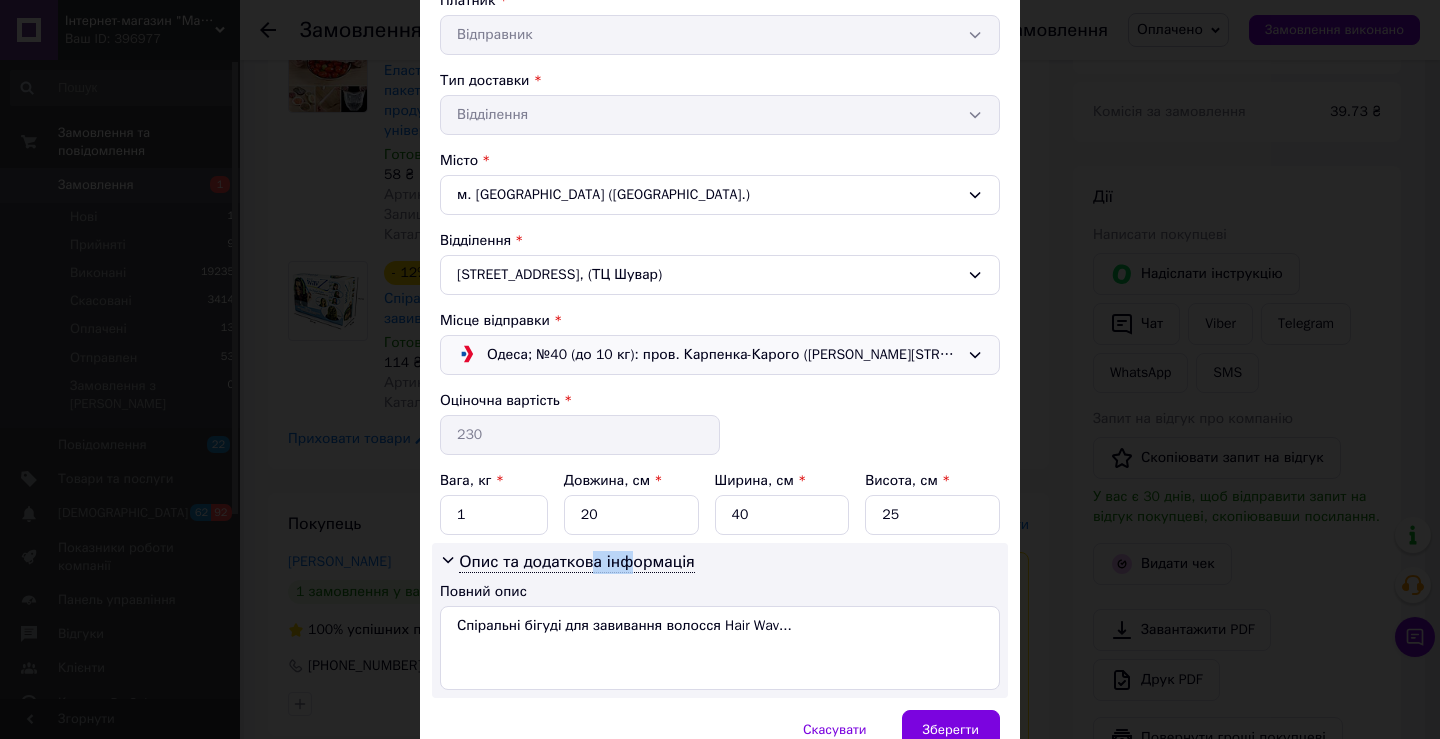 drag, startPoint x: 612, startPoint y: 535, endPoint x: 590, endPoint y: 529, distance: 22.803509 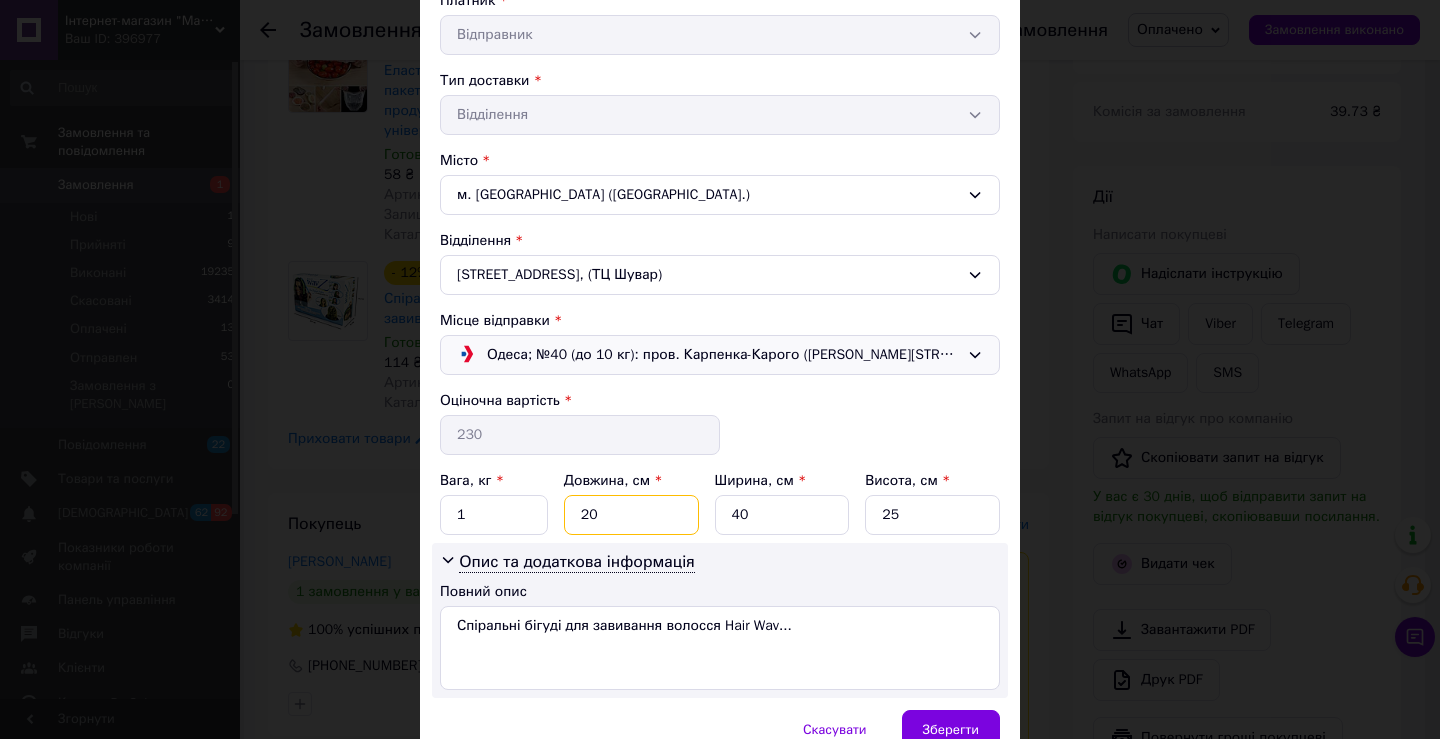 click on "20" at bounding box center (631, 515) 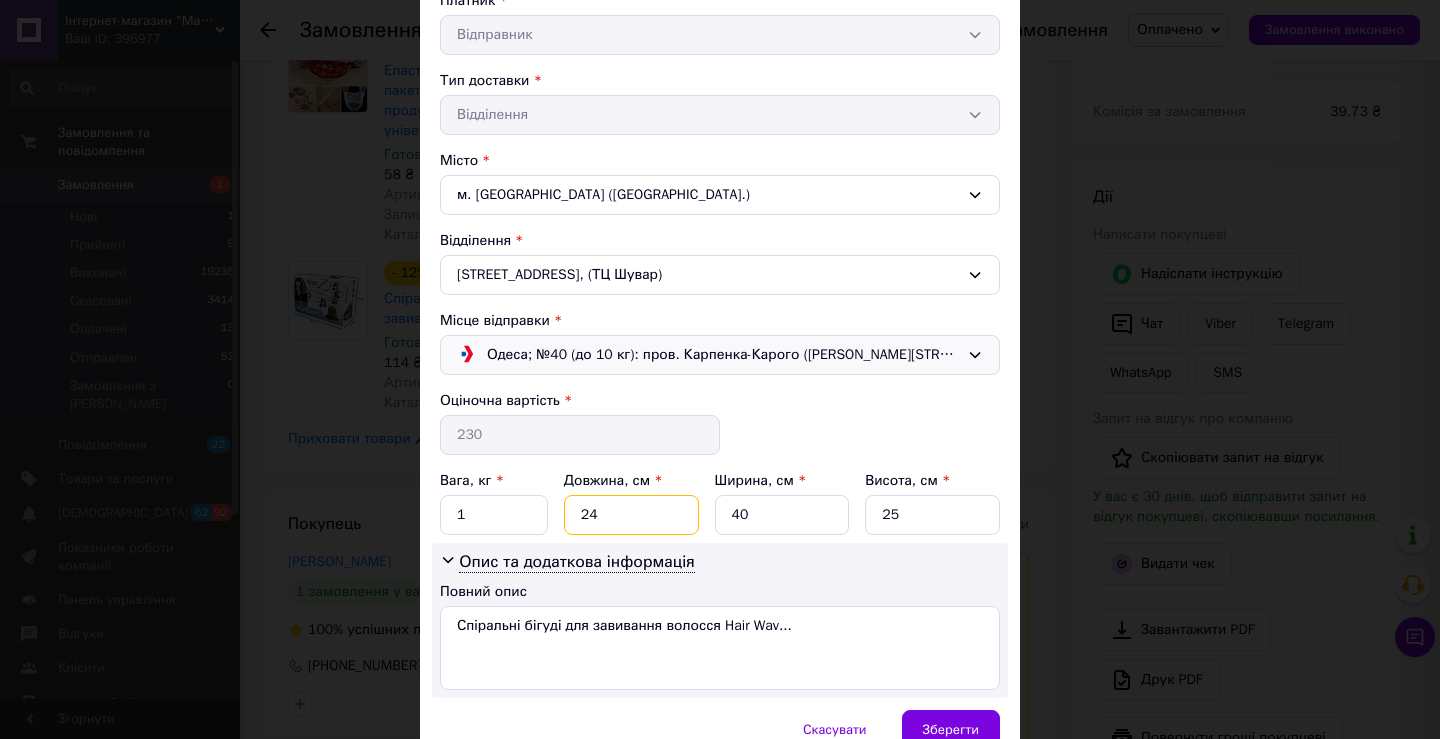 type on "24" 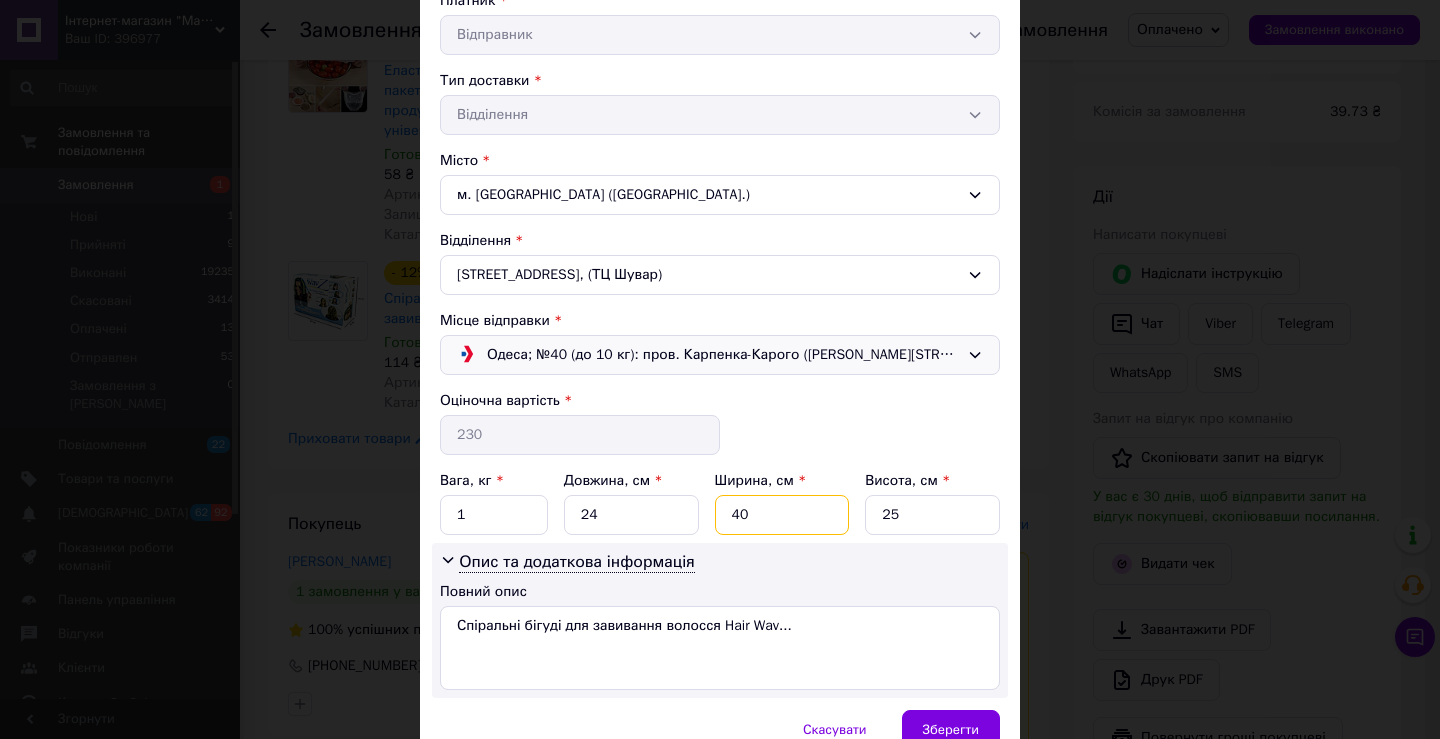drag, startPoint x: 726, startPoint y: 518, endPoint x: 737, endPoint y: 521, distance: 11.401754 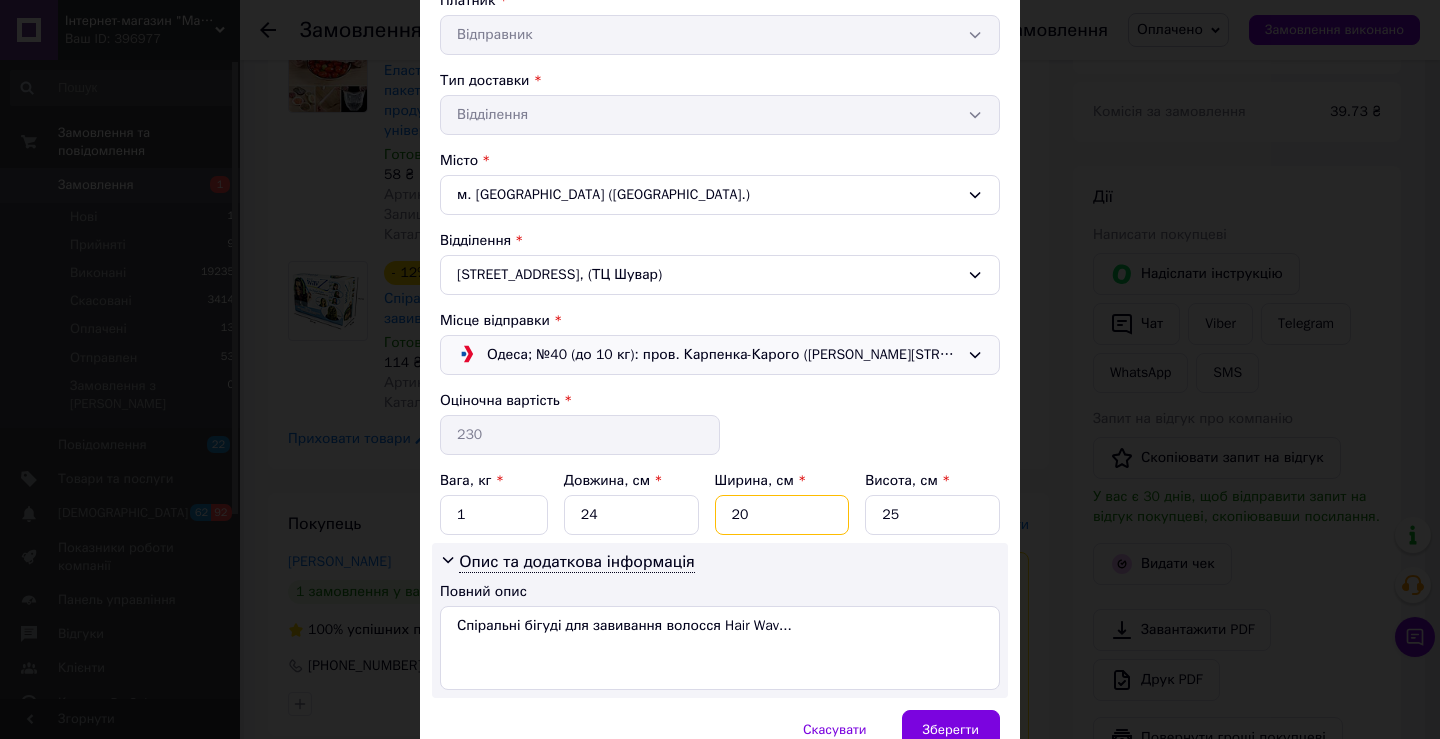type on "20" 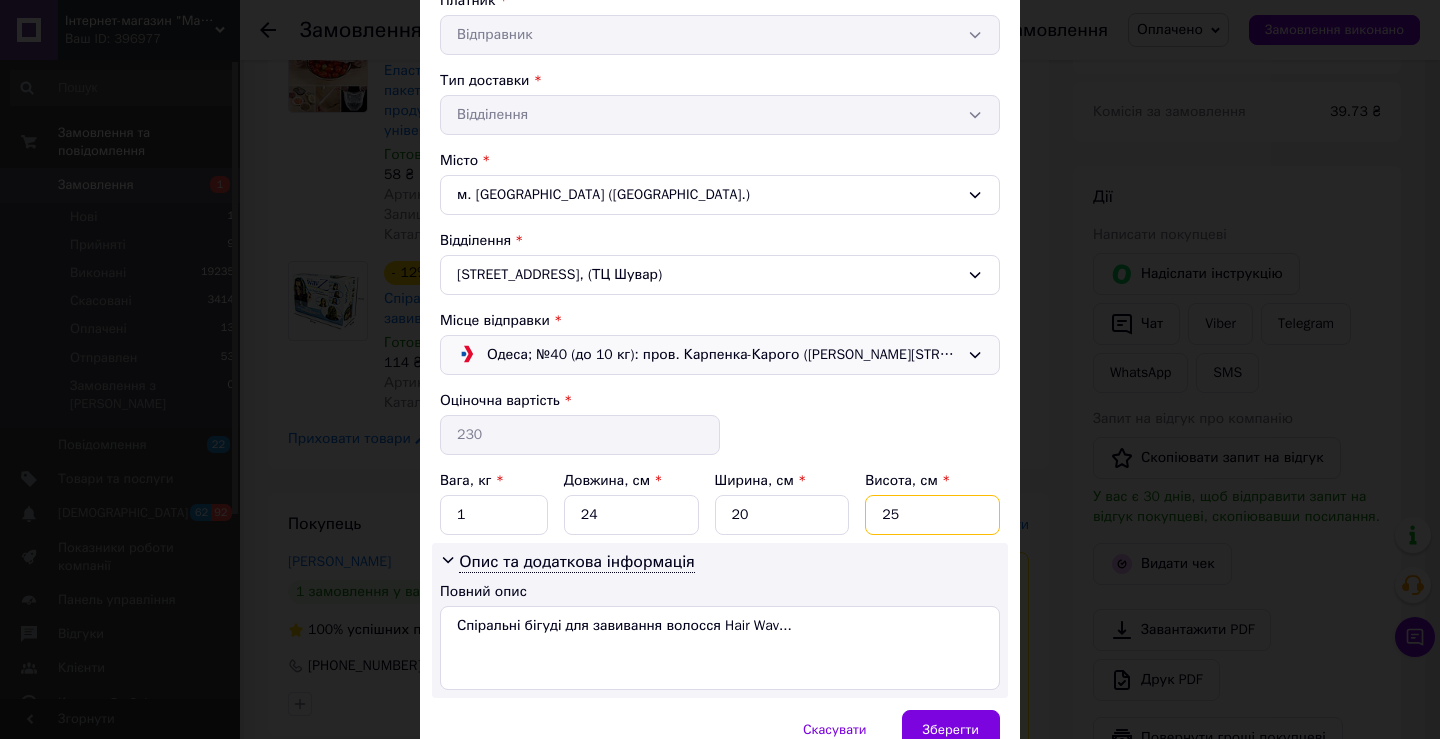 drag, startPoint x: 890, startPoint y: 519, endPoint x: 934, endPoint y: 519, distance: 44 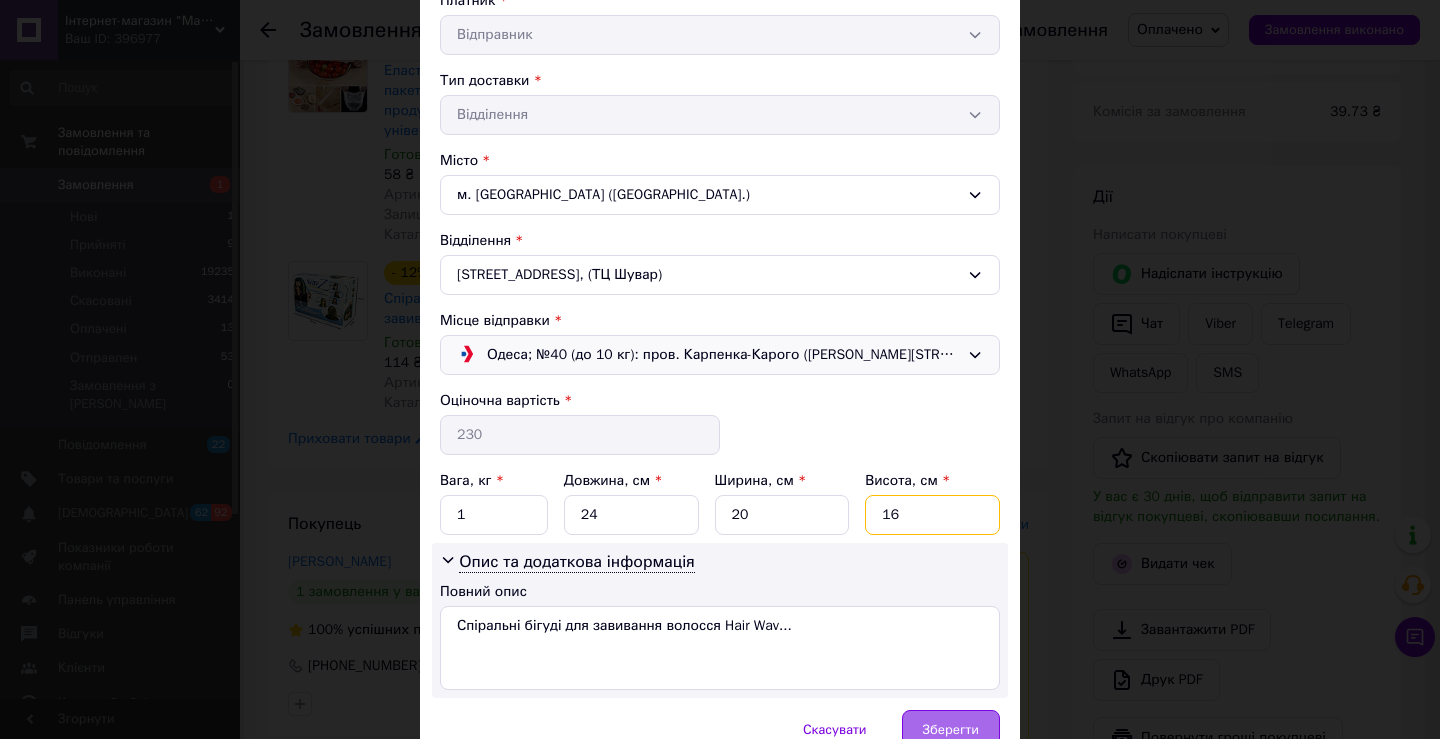 type on "16" 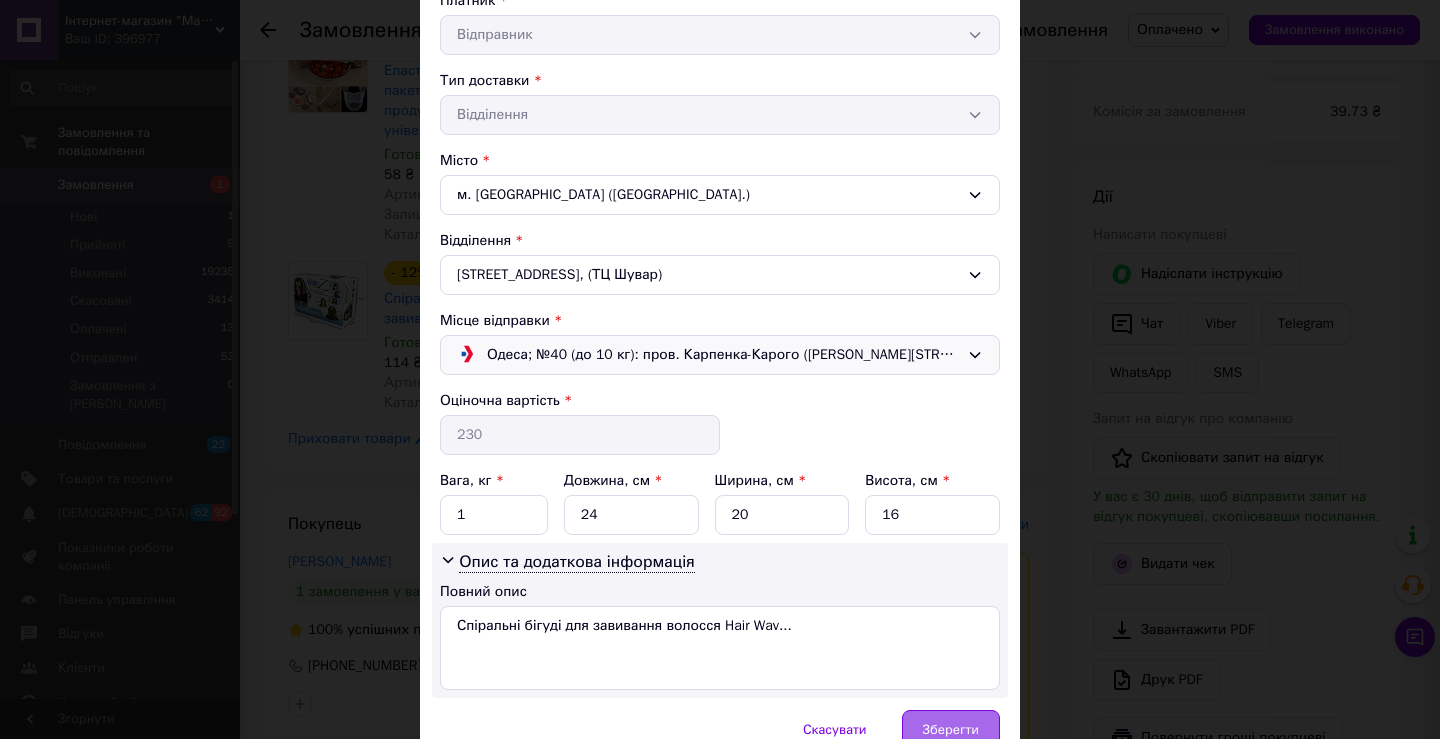 click on "Зберегти" at bounding box center (951, 730) 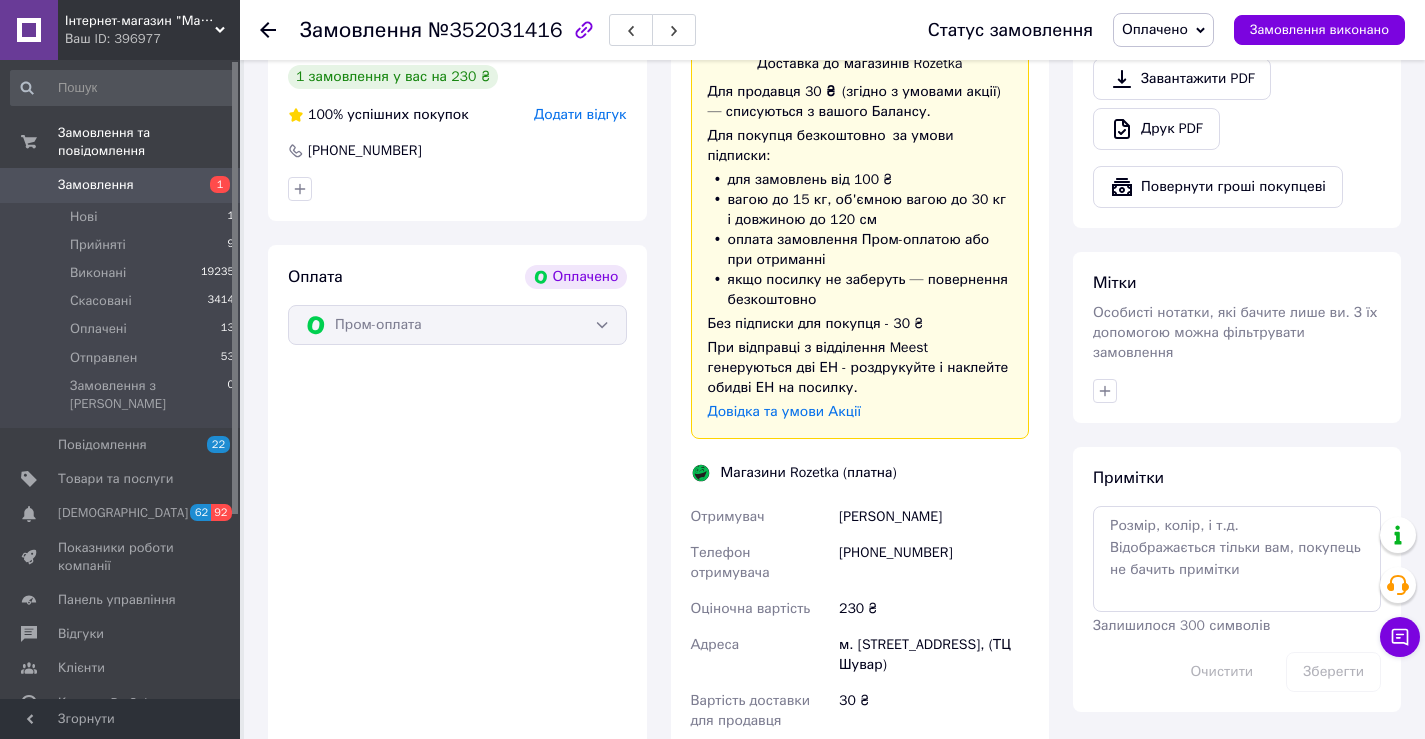 scroll, scrollTop: 1600, scrollLeft: 0, axis: vertical 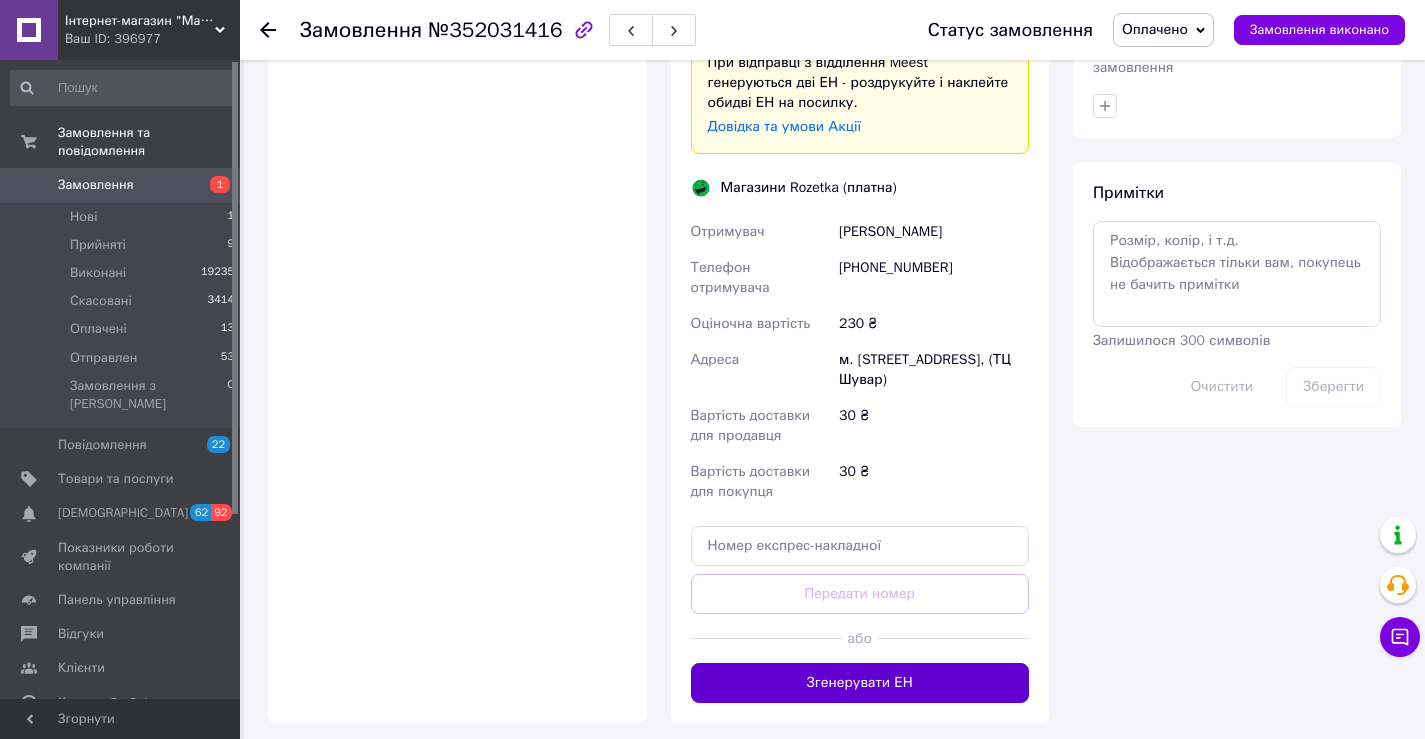 click on "Згенерувати ЕН" at bounding box center (860, 683) 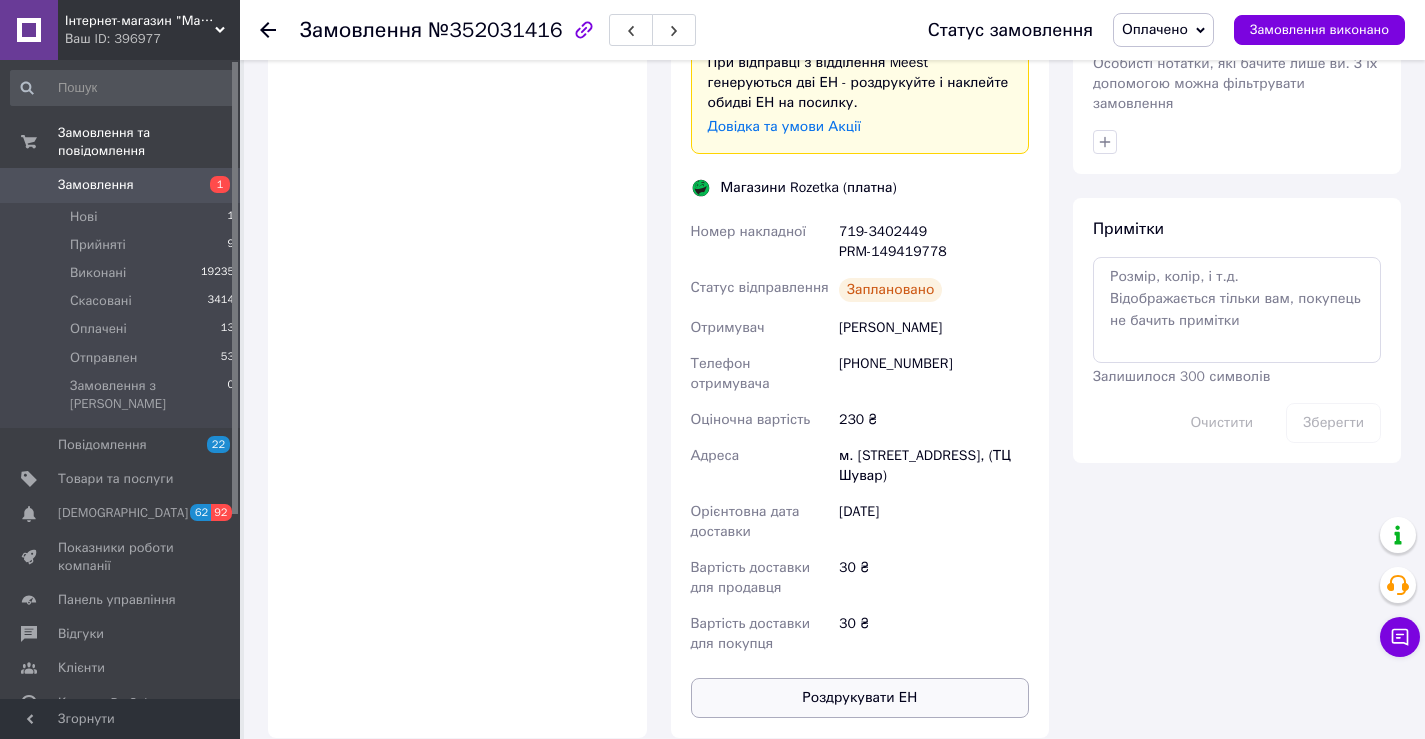 click on "Роздрукувати ЕН" at bounding box center [860, 698] 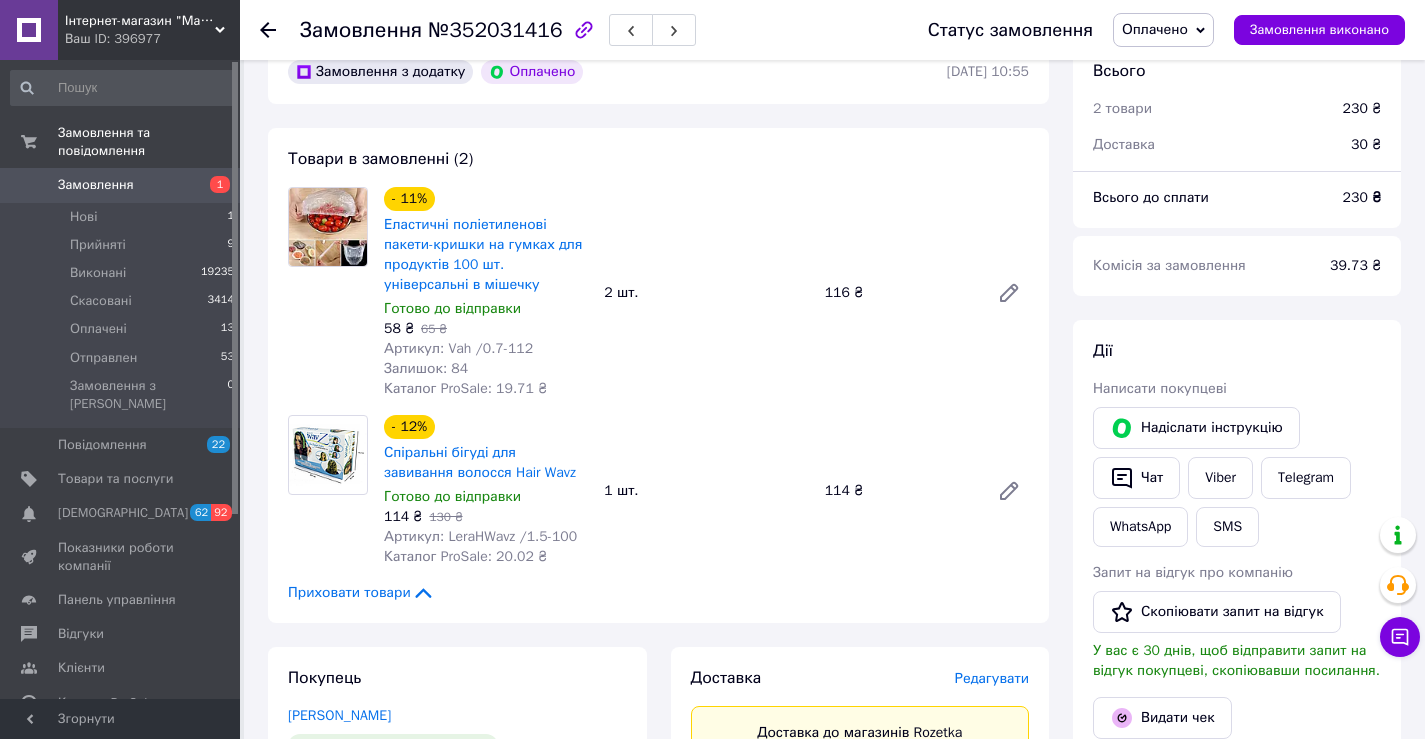 scroll, scrollTop: 600, scrollLeft: 0, axis: vertical 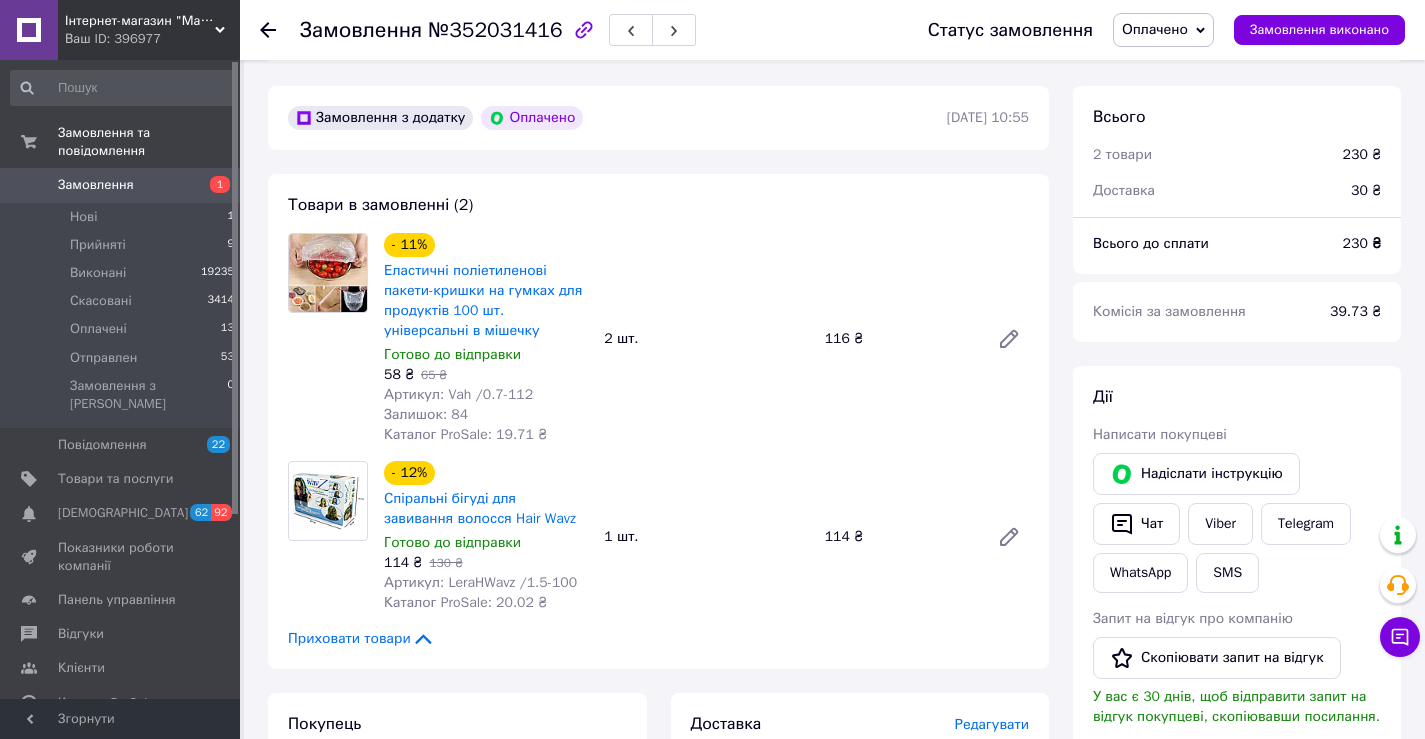 click on "Замовлення" at bounding box center [121, 185] 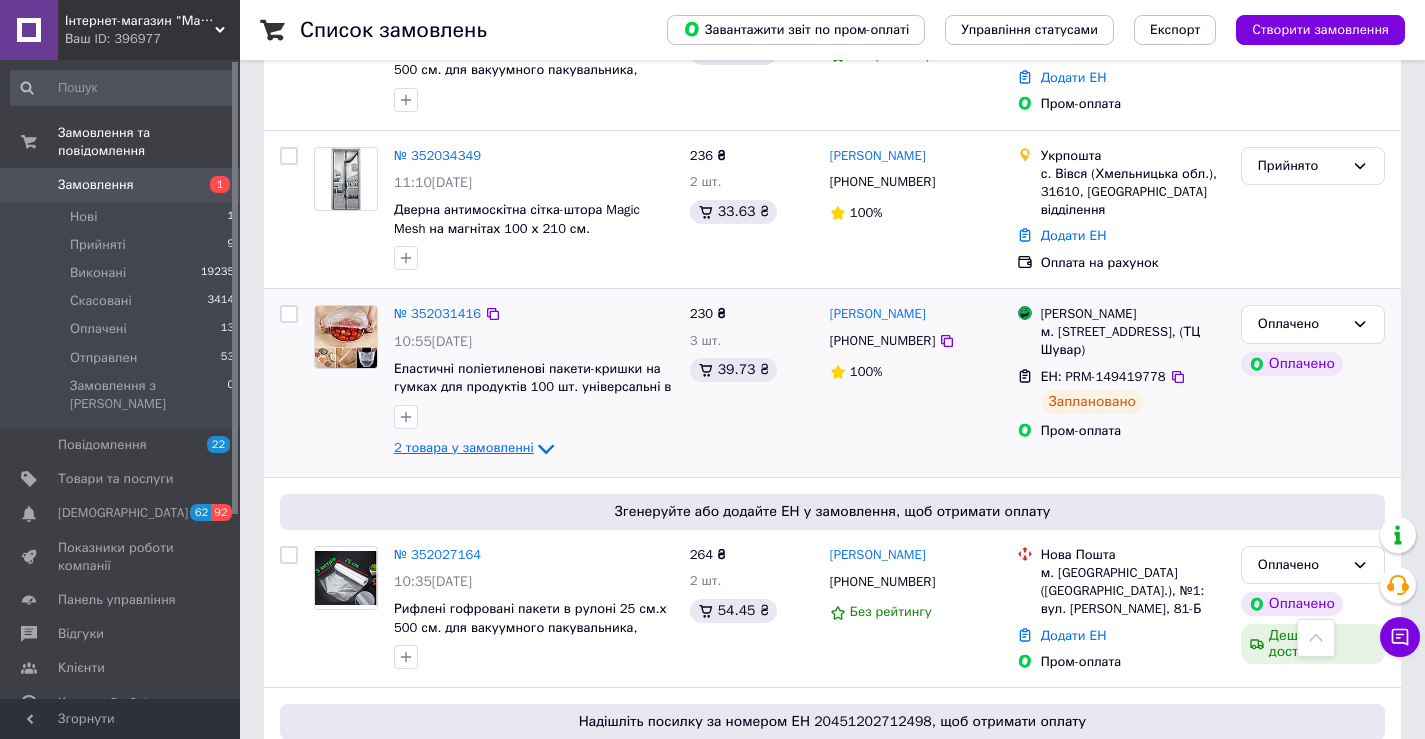 scroll, scrollTop: 1400, scrollLeft: 0, axis: vertical 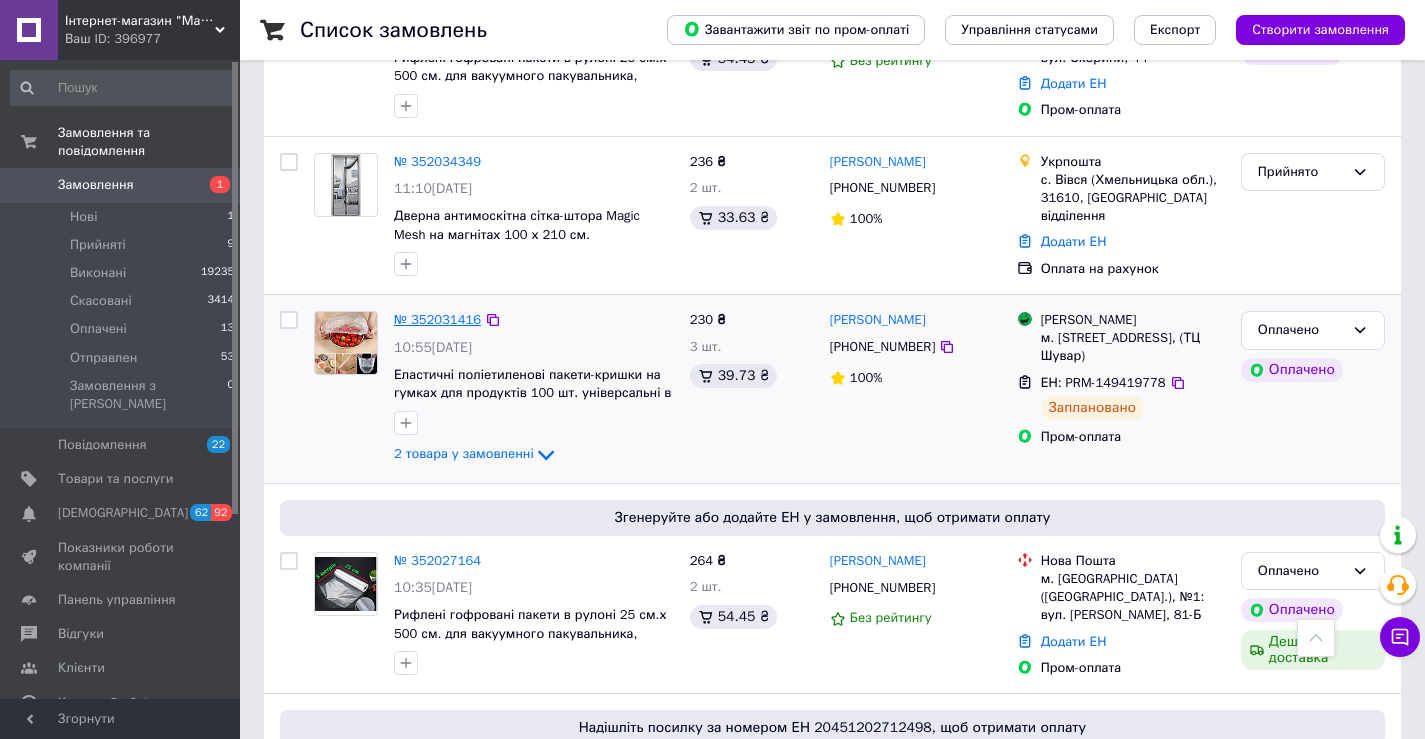 click on "№ 352031416" at bounding box center (437, 319) 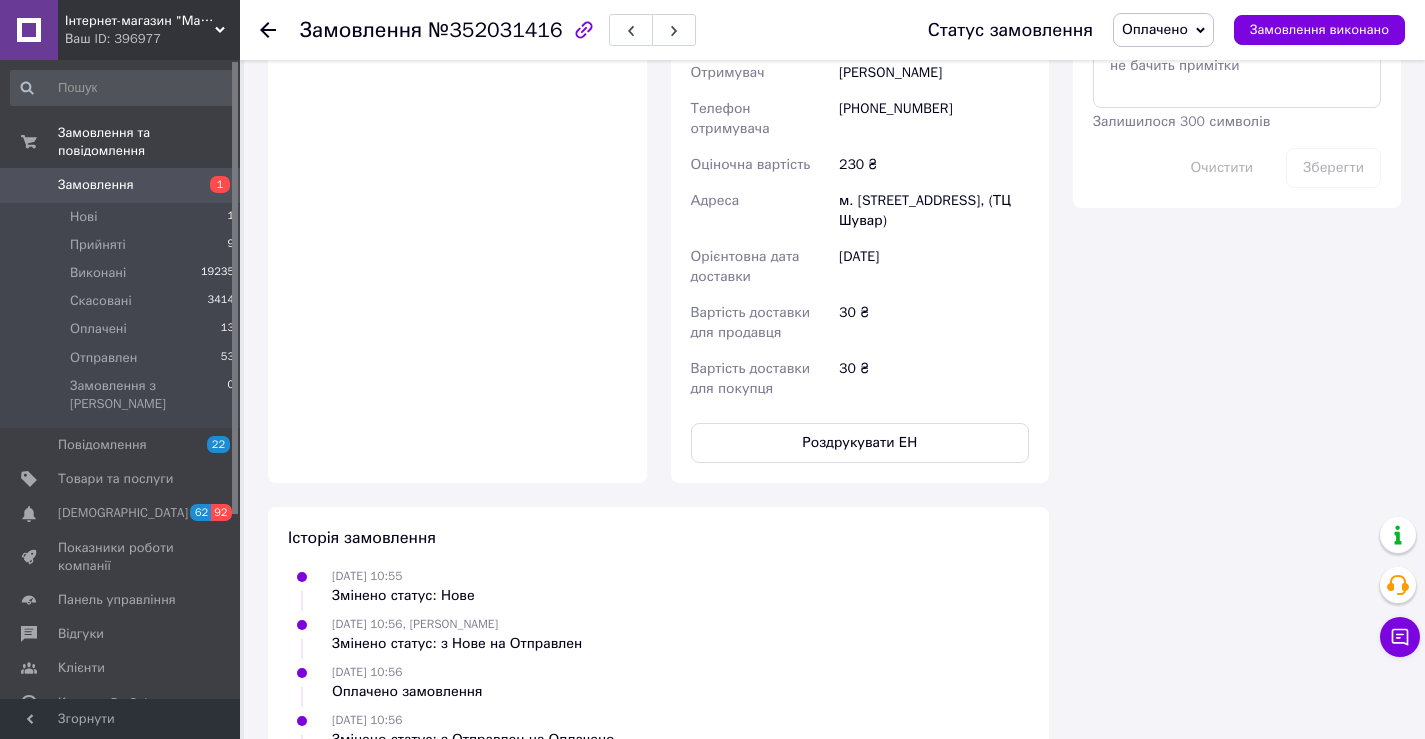 scroll, scrollTop: 1900, scrollLeft: 0, axis: vertical 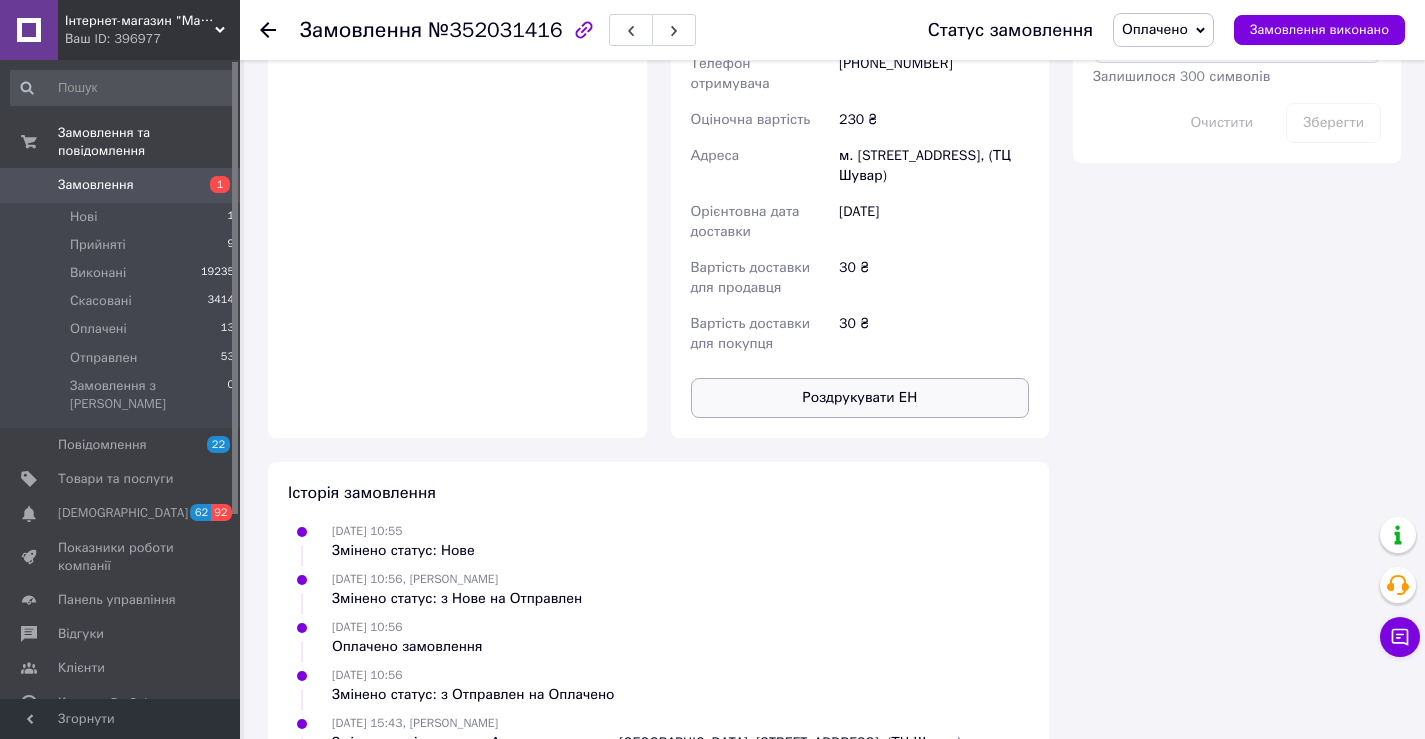 click on "Роздрукувати ЕН" at bounding box center [860, 398] 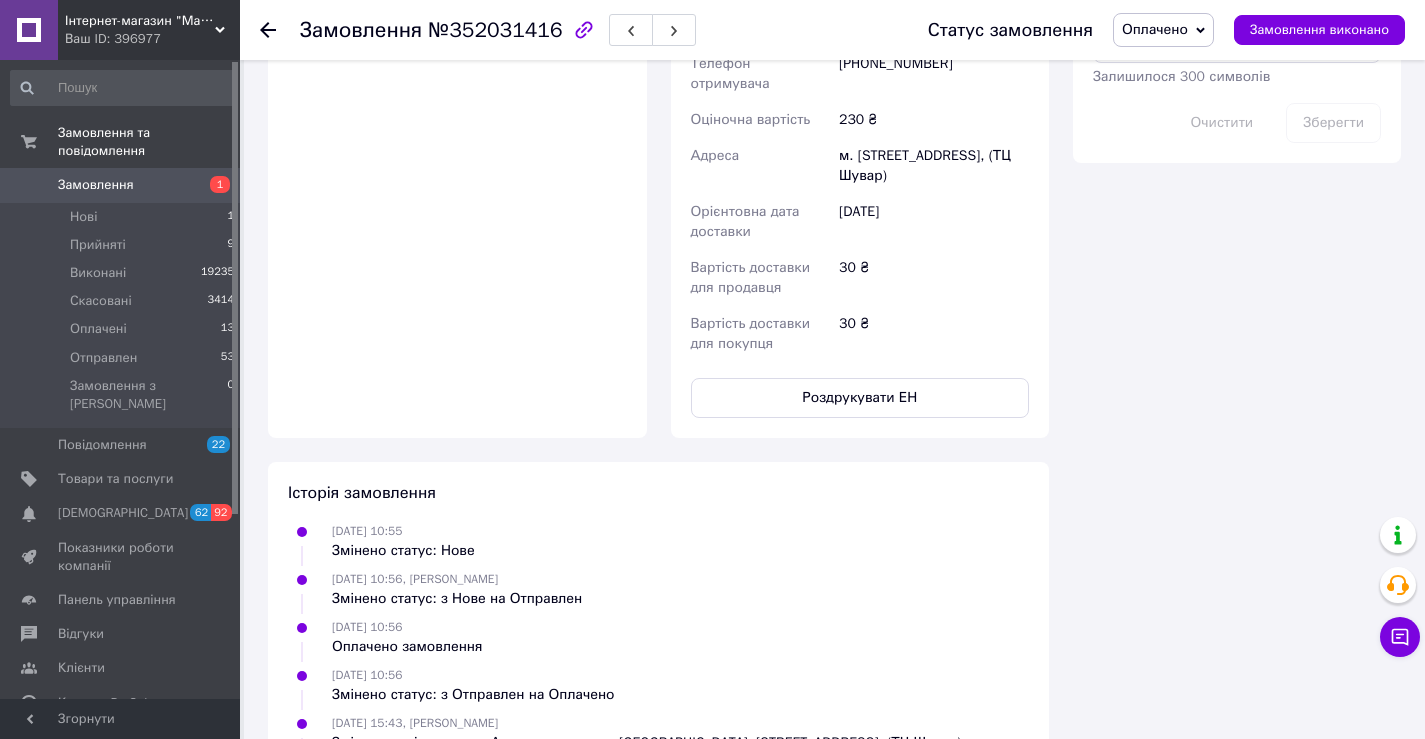 click 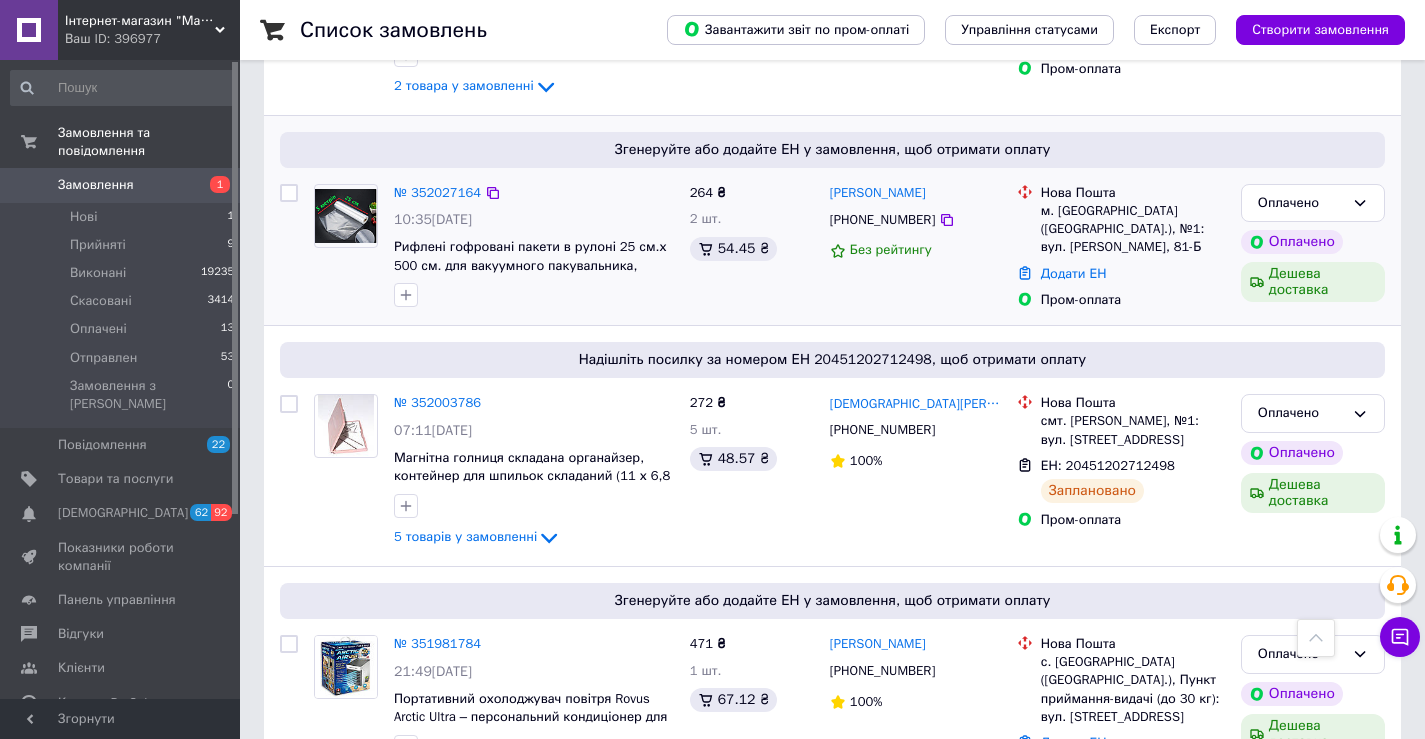 scroll, scrollTop: 1800, scrollLeft: 0, axis: vertical 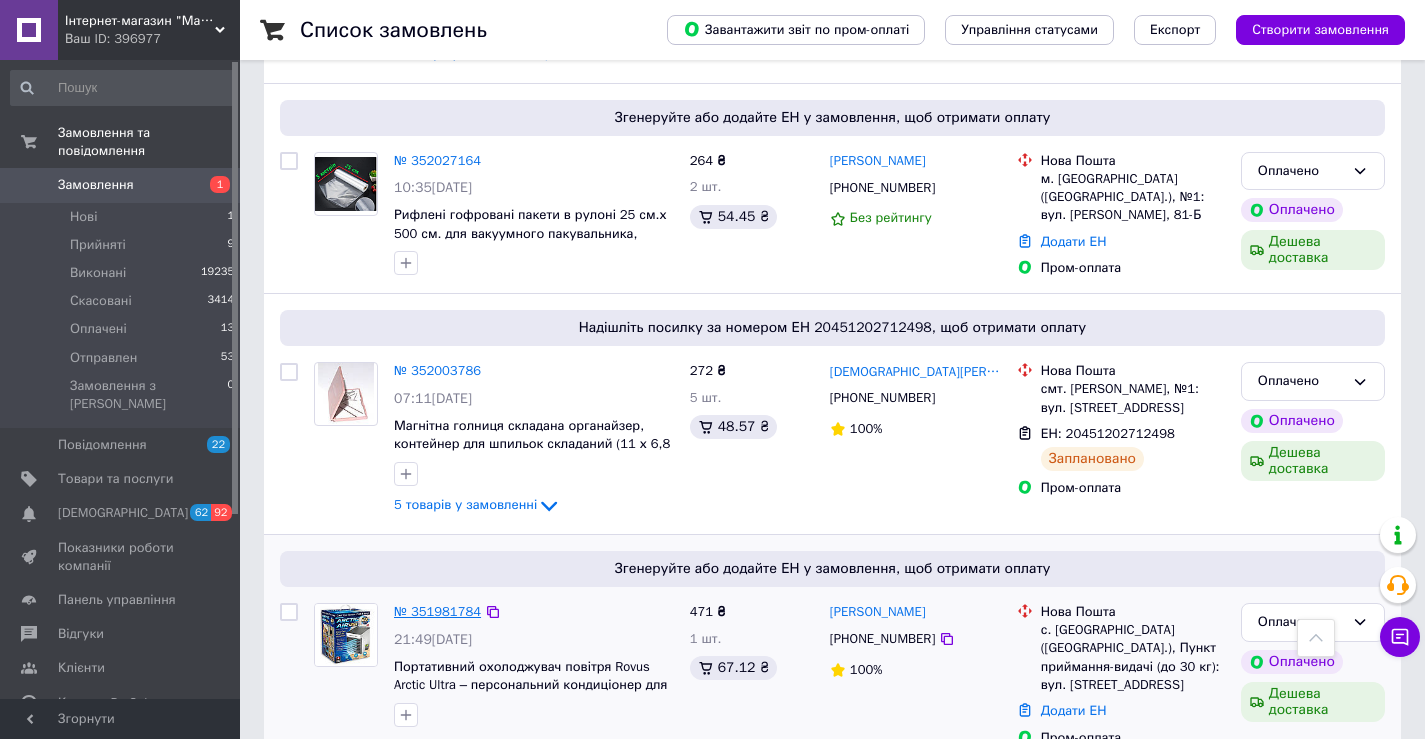 click on "№ 351981784" at bounding box center (437, 611) 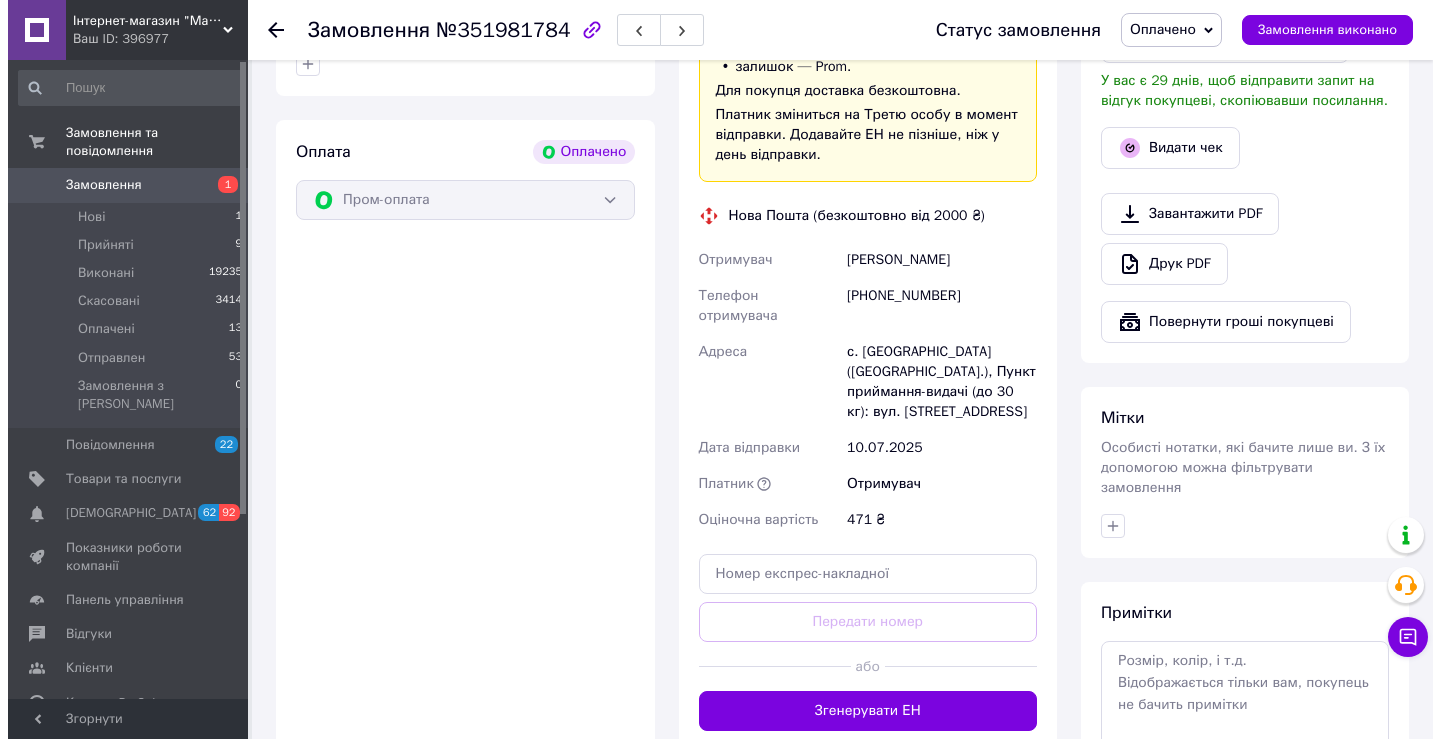 scroll, scrollTop: 1019, scrollLeft: 0, axis: vertical 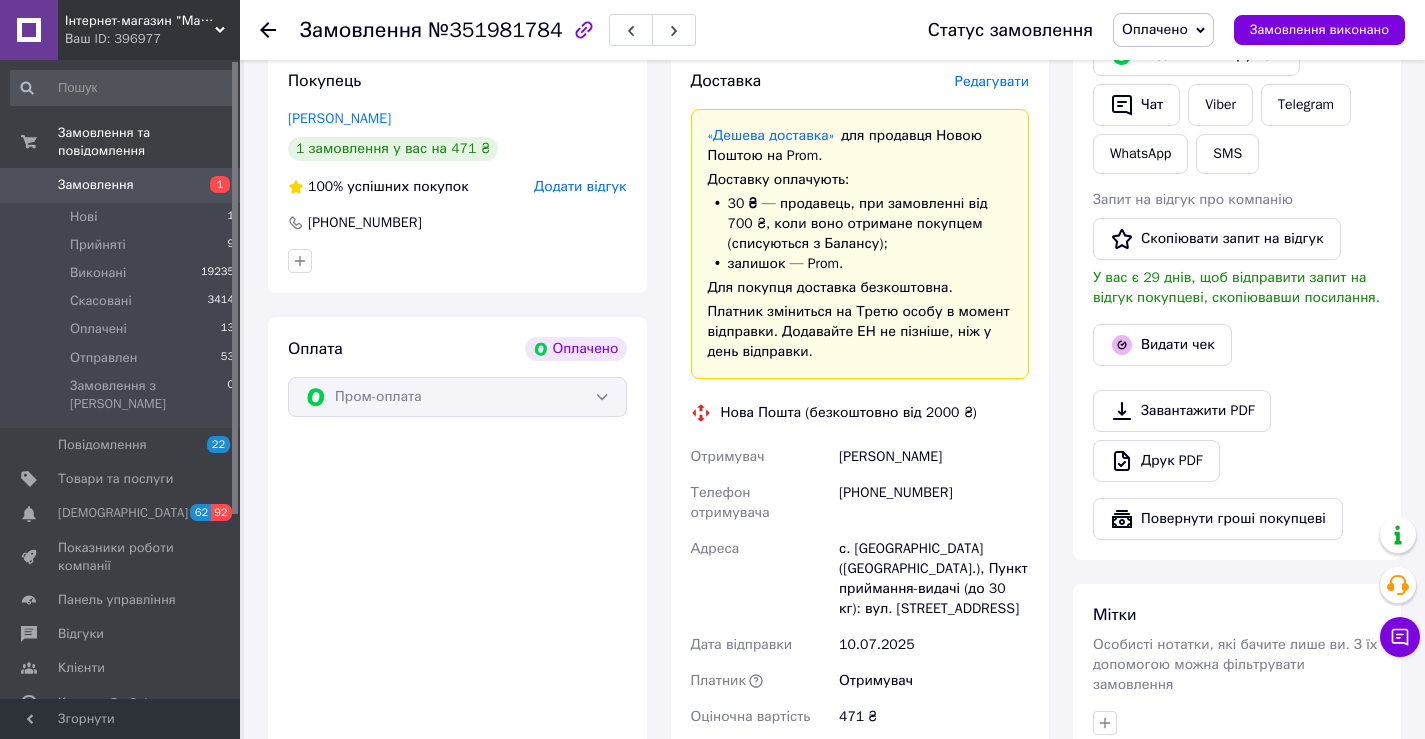 click on "Редагувати" at bounding box center [992, 81] 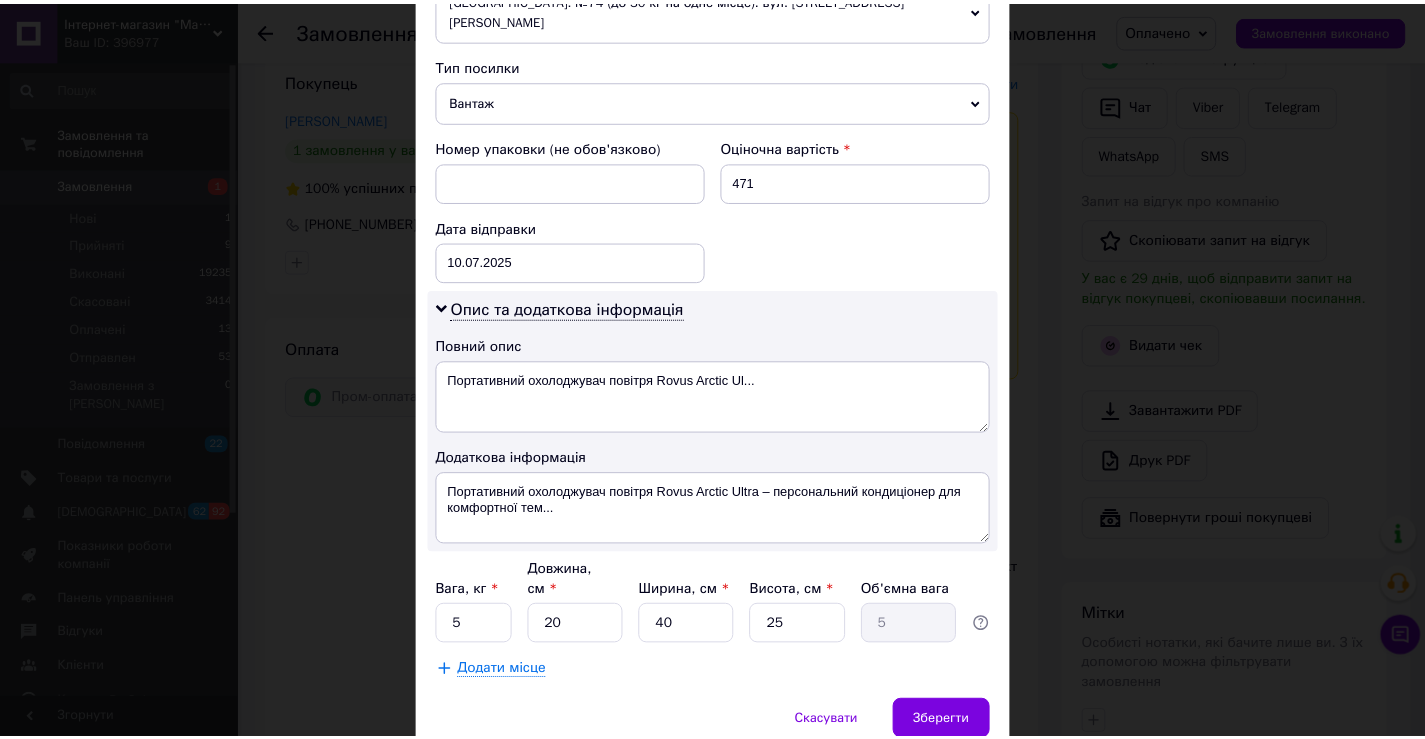 scroll, scrollTop: 700, scrollLeft: 0, axis: vertical 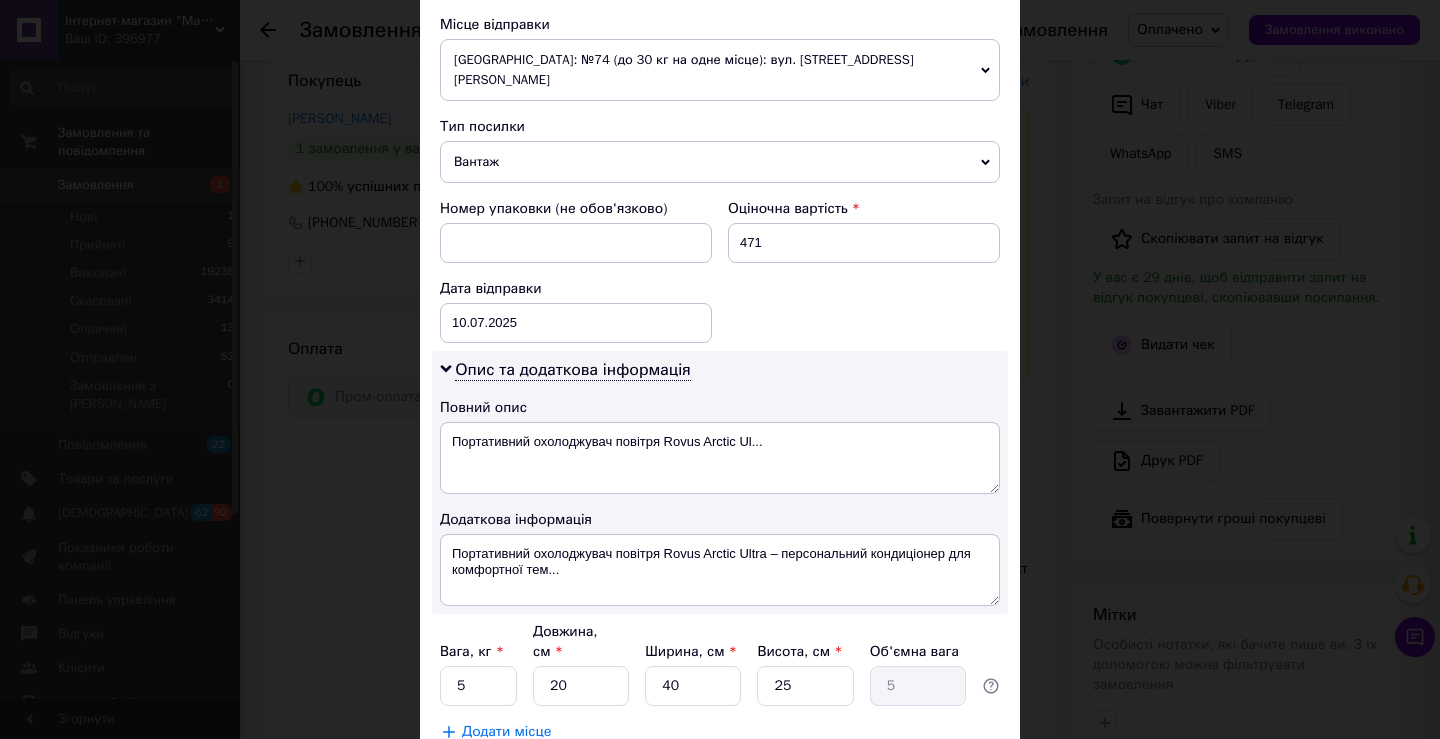 click on "× Редагування доставки Спосіб доставки Нова Пошта (безкоштовно від 2000 ₴) Платник Отримувач Відправник Прізвище отримувача Калюжний Ім'я отримувача Антон По батькові отримувача Телефон отримувача +380950928040 Тип доставки У відділенні Кур'єром В поштоматі Місто с. Кочубеївка (Полтавська обл.) Відділення Пункт приймання-видачі (до 30 кг): вул. Центральна, 7 Місце відправки Одеса: №74 (до 30 кг на одне місце): вул. Сім’ї Глодан, 35а Одеса: №73 (до 30 кг): вул. Сім’ї Глодан, 63/1 Одеса: №2: вул. Базова, 16 (Промринок, 7 км) Додати ще місце відправки Тип посилки Вантаж Документи 471 < >" at bounding box center [720, 369] 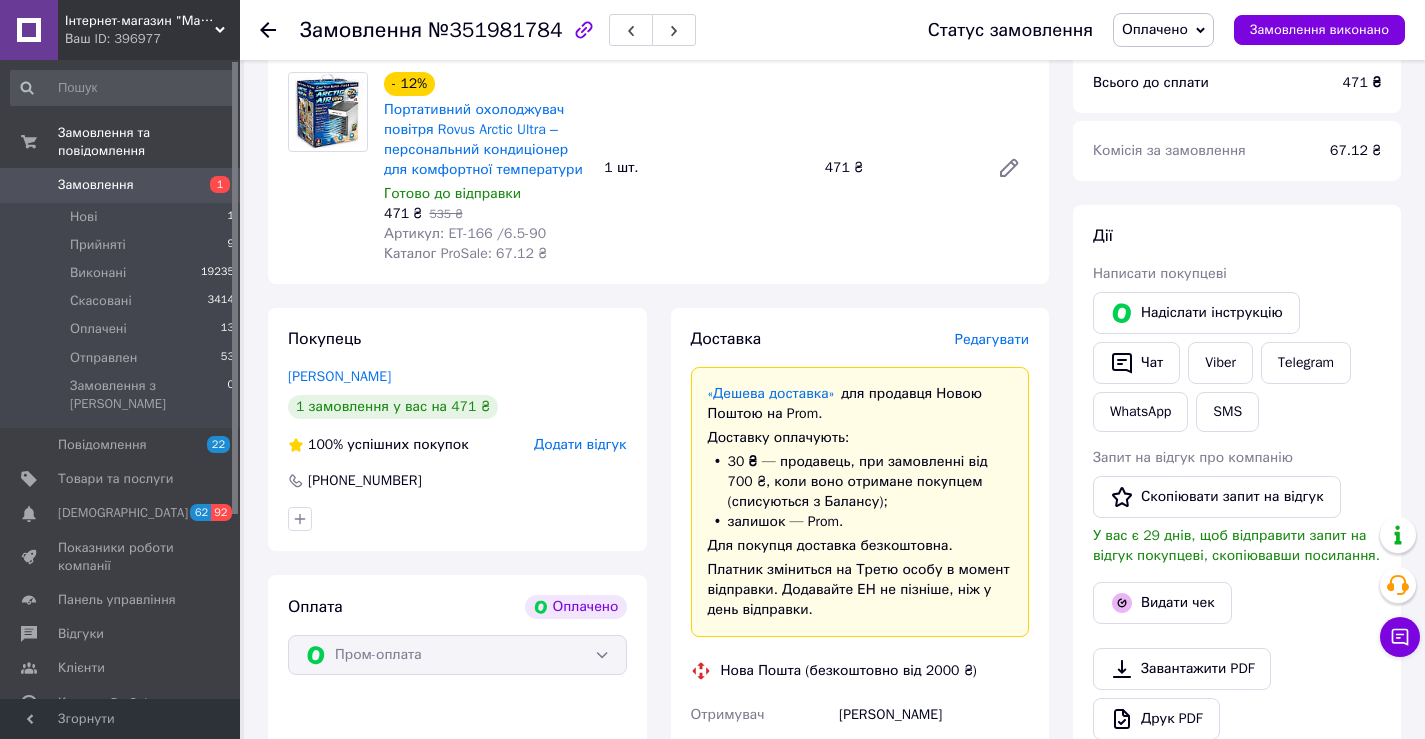 scroll, scrollTop: 719, scrollLeft: 0, axis: vertical 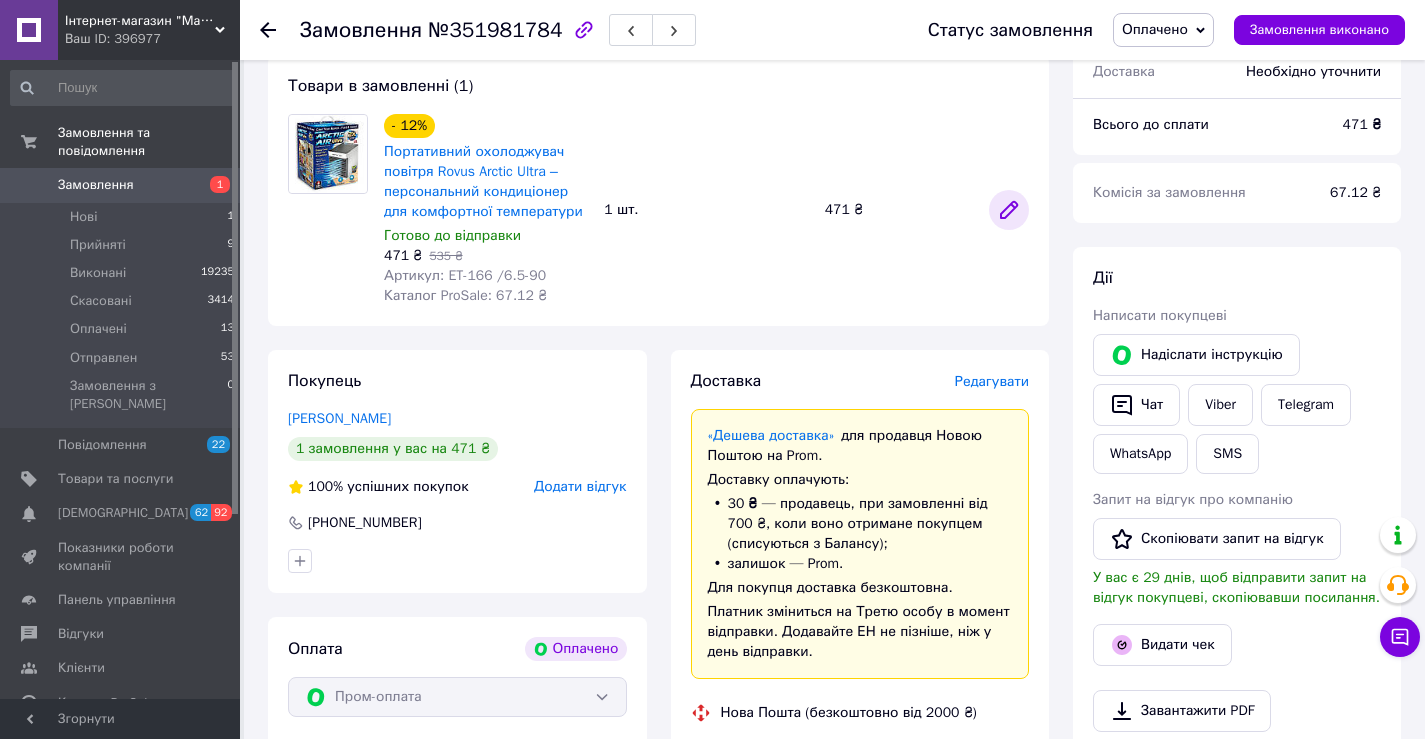 click 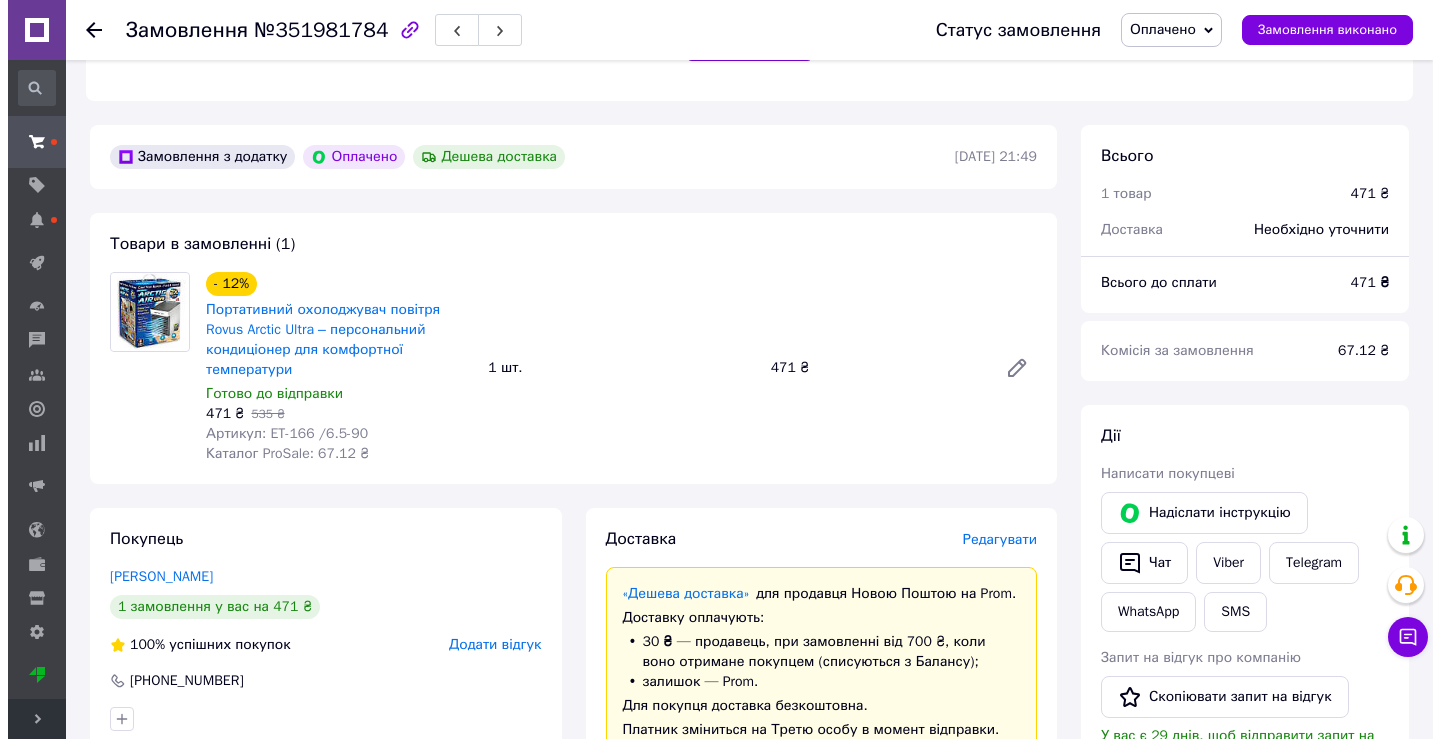 scroll, scrollTop: 675, scrollLeft: 0, axis: vertical 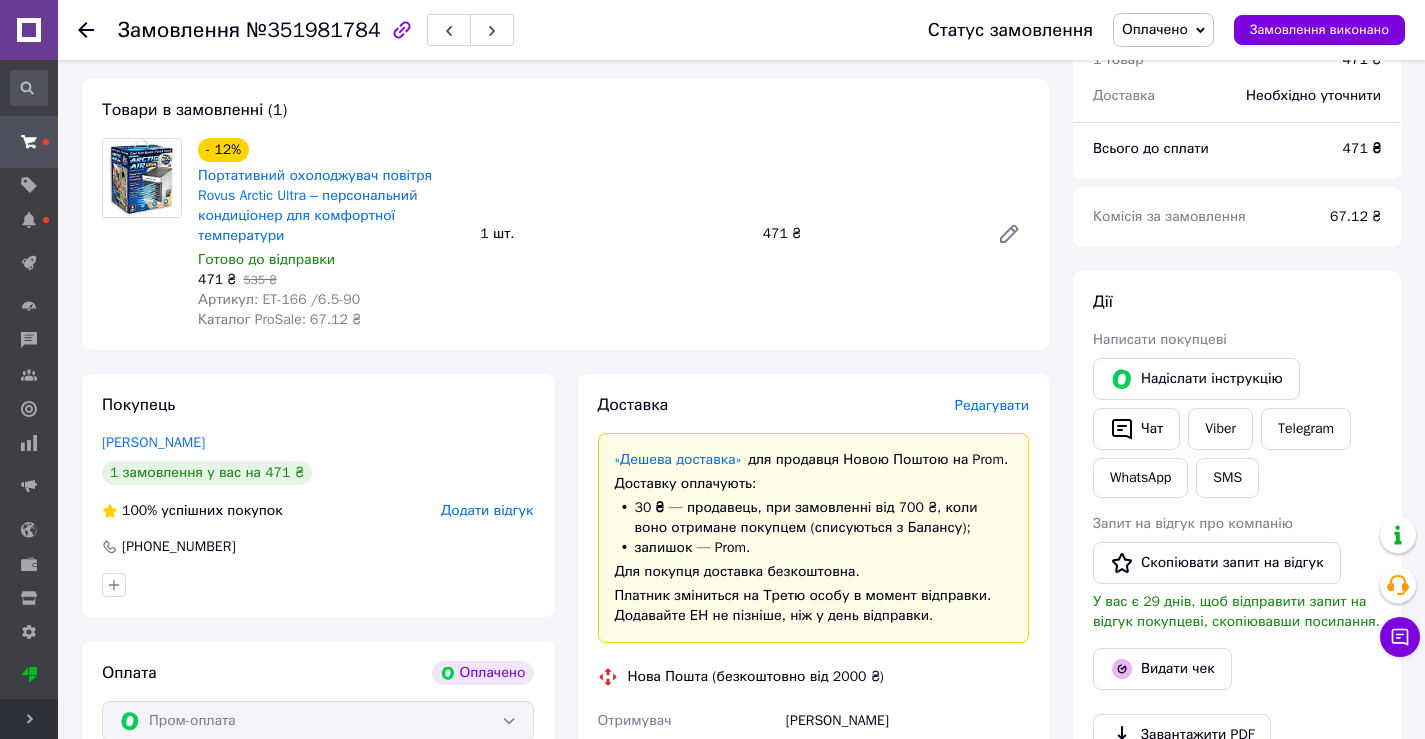 click on "Доставка Редагувати «Дешева доставка»   для продавця [GEOGRAPHIC_DATA] на Prom. Доставку оплачують: 30 ₴   — продавець , при замовленні від 700 ₴, коли воно отримане покупцем (списуються з Балансу); залишок — Prom. Для покупця доставка безкоштовна. Платник зміниться на Третю особу в момент відправки. Додавайте ЕН не пізніше, ніж у день відправки. Нова Пошта (безкоштовно від 2000 ₴) Отримувач [PERSON_NAME] Телефон отримувача [PHONE_NUMBER] Адреса с. [GEOGRAPHIC_DATA] ([GEOGRAPHIC_DATA].), Пункт приймання-видачі (до 30 кг): вул. Центральна, 7 Дата відправки [DATE] Платник   Отримувач 471 ₴" at bounding box center [814, 783] 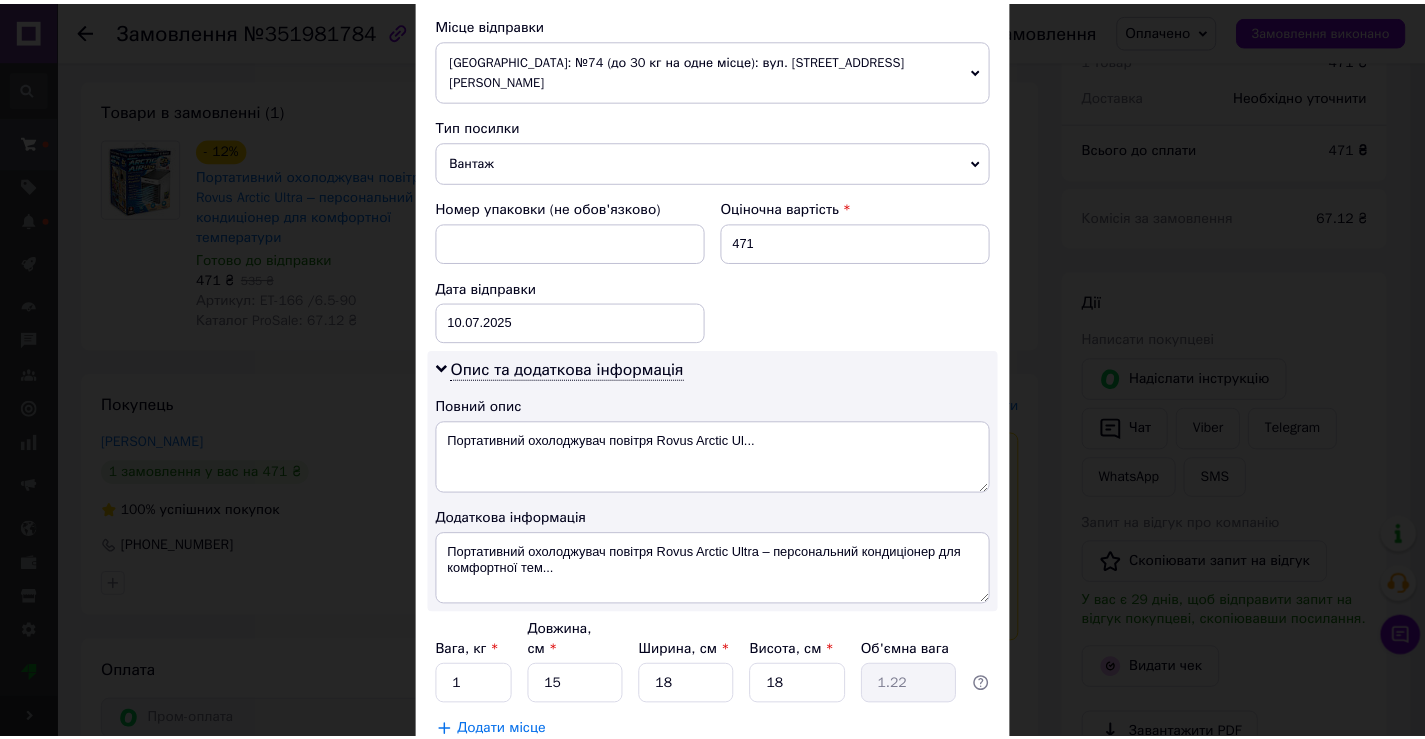scroll, scrollTop: 813, scrollLeft: 0, axis: vertical 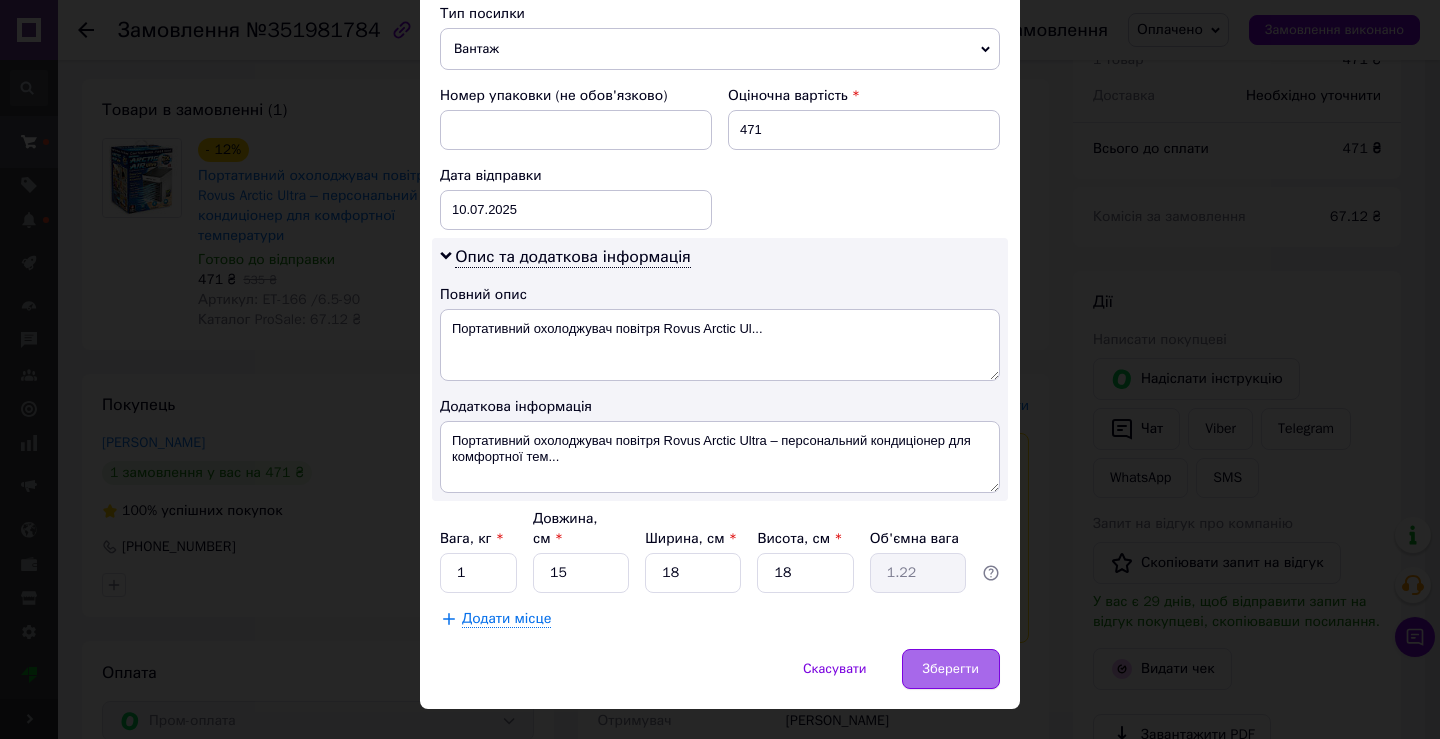 click on "Зберегти" at bounding box center (951, 669) 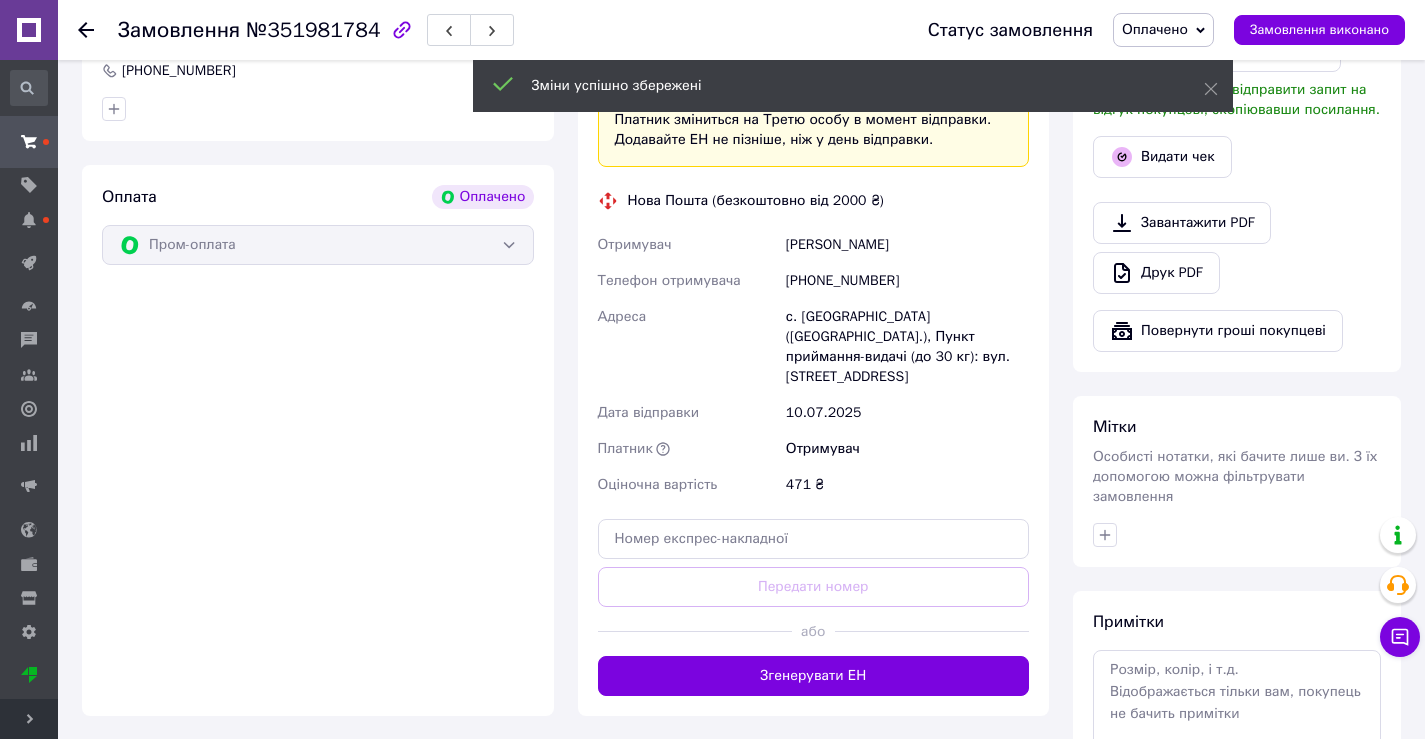 scroll, scrollTop: 1399, scrollLeft: 0, axis: vertical 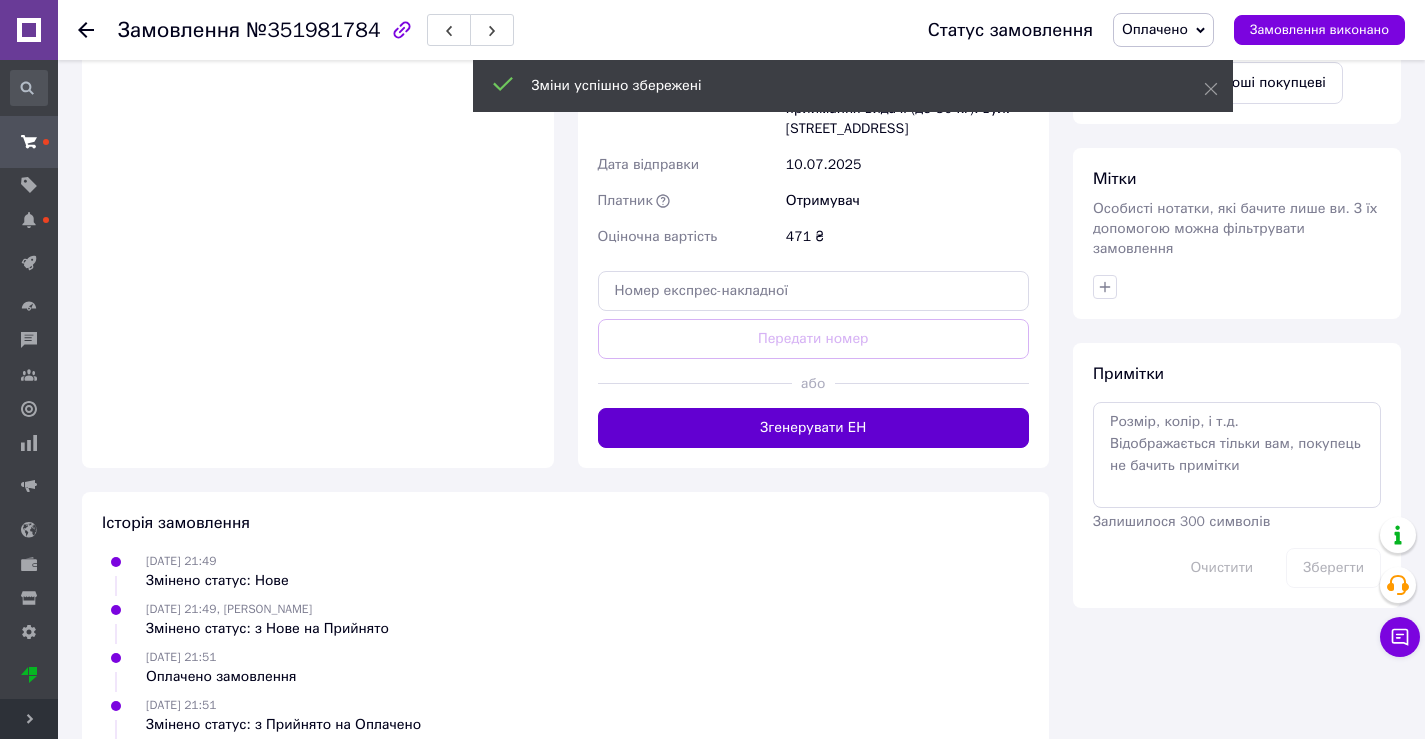 click on "Згенерувати ЕН" at bounding box center [814, 428] 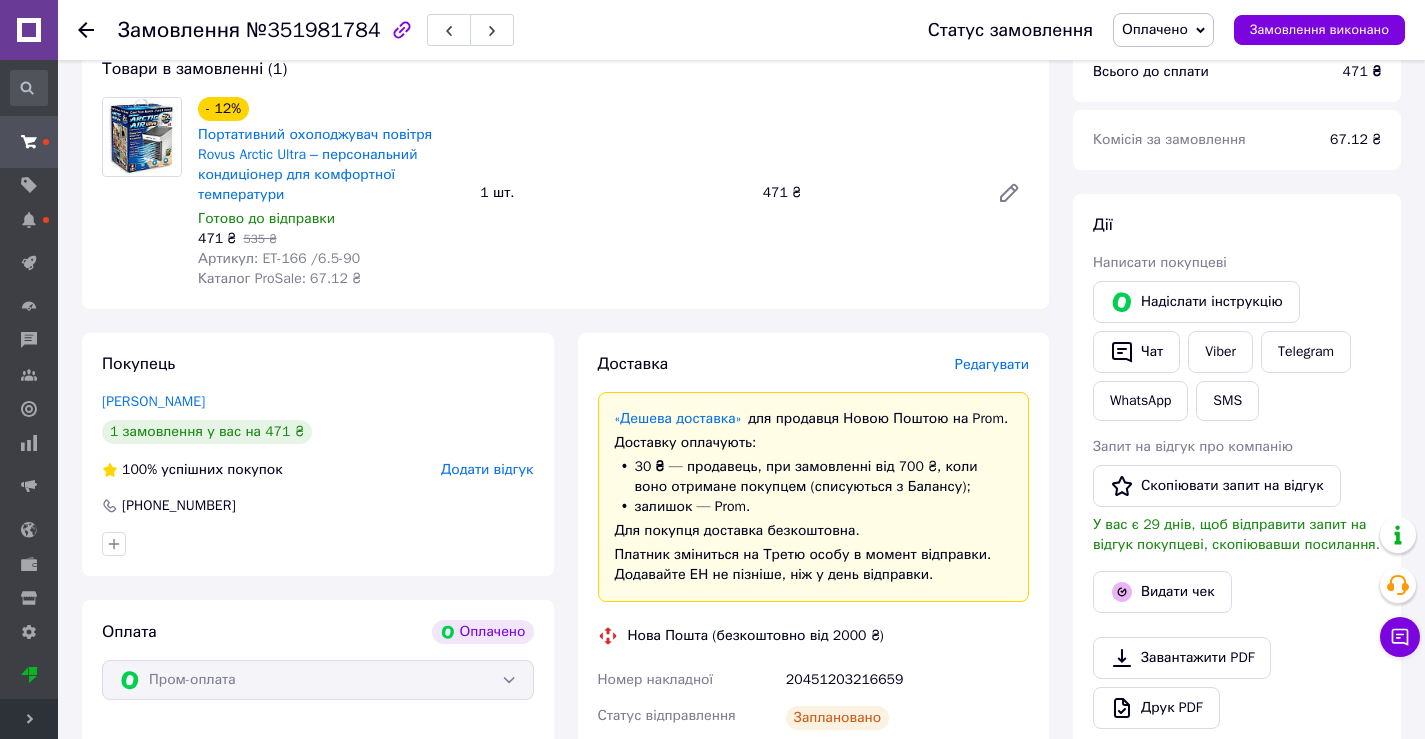 scroll, scrollTop: 699, scrollLeft: 0, axis: vertical 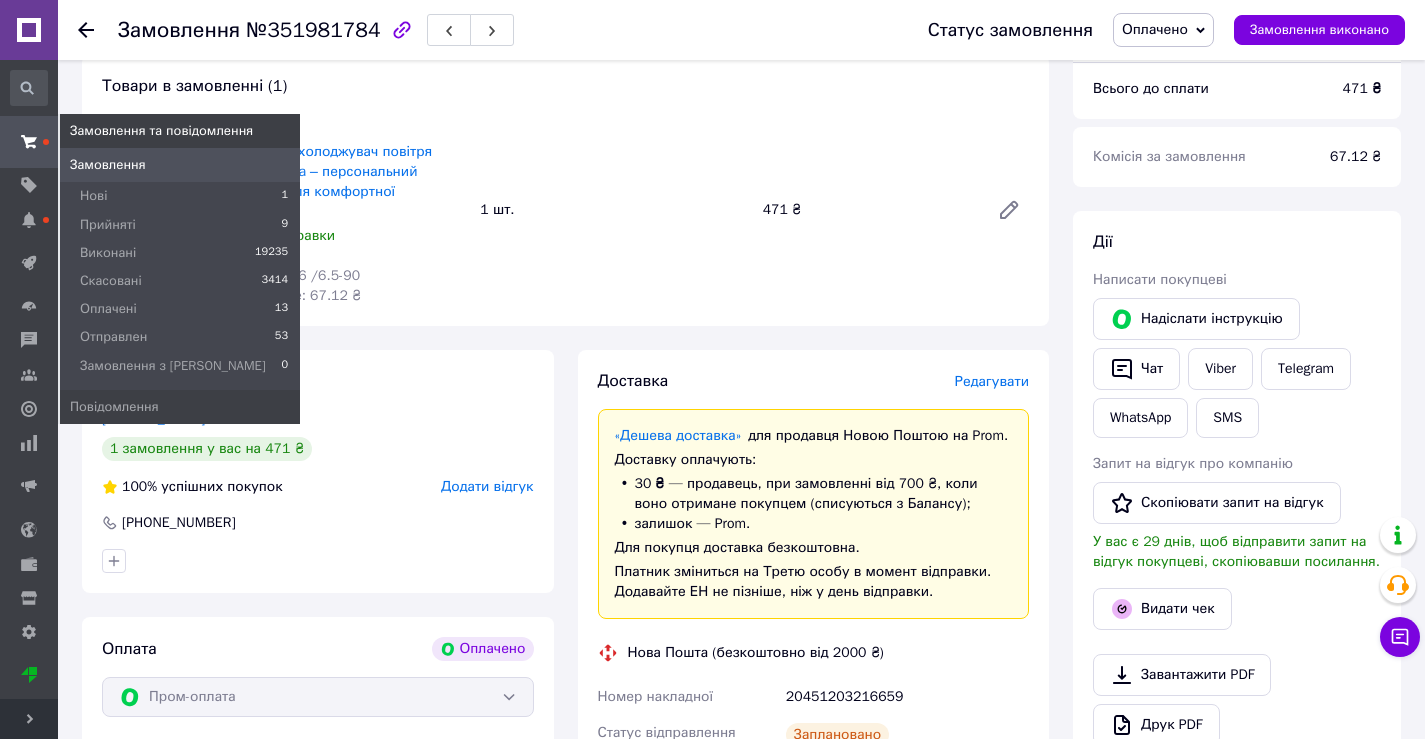 click on "Замовлення" at bounding box center (108, 165) 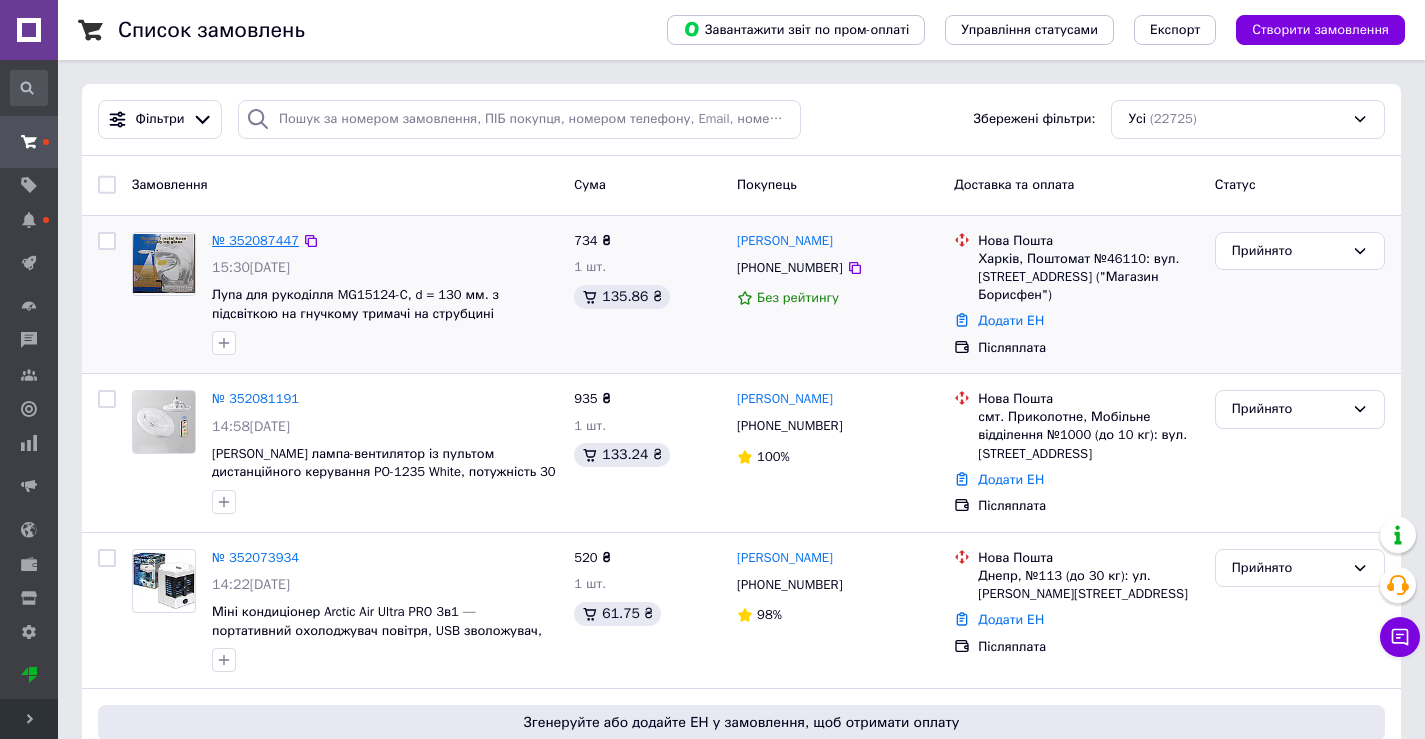 click on "№ 352087447" at bounding box center (255, 240) 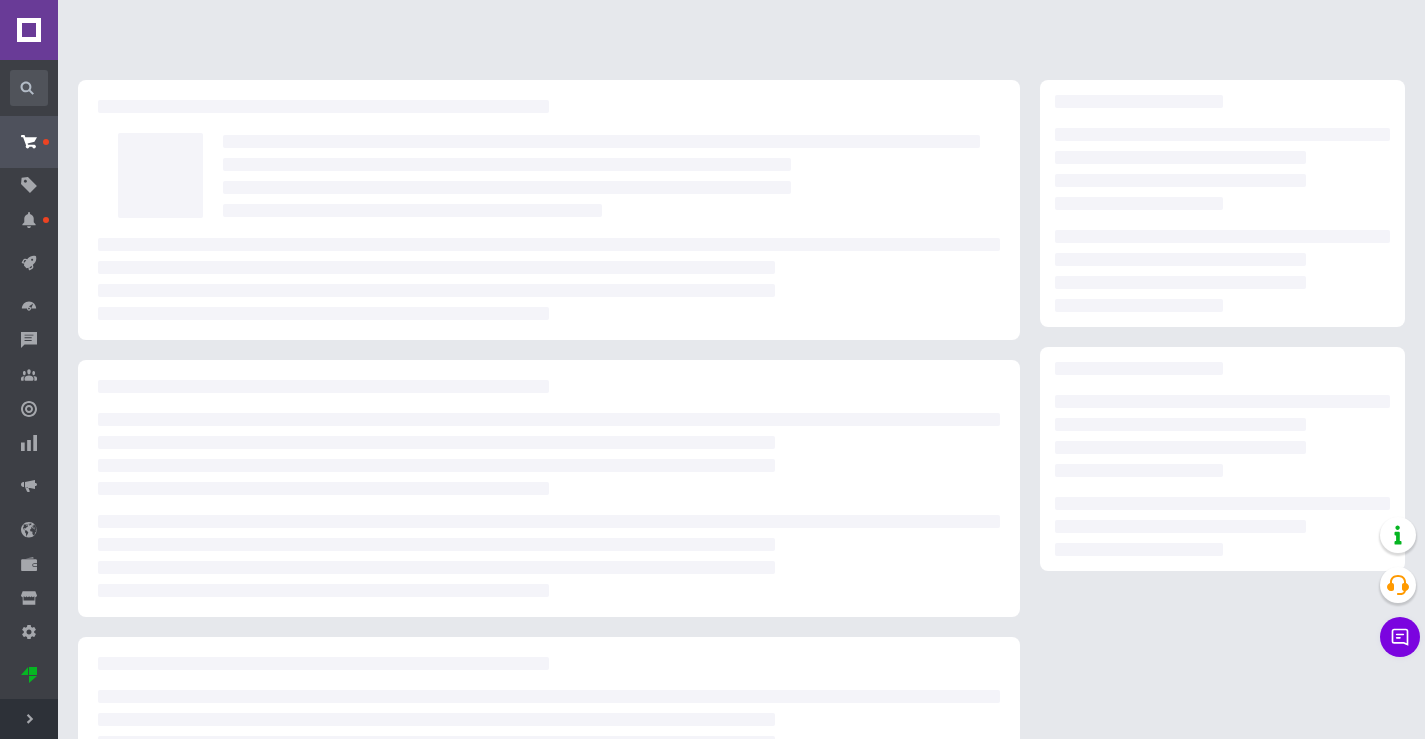 scroll, scrollTop: 0, scrollLeft: 0, axis: both 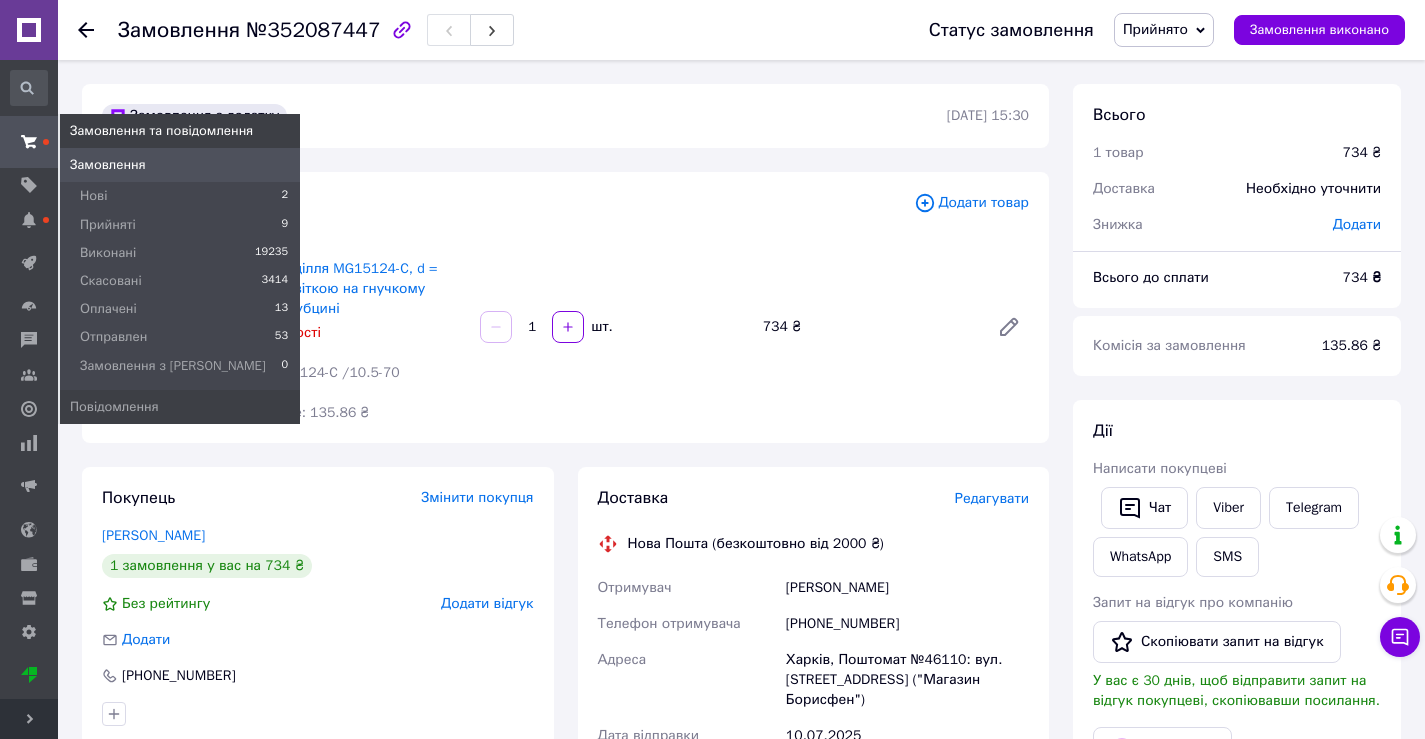 click on "Замовлення" at bounding box center (180, 165) 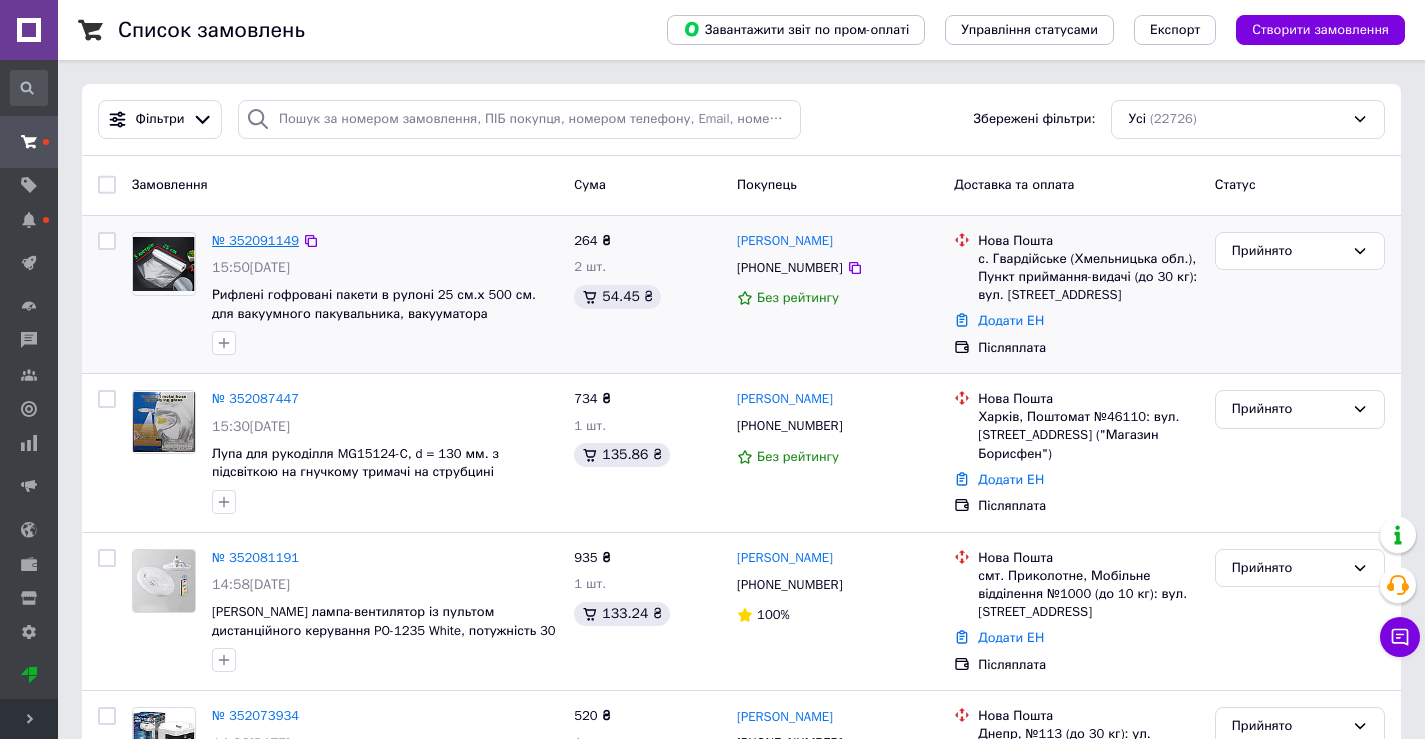 click on "№ 352091149" at bounding box center [255, 240] 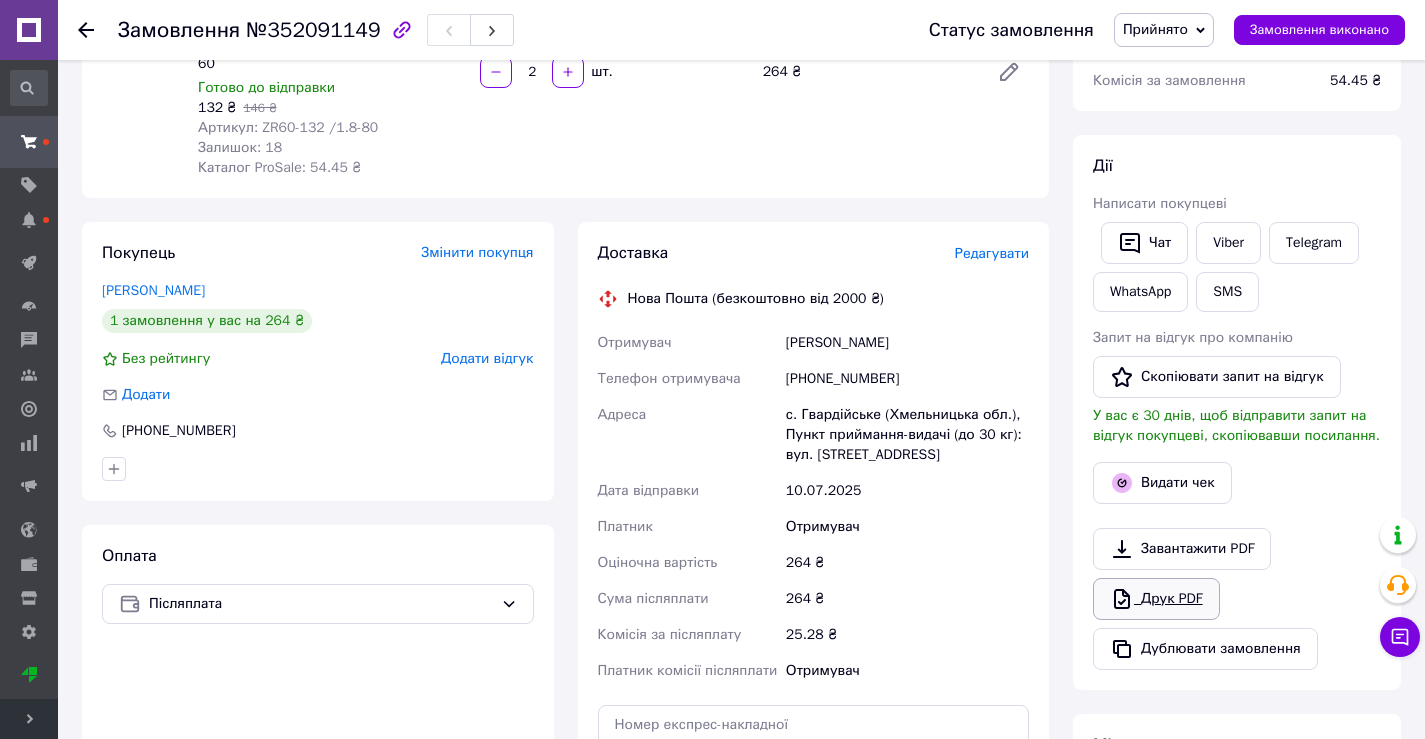 scroll, scrollTop: 300, scrollLeft: 0, axis: vertical 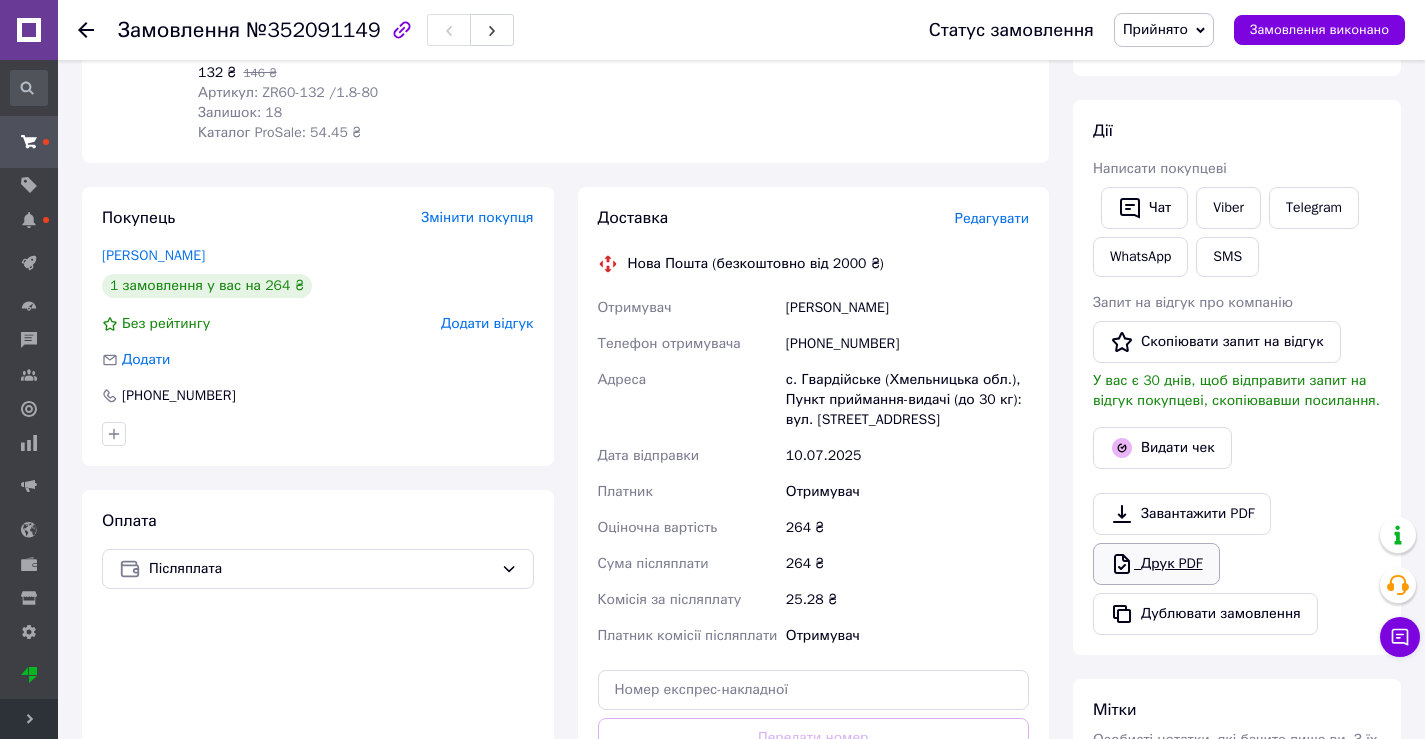 click on "Друк PDF" at bounding box center (1156, 564) 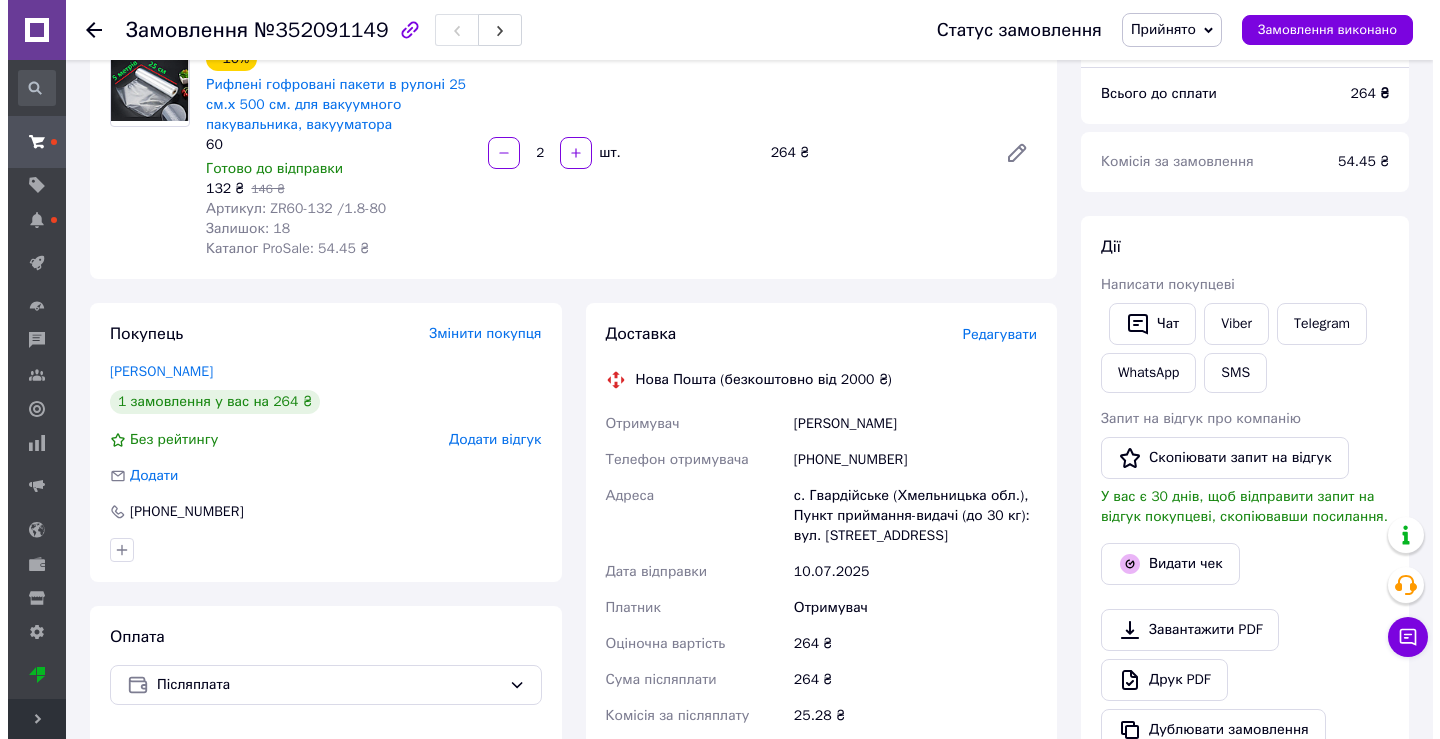 scroll, scrollTop: 0, scrollLeft: 0, axis: both 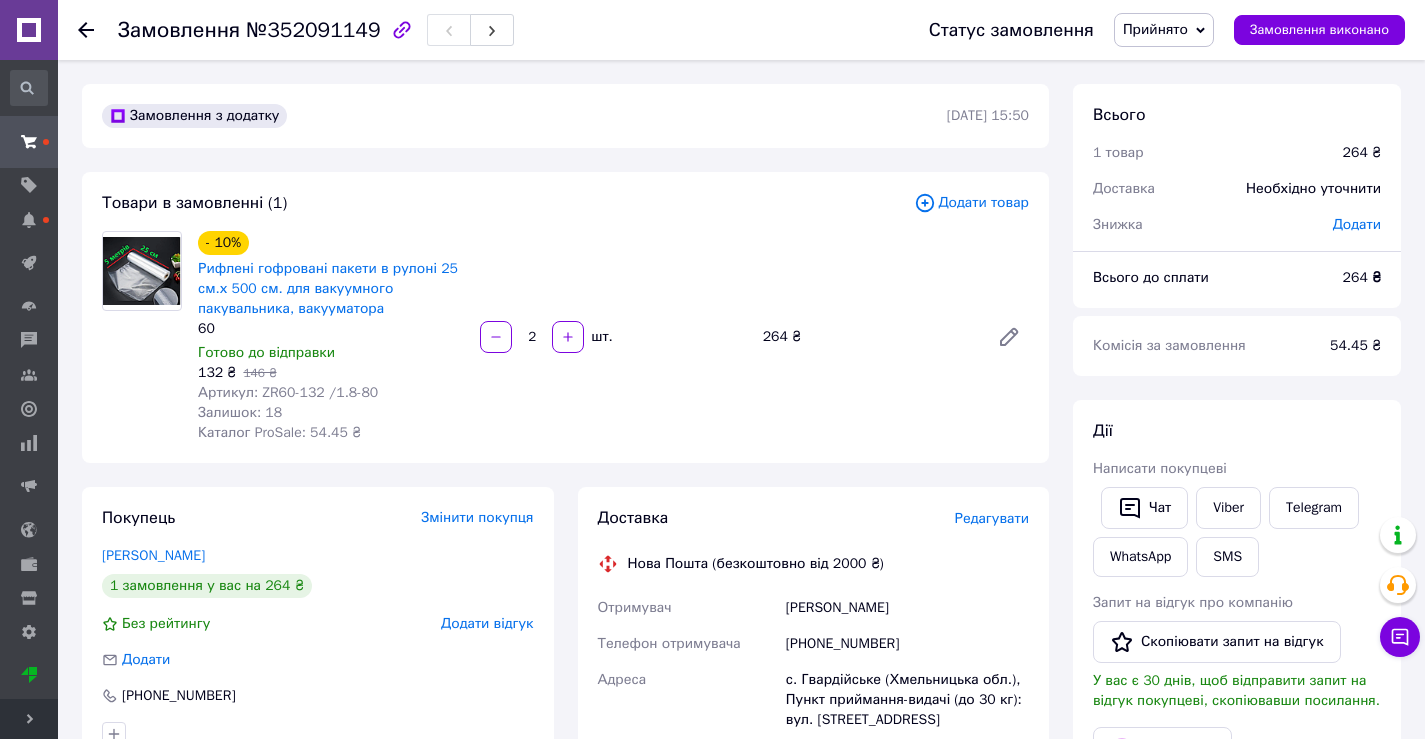 click 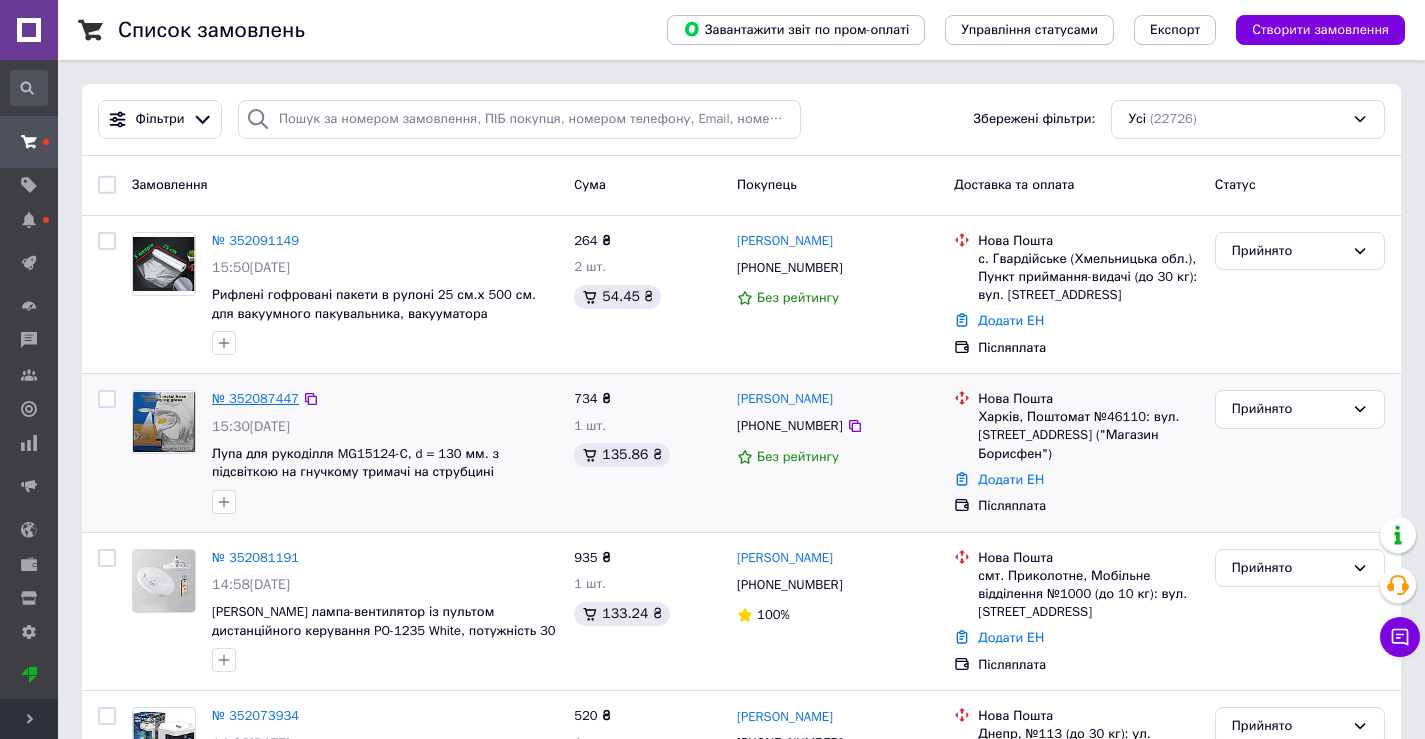 click on "№ 352087447" at bounding box center [255, 398] 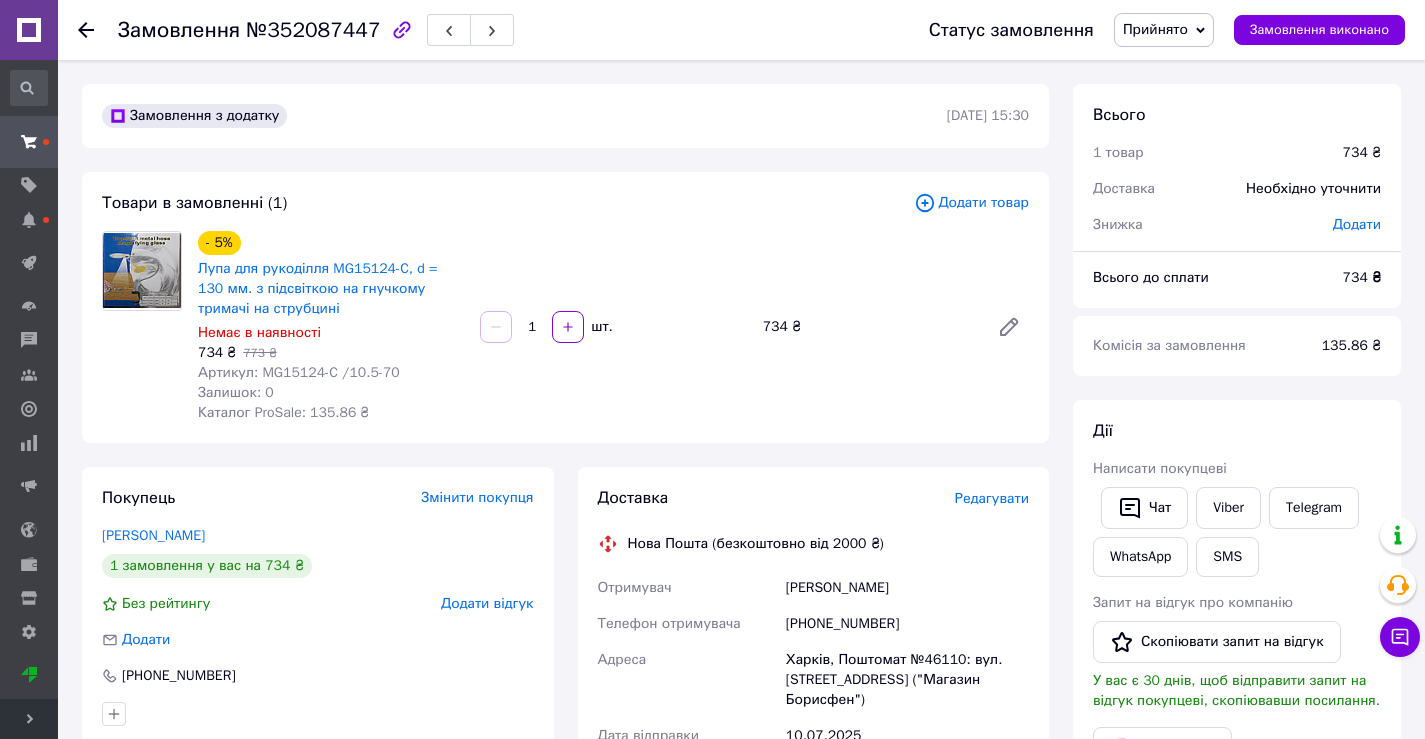 click on "Редагувати" at bounding box center [992, 498] 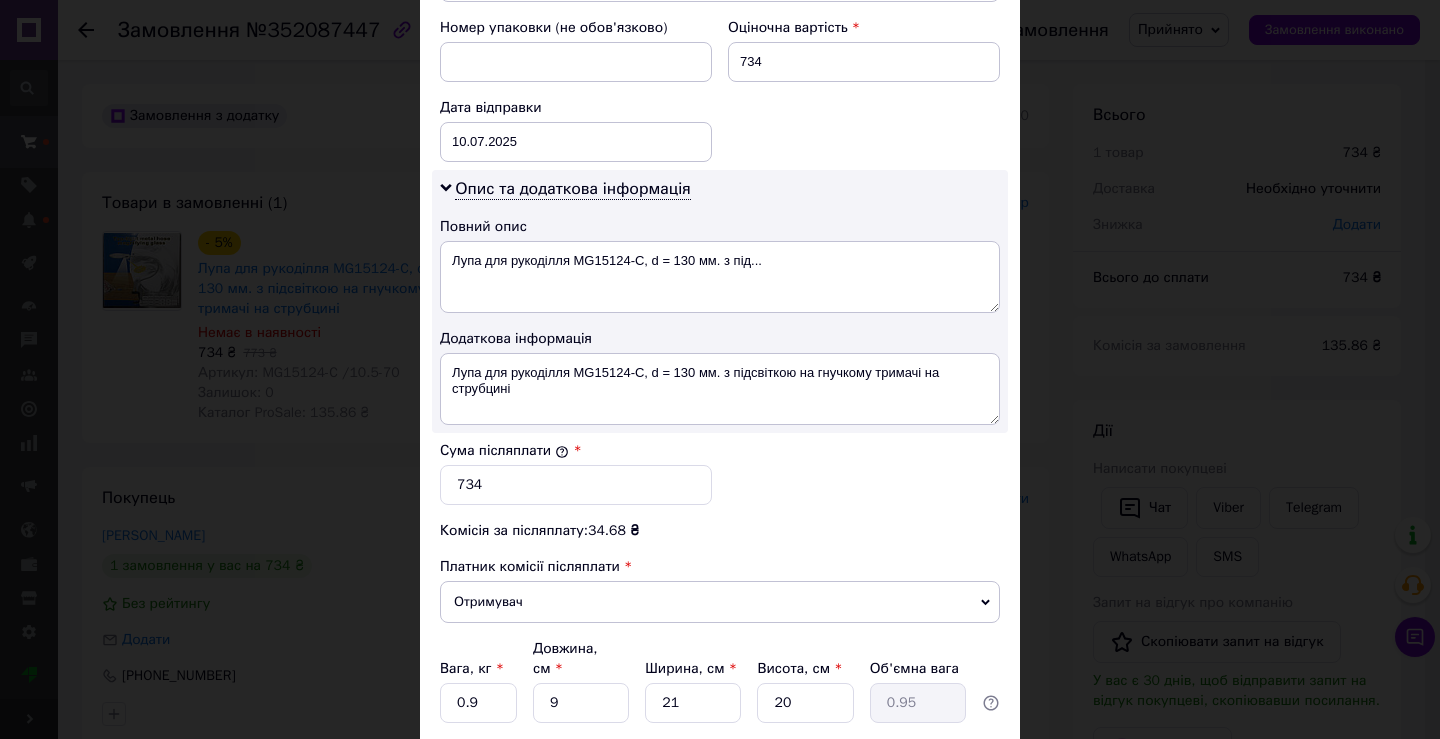 scroll, scrollTop: 1011, scrollLeft: 0, axis: vertical 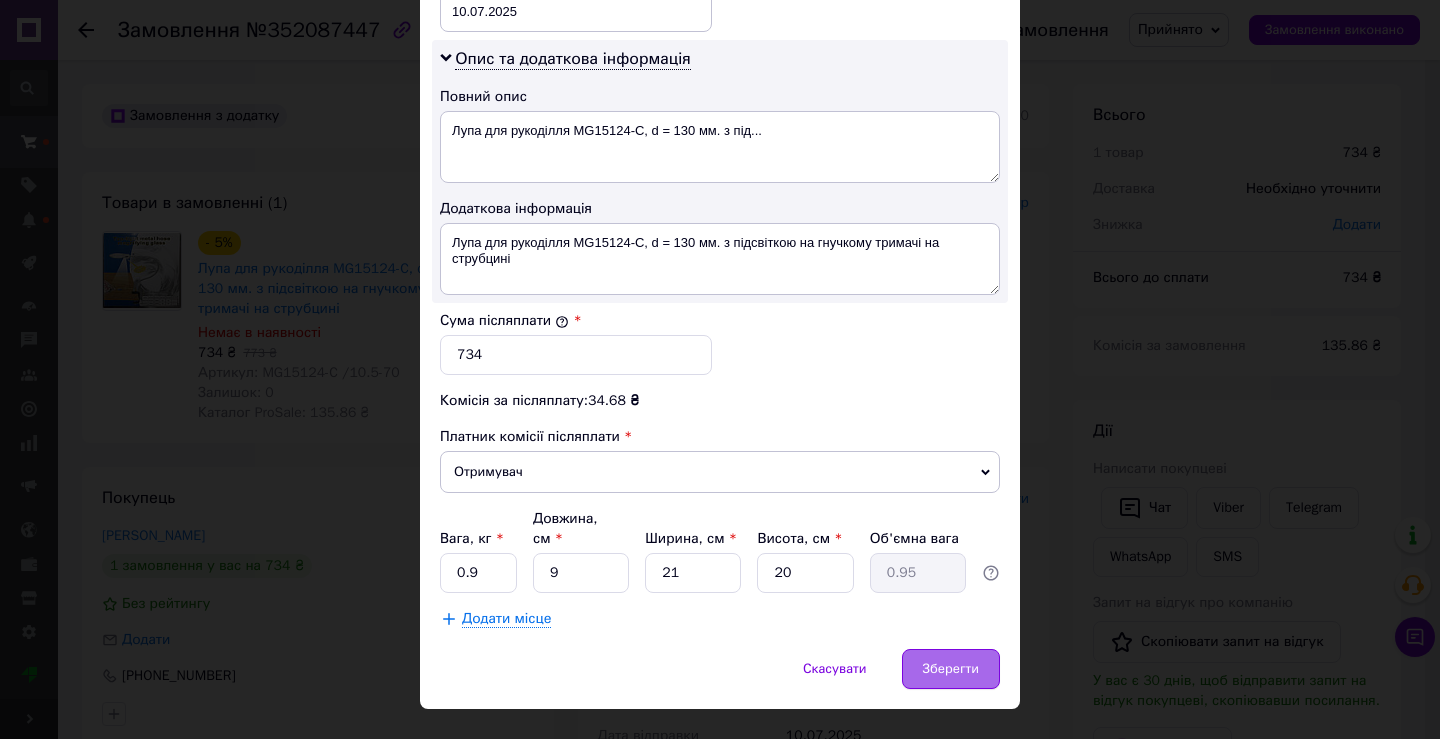 click on "Зберегти" at bounding box center [951, 669] 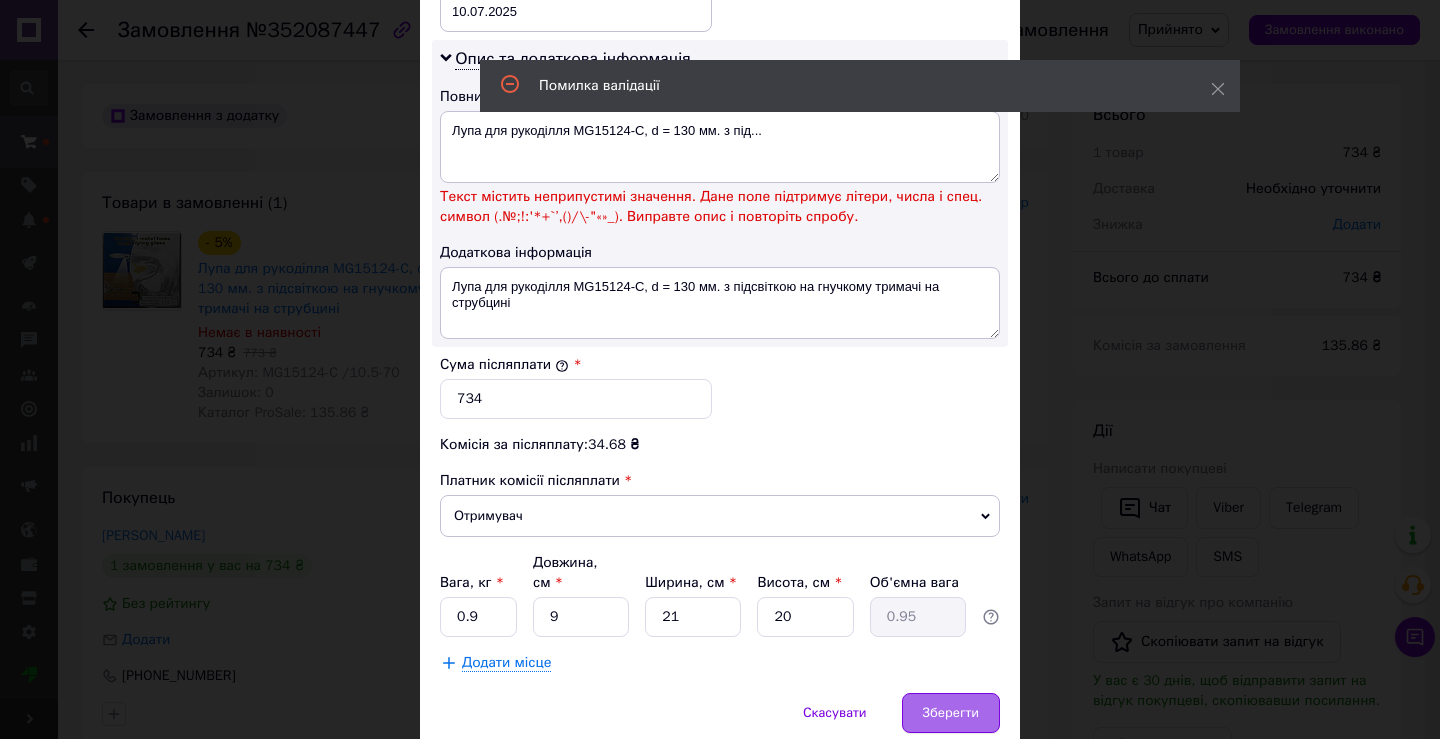scroll, scrollTop: 1055, scrollLeft: 0, axis: vertical 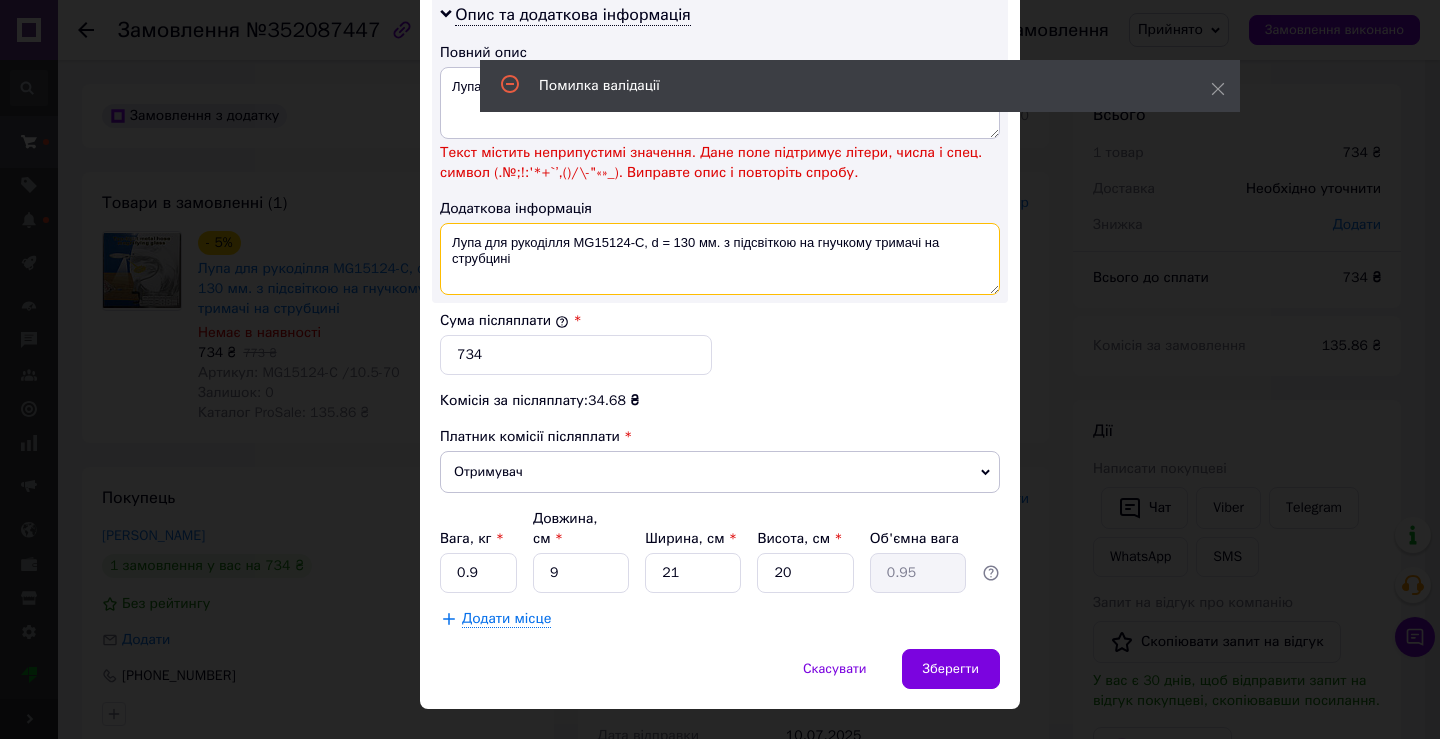 drag, startPoint x: 639, startPoint y: 223, endPoint x: 765, endPoint y: 251, distance: 129.07362 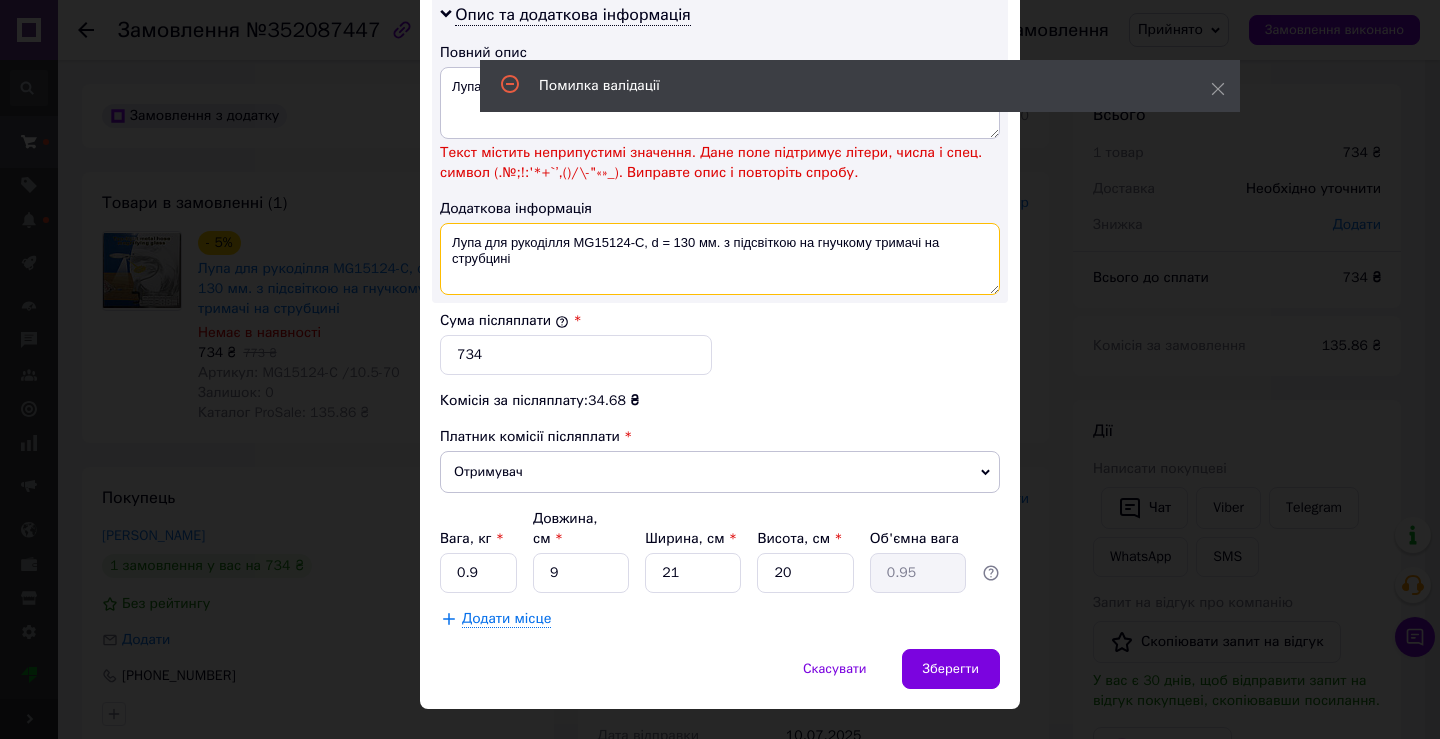 click on "Лупа для рукоділля MG15124-C, d = 130 мм. з підсвіткою на гнучкому тримачі на струбцині" at bounding box center (720, 259) 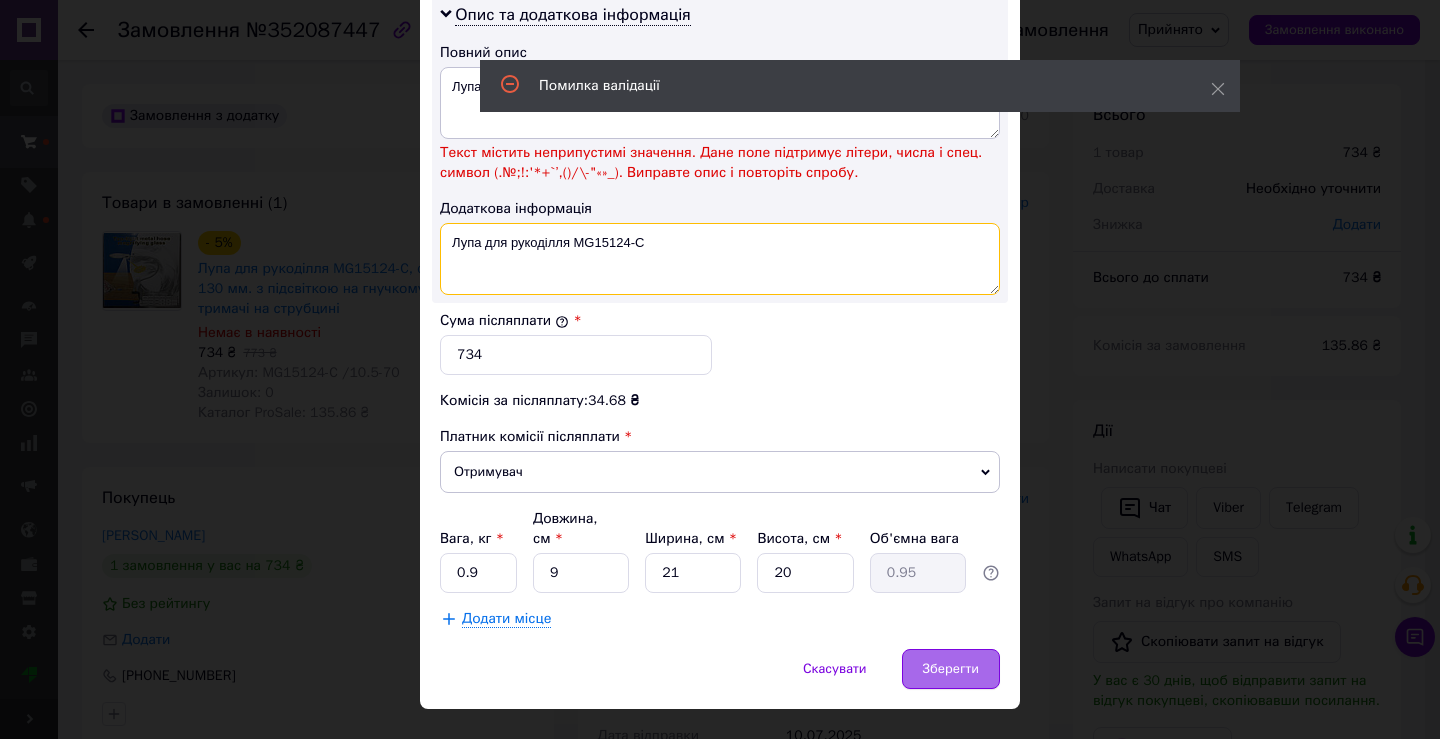 type on "Лупа для рукоділля MG15124-C" 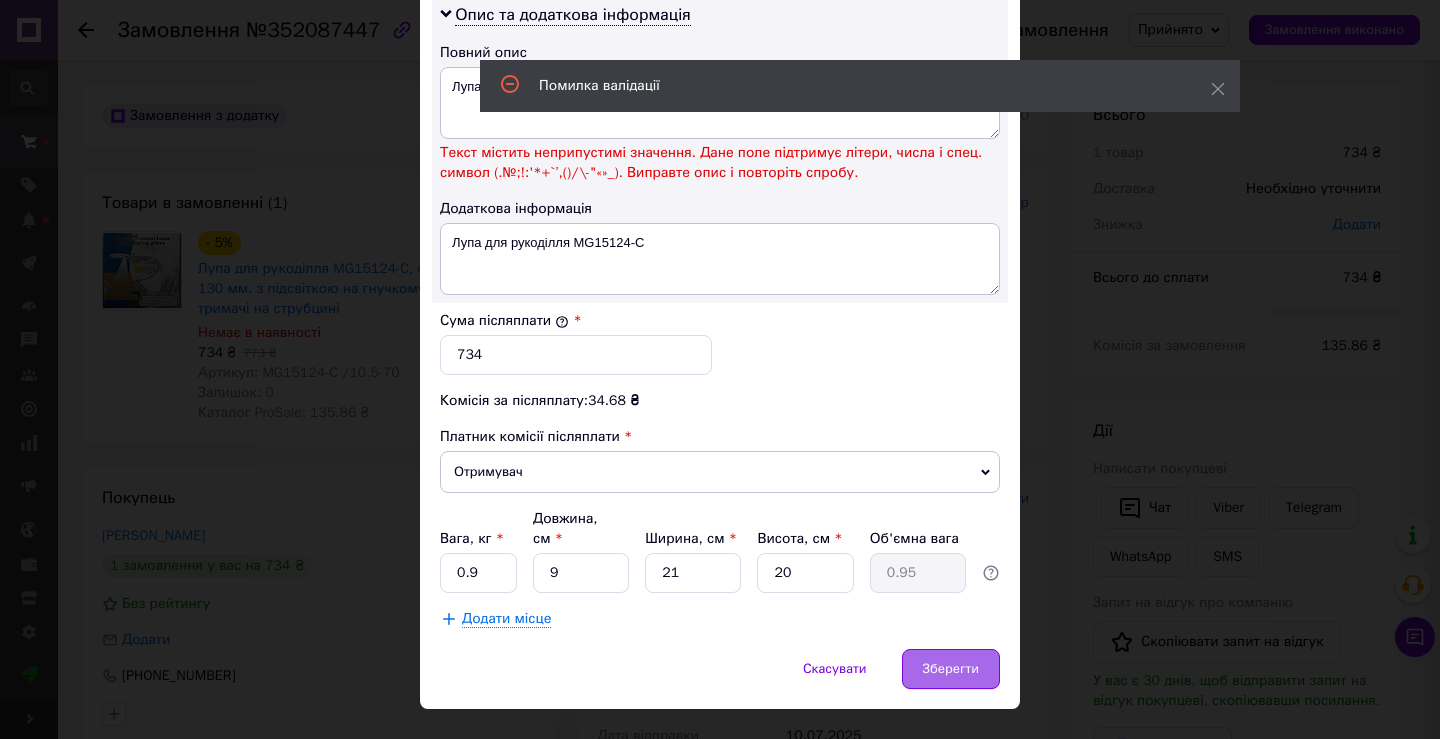 click on "Зберегти" at bounding box center [951, 669] 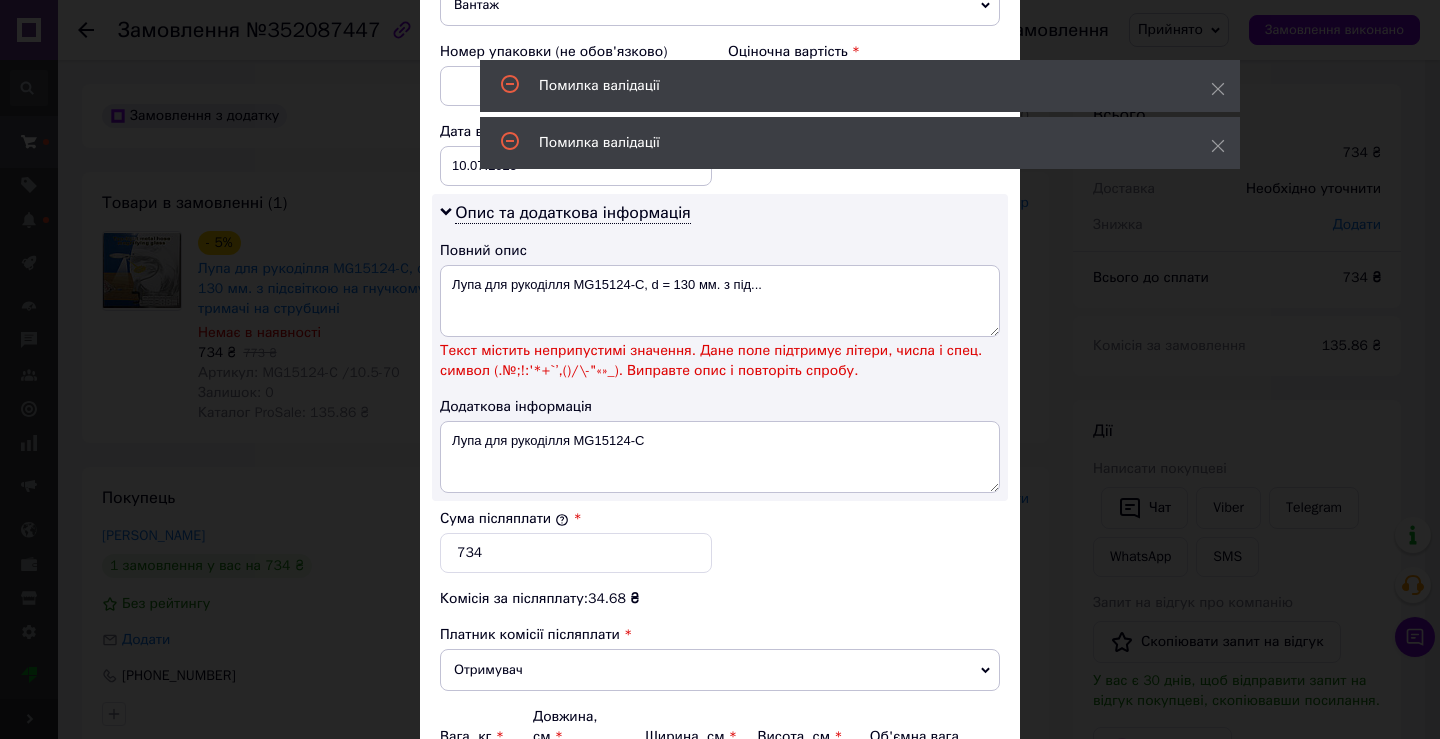scroll, scrollTop: 855, scrollLeft: 0, axis: vertical 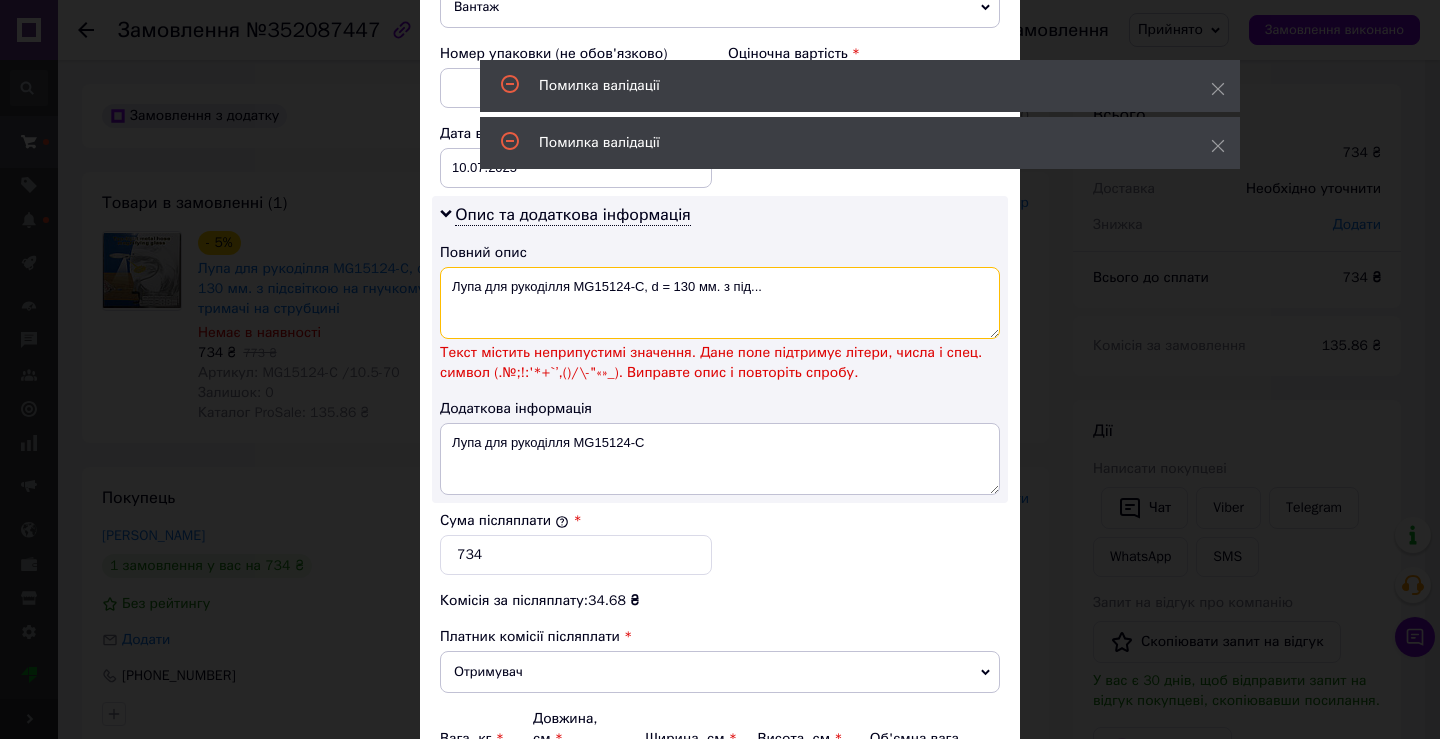 drag, startPoint x: 654, startPoint y: 269, endPoint x: 777, endPoint y: 287, distance: 124.3101 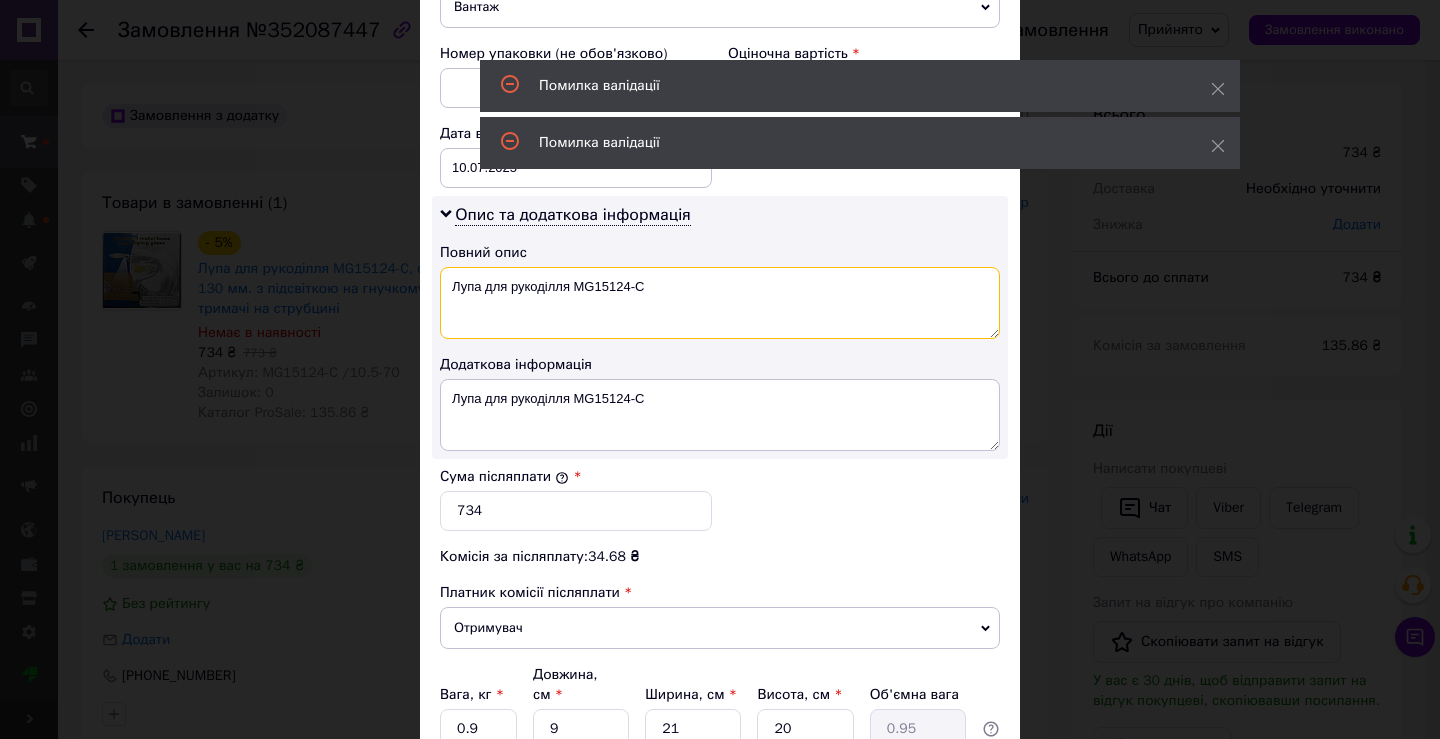 type on "Лупа для рукоділля MG15124-C" 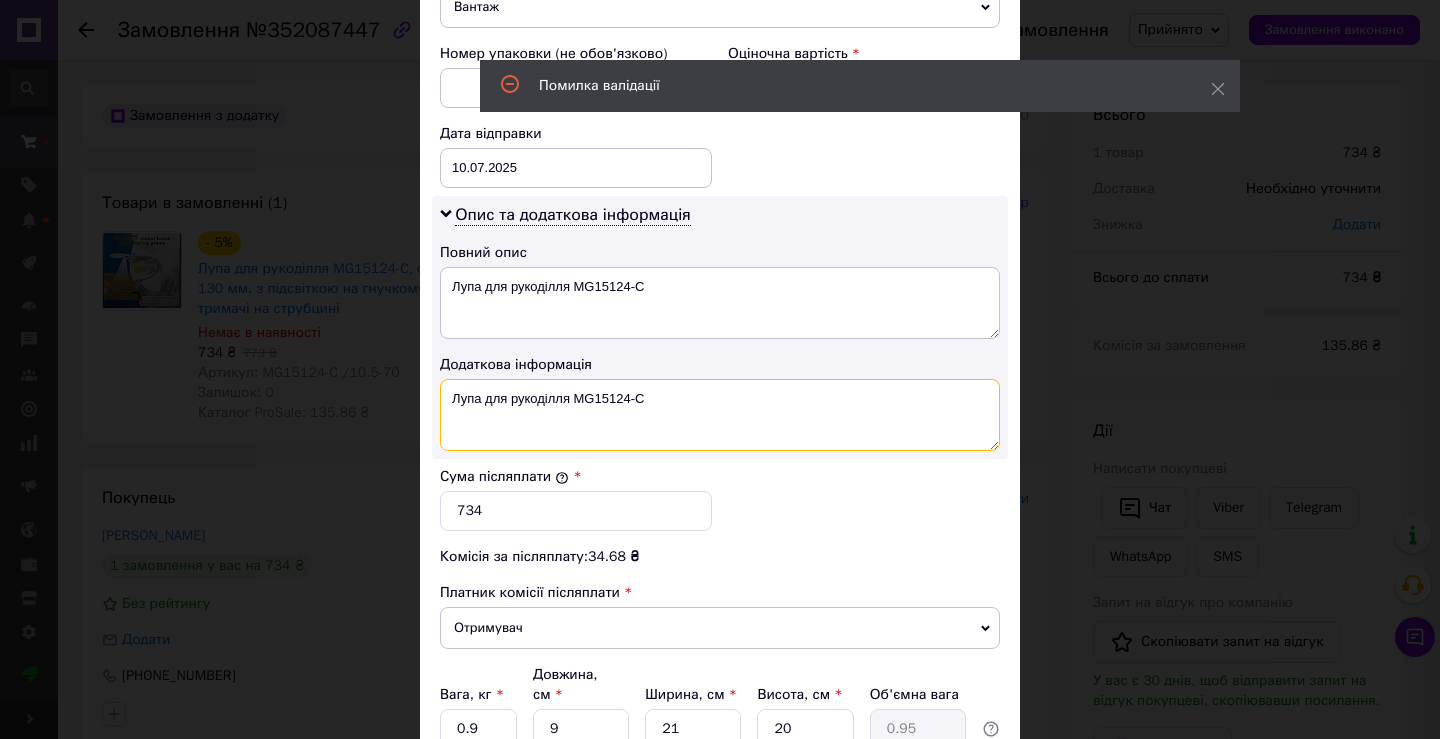 drag, startPoint x: 689, startPoint y: 395, endPoint x: 445, endPoint y: 392, distance: 244.01845 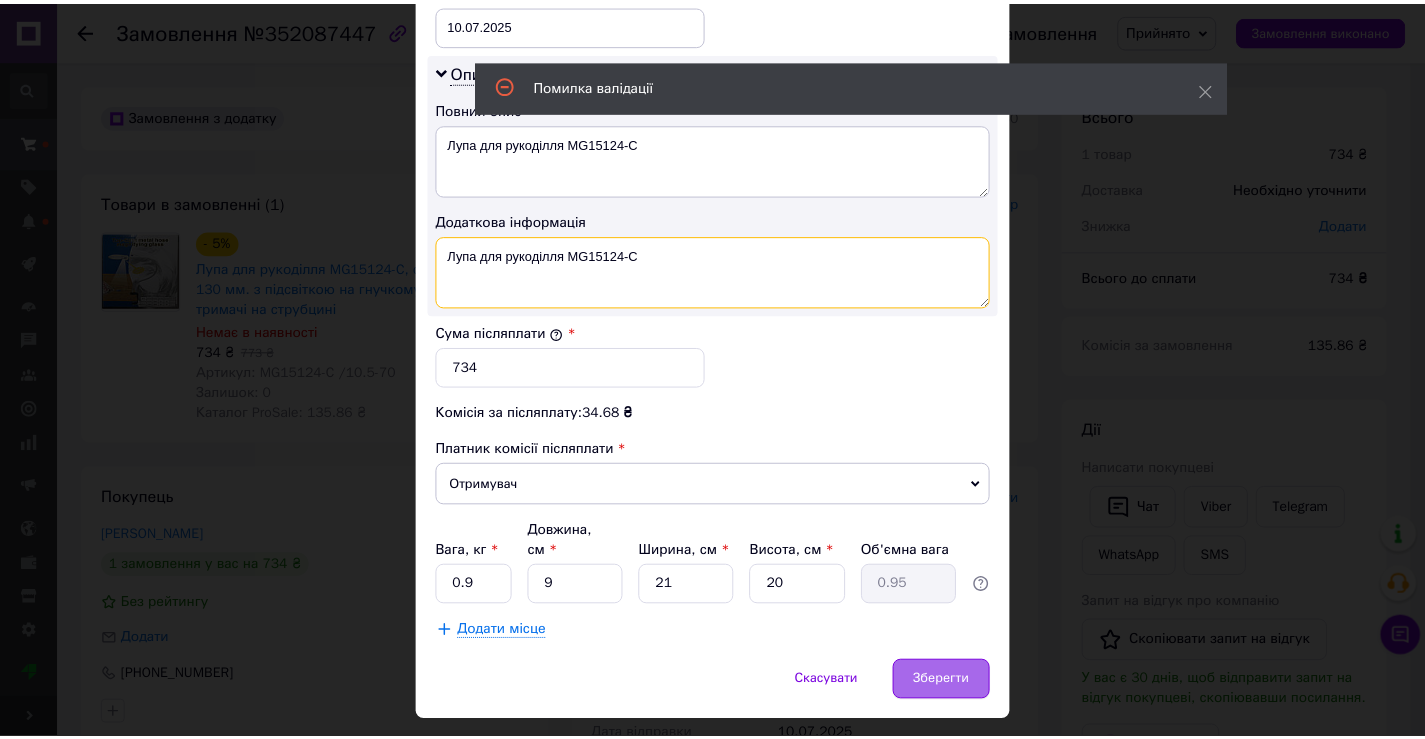scroll, scrollTop: 1011, scrollLeft: 0, axis: vertical 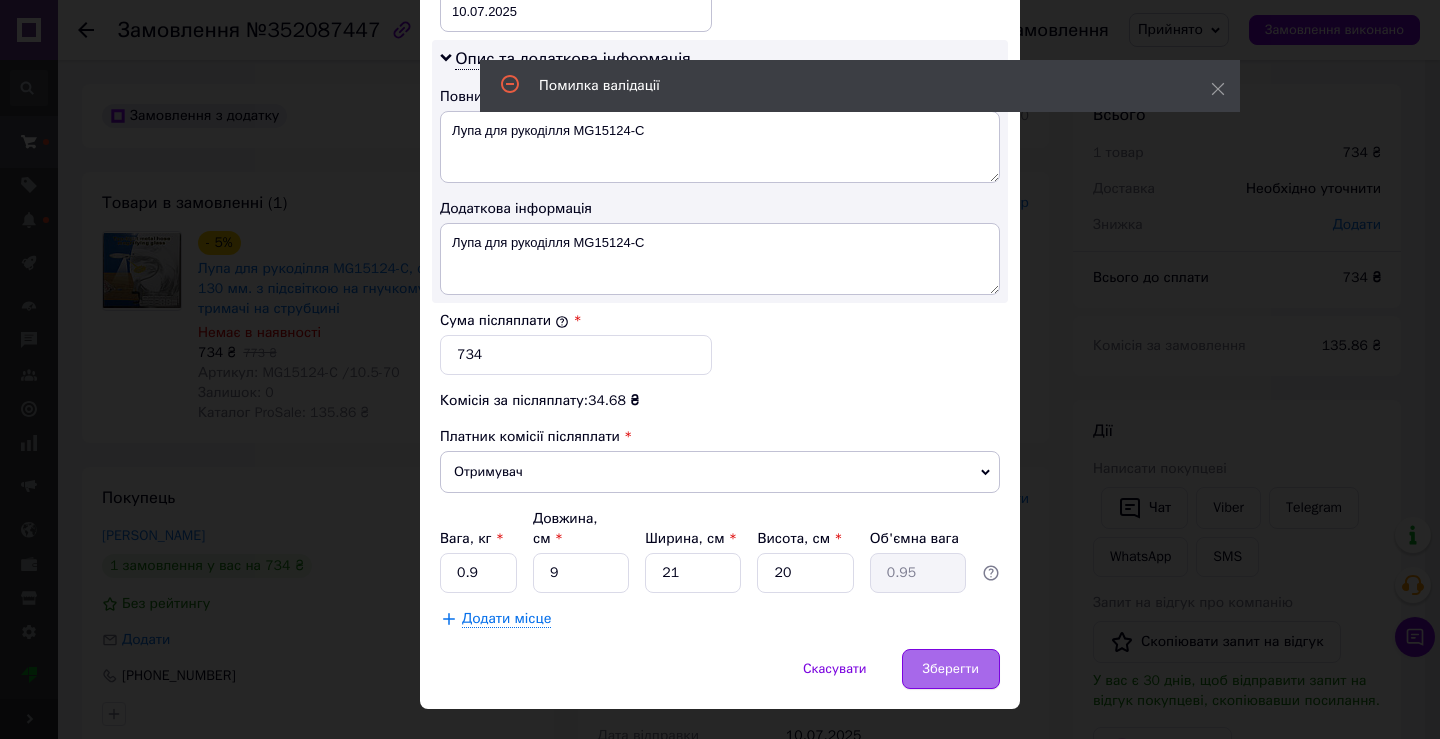 click on "Зберегти" at bounding box center [951, 669] 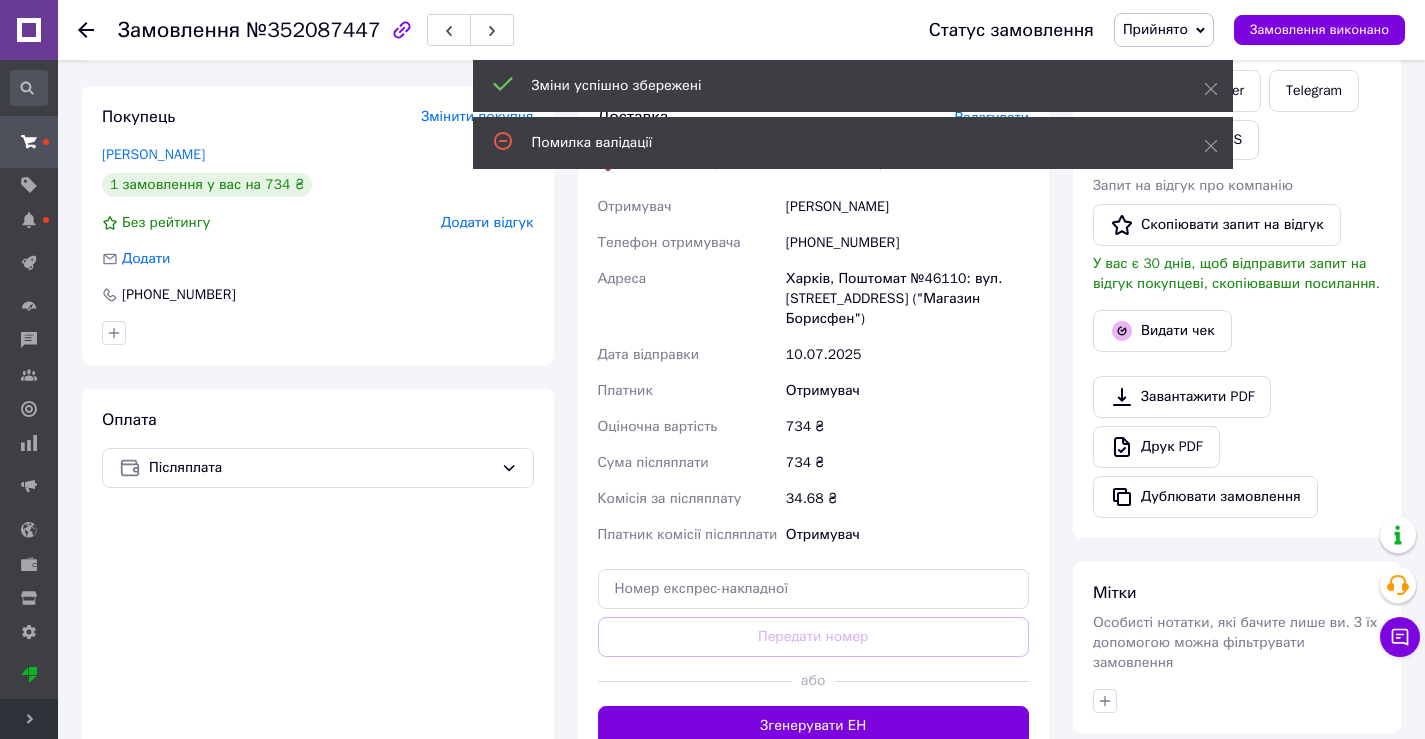 scroll, scrollTop: 400, scrollLeft: 0, axis: vertical 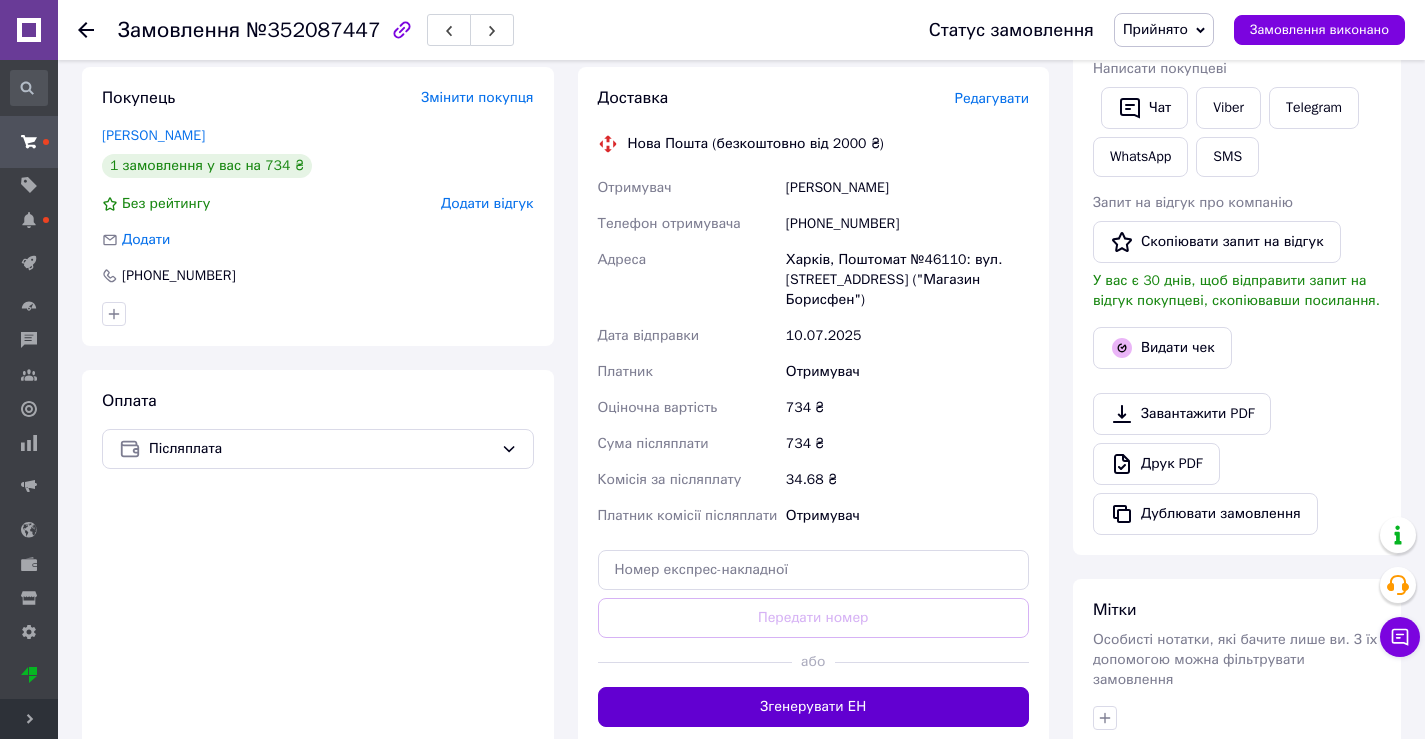 click on "Згенерувати ЕН" at bounding box center [814, 707] 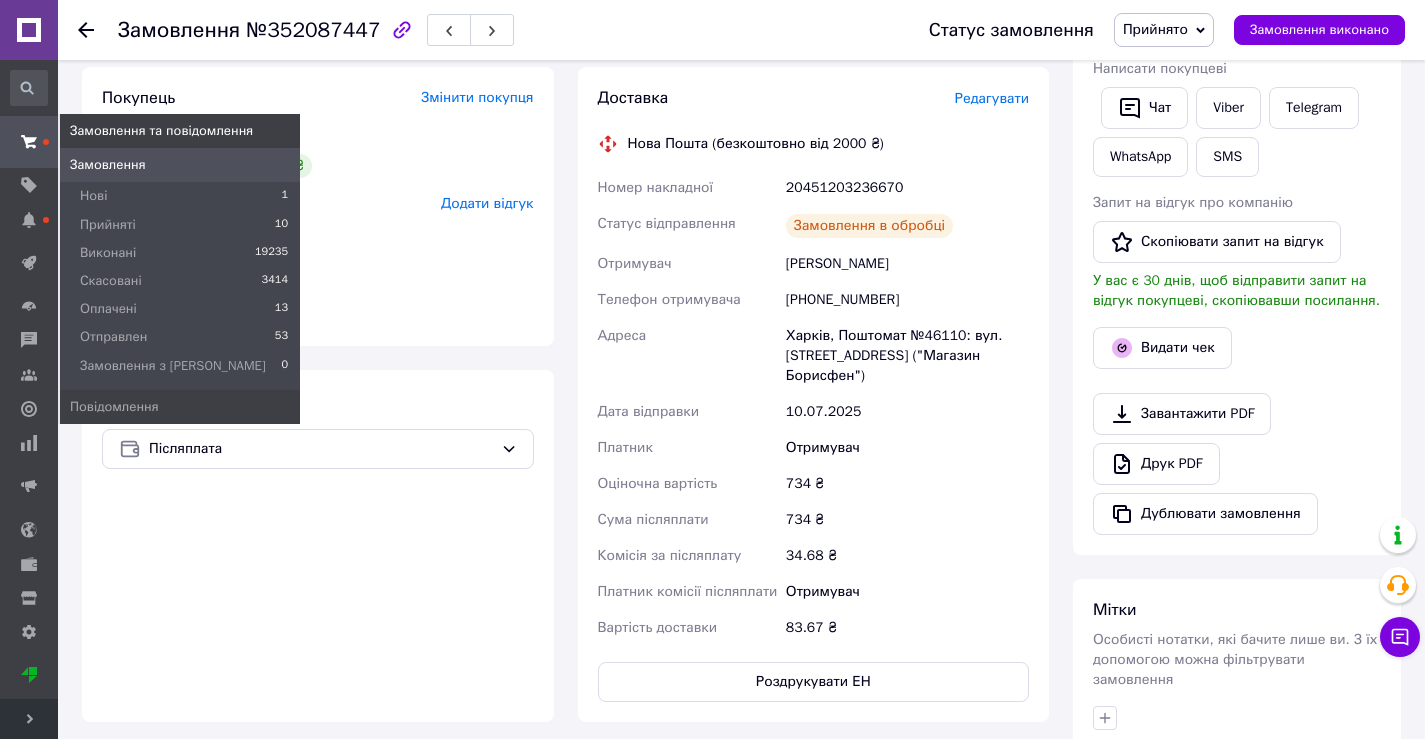 click on "Замовлення" at bounding box center (180, 165) 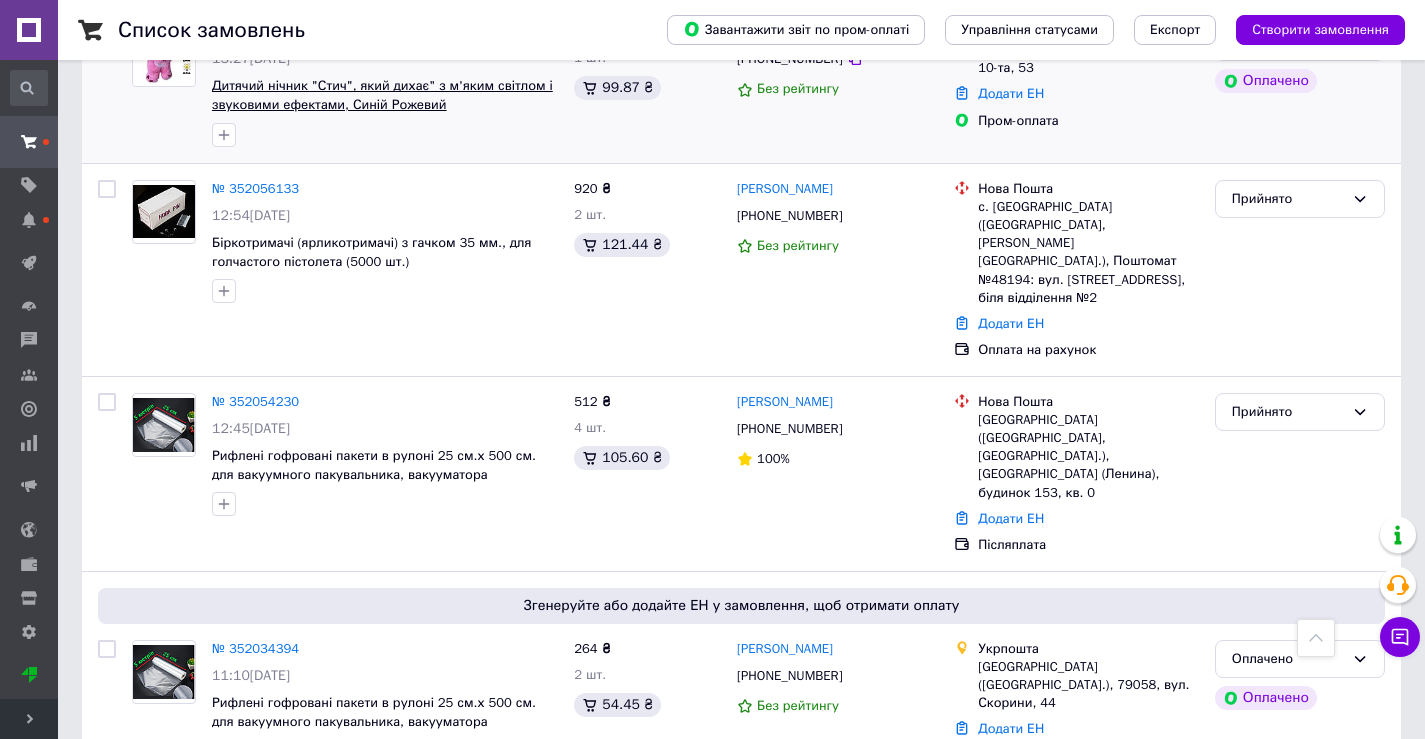 scroll, scrollTop: 1000, scrollLeft: 0, axis: vertical 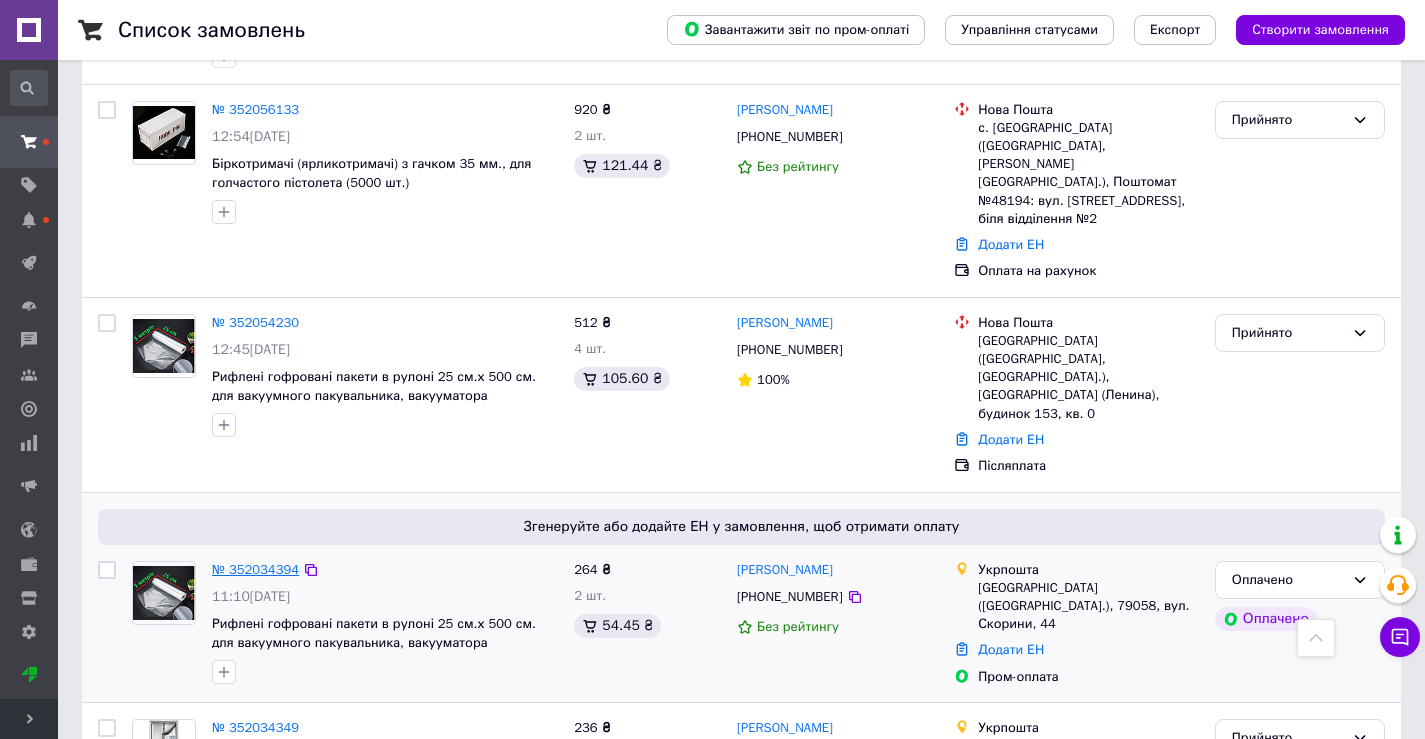 click on "№ 352034394" at bounding box center (255, 569) 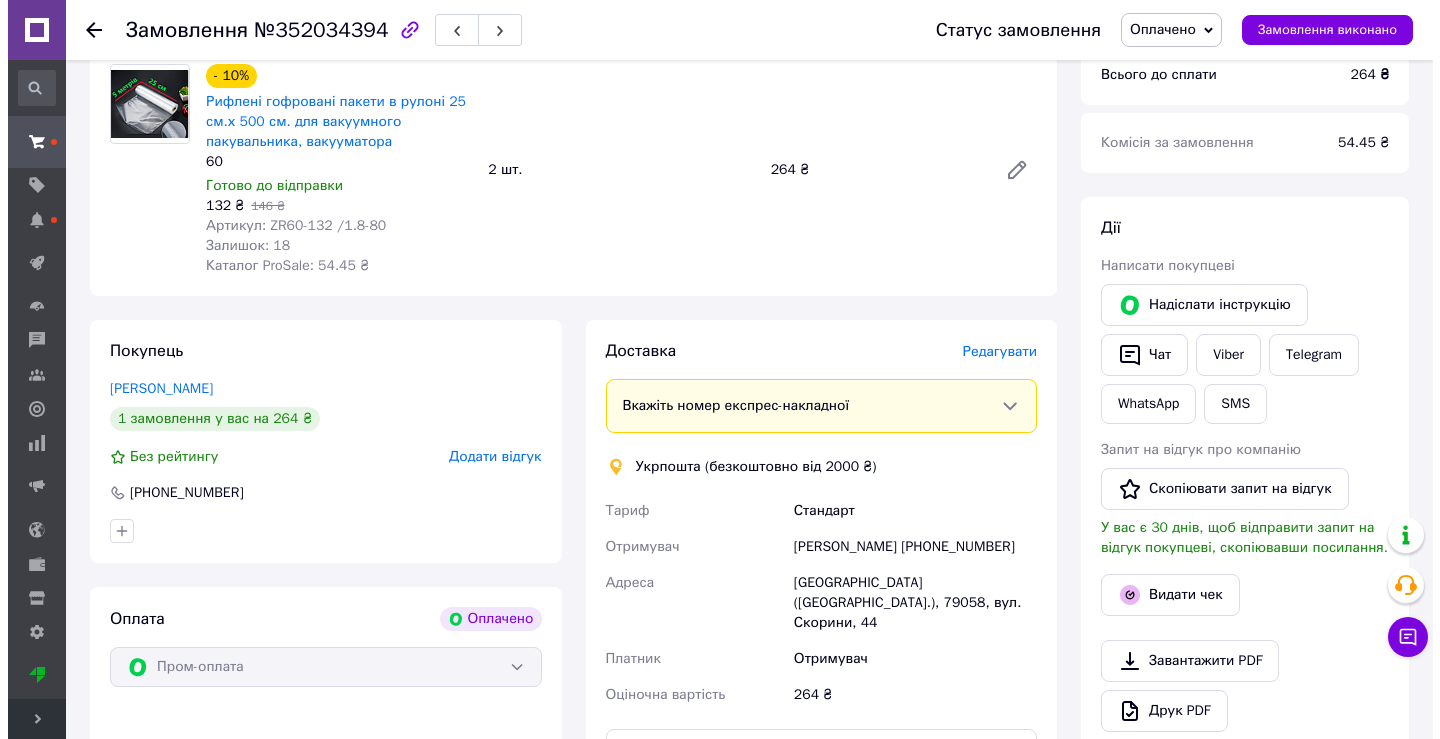 scroll, scrollTop: 1000, scrollLeft: 0, axis: vertical 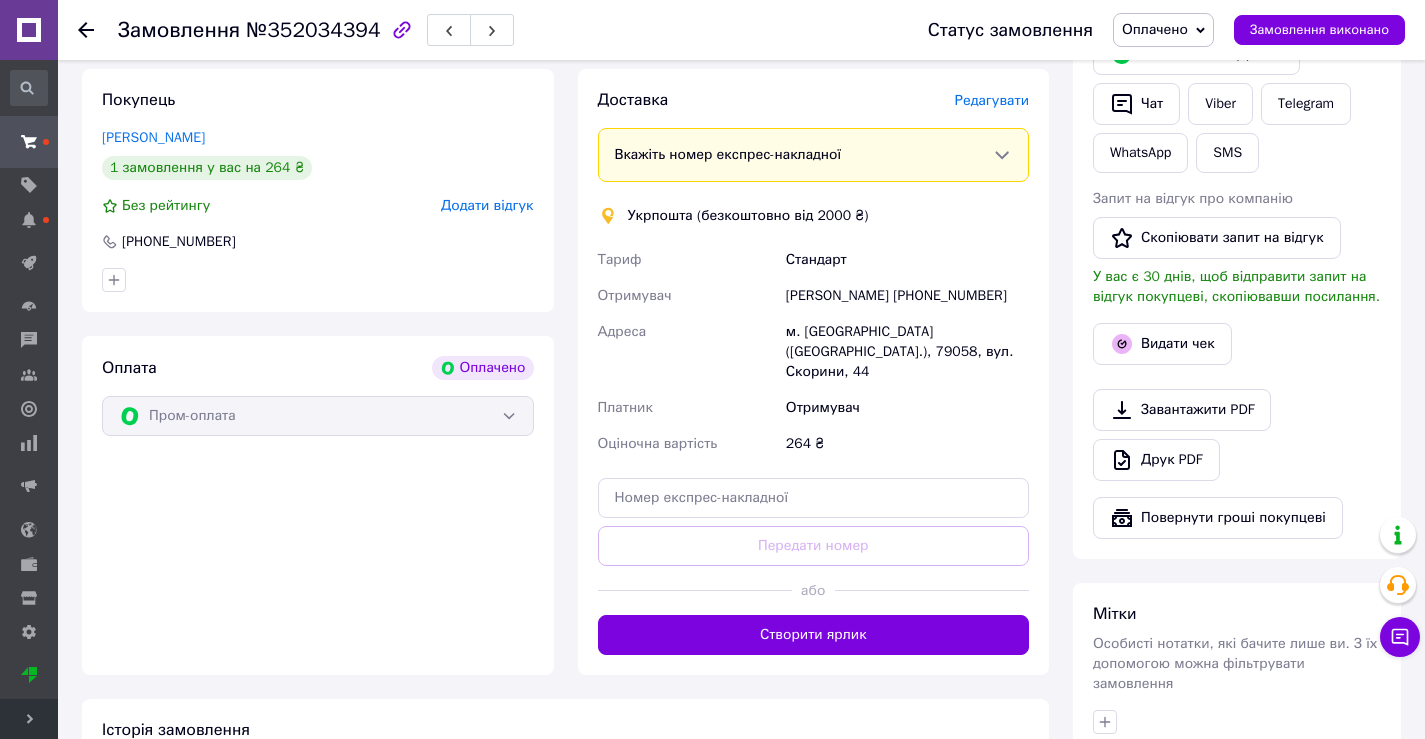 click on "Редагувати" at bounding box center (992, 100) 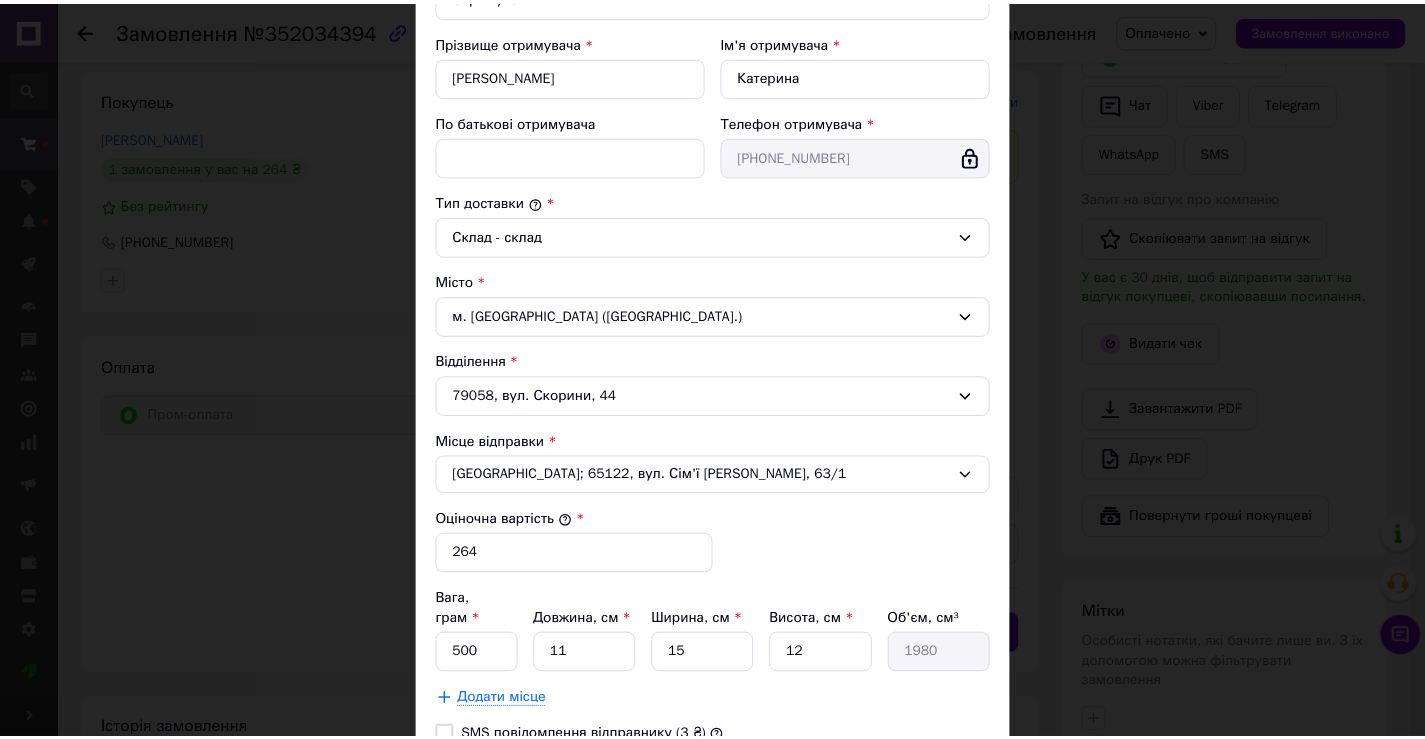 scroll, scrollTop: 512, scrollLeft: 0, axis: vertical 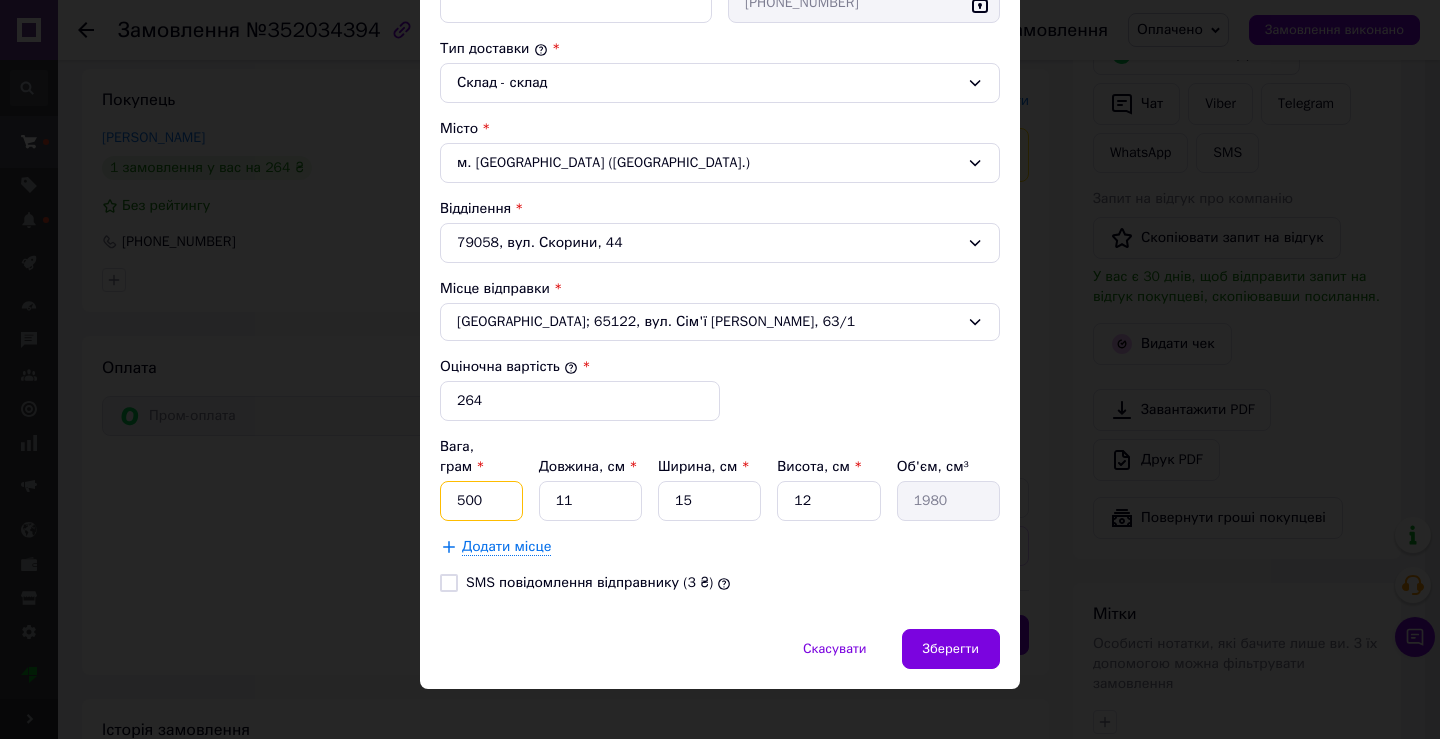 drag, startPoint x: 483, startPoint y: 481, endPoint x: 455, endPoint y: 484, distance: 28.160255 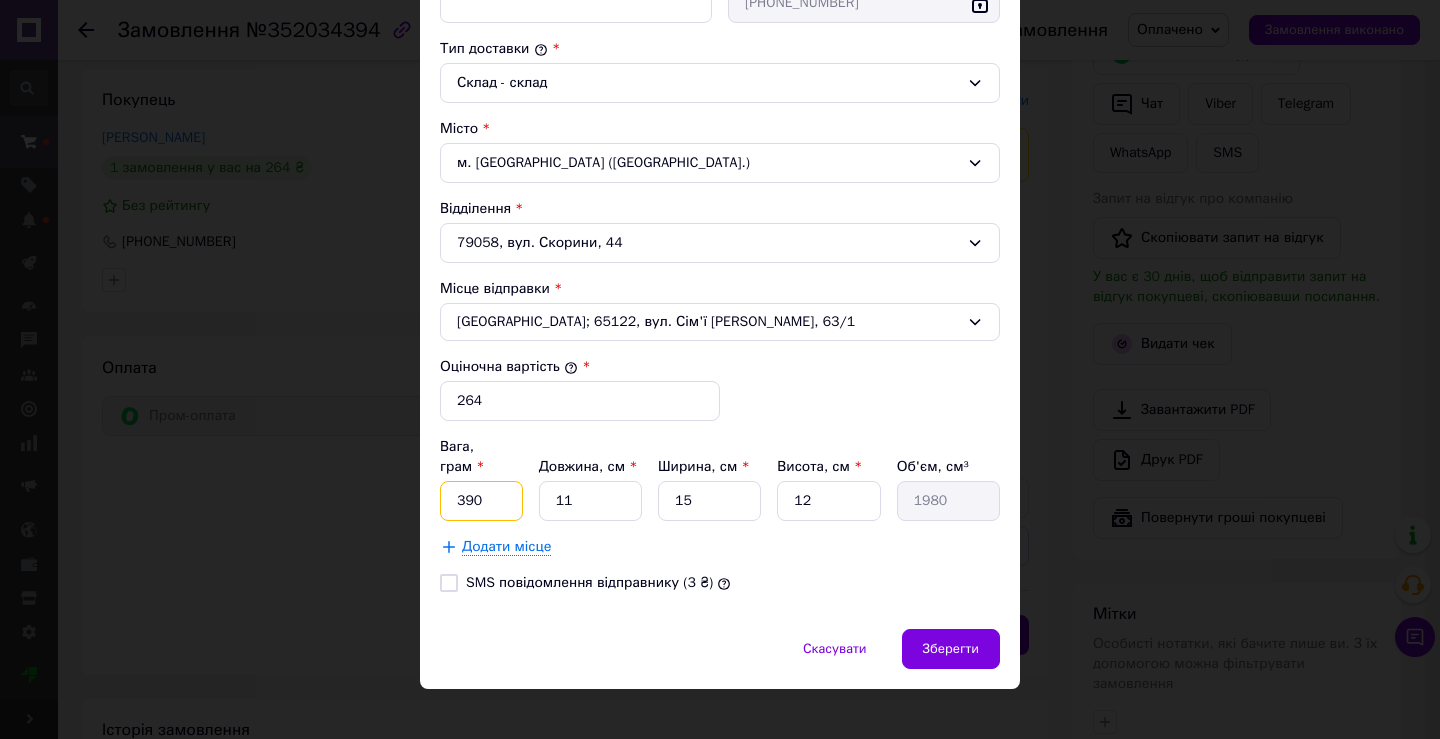 type on "390" 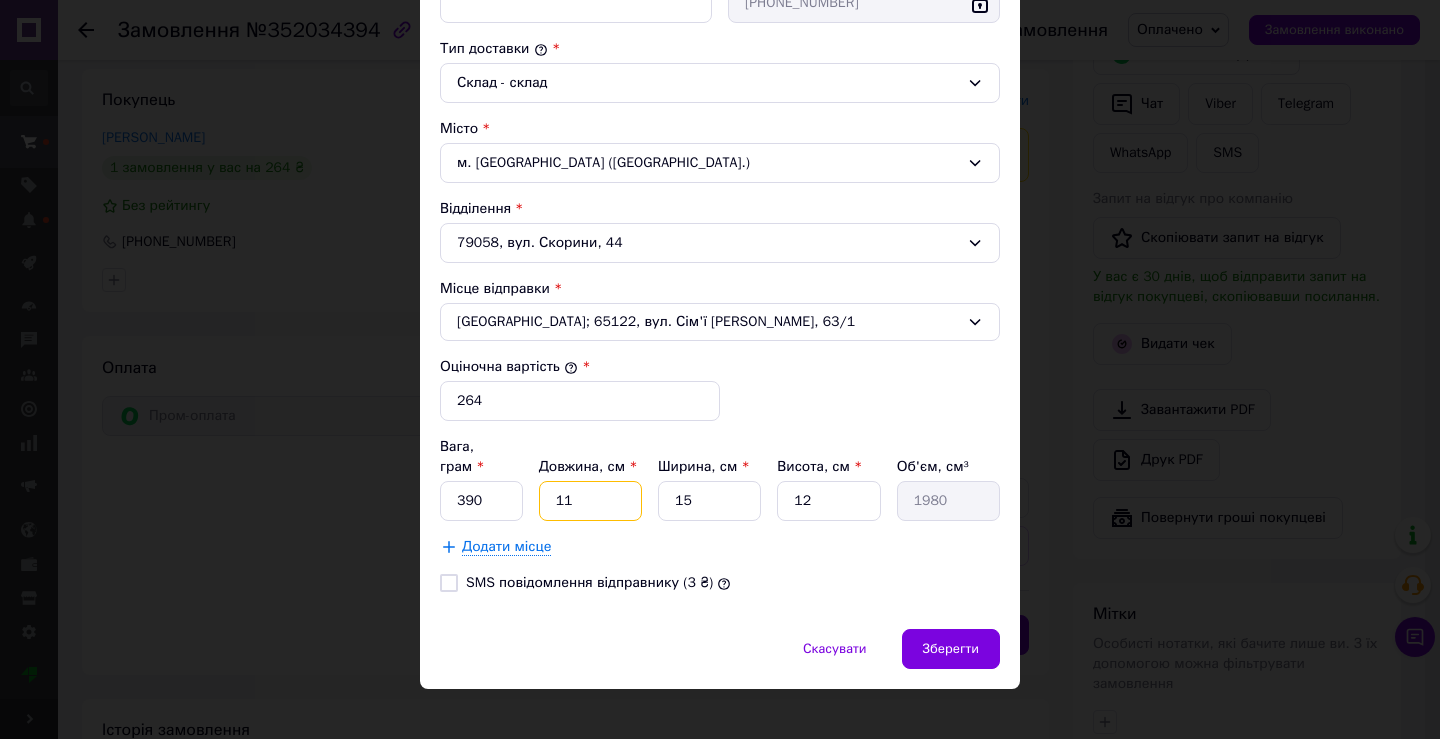 drag, startPoint x: 545, startPoint y: 484, endPoint x: 574, endPoint y: 495, distance: 31.016125 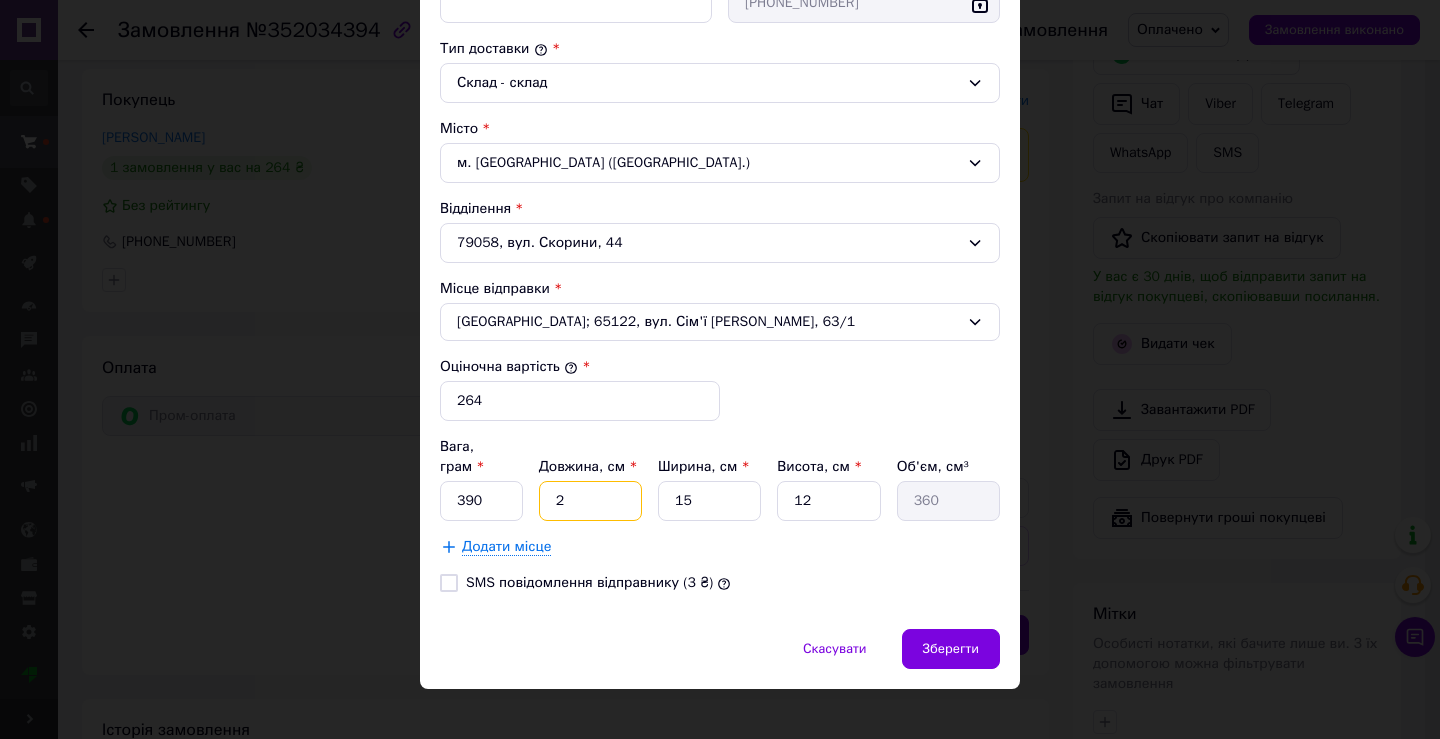 type on "25" 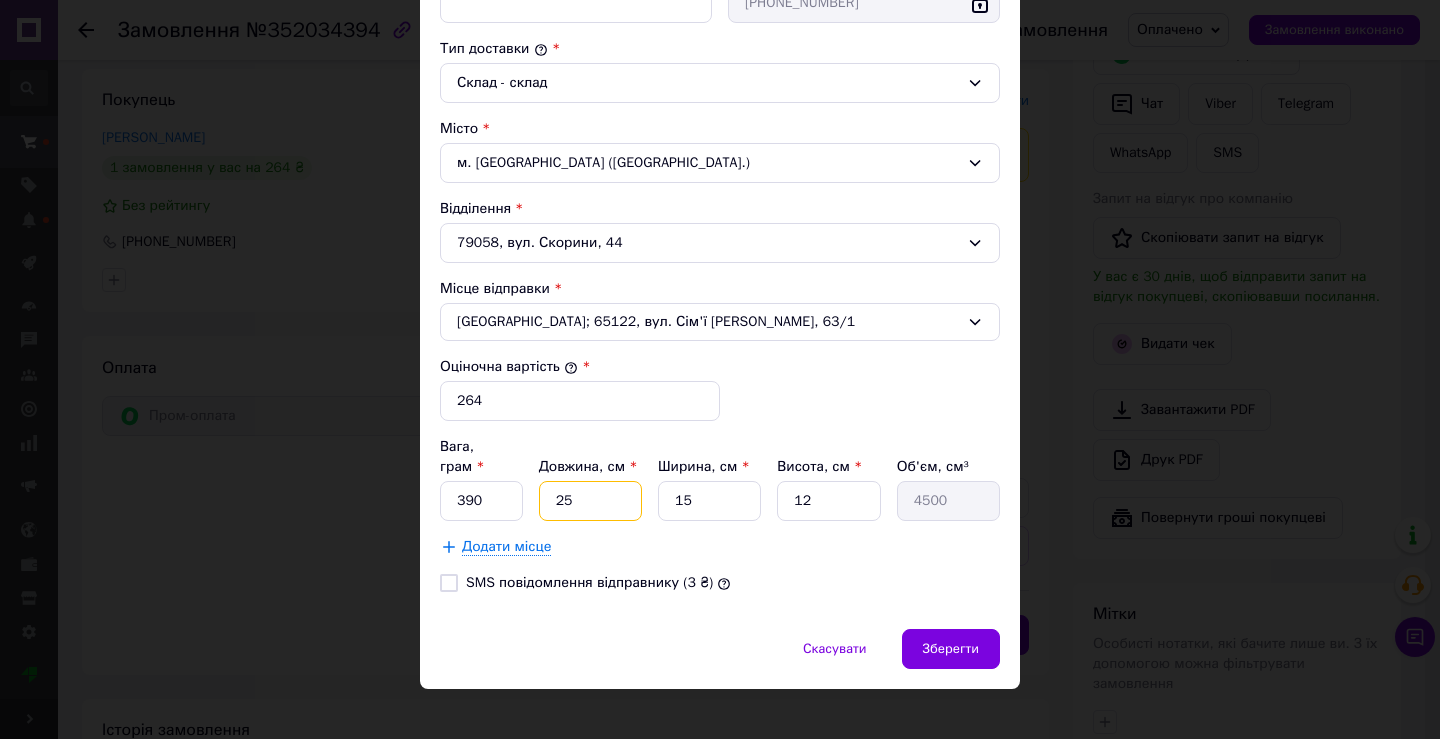 type on "25" 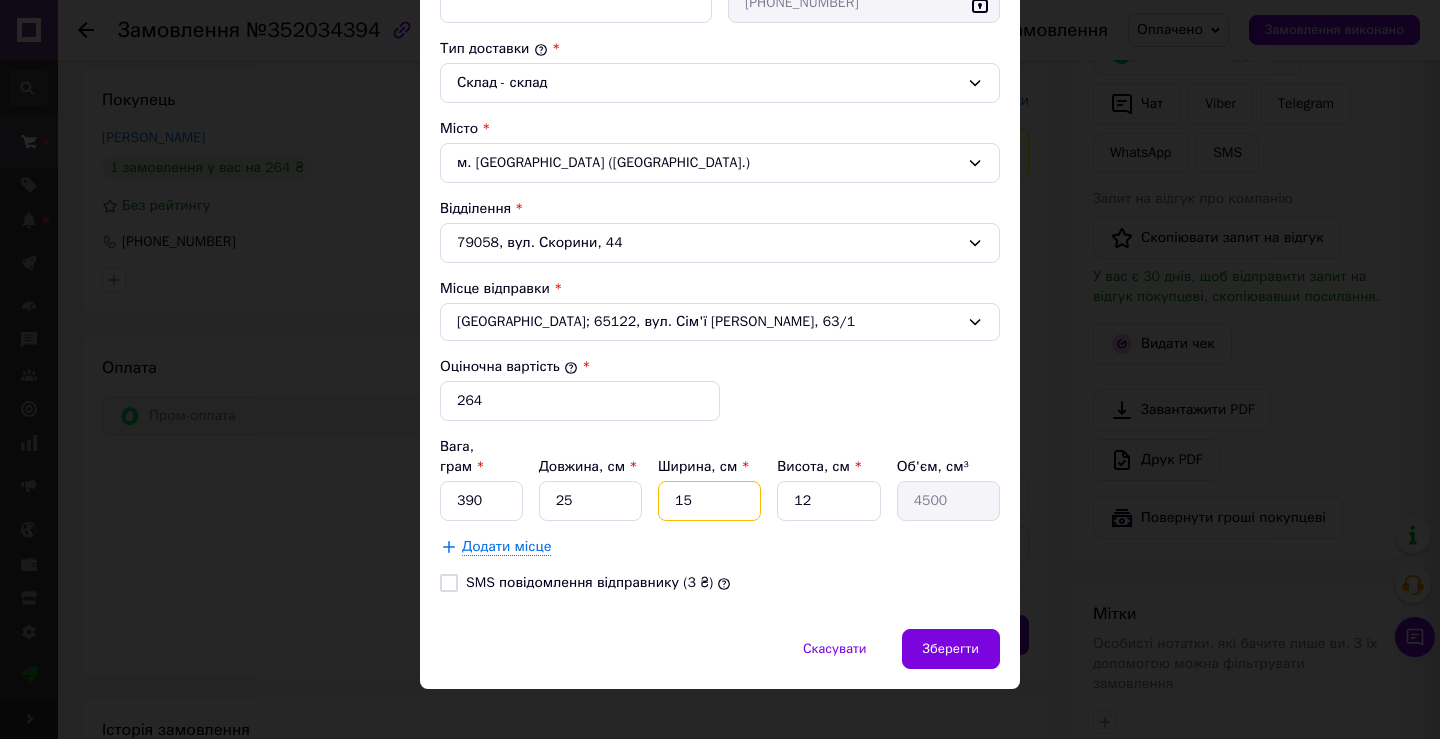 drag, startPoint x: 675, startPoint y: 478, endPoint x: 692, endPoint y: 481, distance: 17.262676 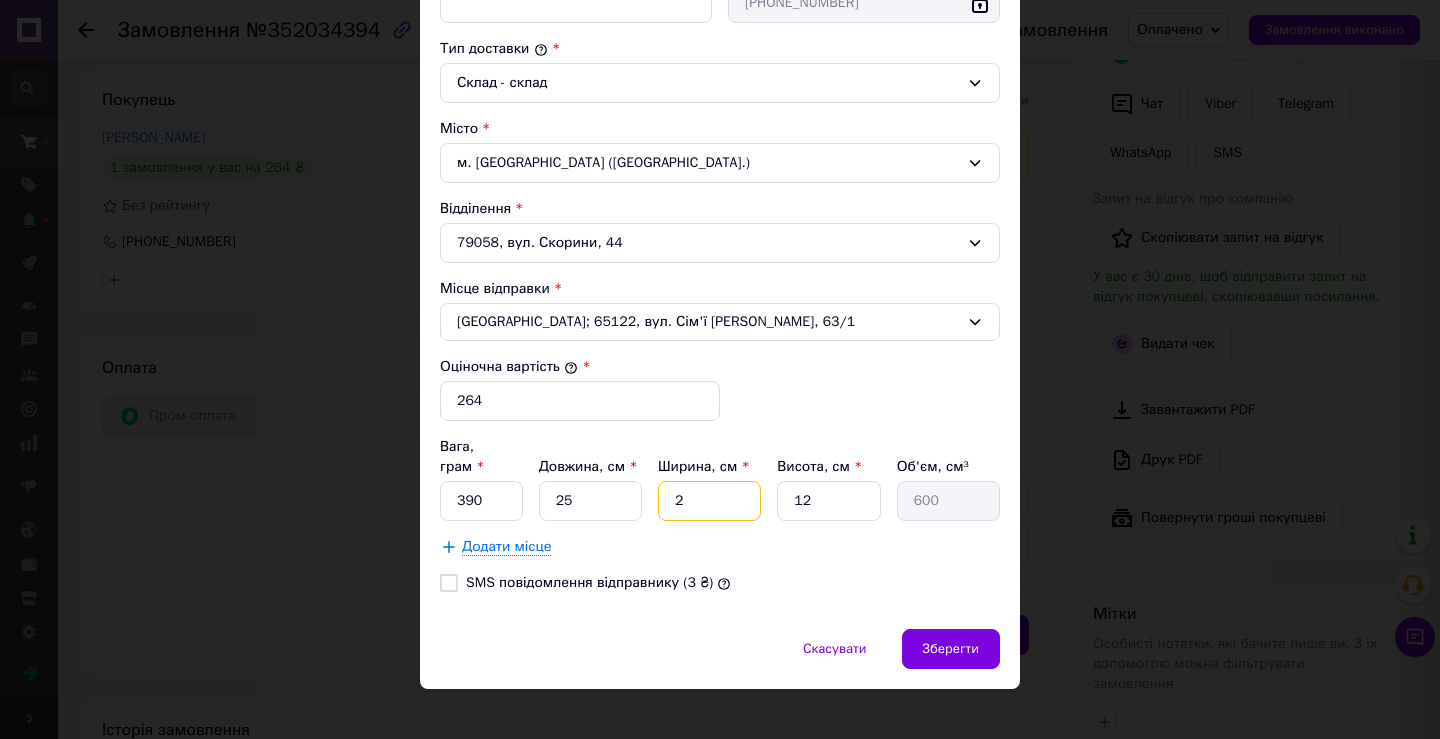type on "20" 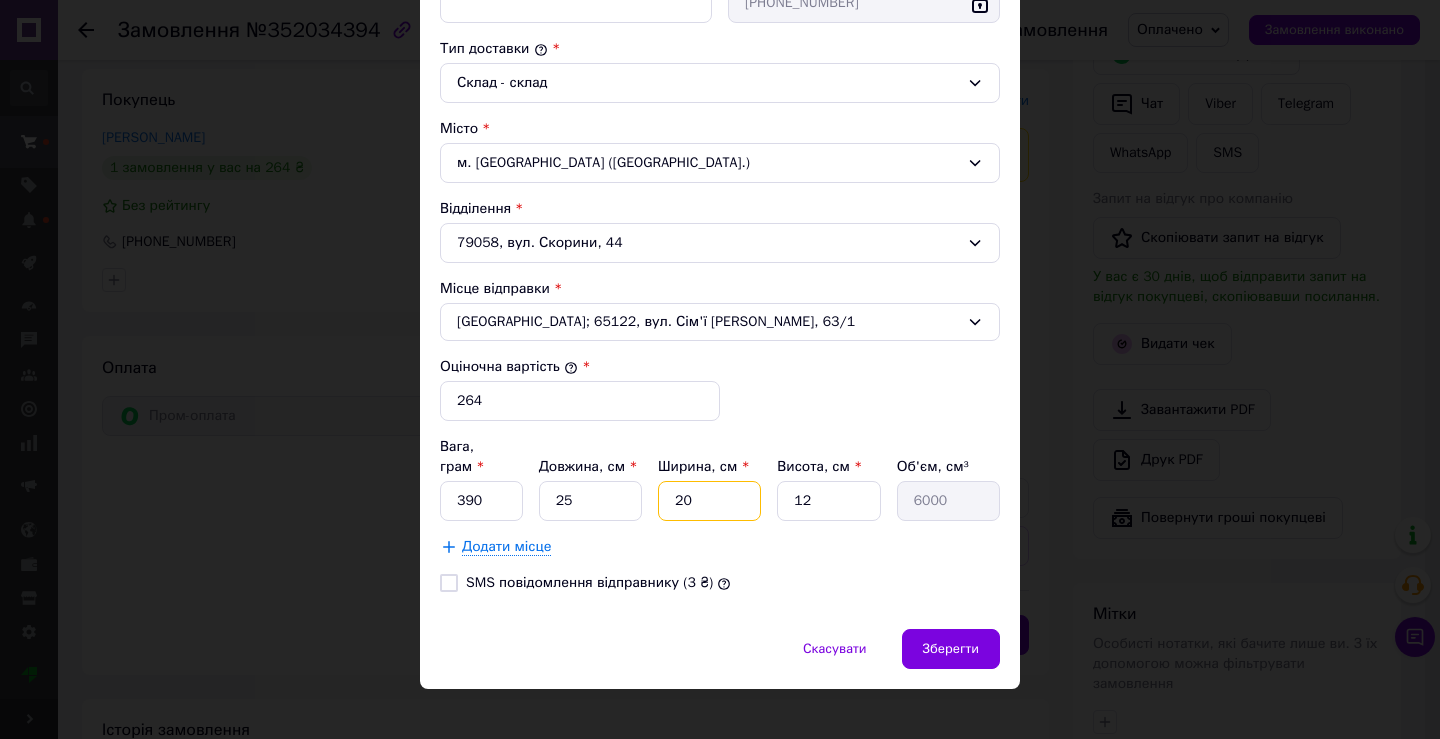 type on "20" 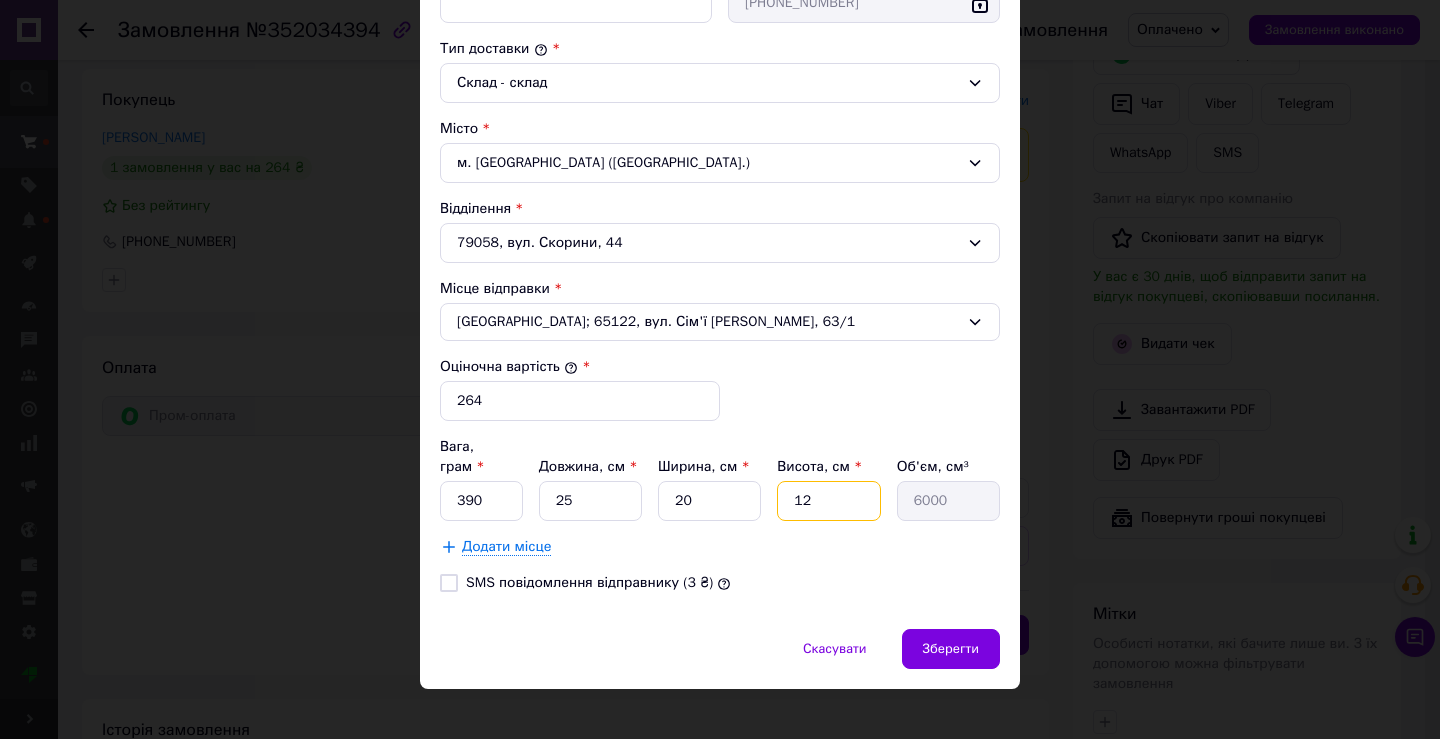 drag, startPoint x: 813, startPoint y: 482, endPoint x: 793, endPoint y: 483, distance: 20.024984 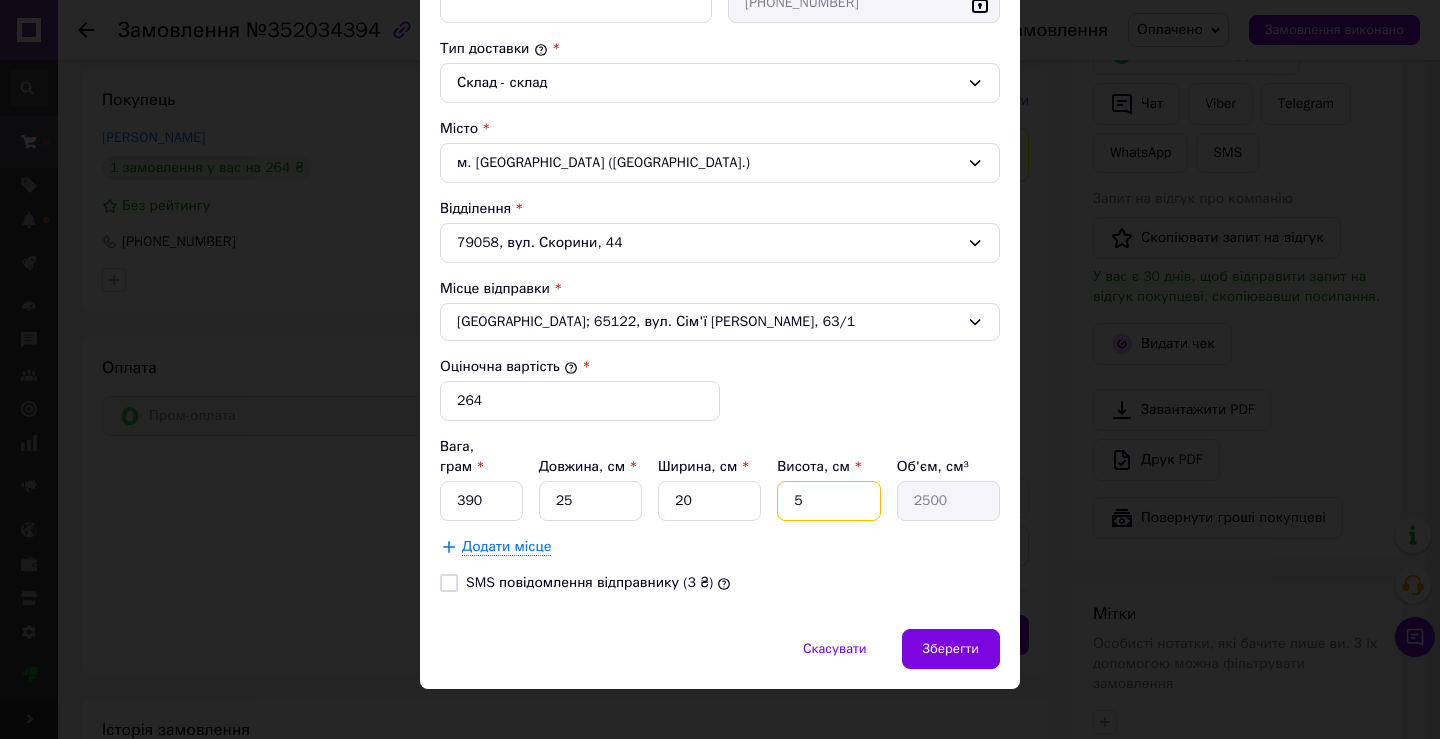 type on "5" 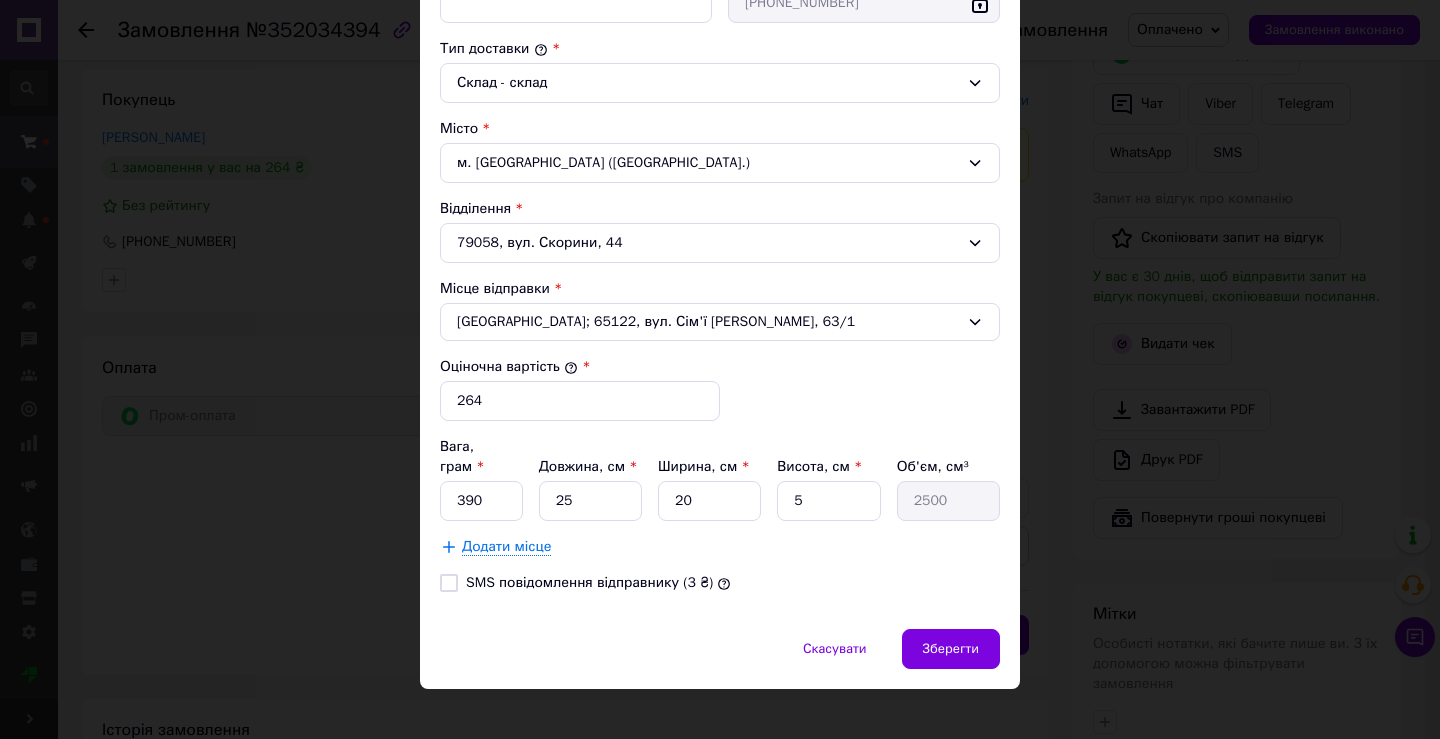 click on "Спосіб доставки Укрпошта (безкоштовно від 2000 ₴) Тариф     * Стандарт Платник   * Отримувач Прізвище отримувача   * [PERSON_NAME] Ім'я отримувача   * [PERSON_NAME] батькові отримувача Телефон отримувача   * [PHONE_NUMBER] Тип доставки     * Склад - склад Місто м. [GEOGRAPHIC_DATA] ([GEOGRAPHIC_DATA].) Відділення 79058, вул. Скорини, 44 Місце відправки   * [GEOGRAPHIC_DATA]; 65122, вул. Сім'ї [PERSON_NAME], 63/1 Оціночна вартість     * 264 Вага, грам   * 390 Довжина, см   * 25 Ширина, см   * 20 Висота, см   * 5 Об'єм, см³ 2500 Додати місце SMS повідомлення відправнику (3 ₴)" at bounding box center [720, 124] 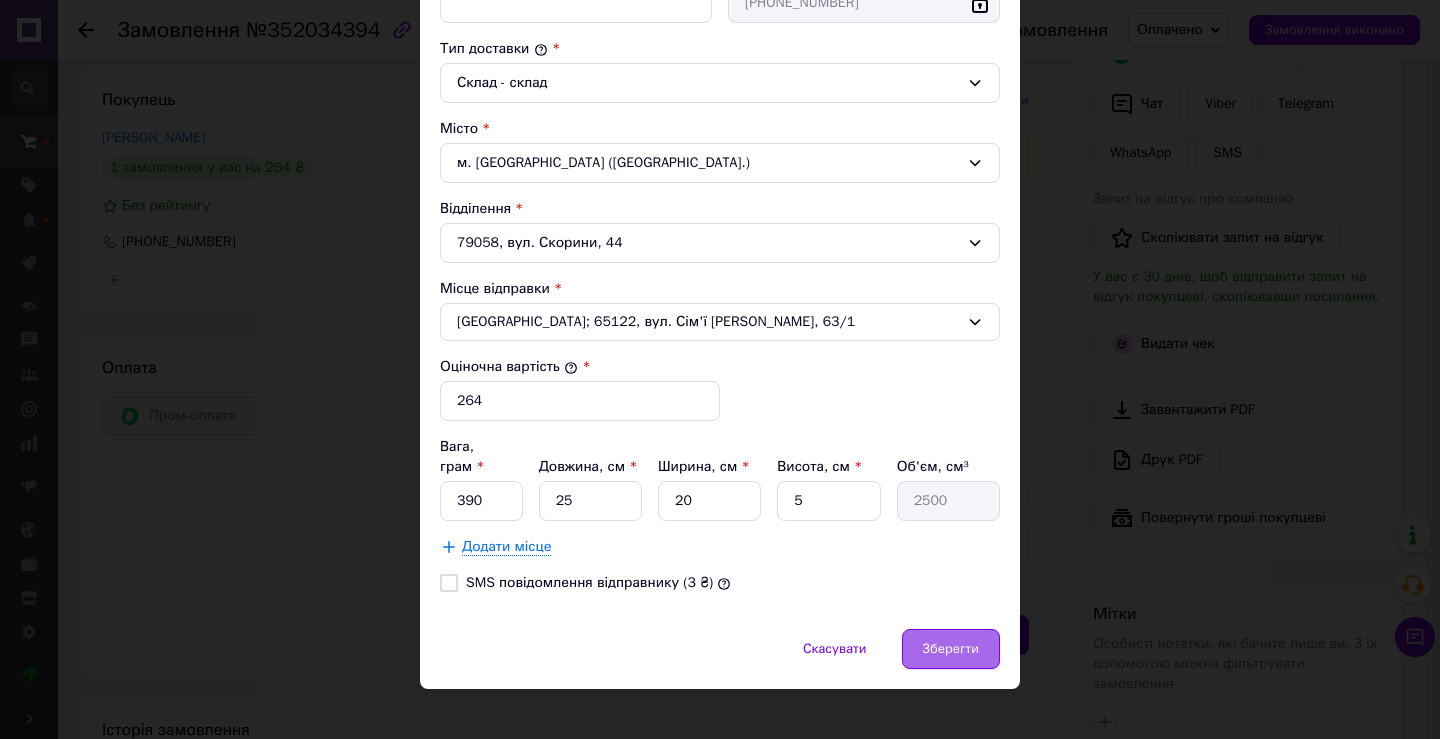 click on "Зберегти" at bounding box center (951, 649) 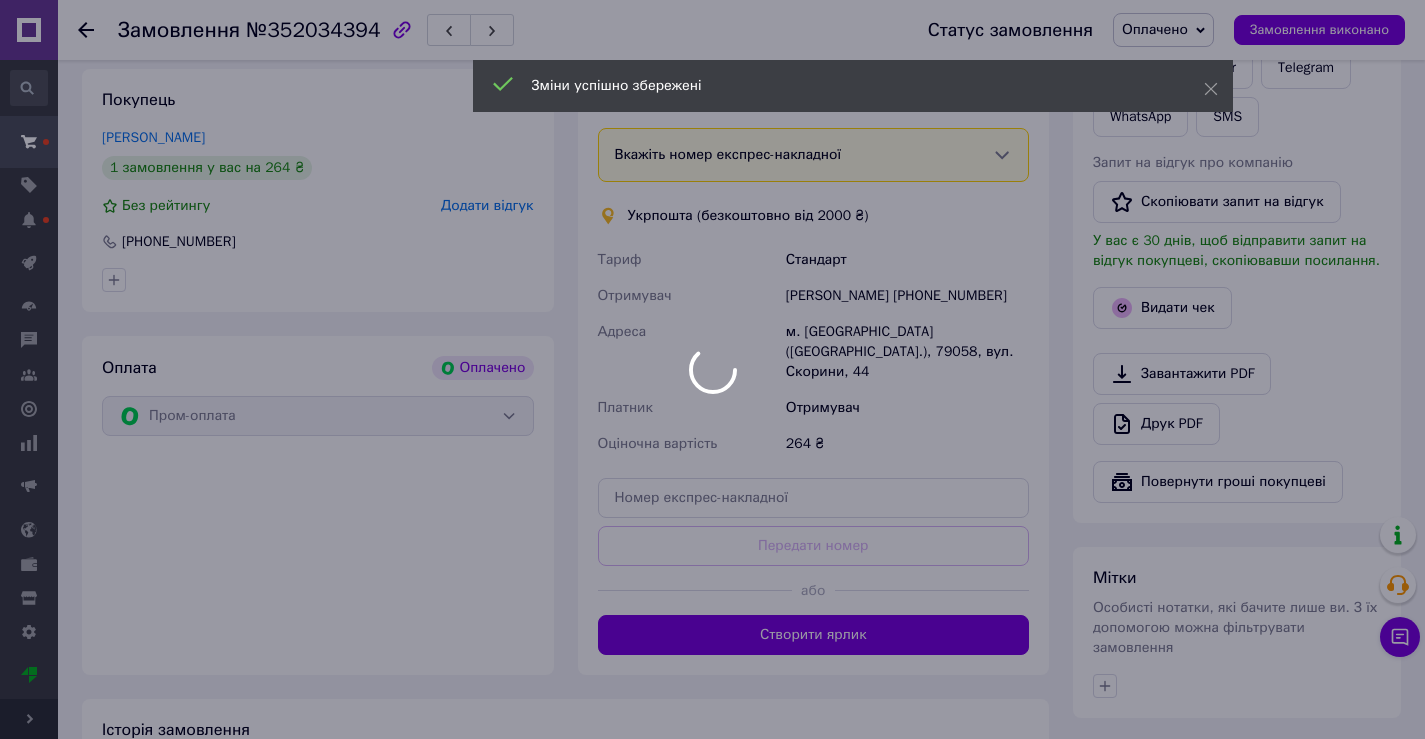 scroll, scrollTop: 1100, scrollLeft: 0, axis: vertical 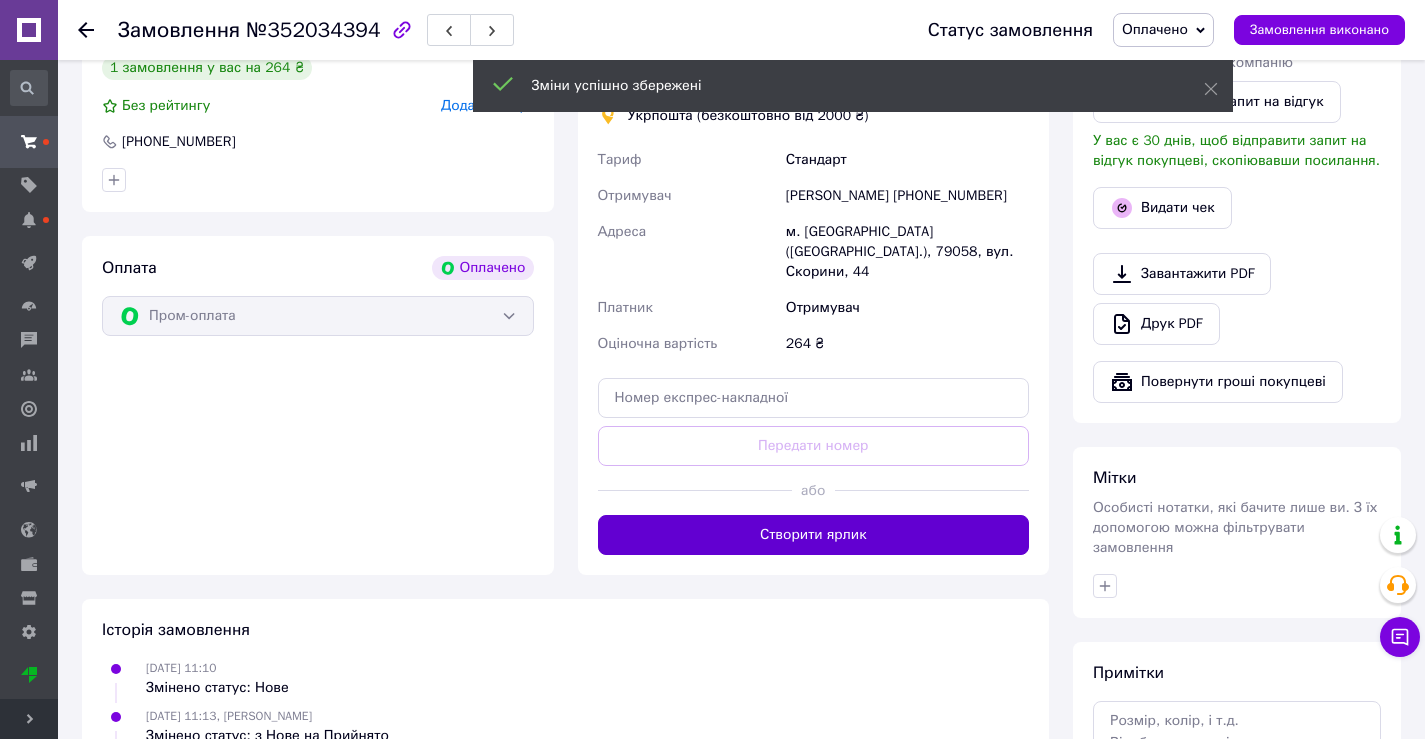 click on "Створити ярлик" at bounding box center [814, 535] 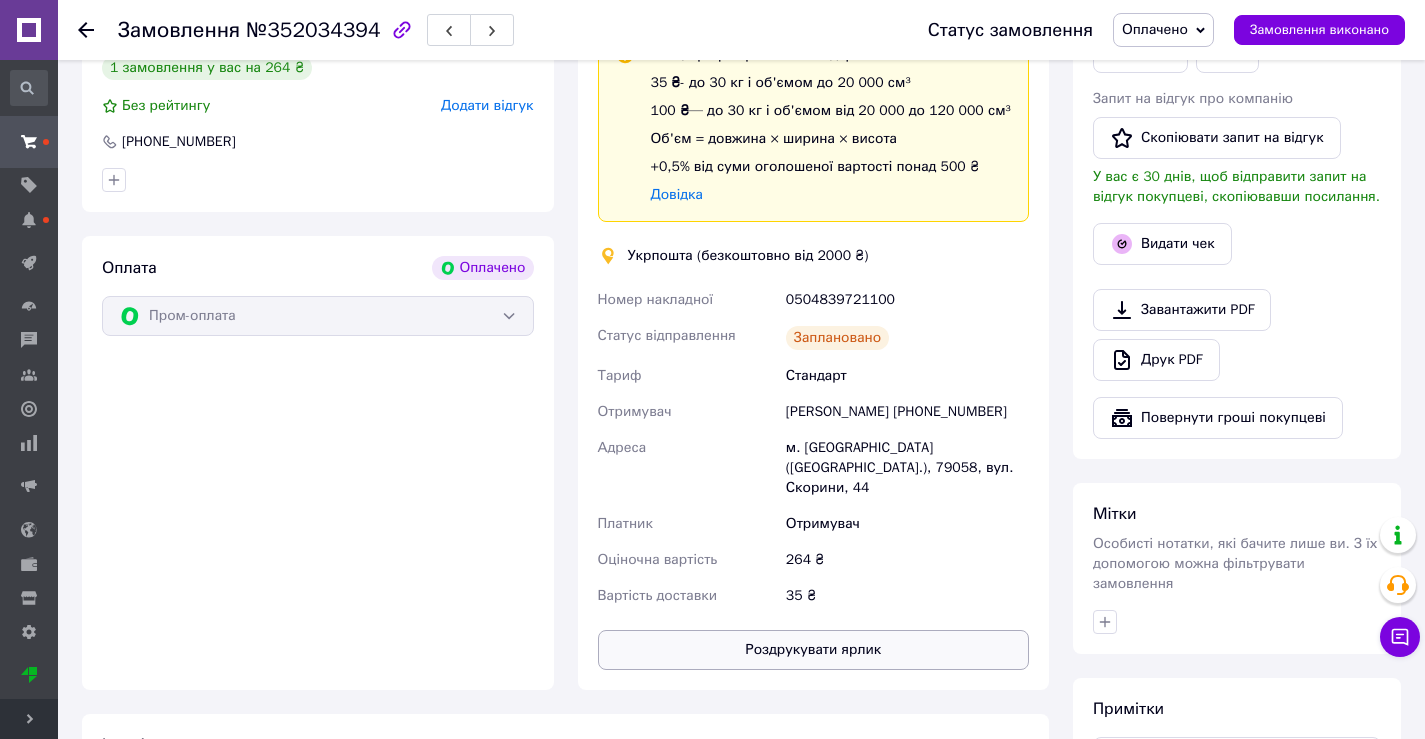 click on "Роздрукувати ярлик" at bounding box center [814, 650] 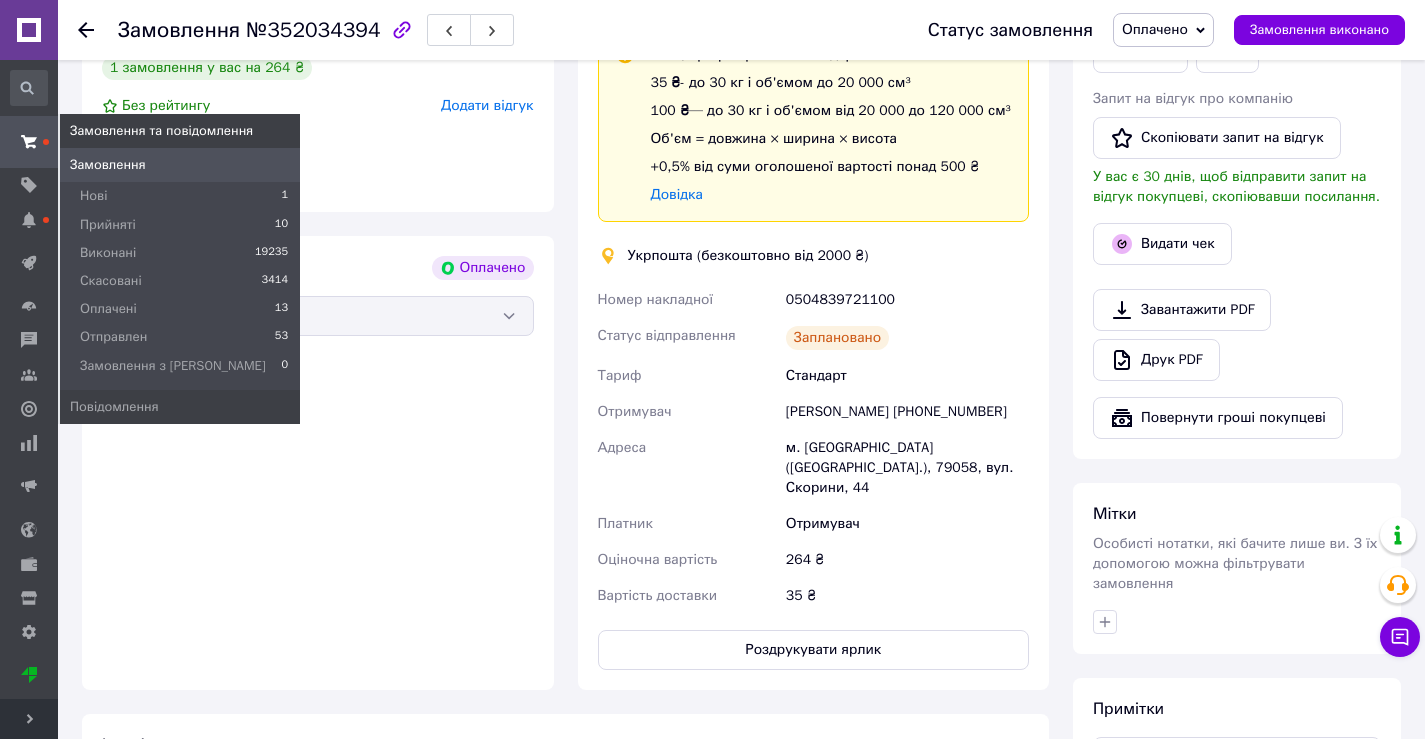 click on "Замовлення" at bounding box center [108, 165] 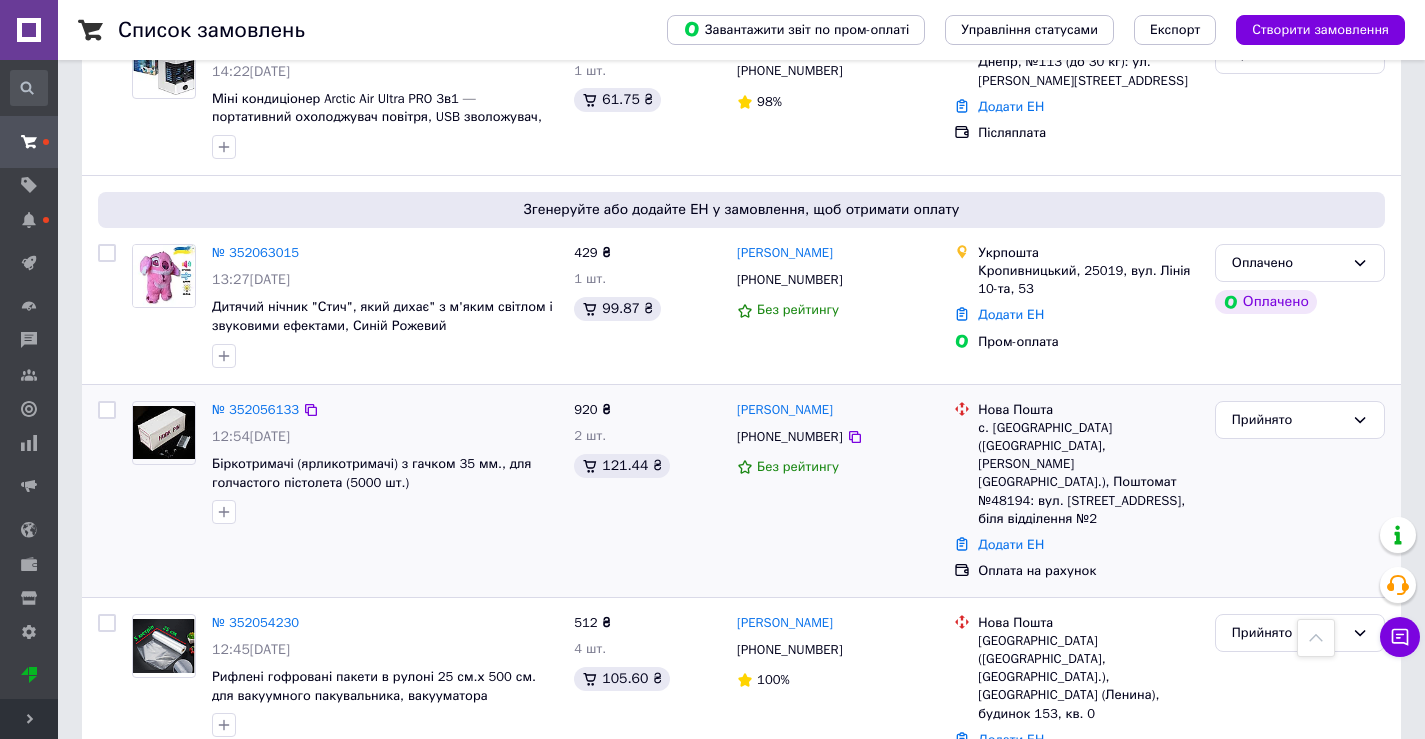 scroll, scrollTop: 800, scrollLeft: 0, axis: vertical 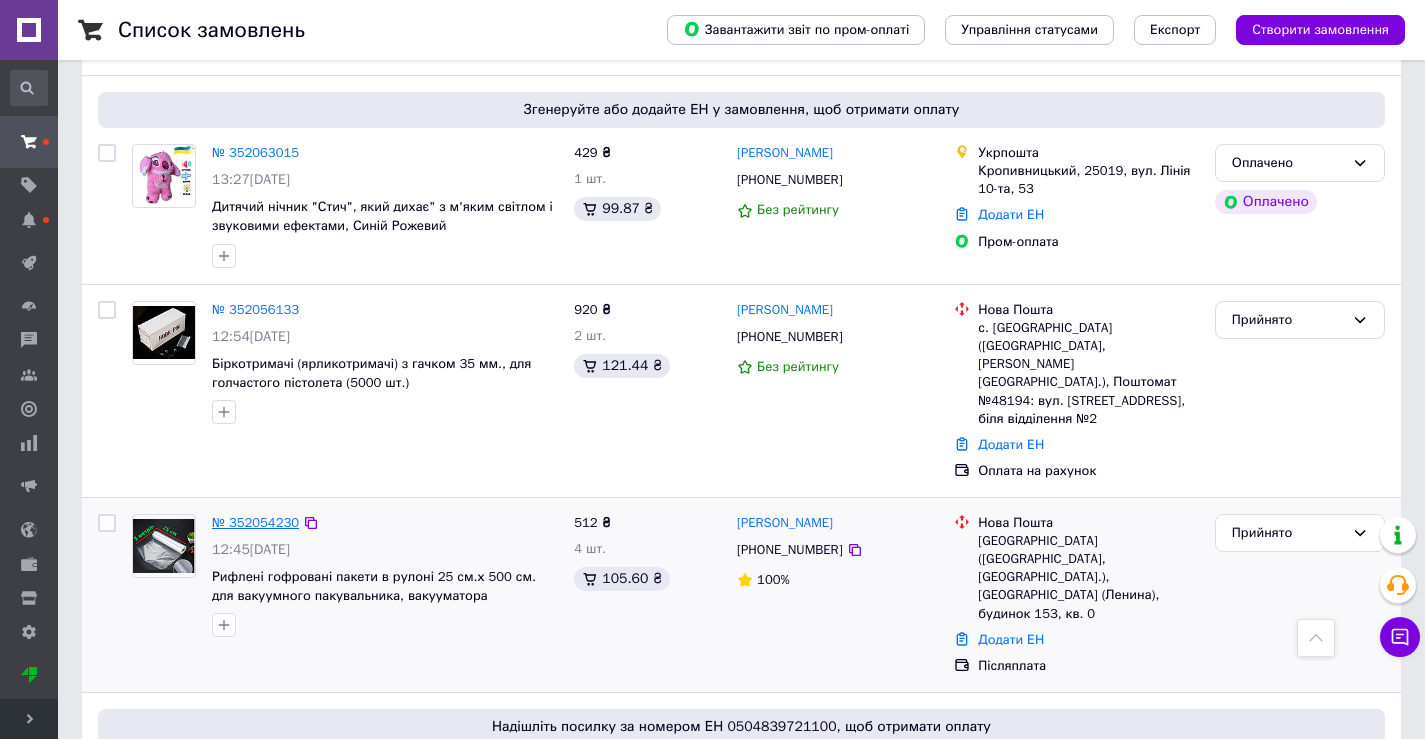 click on "№ 352054230" at bounding box center (255, 522) 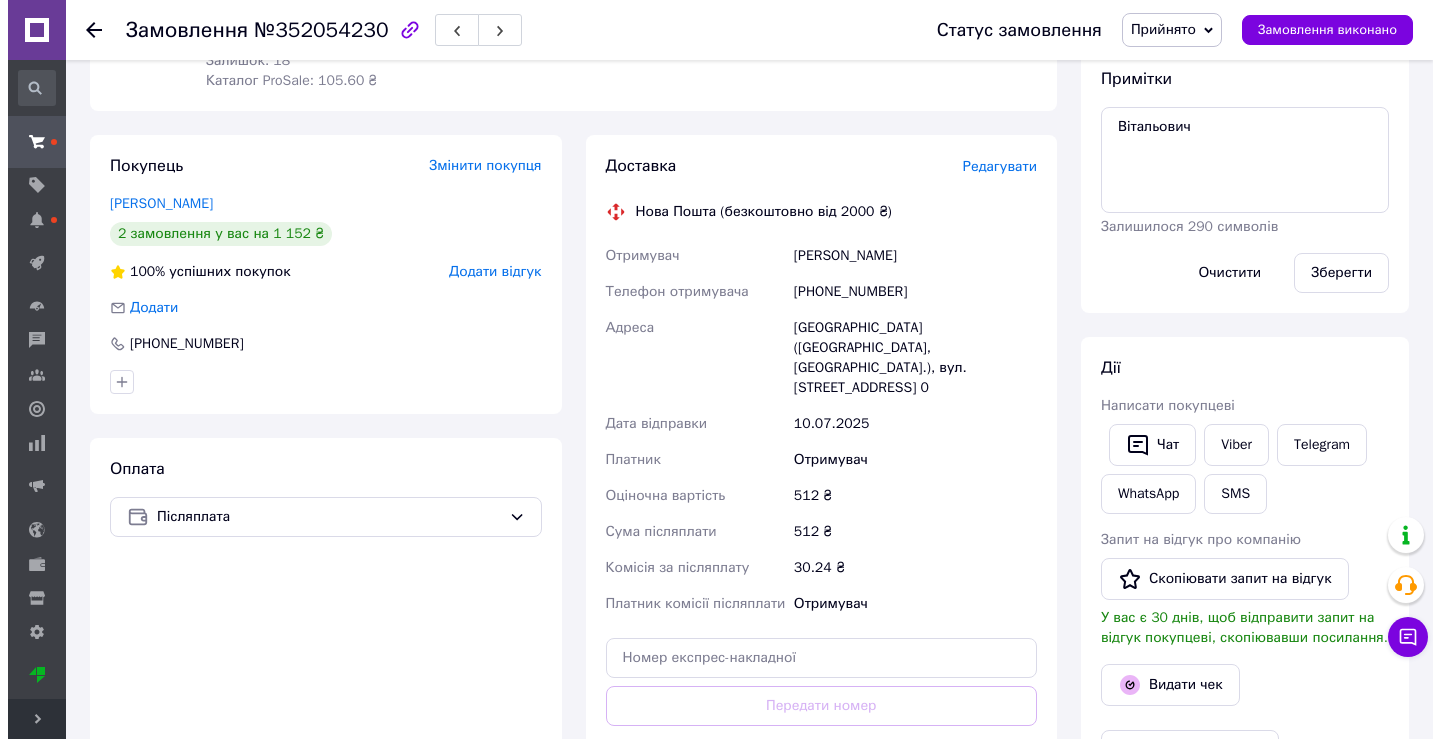 scroll, scrollTop: 304, scrollLeft: 0, axis: vertical 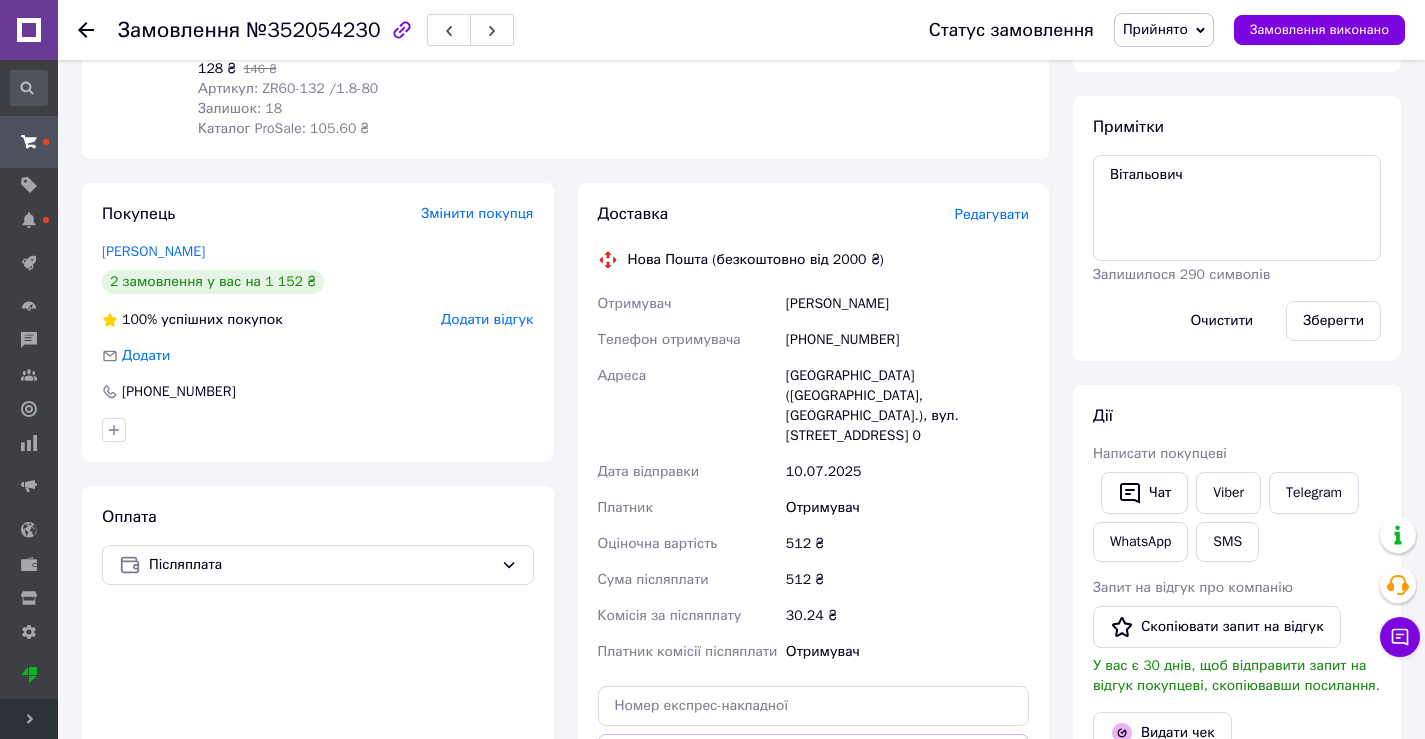 click on "Редагувати" at bounding box center [992, 214] 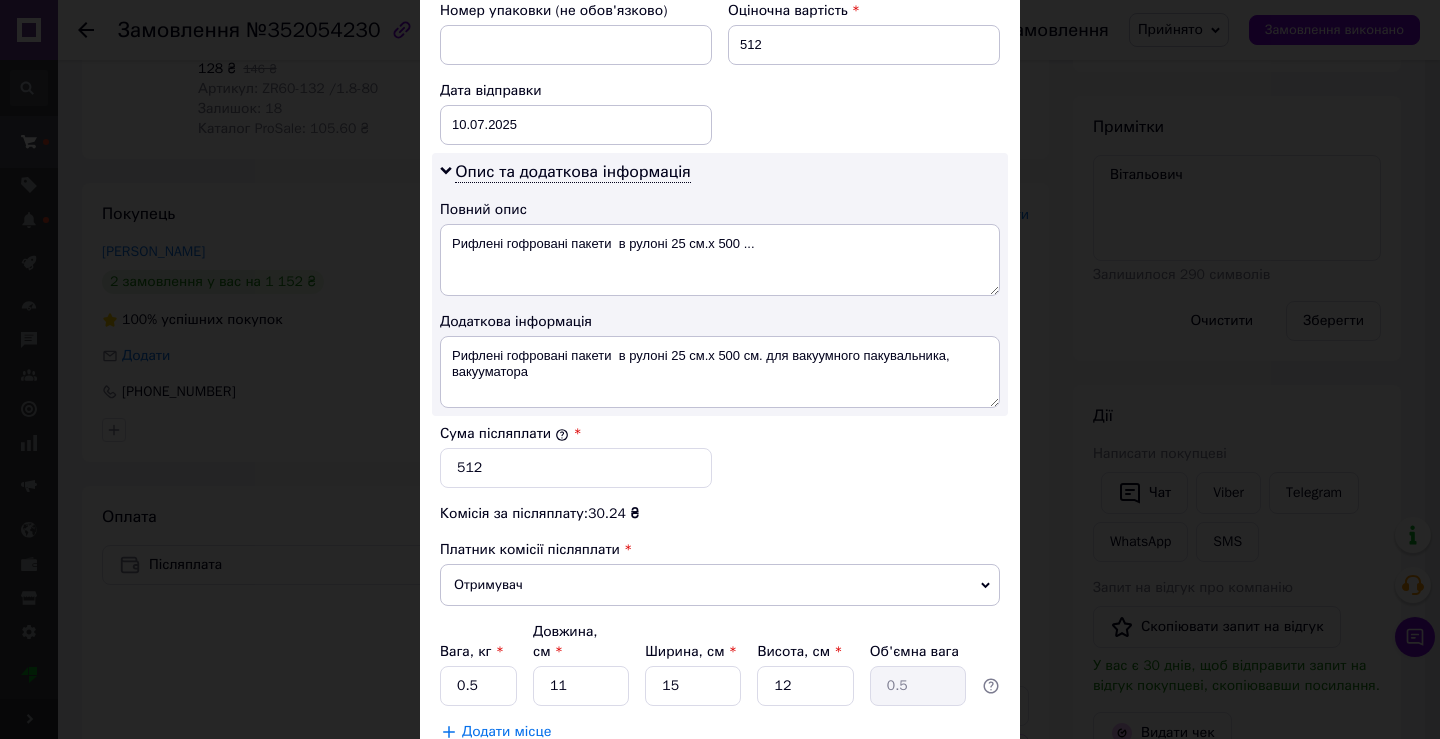 scroll, scrollTop: 1091, scrollLeft: 0, axis: vertical 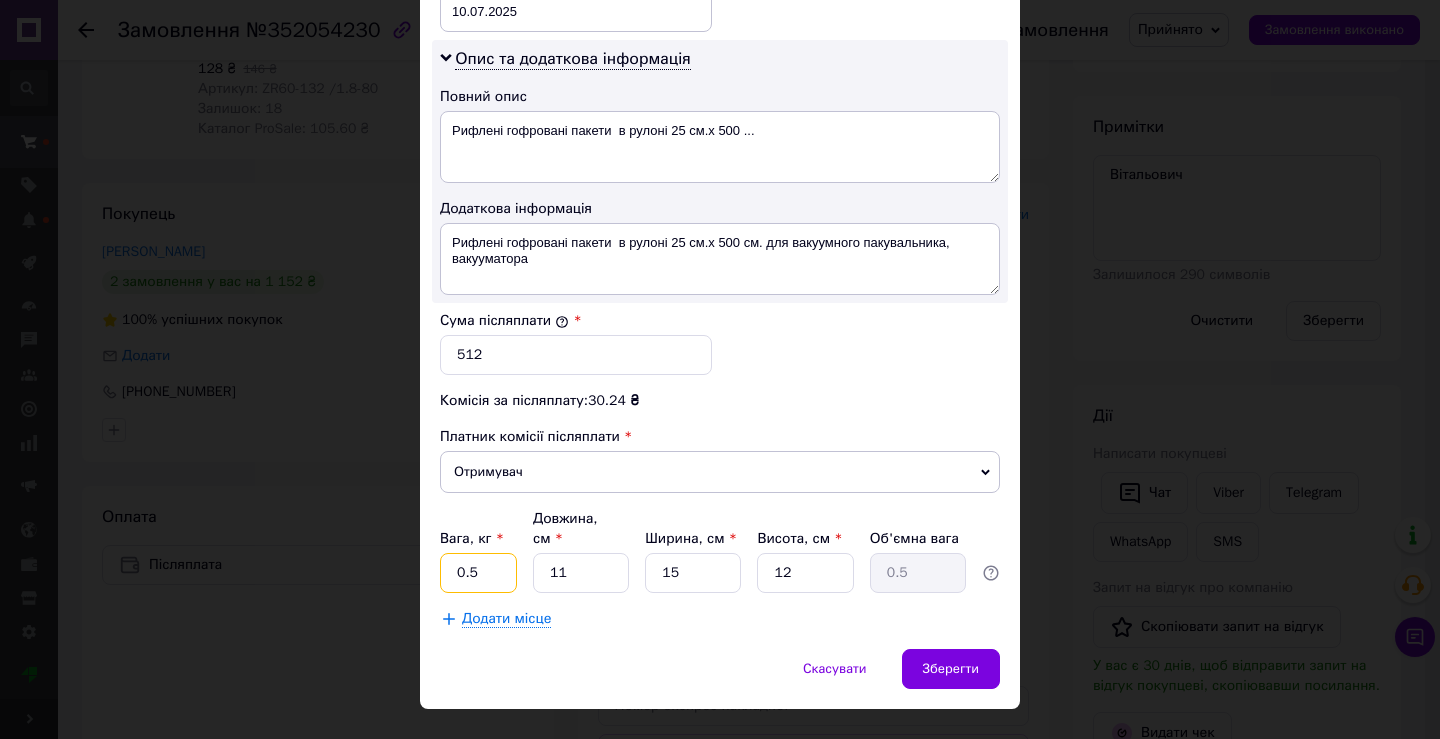 drag, startPoint x: 475, startPoint y: 533, endPoint x: 439, endPoint y: 537, distance: 36.221542 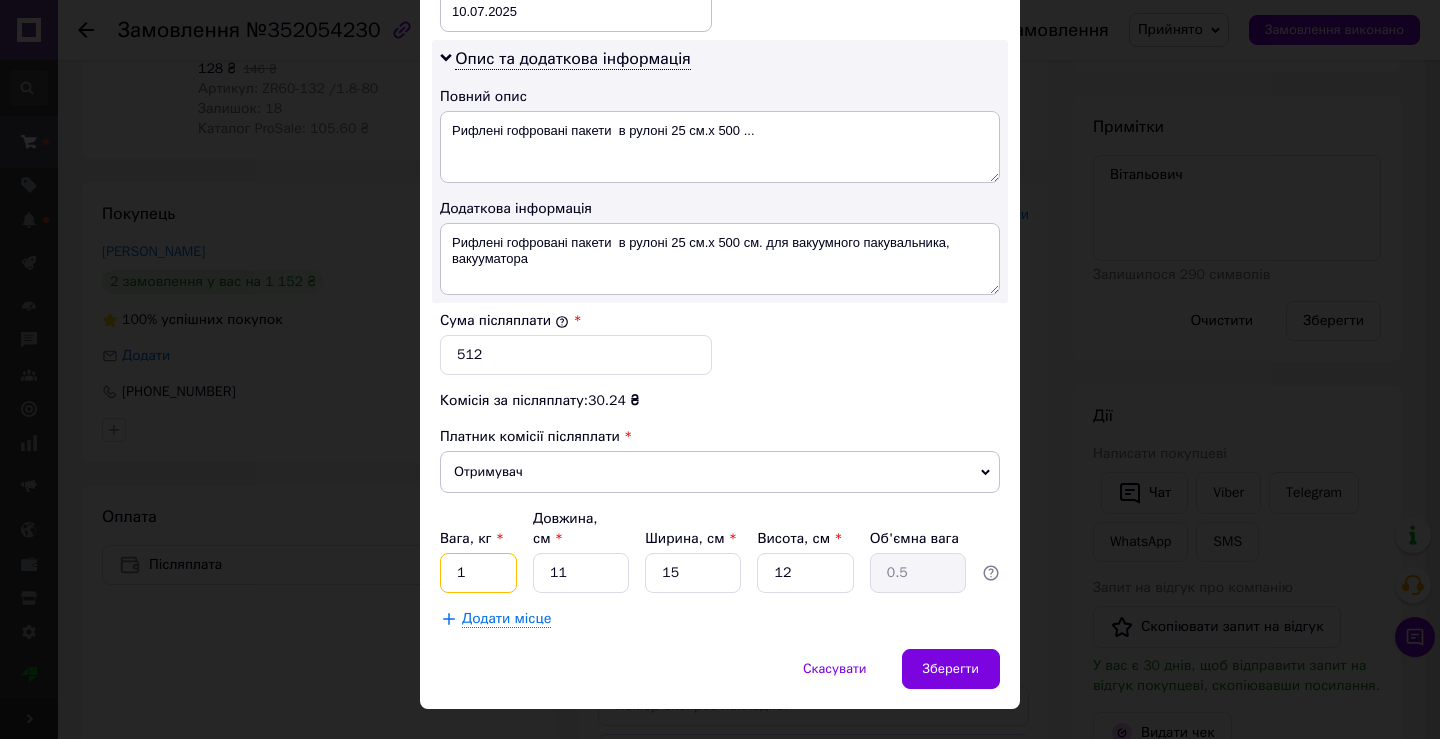 type on "1" 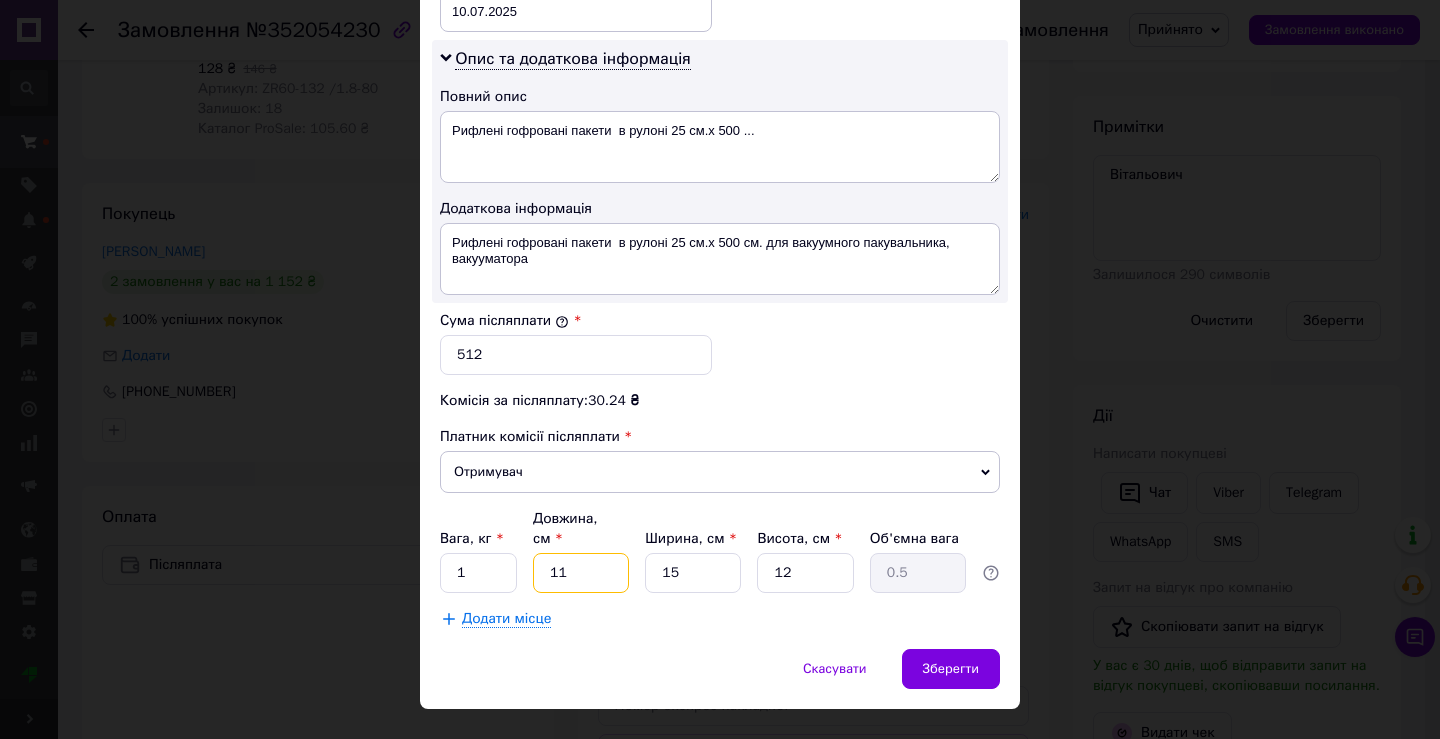 drag, startPoint x: 583, startPoint y: 537, endPoint x: 548, endPoint y: 545, distance: 35.902645 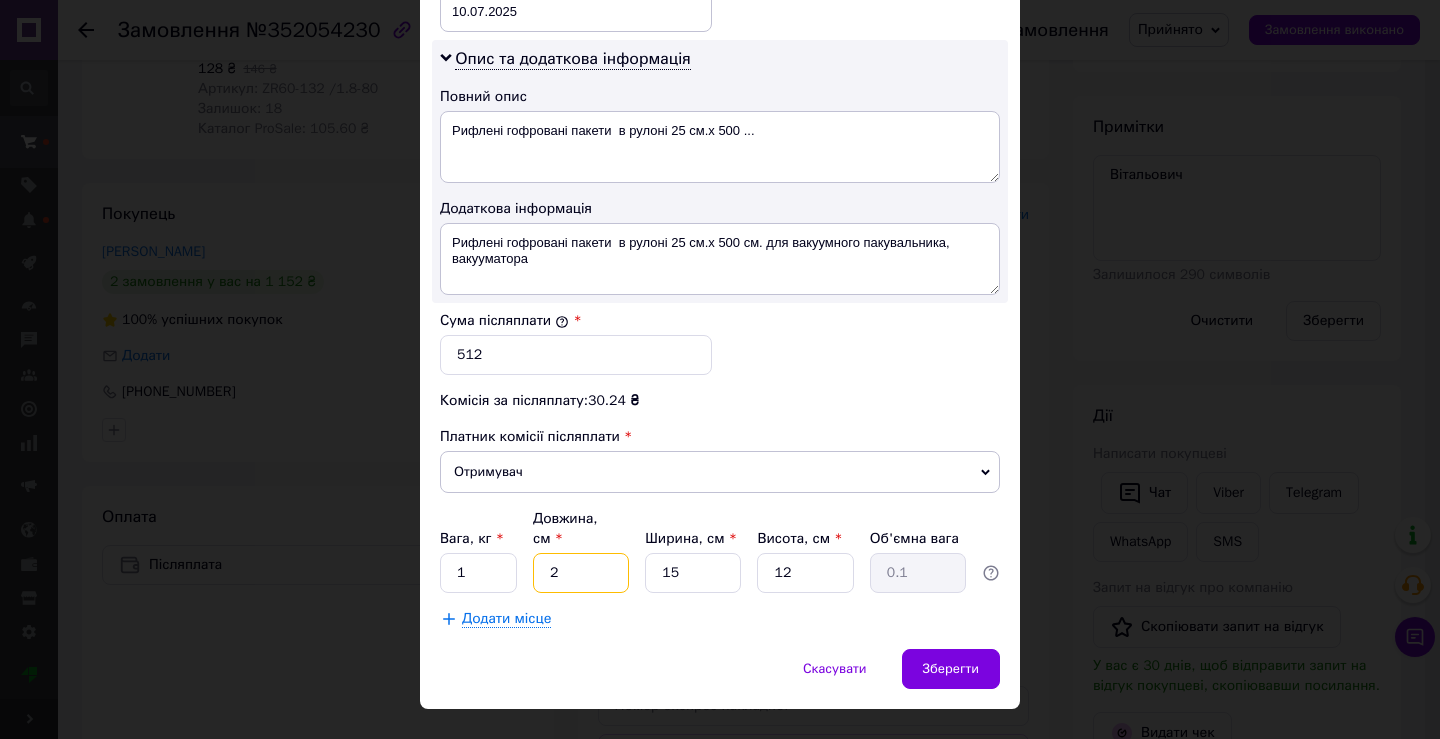 type on "25" 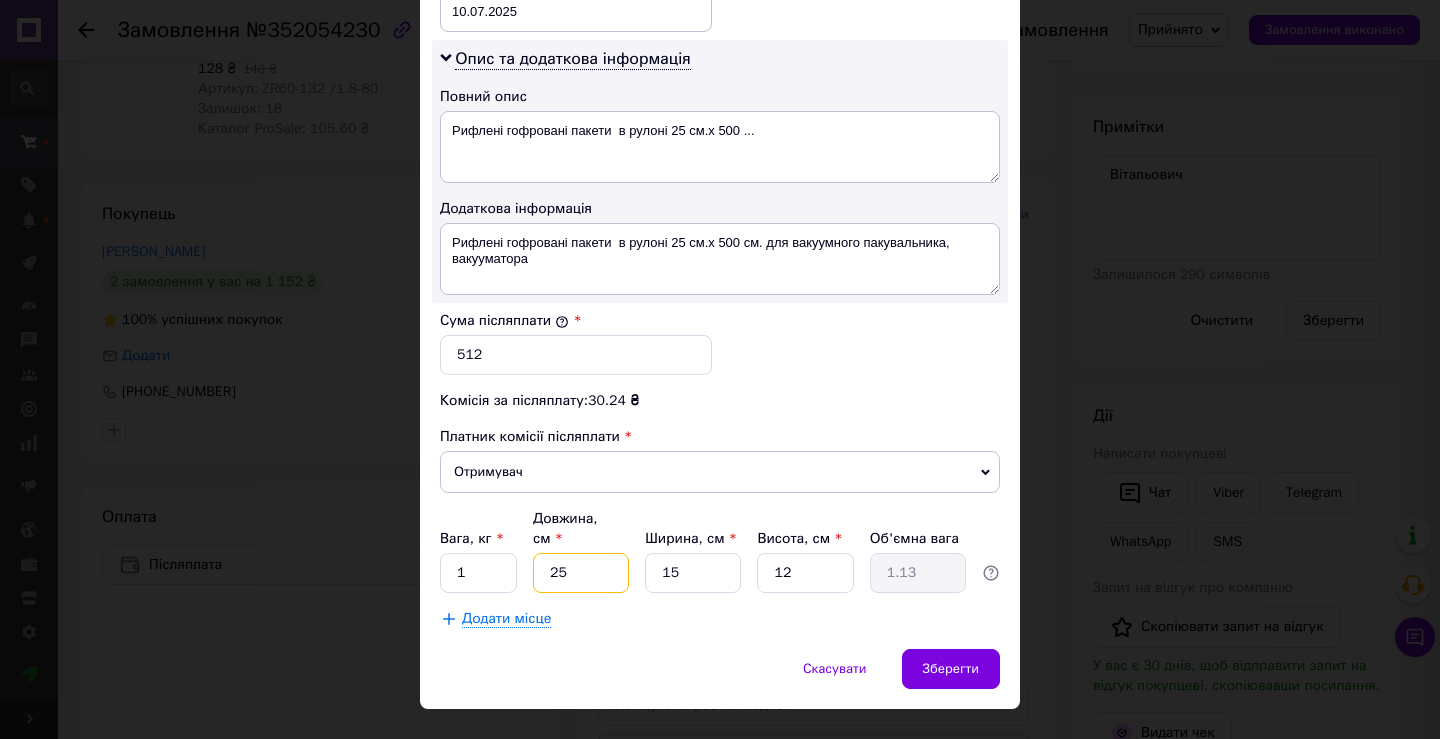 type on "25" 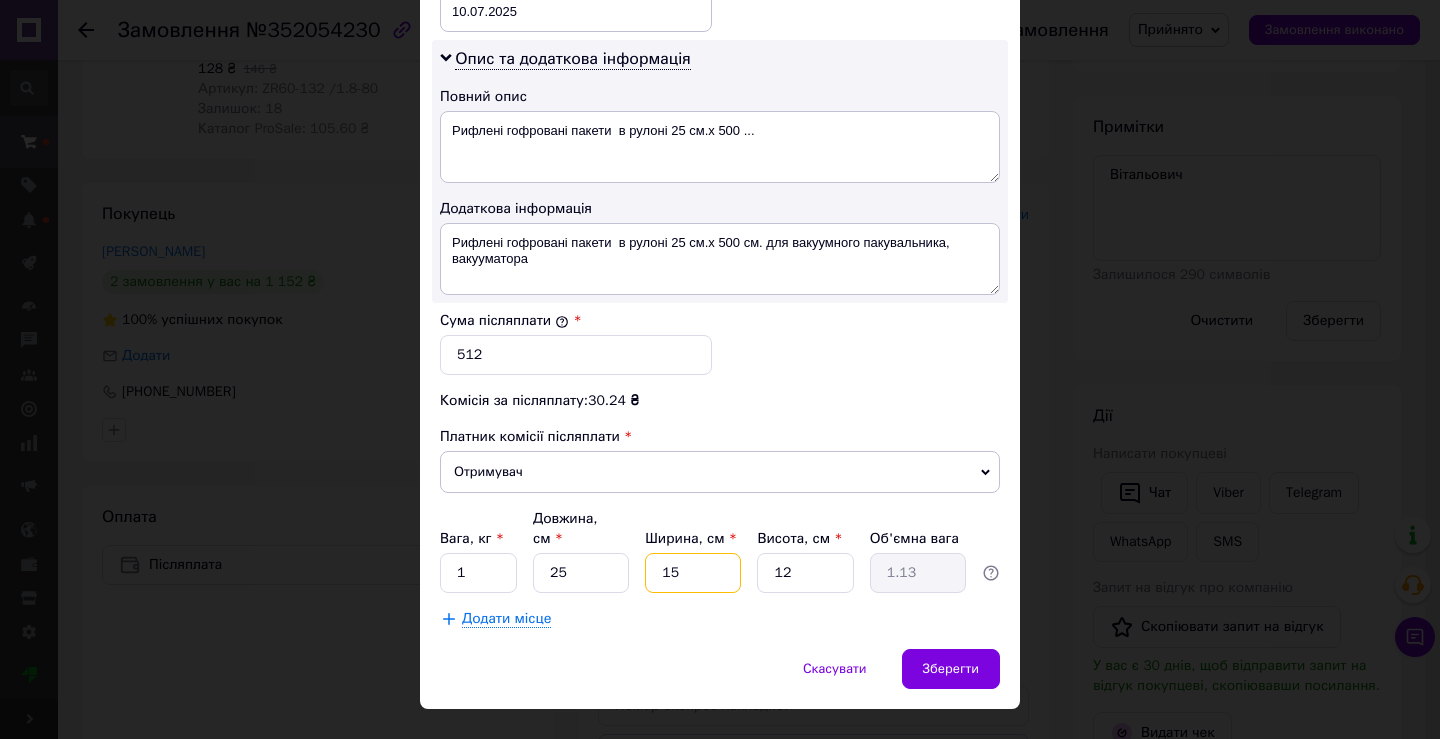 drag, startPoint x: 669, startPoint y: 545, endPoint x: 656, endPoint y: 547, distance: 13.152946 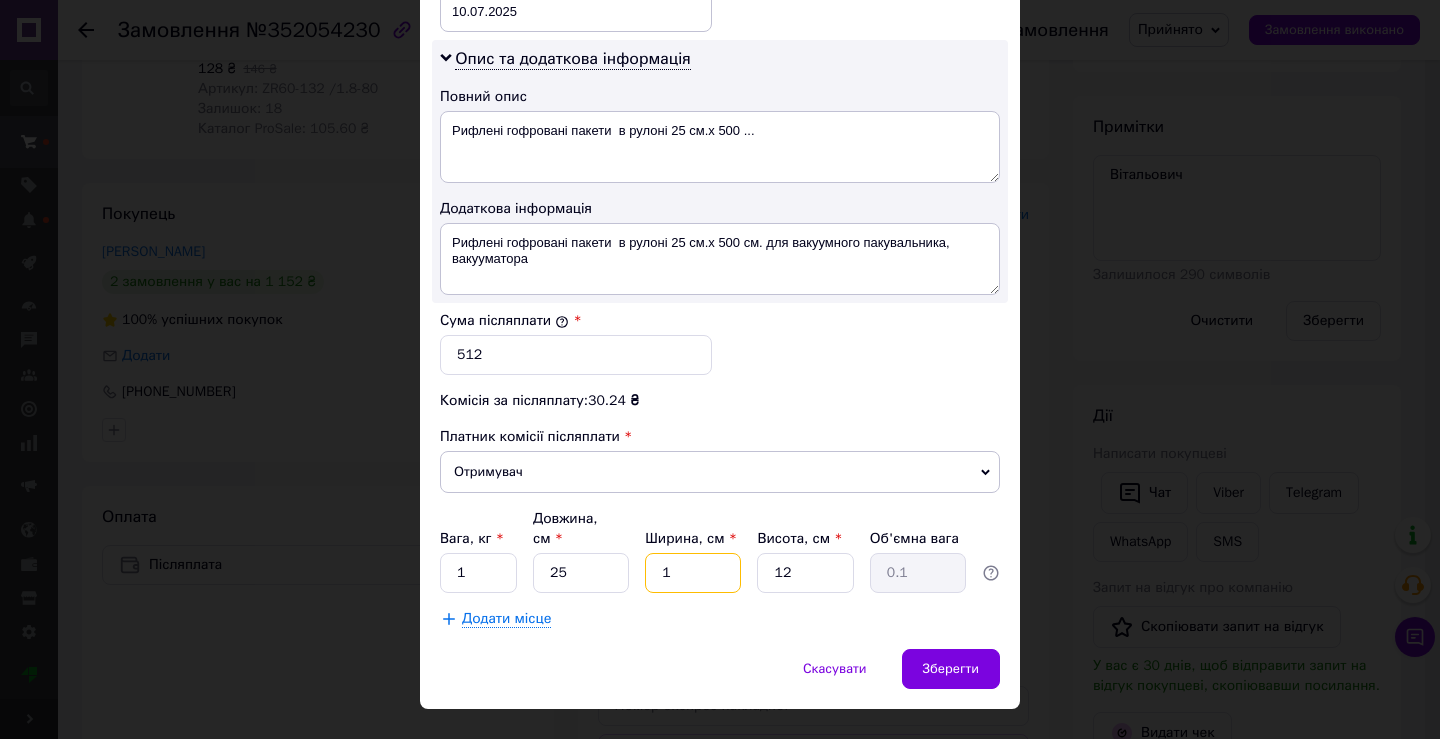 type on "10" 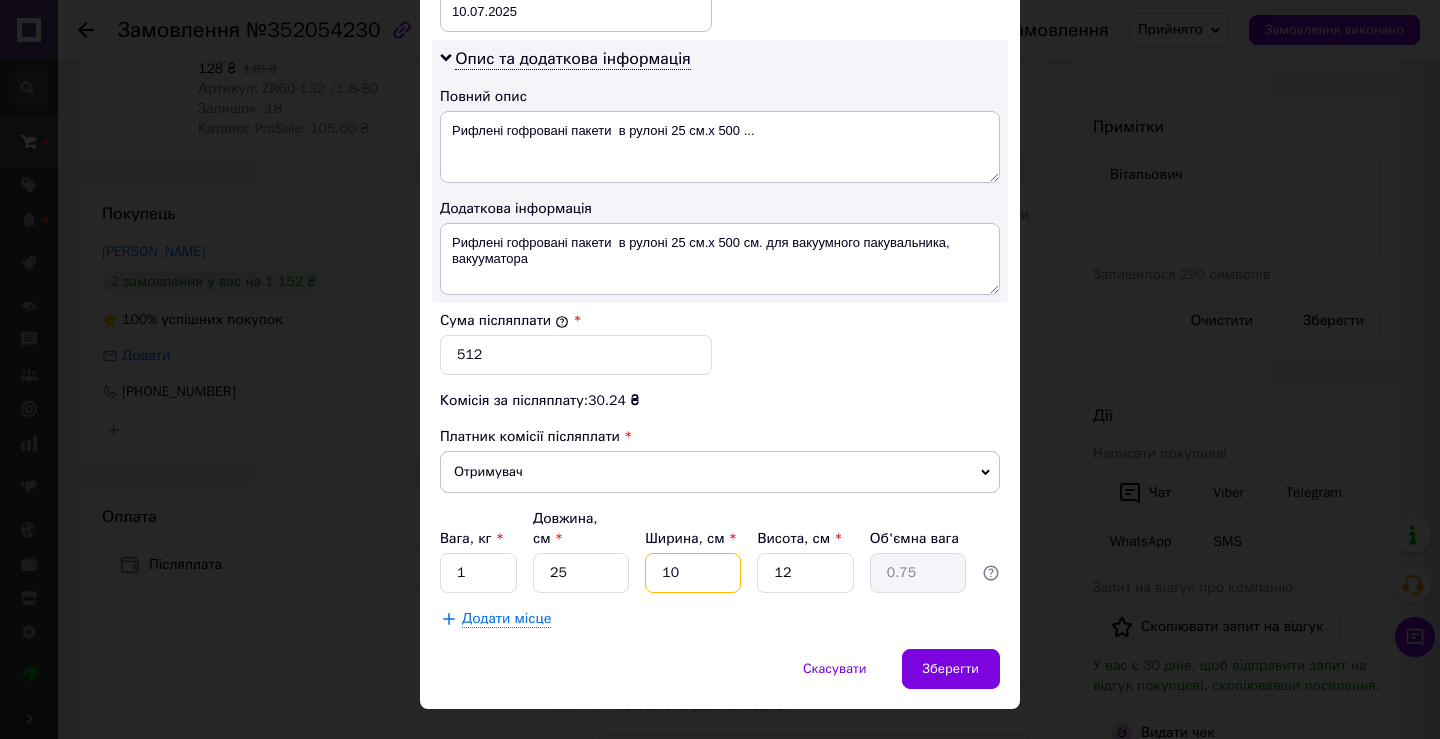 type on "10" 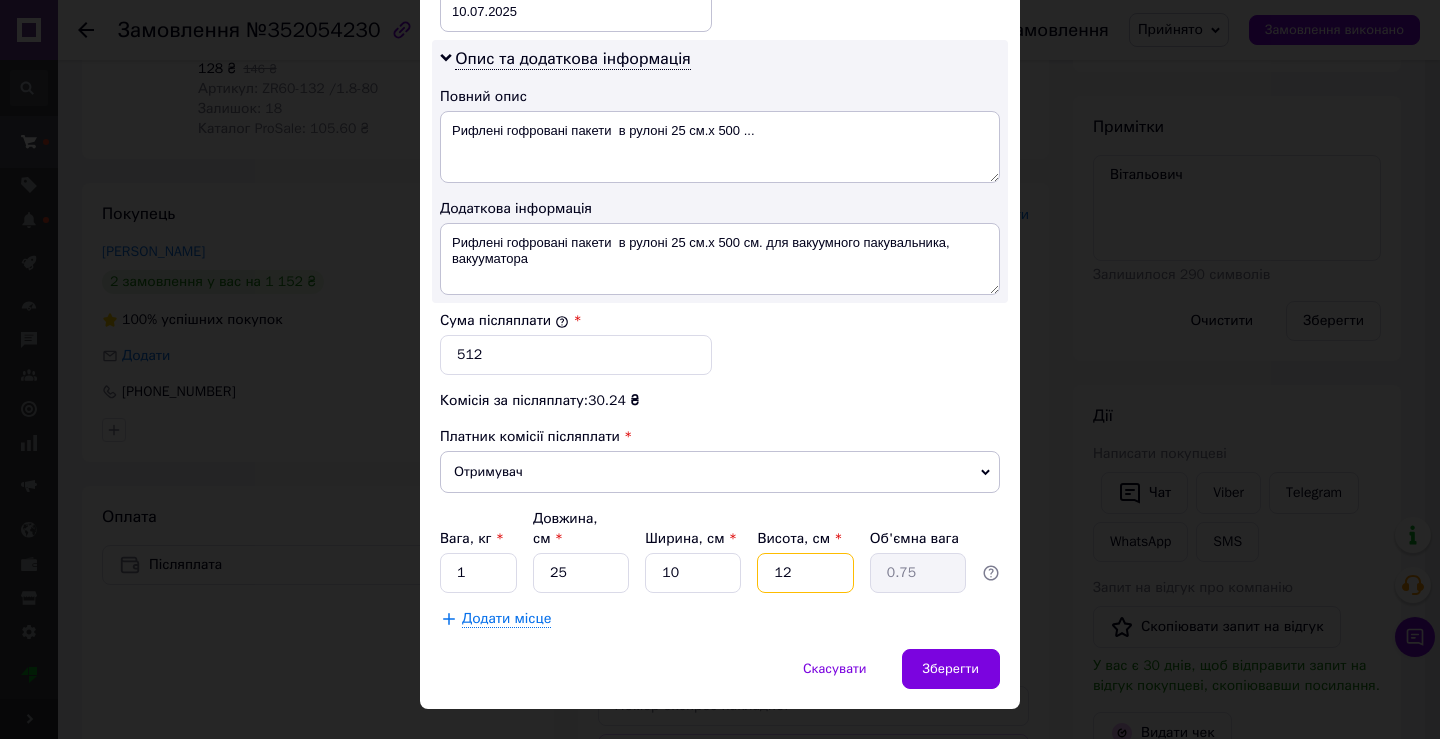drag, startPoint x: 789, startPoint y: 540, endPoint x: 761, endPoint y: 545, distance: 28.442924 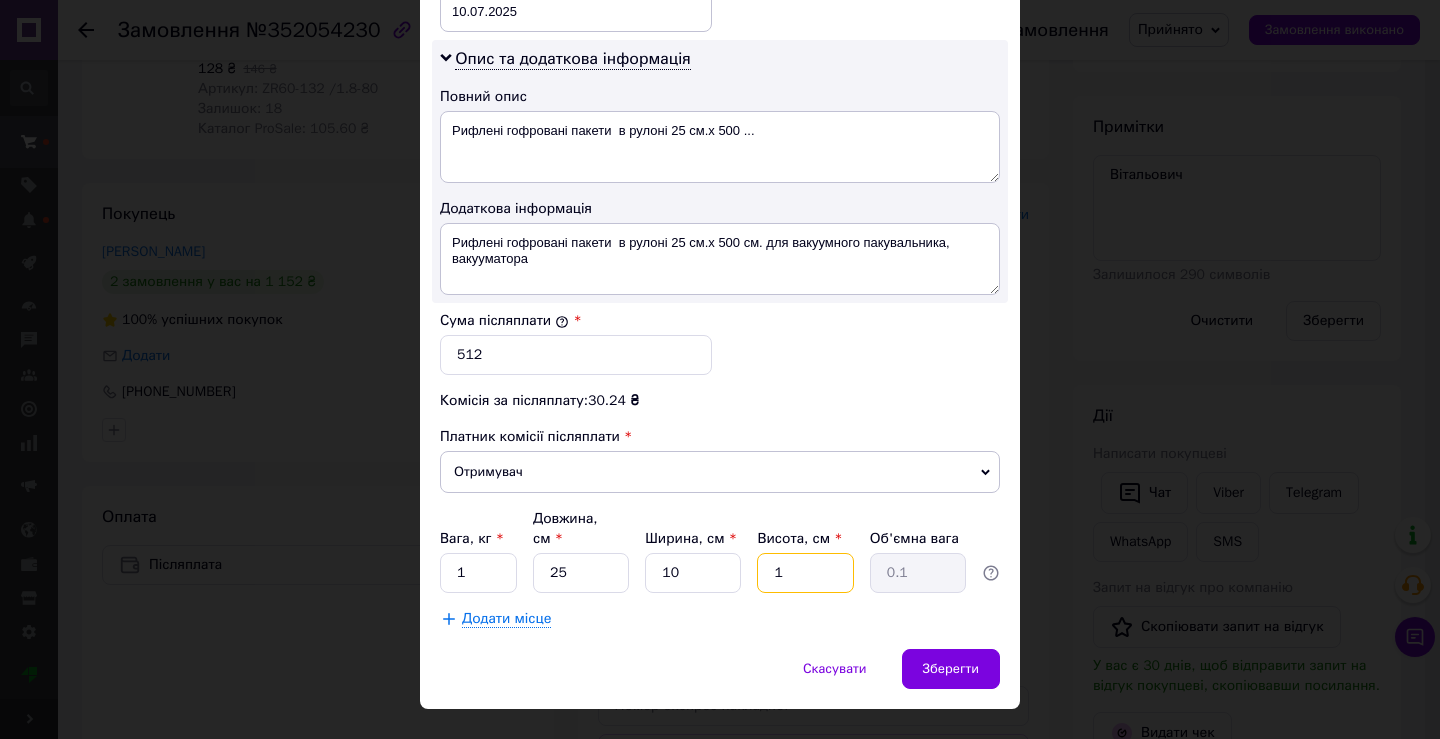 type on "10" 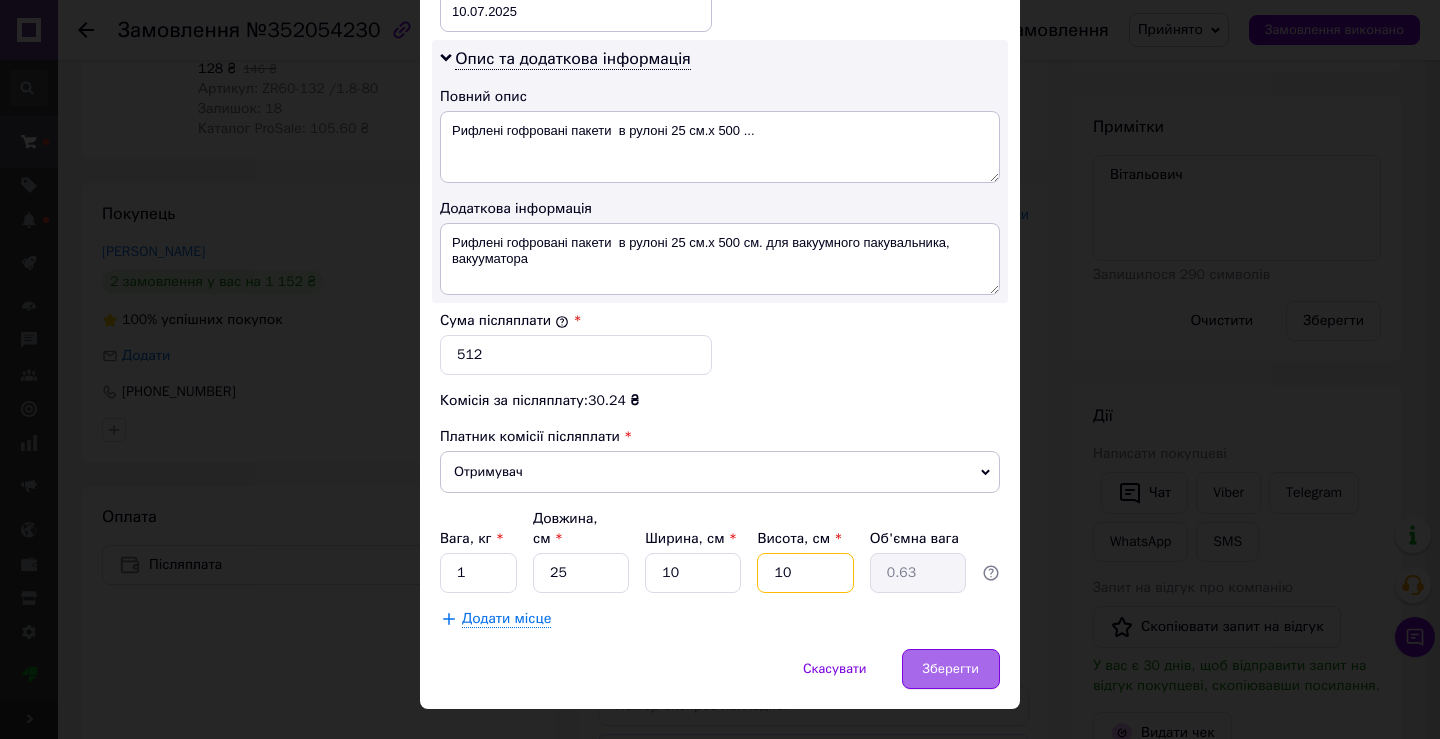 type on "10" 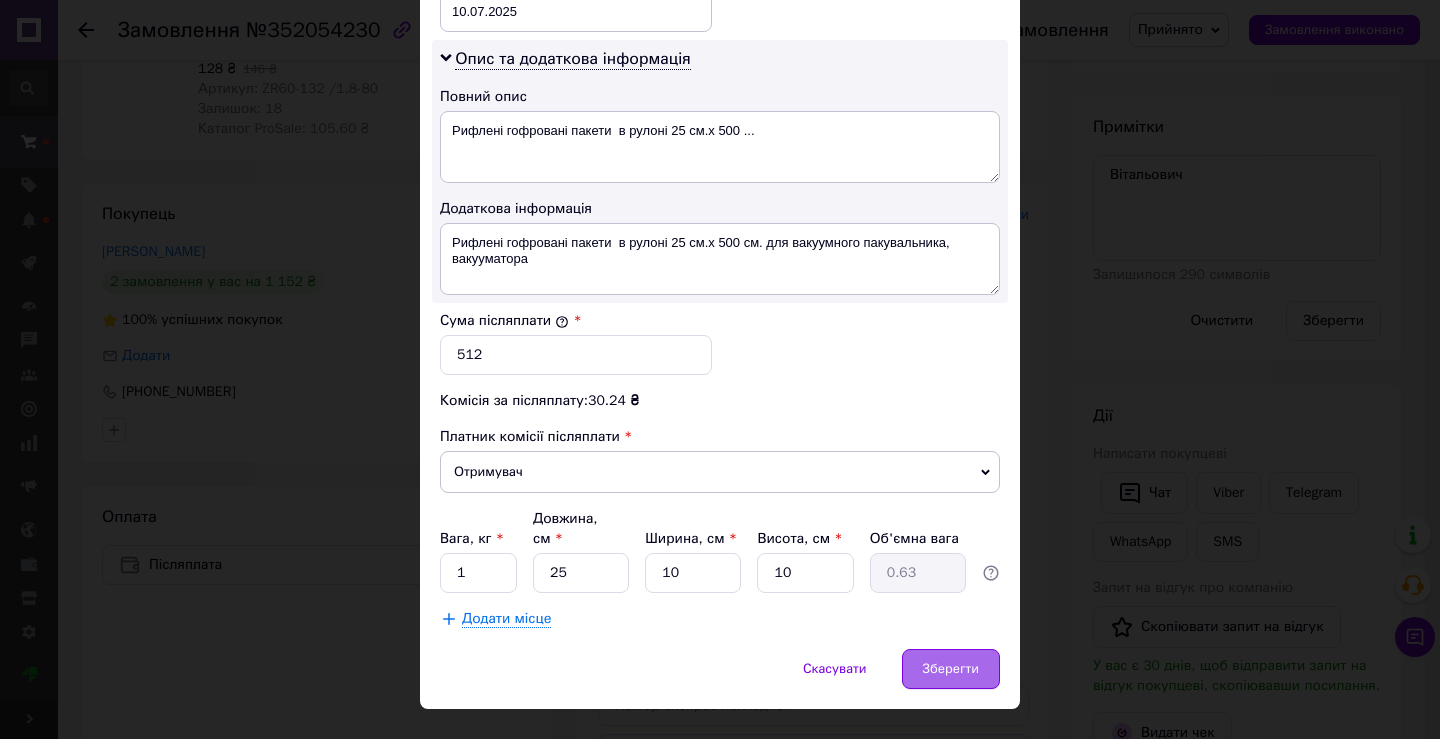 click on "Зберегти" at bounding box center [951, 669] 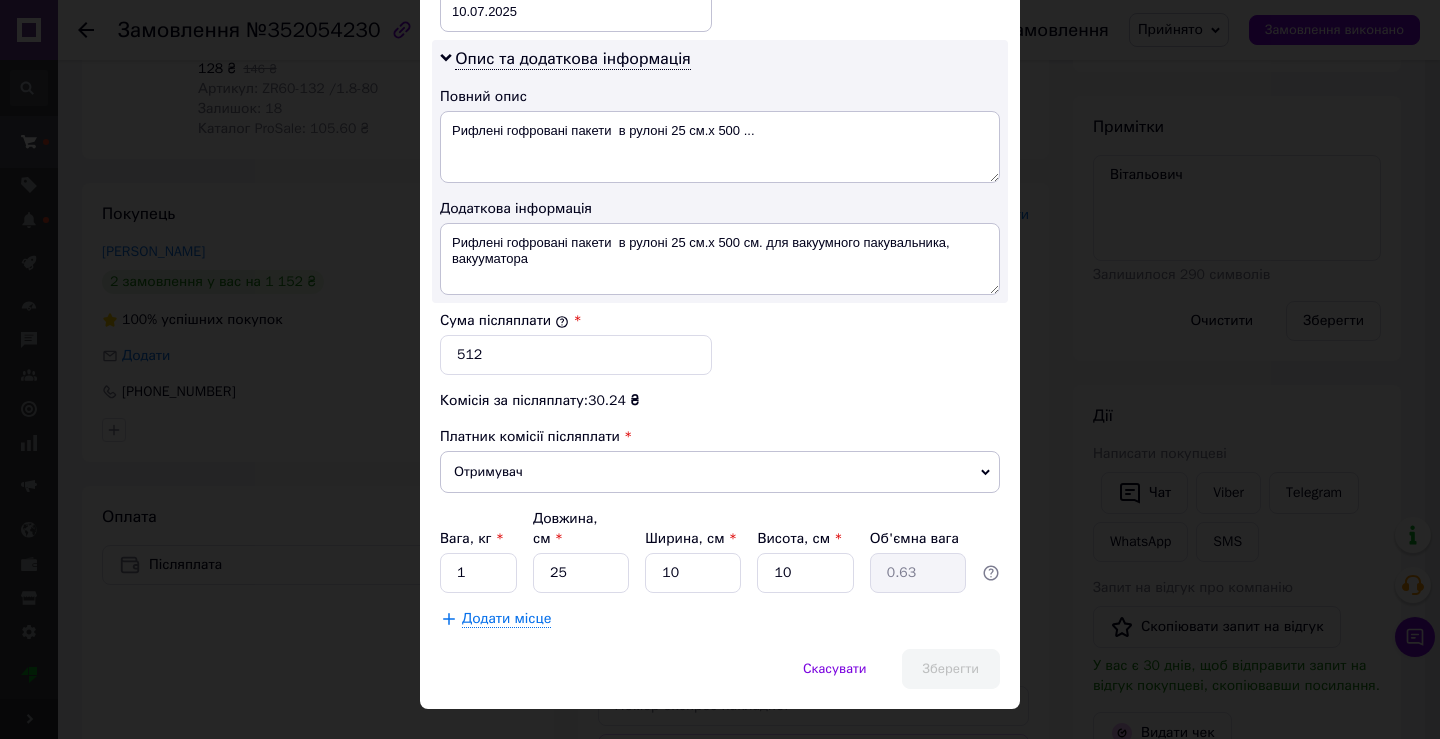 scroll, scrollTop: 68, scrollLeft: 0, axis: vertical 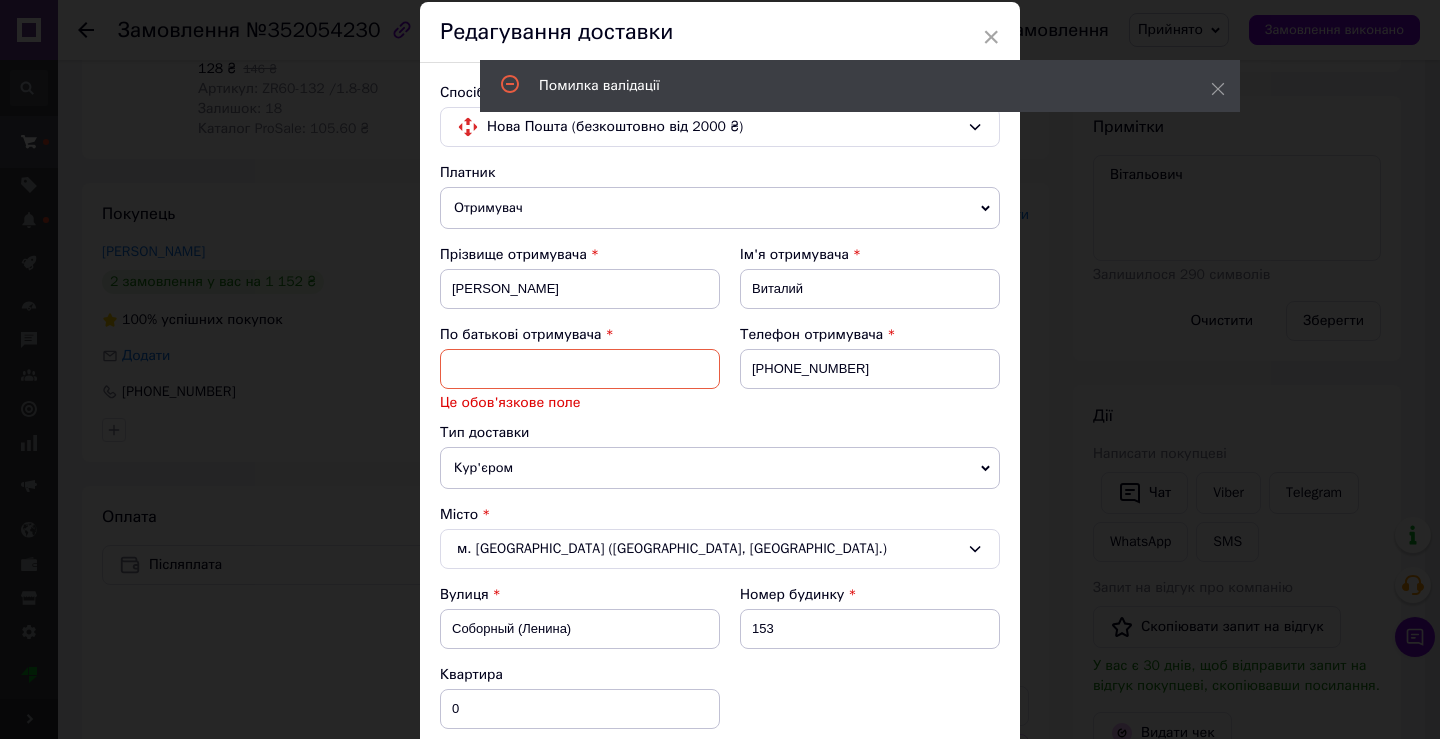 click on "× Редагування доставки Спосіб доставки Нова Пошта (безкоштовно від 2000 ₴) Платник Отримувач Відправник Прізвище отримувача [PERSON_NAME] Ім'я отримувача [PERSON_NAME] батькові отримувача Це обов'язкове поле Телефон отримувача [PHONE_NUMBER] Тип доставки [PERSON_NAME] У відділенні В поштоматі Місто м. [GEOGRAPHIC_DATA] ([GEOGRAPHIC_DATA], [GEOGRAPHIC_DATA].) Вулиця Соборный (Ленина) Номер будинку 153 Квартира 0 Місце відправки [GEOGRAPHIC_DATA]: №74 (до 30 кг на одне місце): вул. [STREET_ADDRESS][PERSON_NAME] [GEOGRAPHIC_DATA]: №73 (до 30 кг): вул. Сім’ї [PERSON_NAME], 63/1 [GEOGRAPHIC_DATA]: №2: вул. [STREET_ADDRESS] ([GEOGRAPHIC_DATA], 7 км) Додати ще місце відправки [GEOGRAPHIC_DATA]" at bounding box center (720, 369) 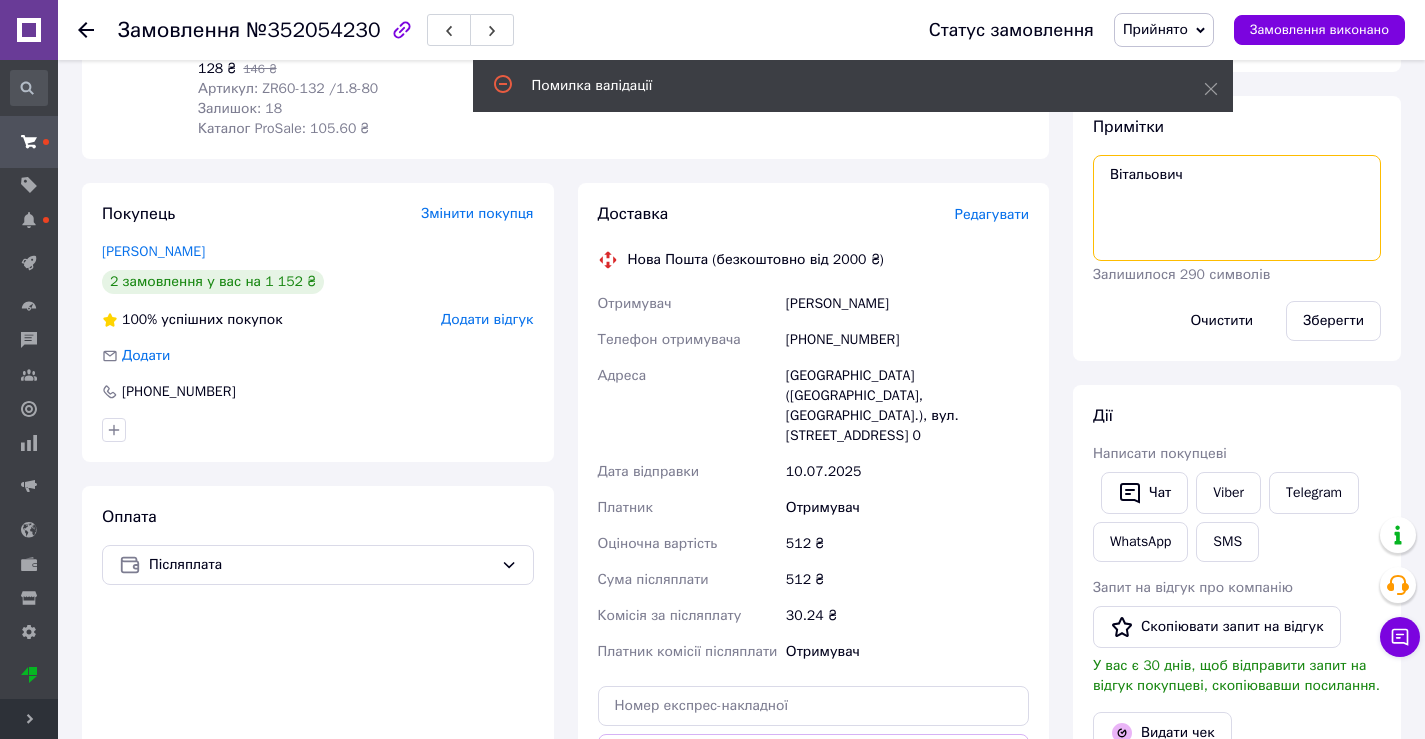 drag, startPoint x: 1201, startPoint y: 178, endPoint x: 1104, endPoint y: 198, distance: 99.0404 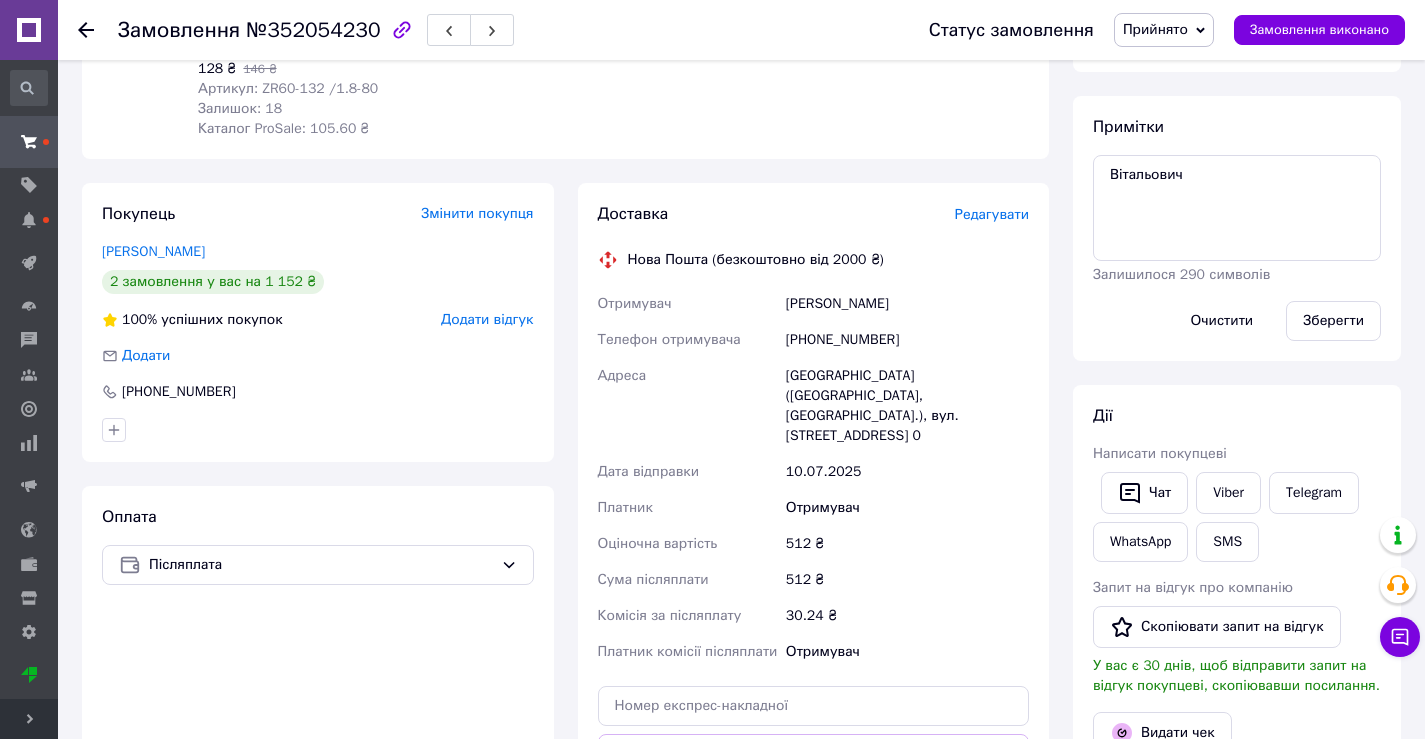 click on "Редагувати" at bounding box center (992, 214) 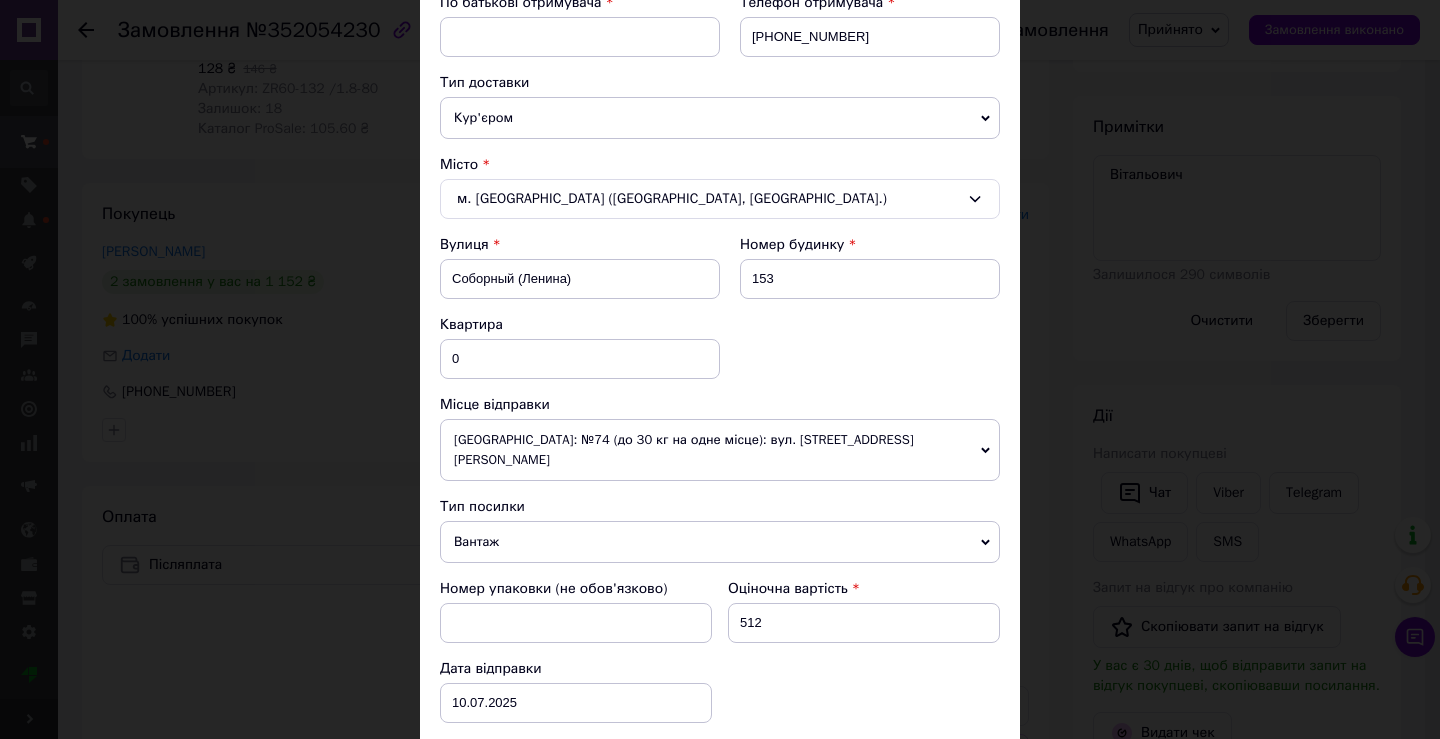 scroll, scrollTop: 0, scrollLeft: 0, axis: both 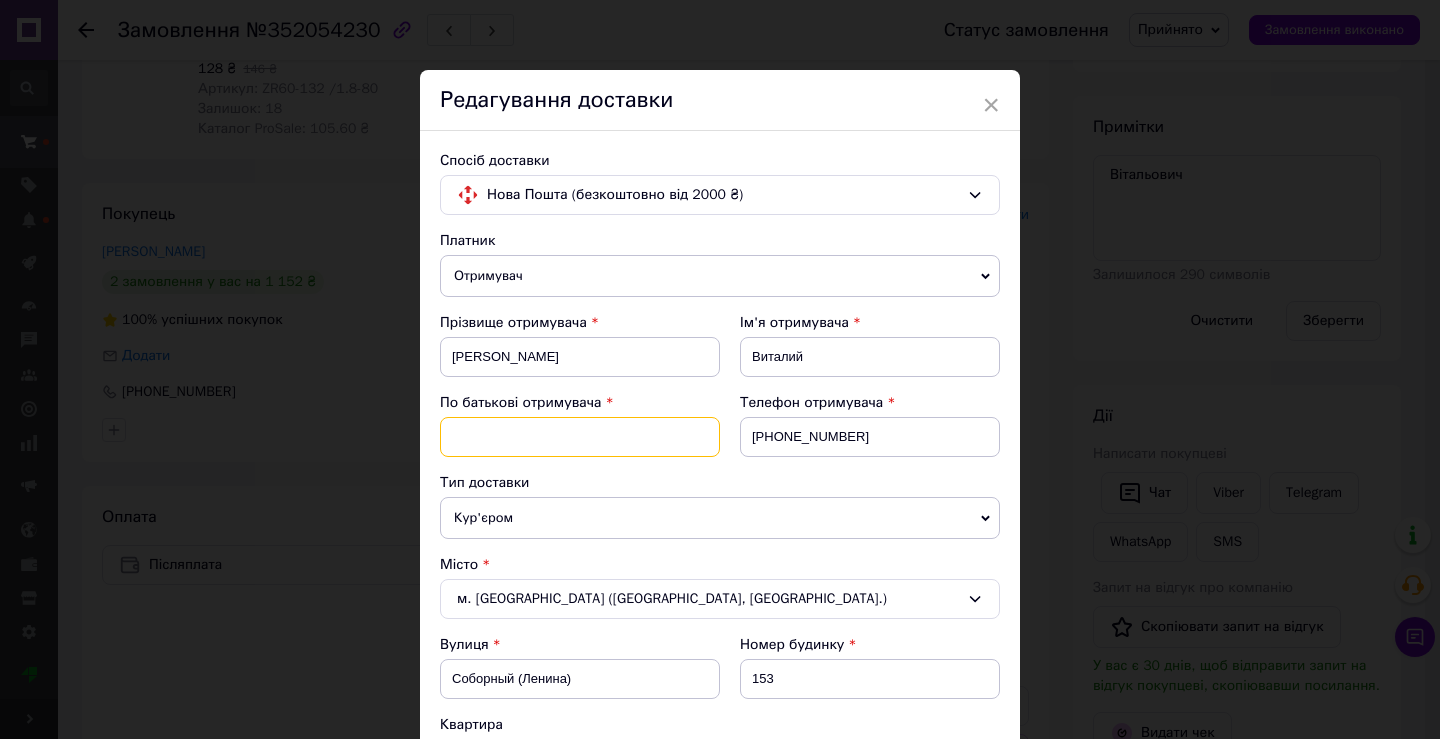 click at bounding box center (580, 437) 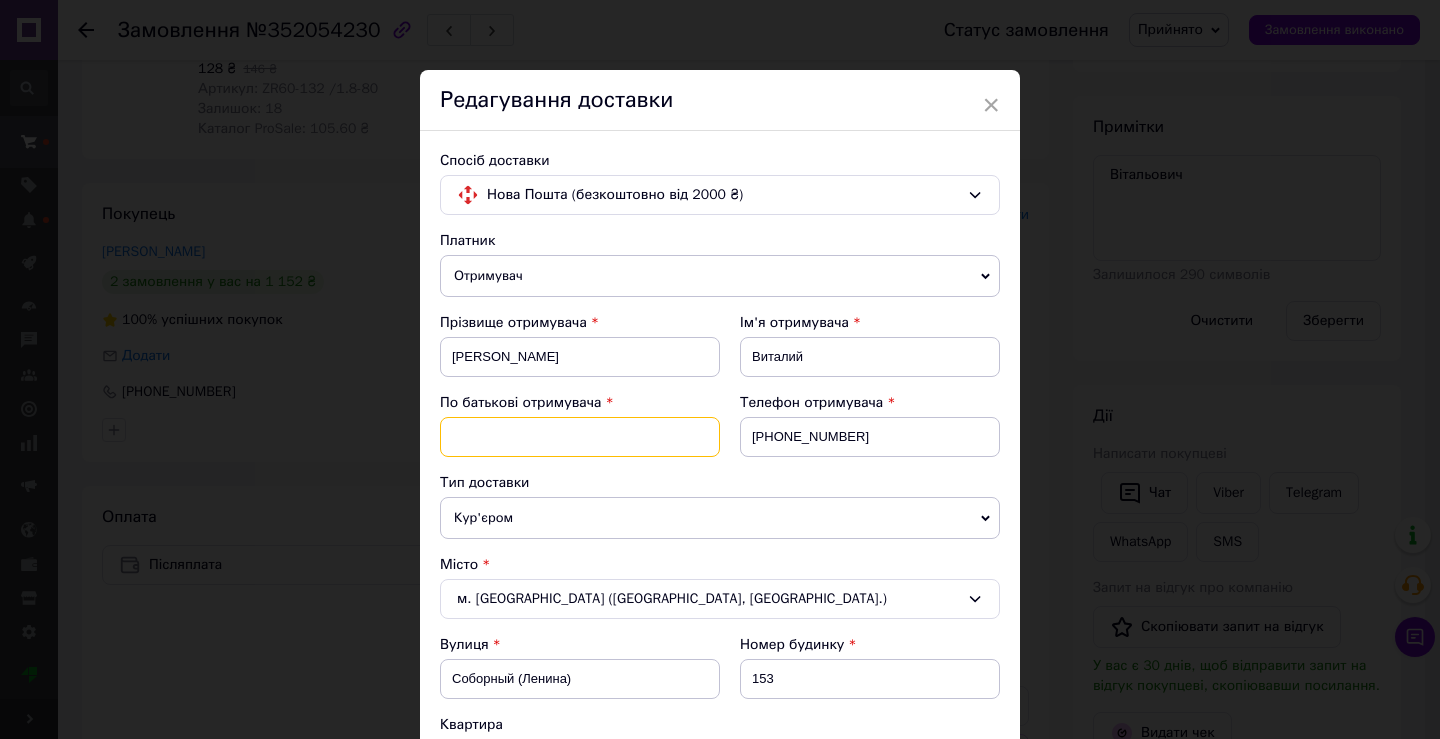 paste on "Вітальович" 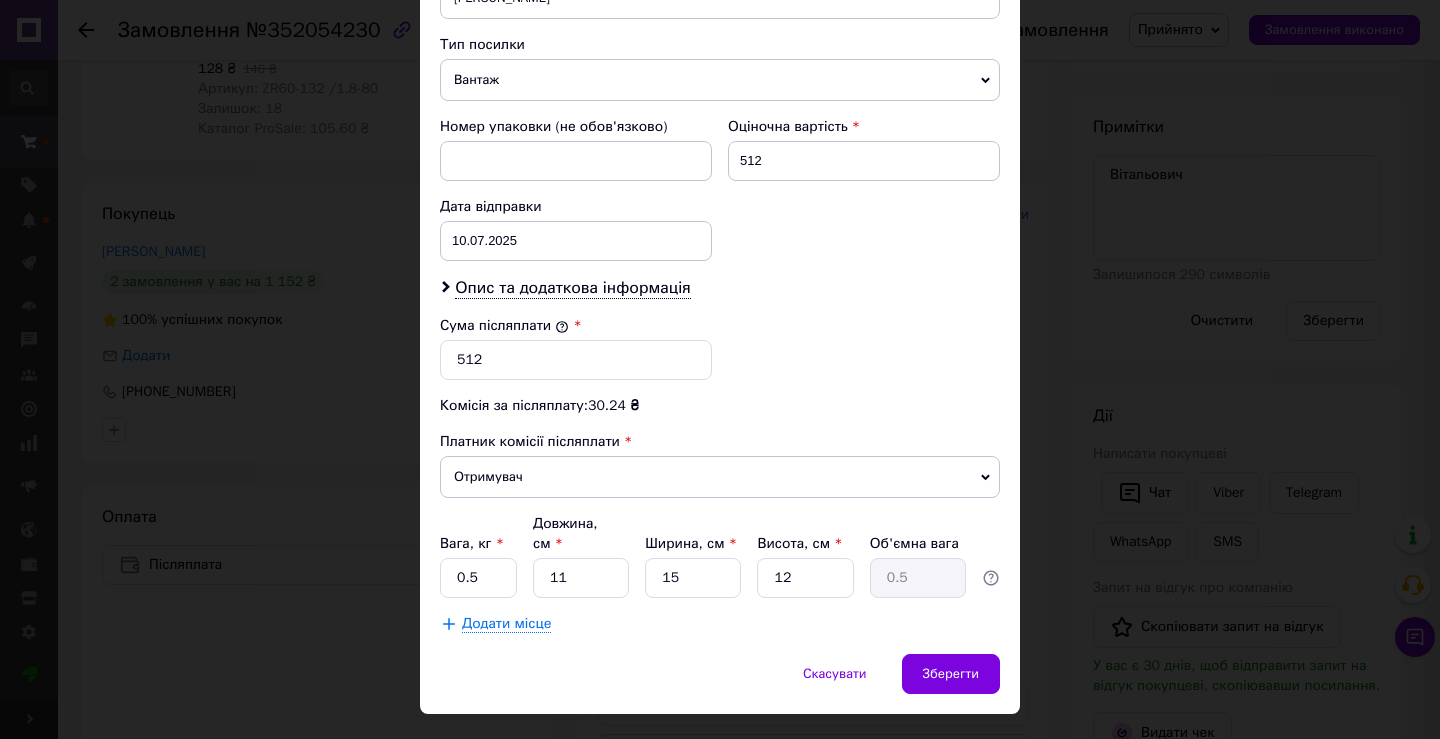 scroll, scrollTop: 867, scrollLeft: 0, axis: vertical 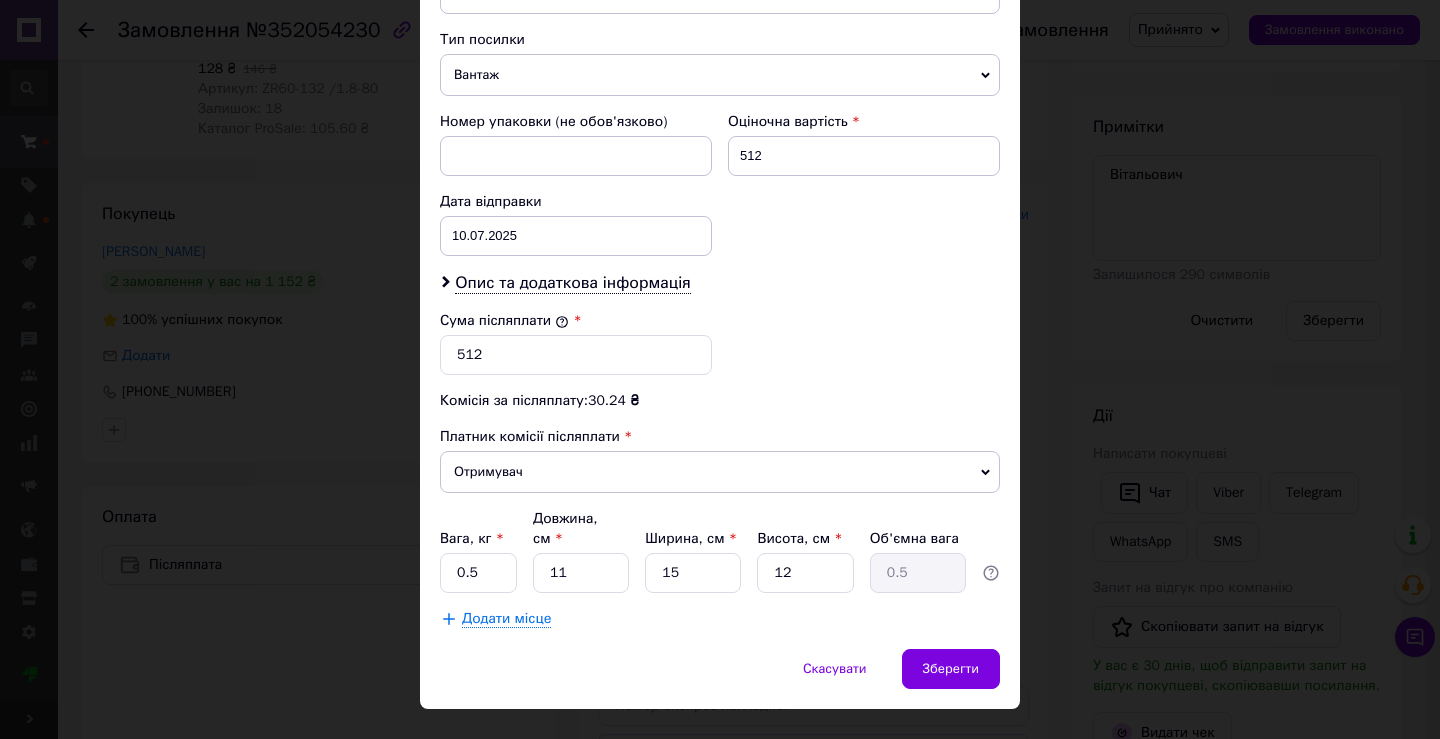 type on "Вітальович" 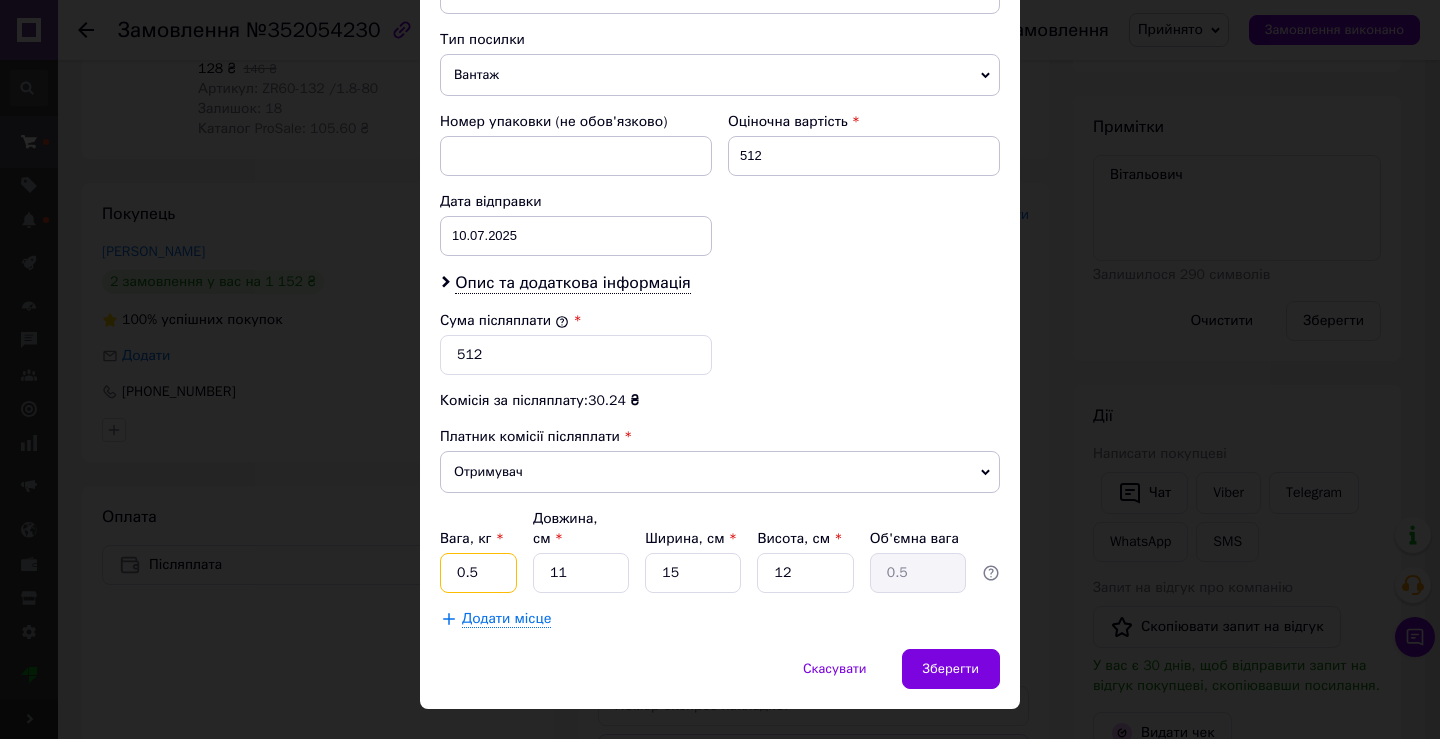 drag, startPoint x: 464, startPoint y: 544, endPoint x: 416, endPoint y: 537, distance: 48.507732 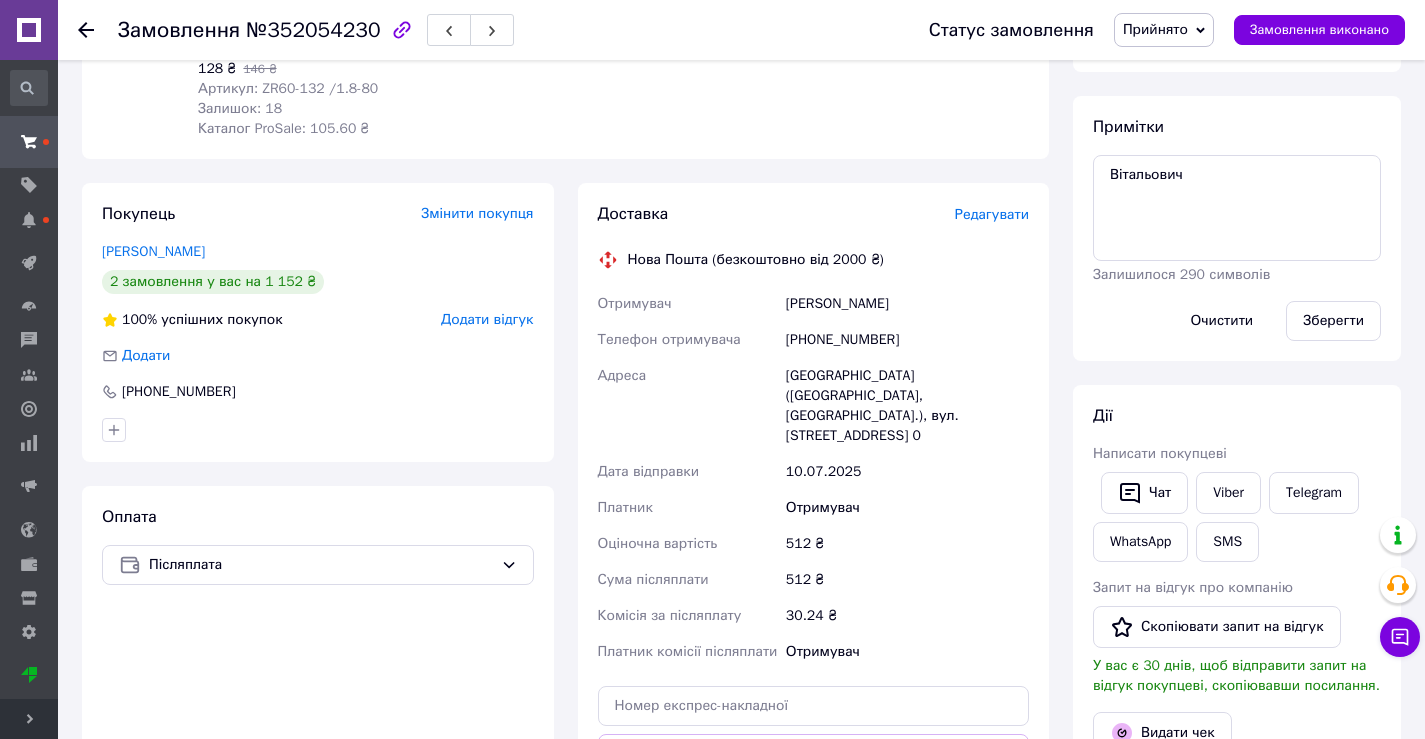 click on "Редагувати" at bounding box center (992, 214) 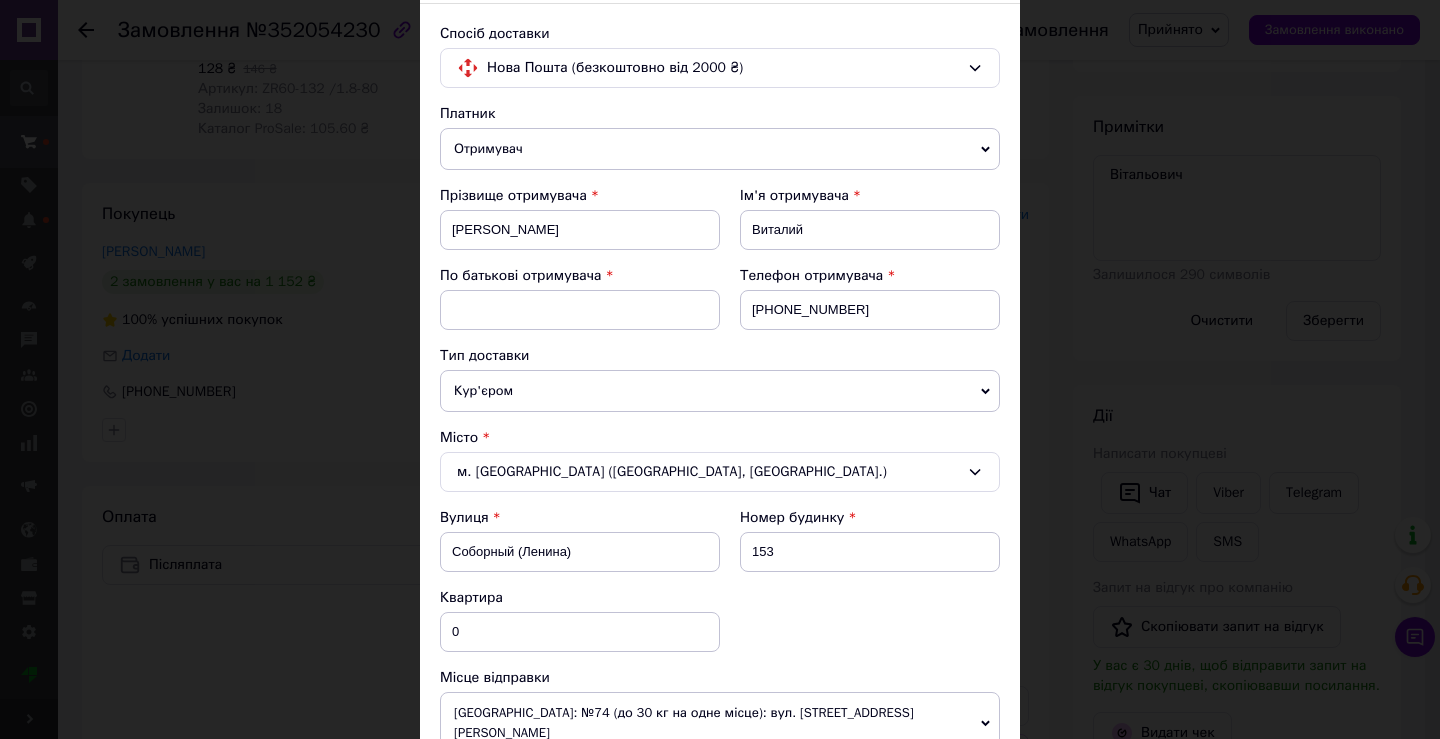scroll, scrollTop: 200, scrollLeft: 0, axis: vertical 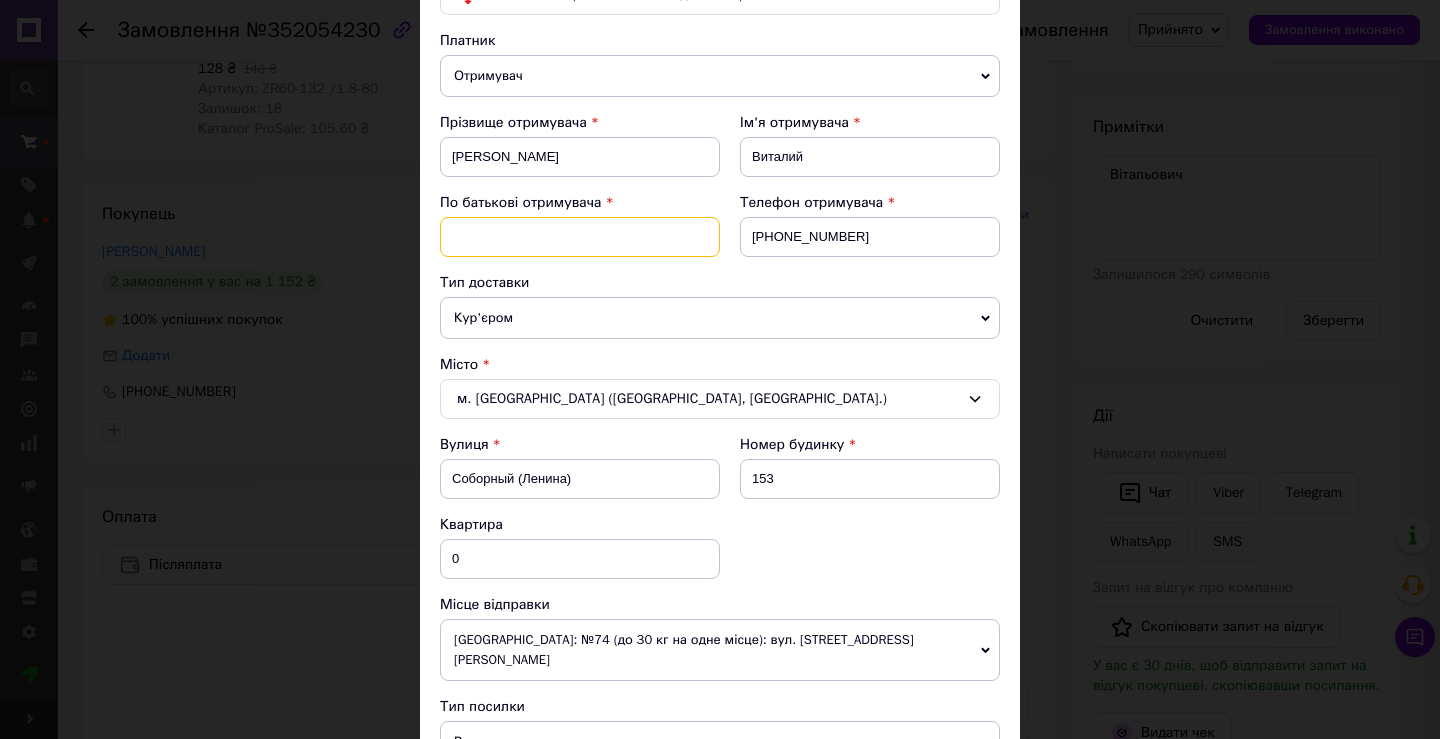 click at bounding box center (580, 237) 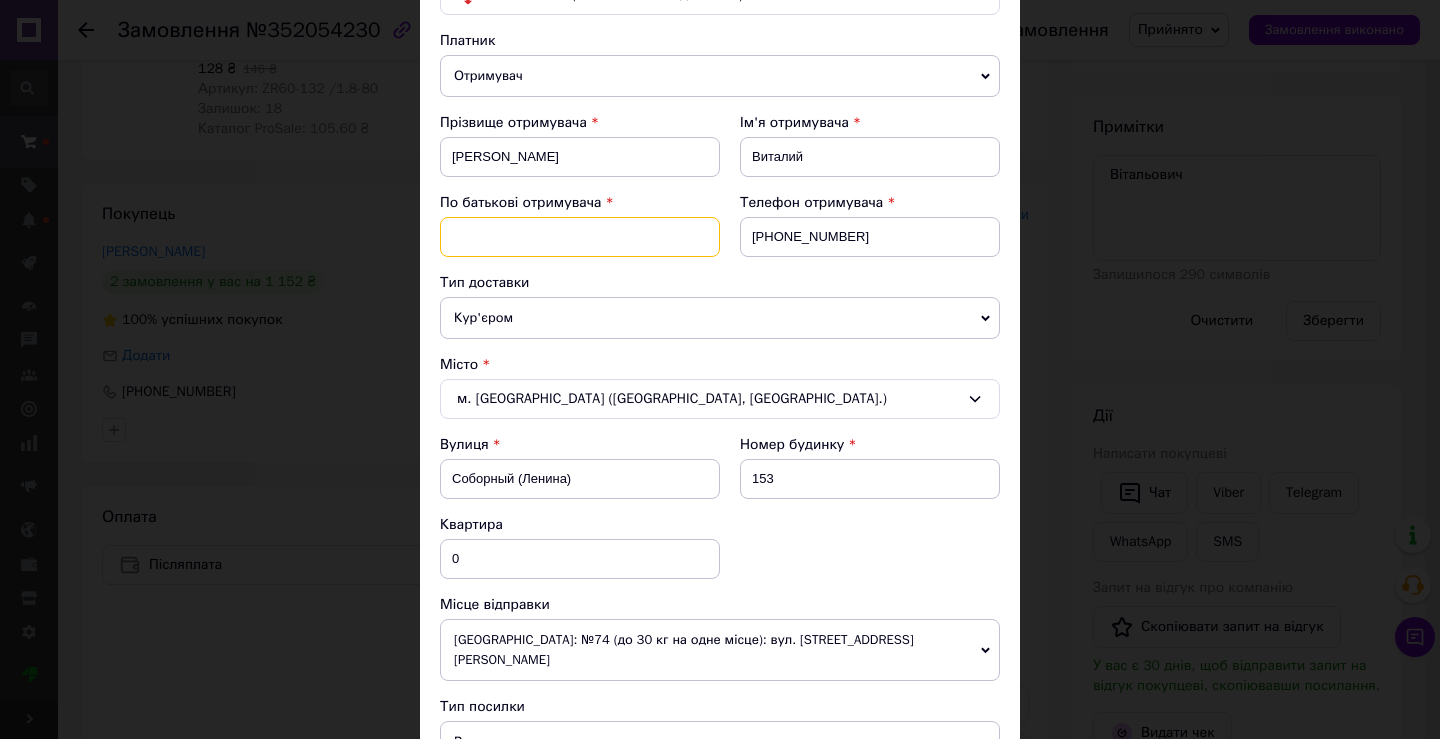paste on "Вітальович" 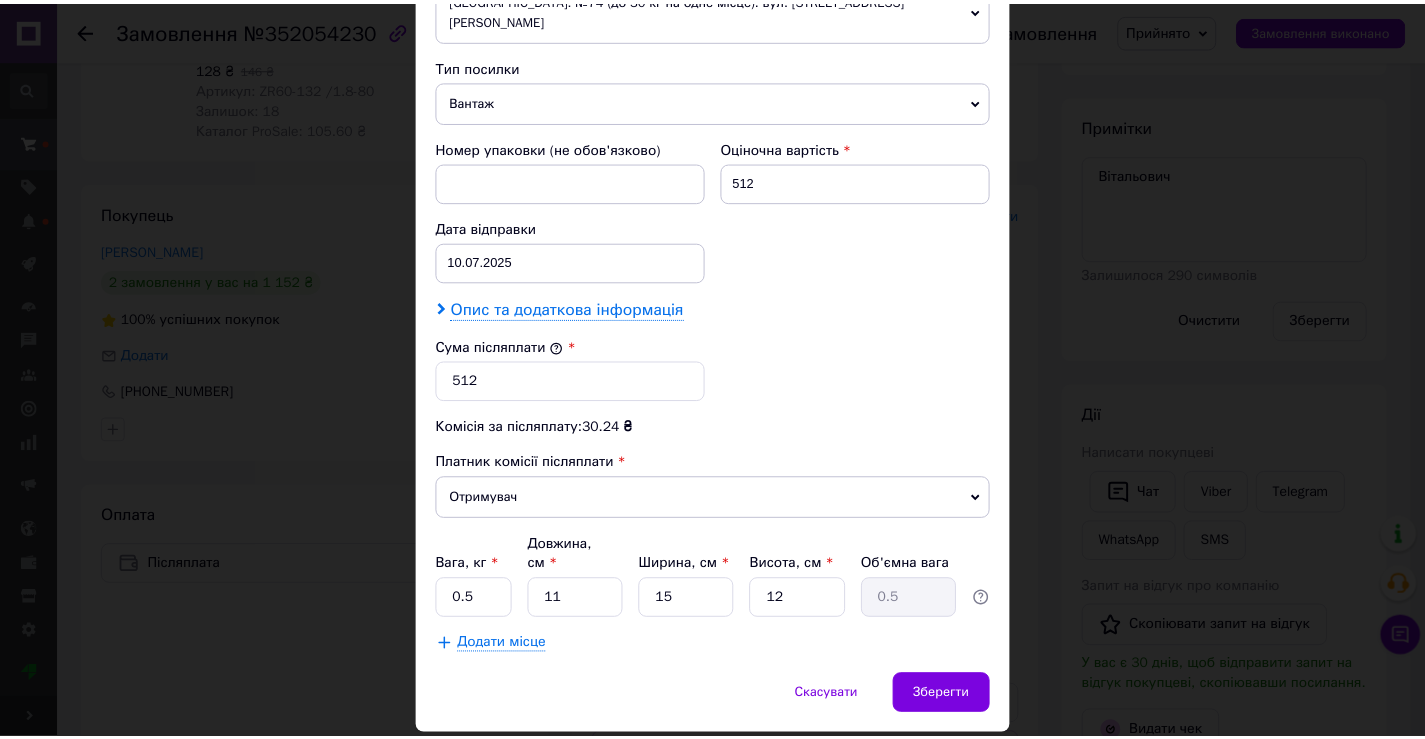 scroll, scrollTop: 867, scrollLeft: 0, axis: vertical 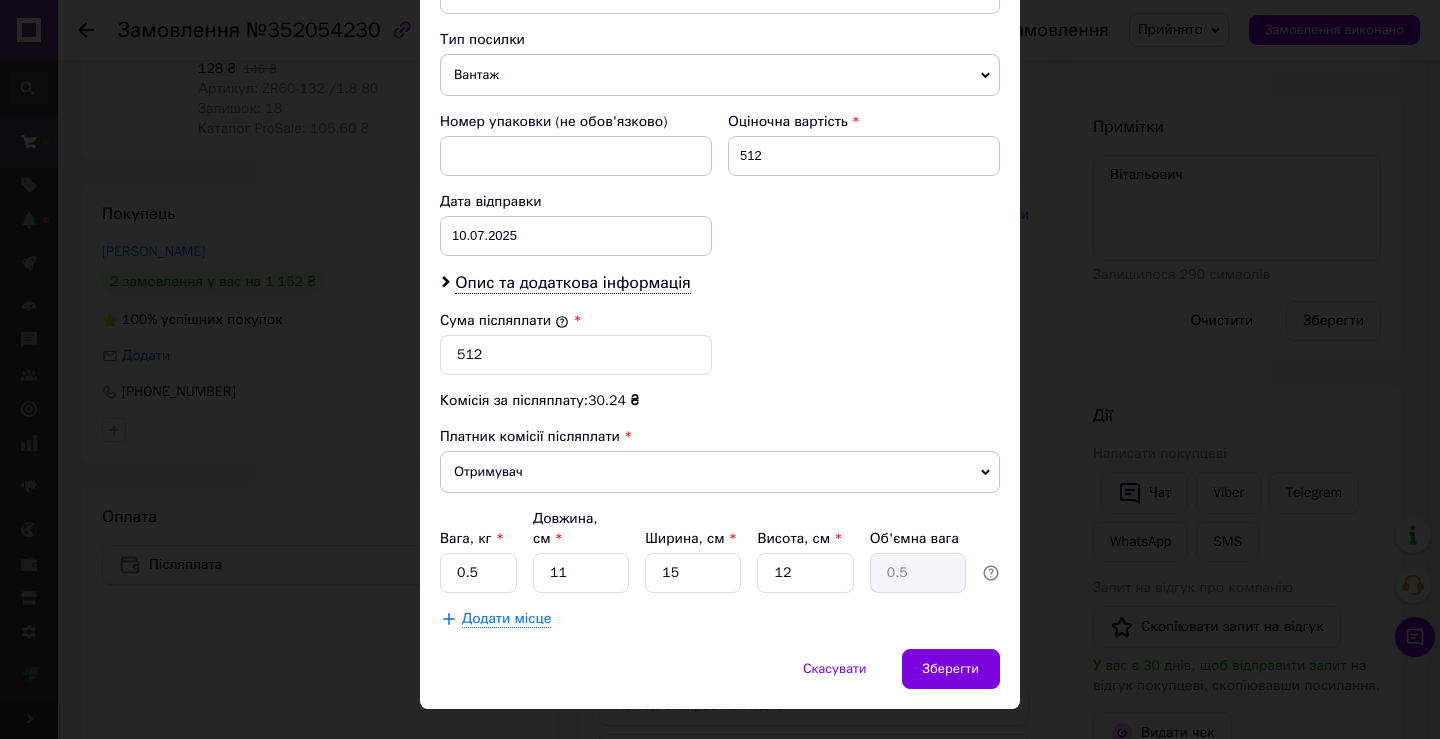 type on "Вітальович" 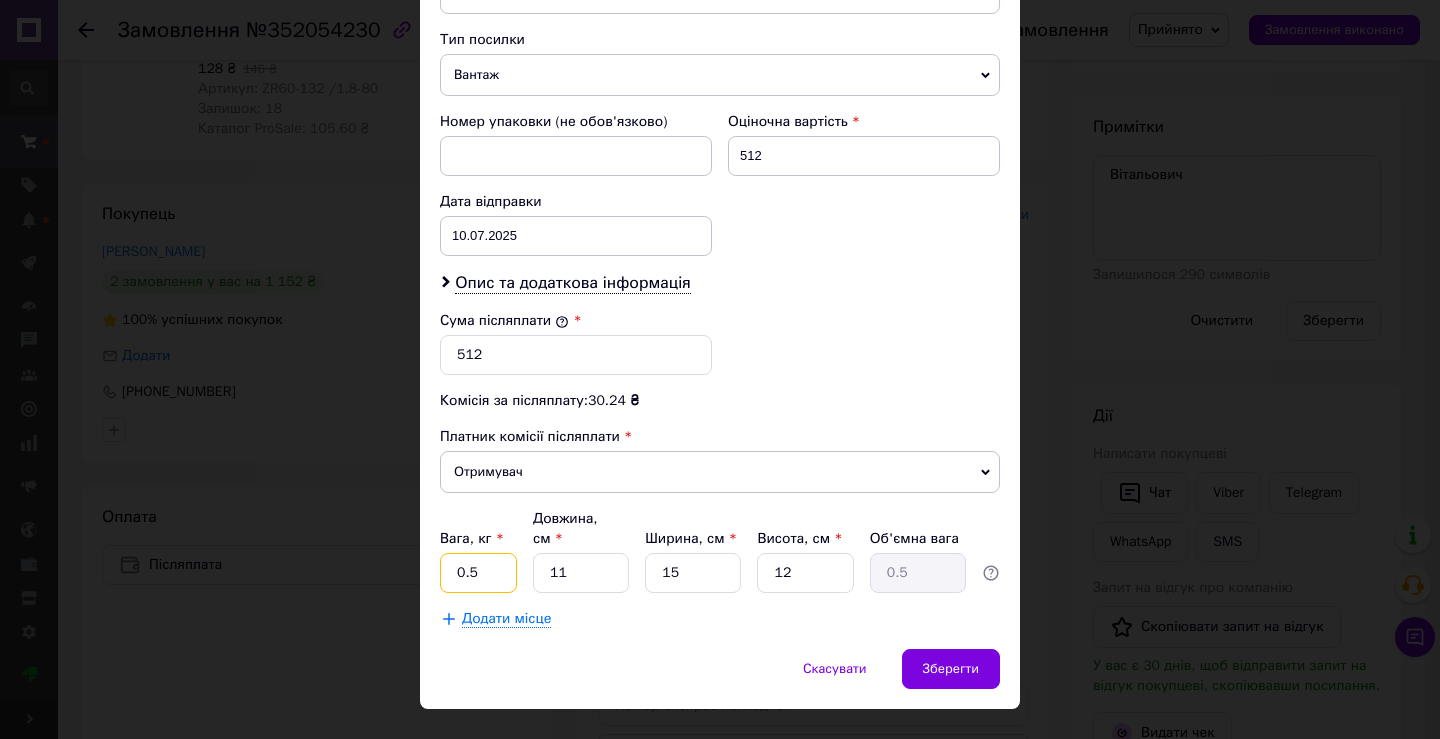 drag, startPoint x: 490, startPoint y: 528, endPoint x: 453, endPoint y: 544, distance: 40.311287 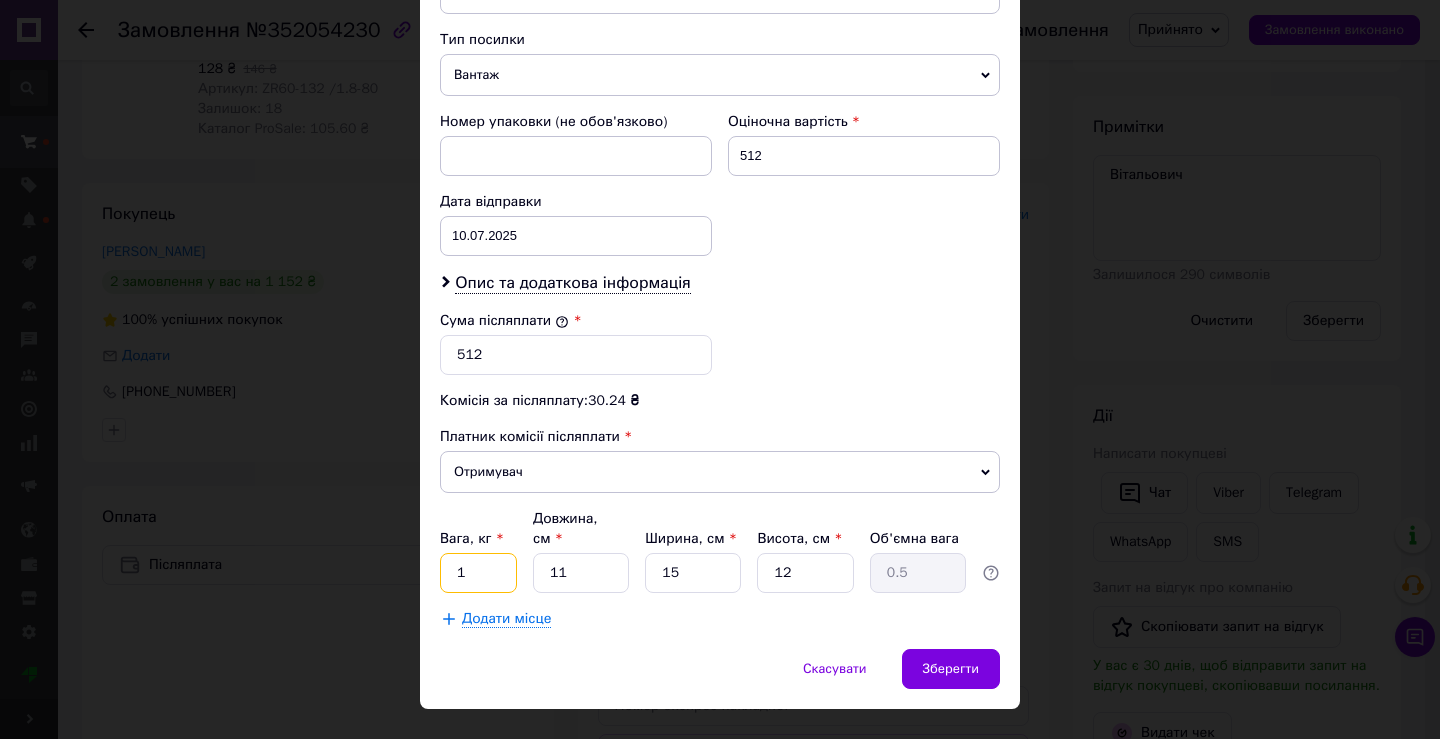type on "1" 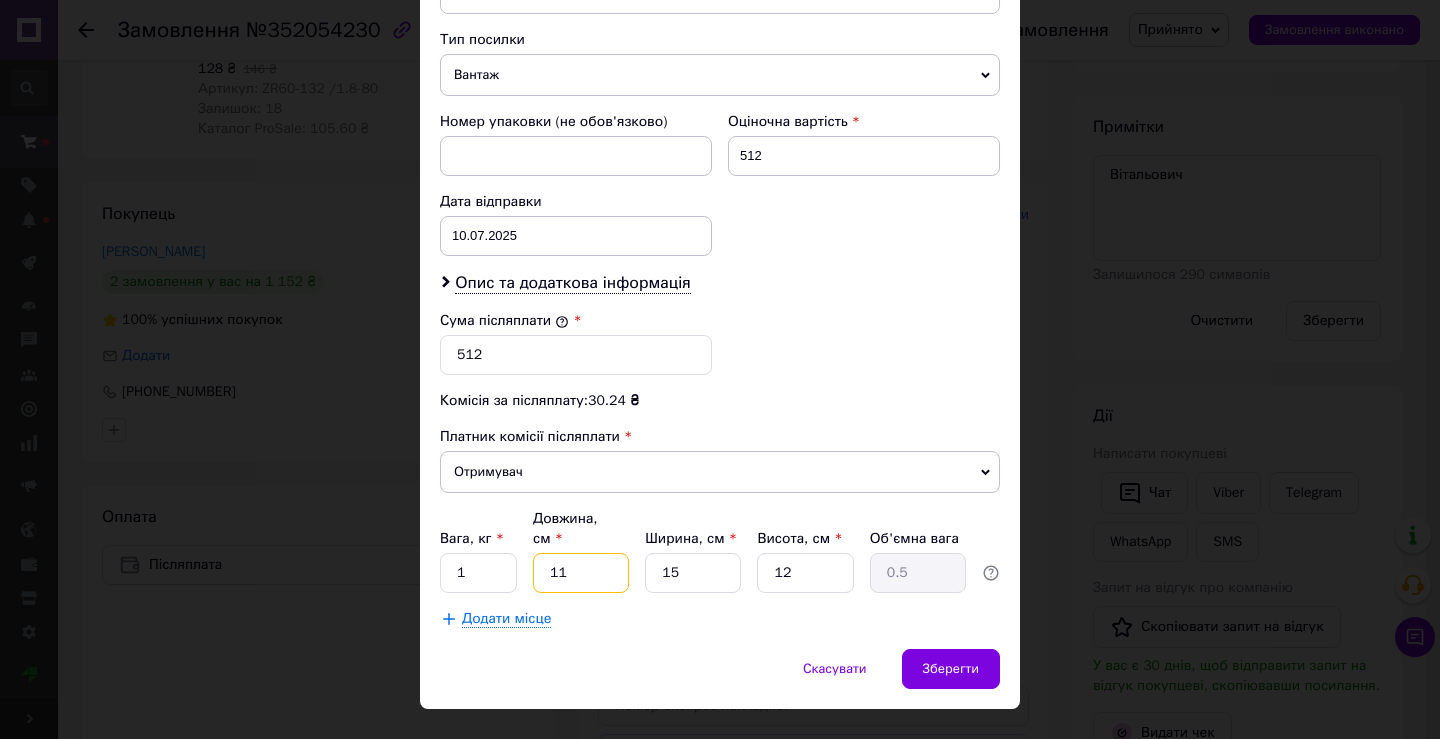 drag, startPoint x: 558, startPoint y: 539, endPoint x: 580, endPoint y: 546, distance: 23.086792 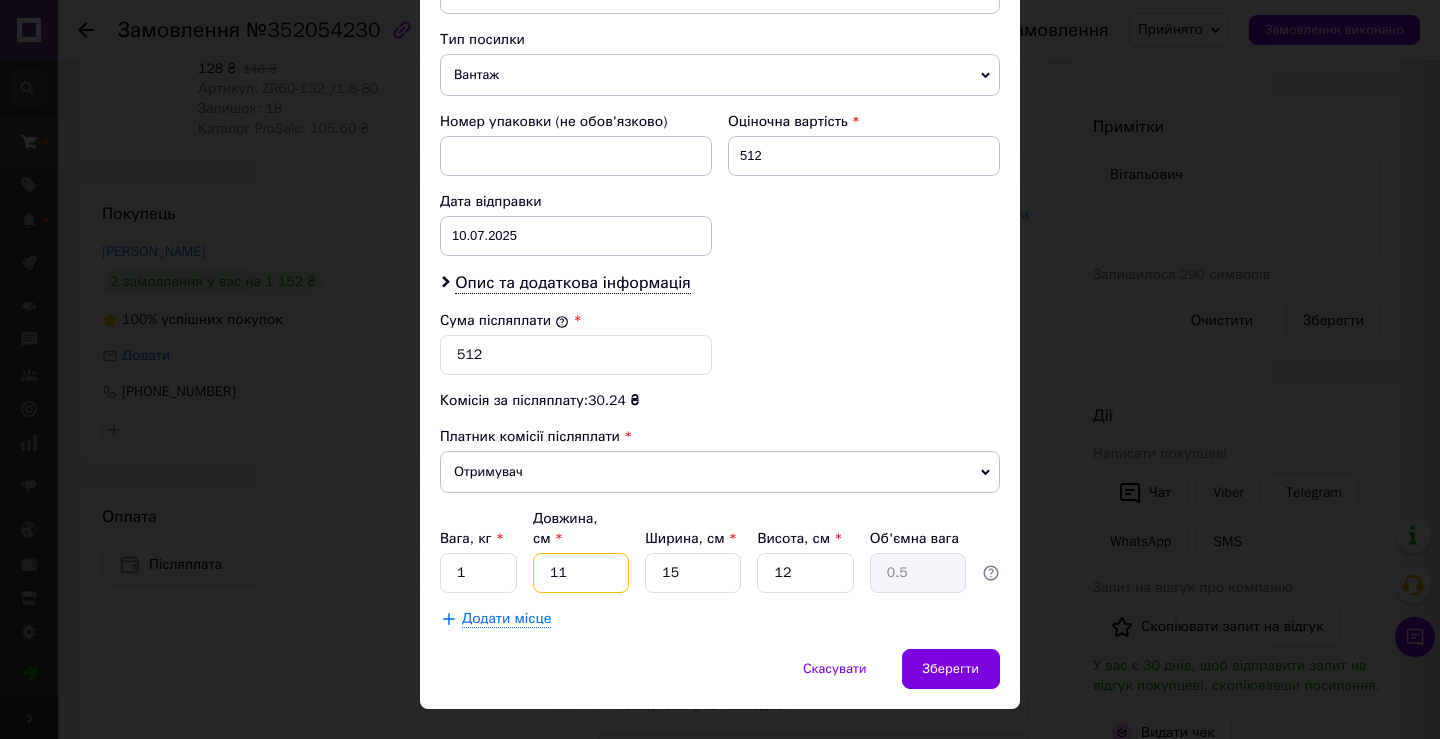 type on "1" 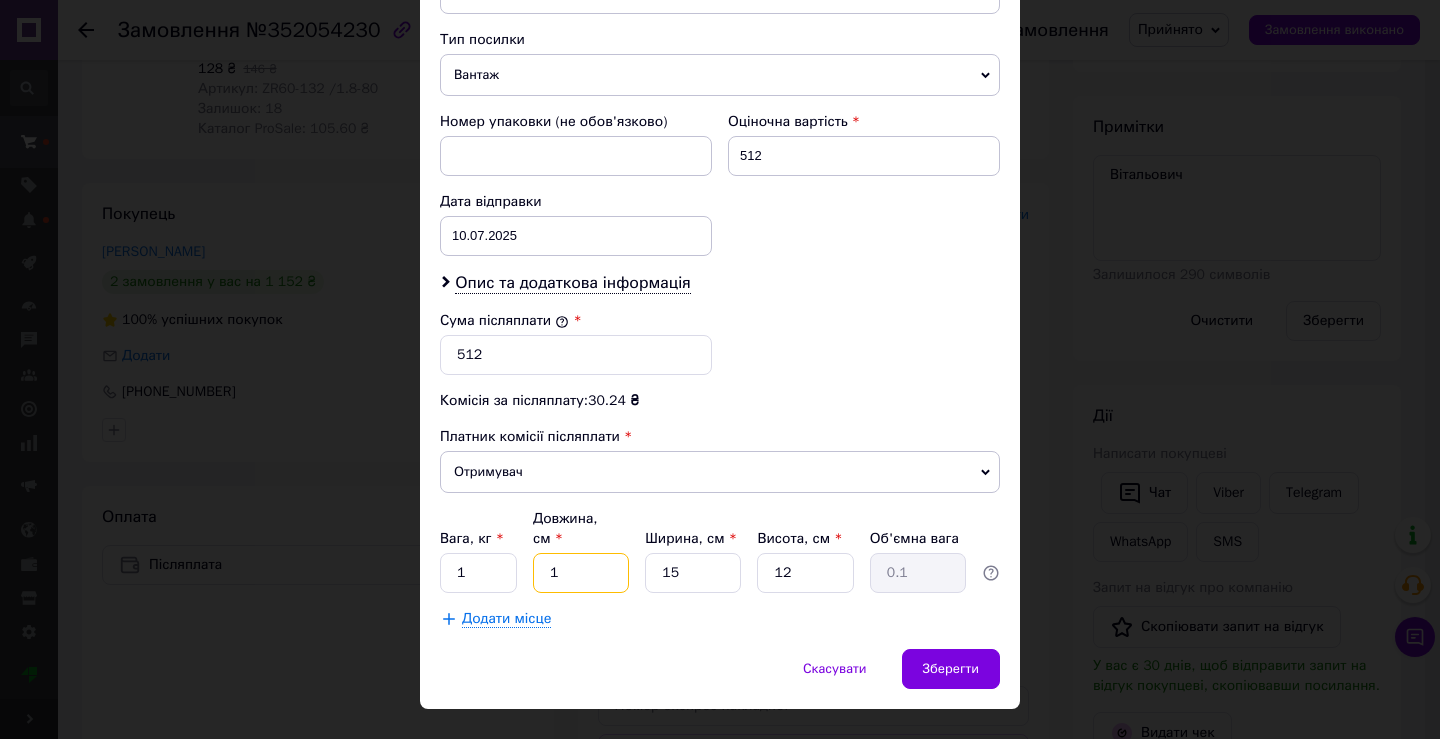 type 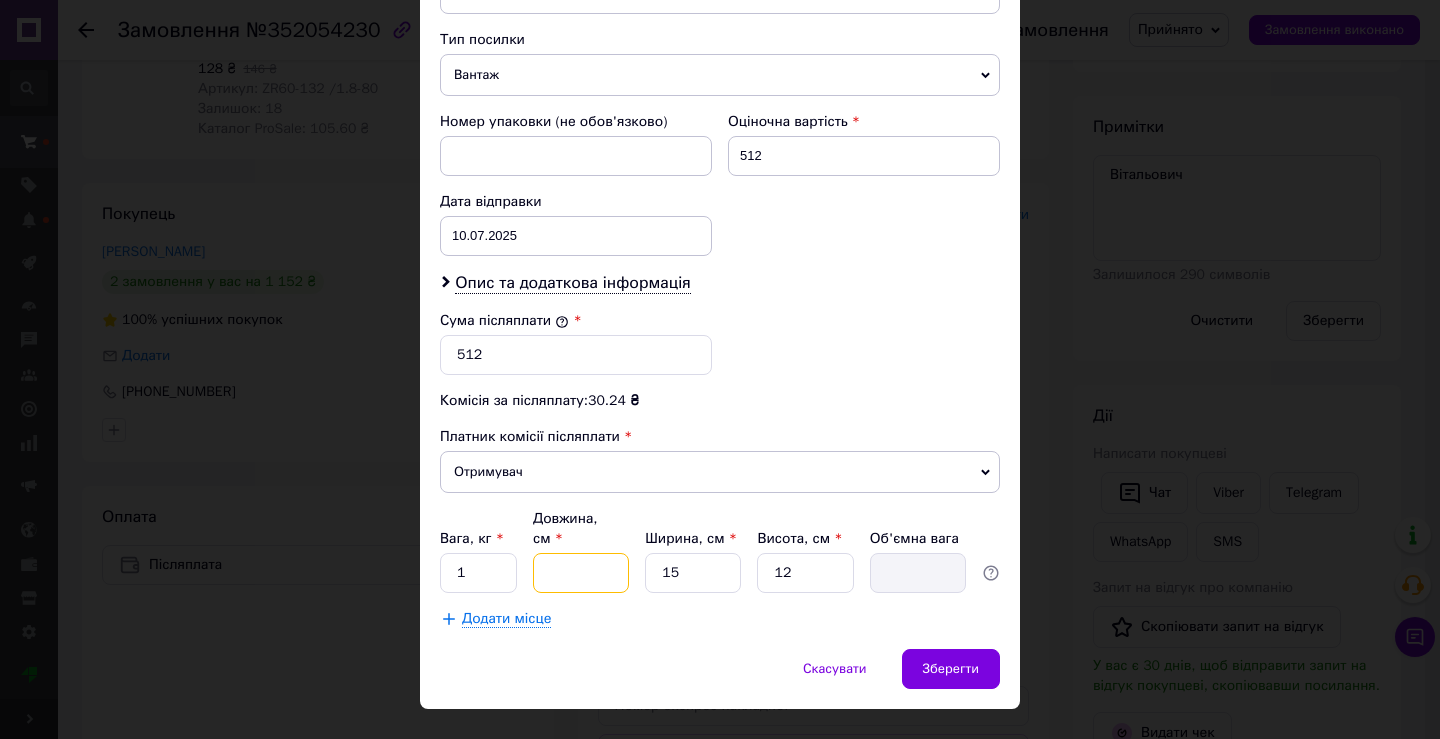 type on "2" 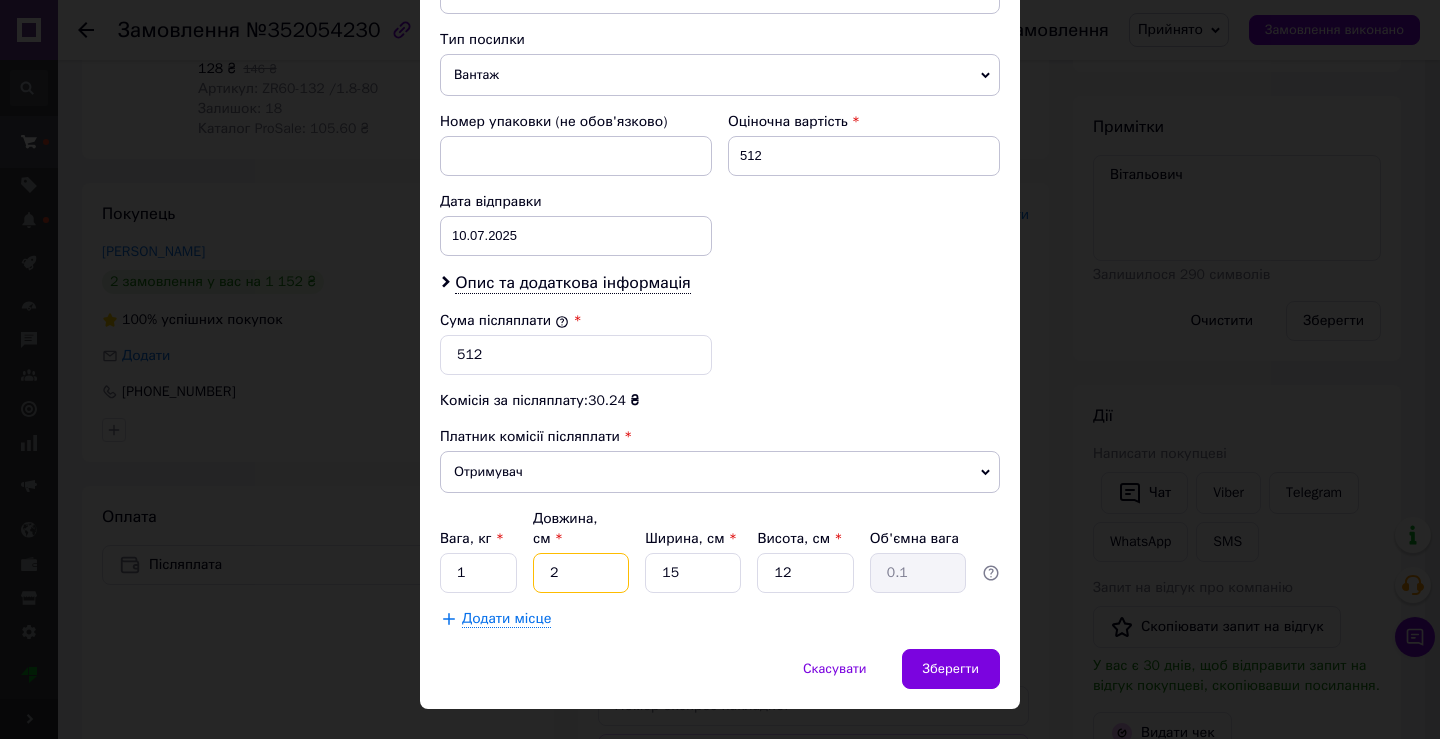 type on "25" 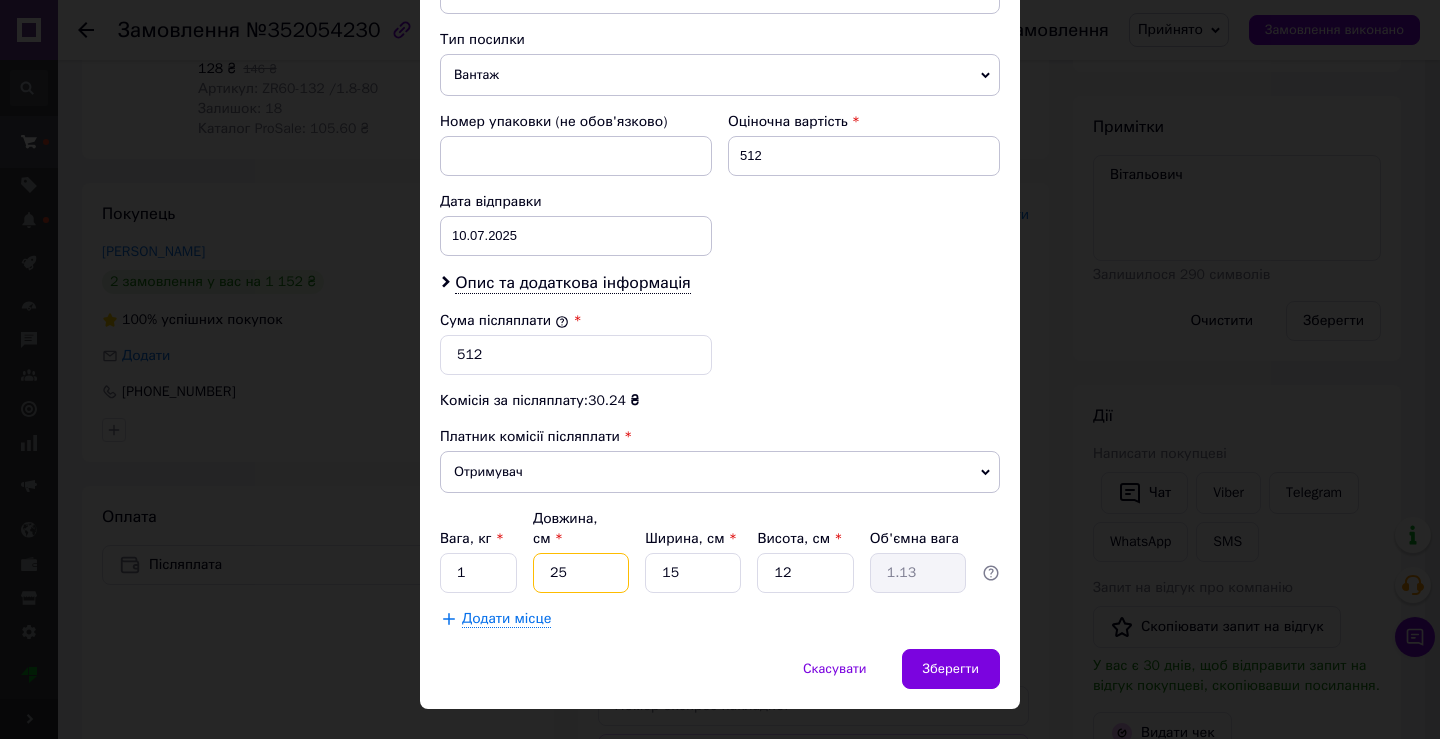 type on "25" 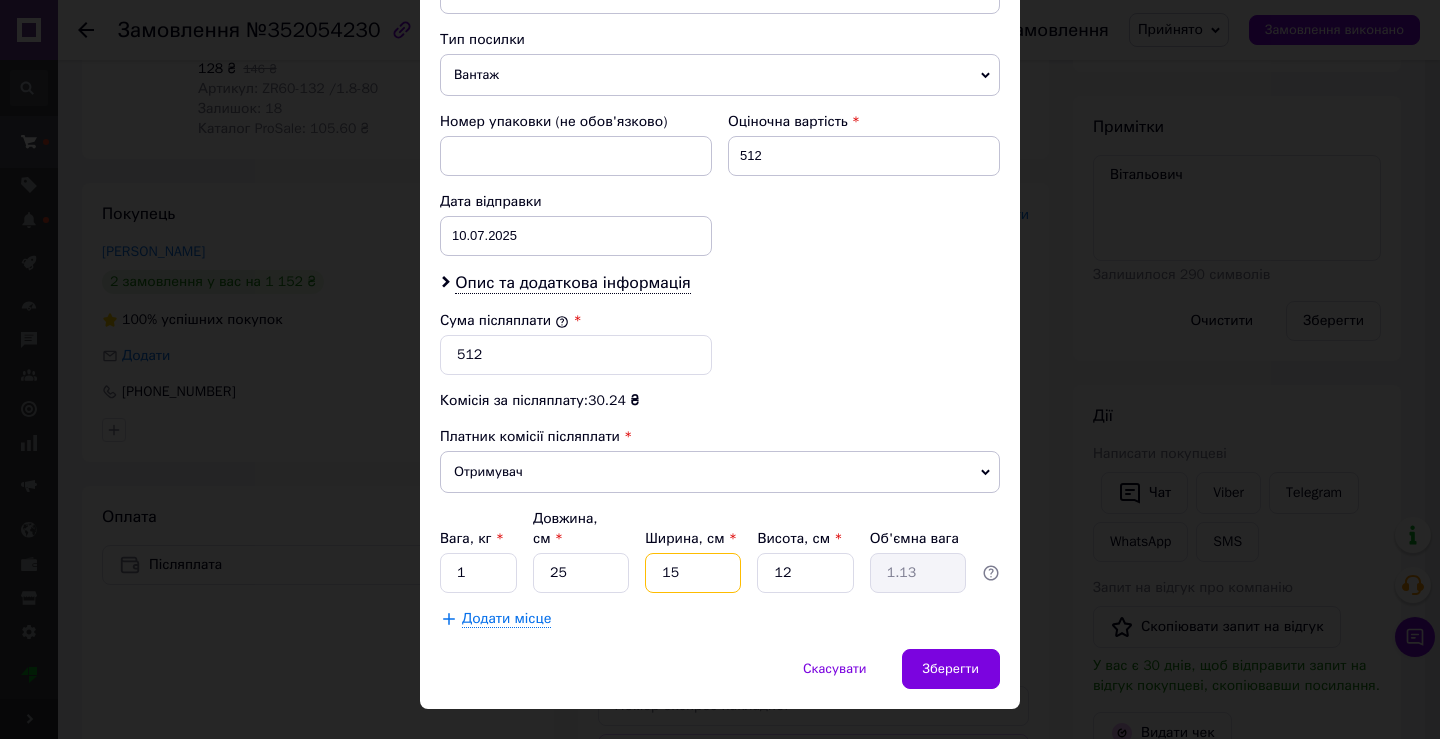 click on "15" at bounding box center (693, 573) 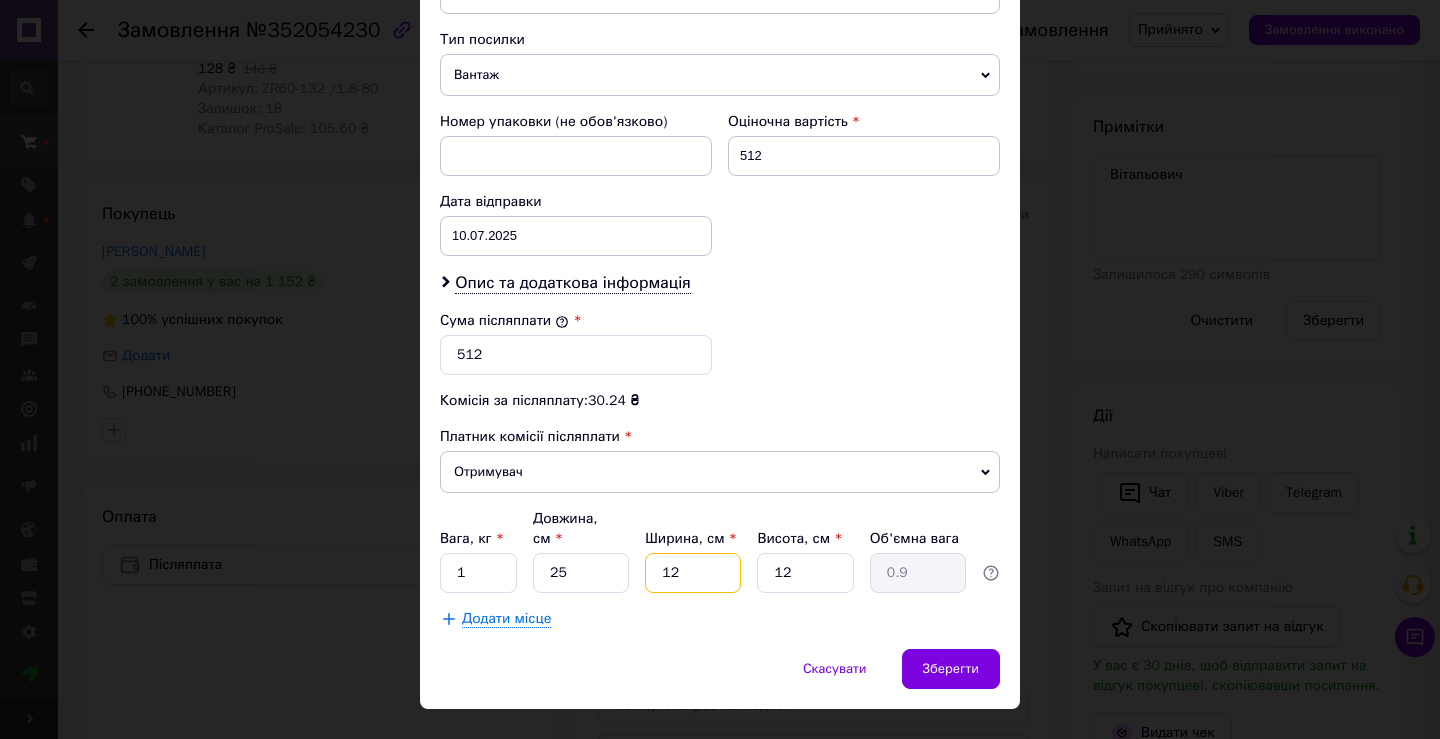 type on "1" 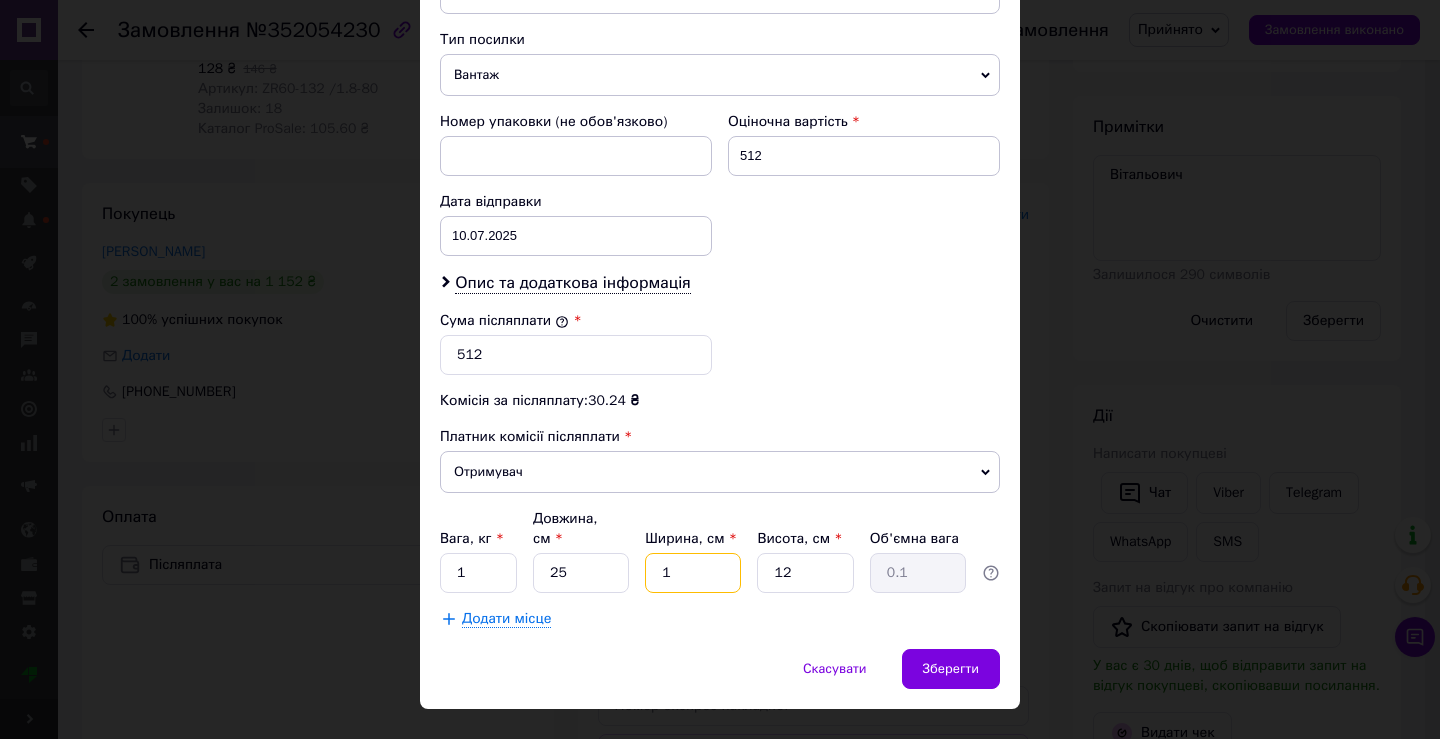 type on "10" 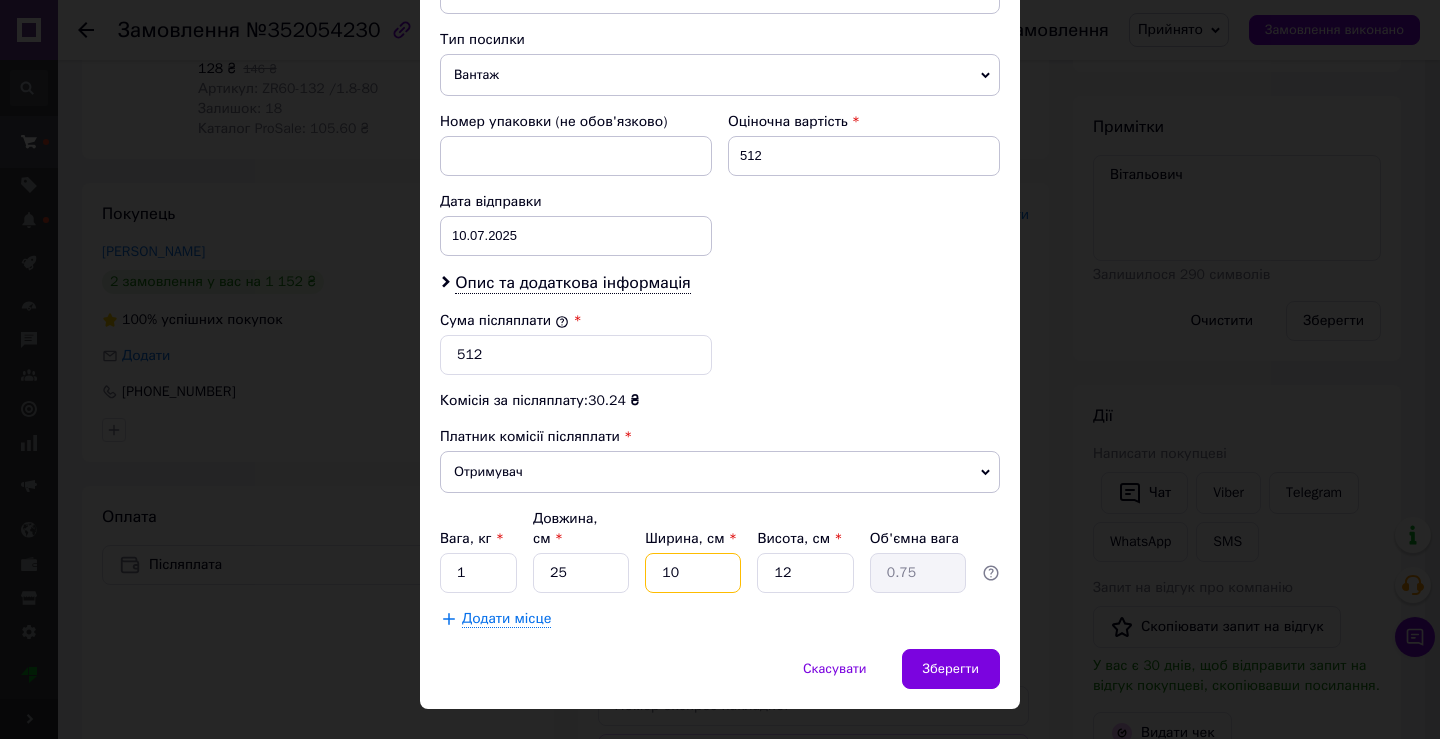 type on "10" 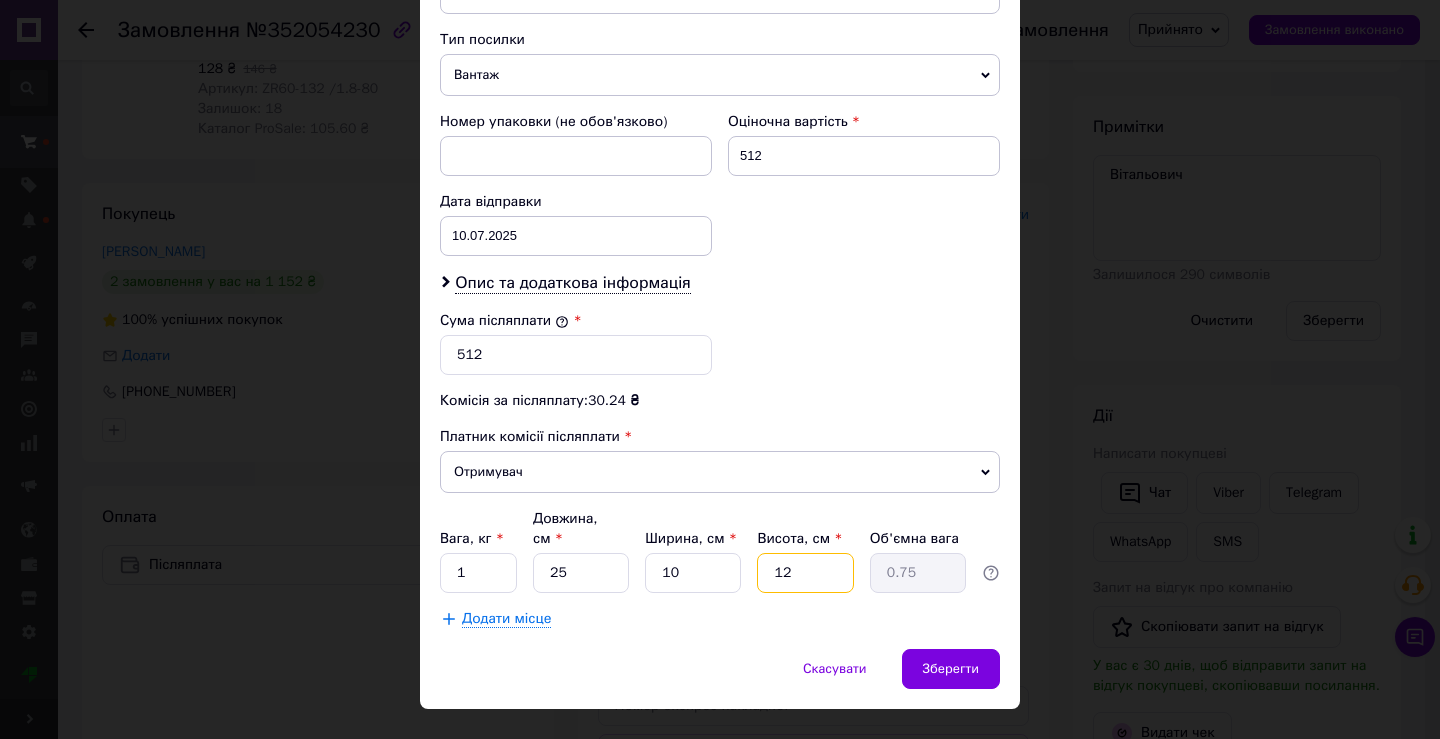 drag, startPoint x: 783, startPoint y: 541, endPoint x: 768, endPoint y: 537, distance: 15.524175 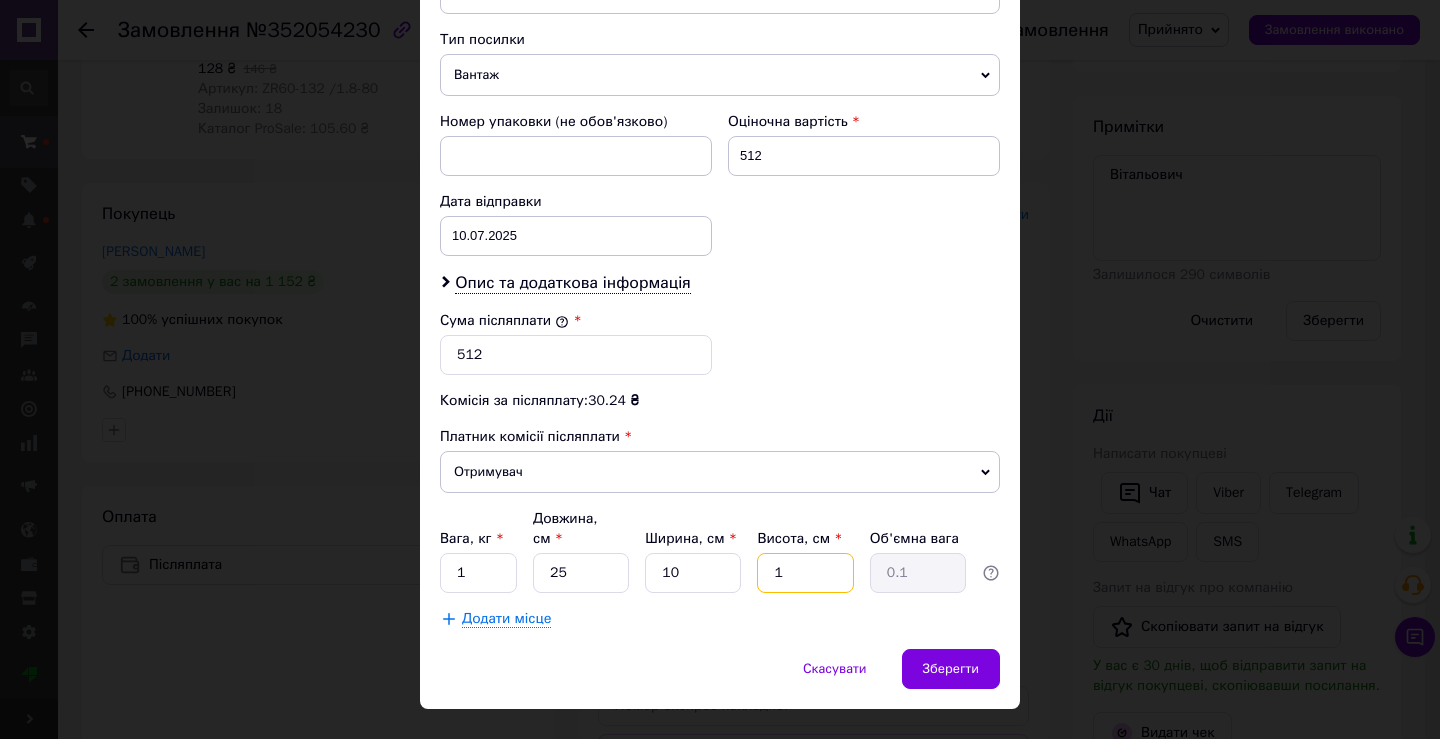 type on "12" 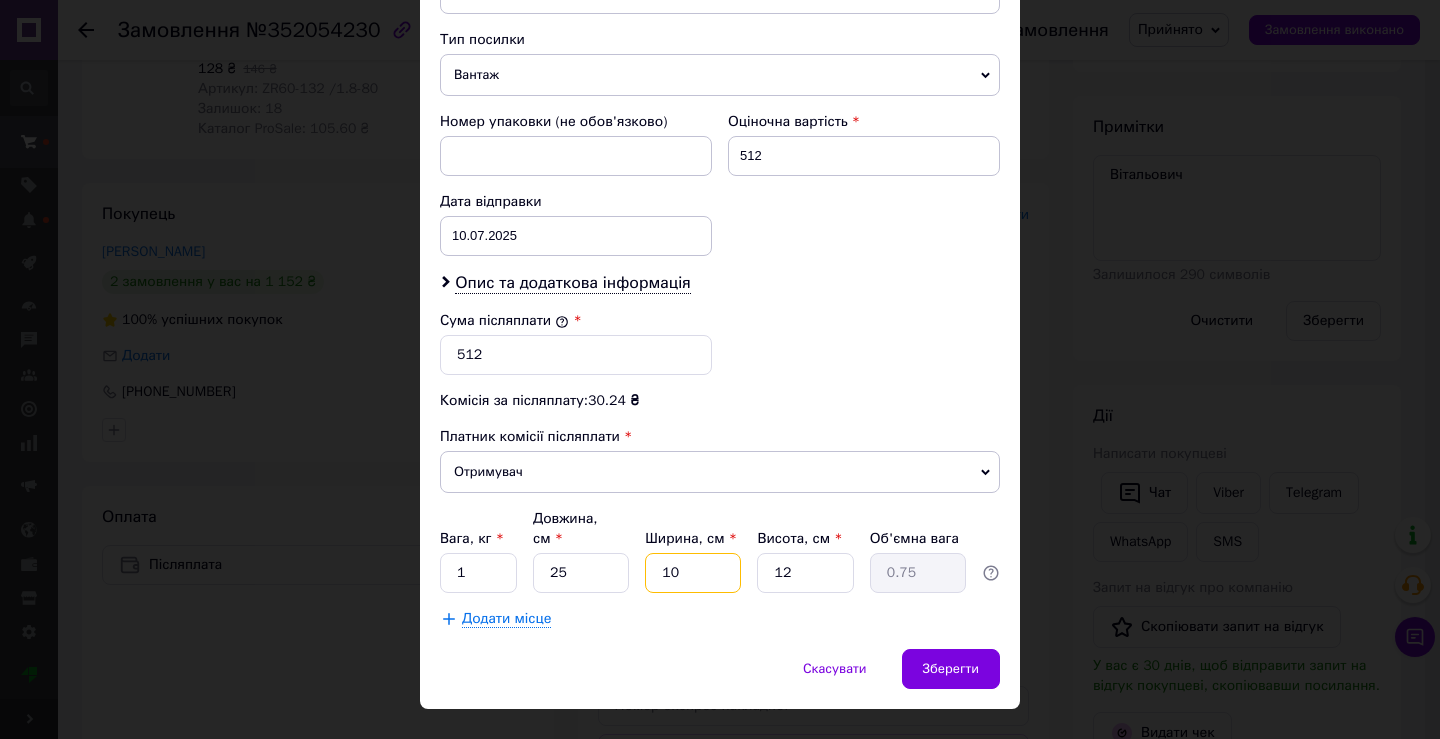 drag, startPoint x: 696, startPoint y: 535, endPoint x: 667, endPoint y: 542, distance: 29.832869 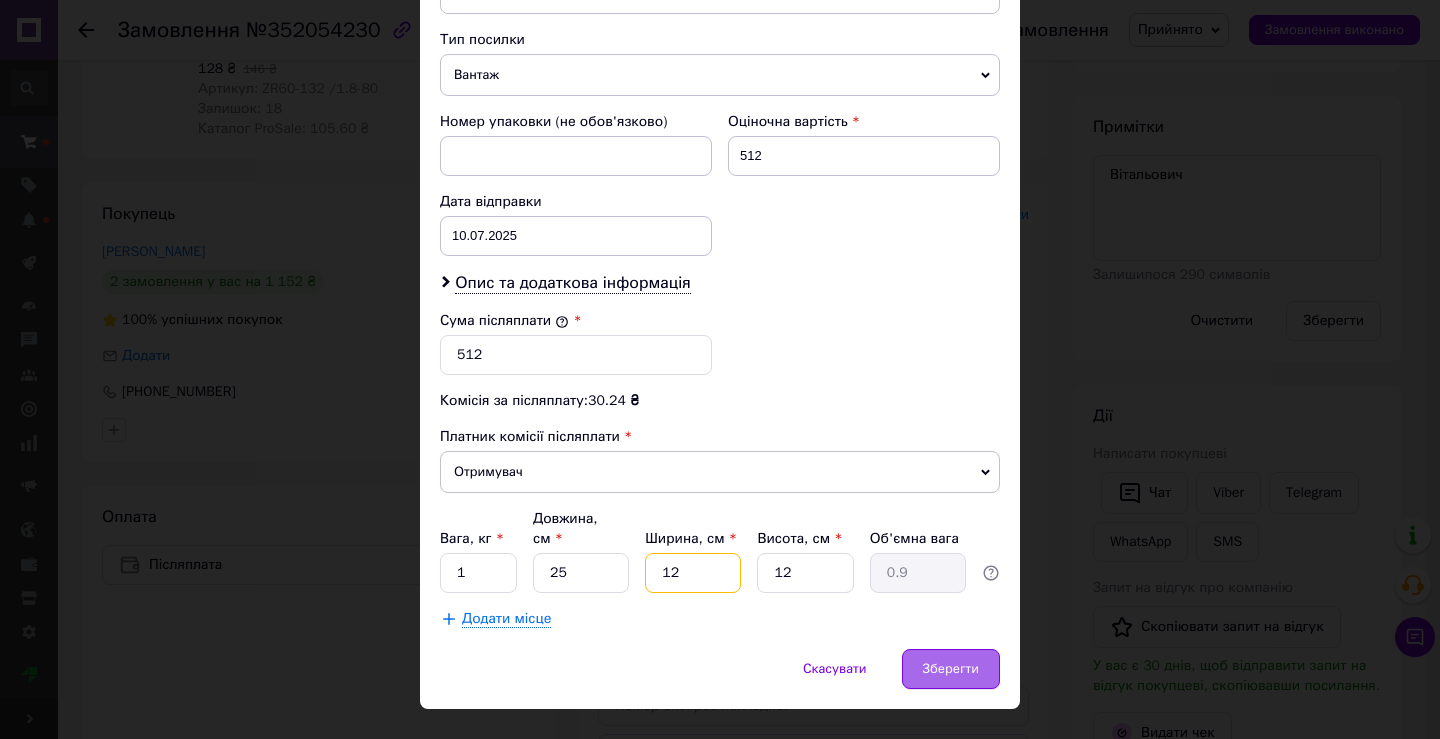type on "12" 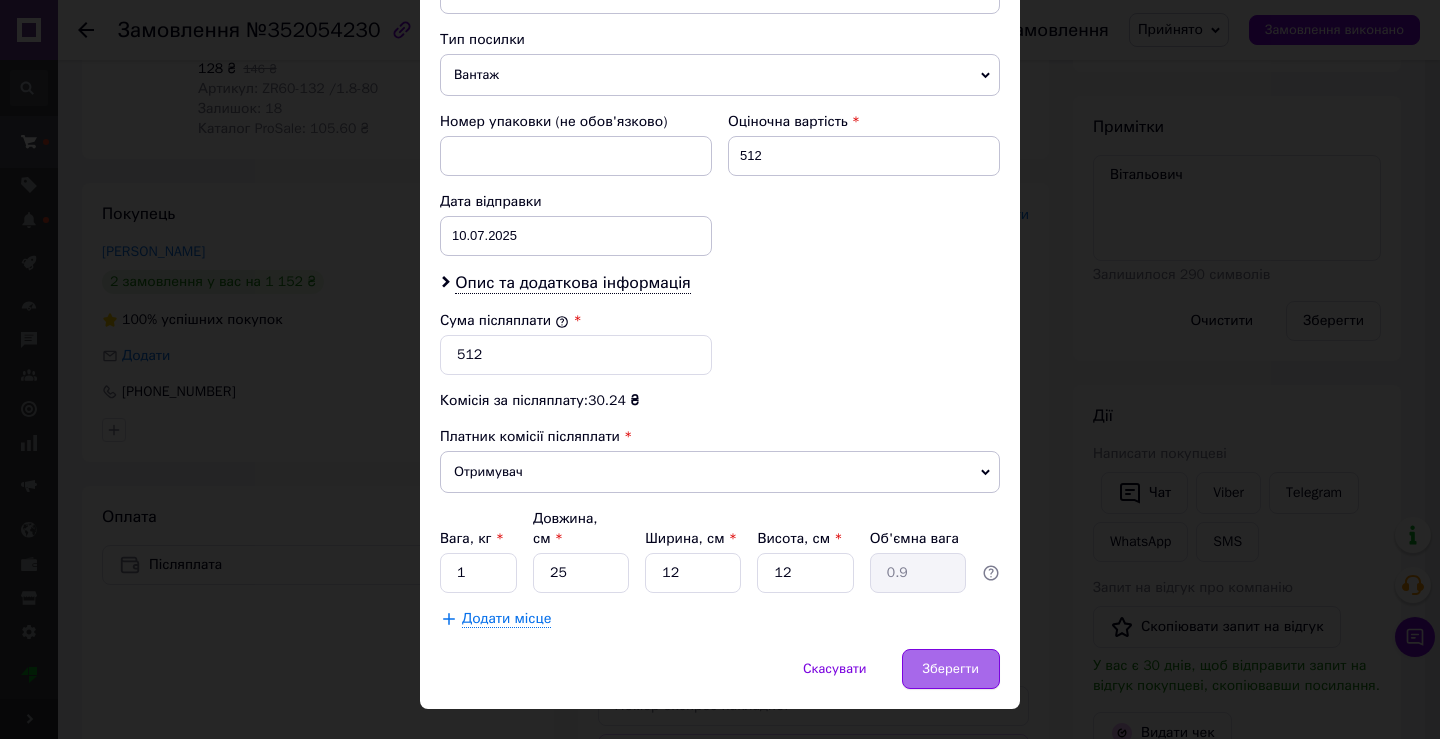 click on "Зберегти" at bounding box center [951, 669] 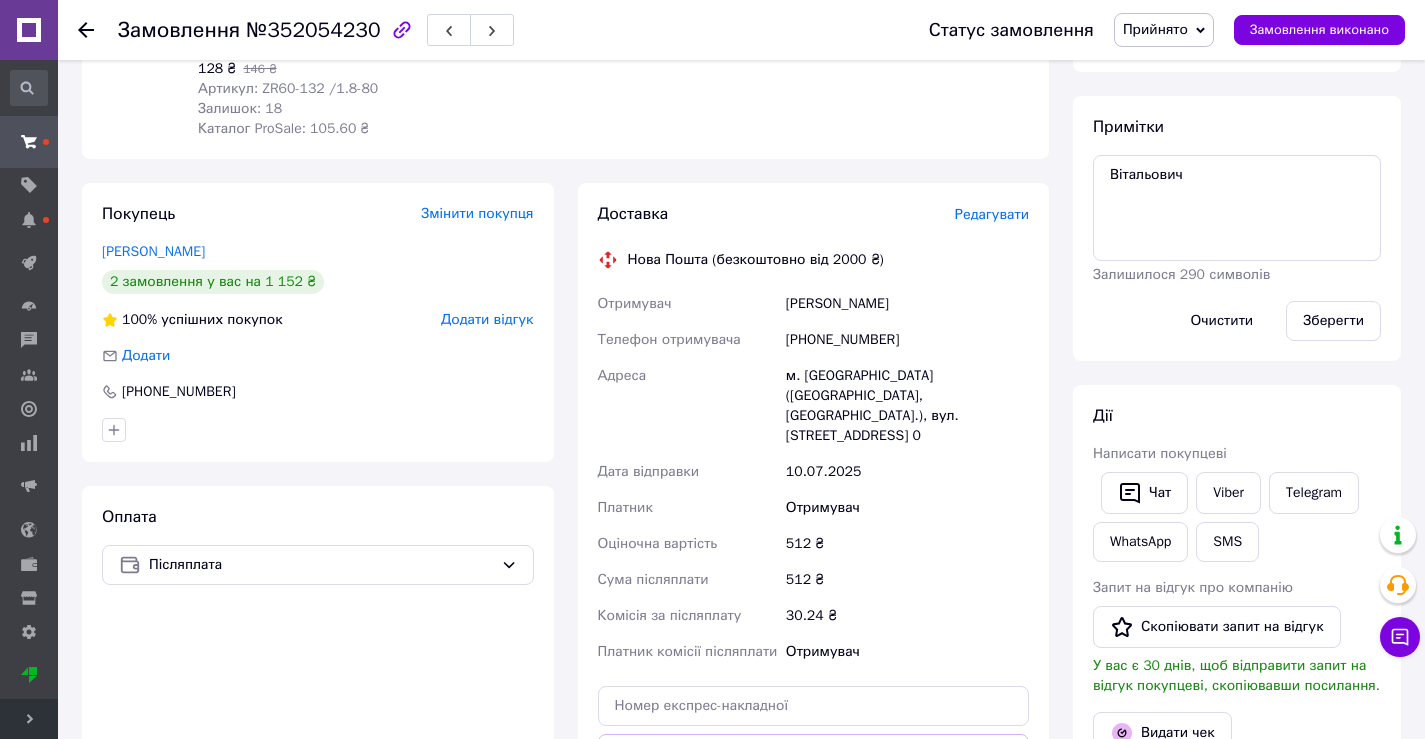scroll, scrollTop: 504, scrollLeft: 0, axis: vertical 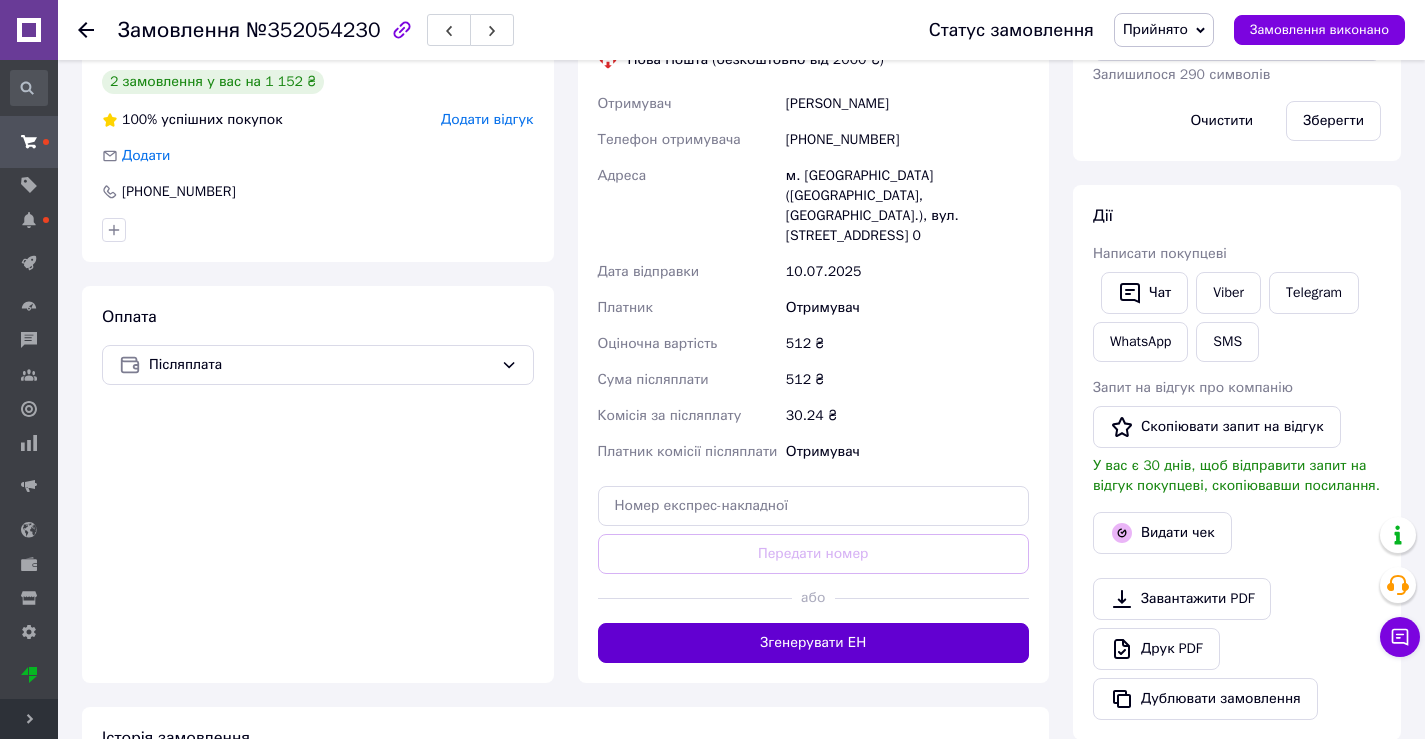 click on "Згенерувати ЕН" at bounding box center (814, 643) 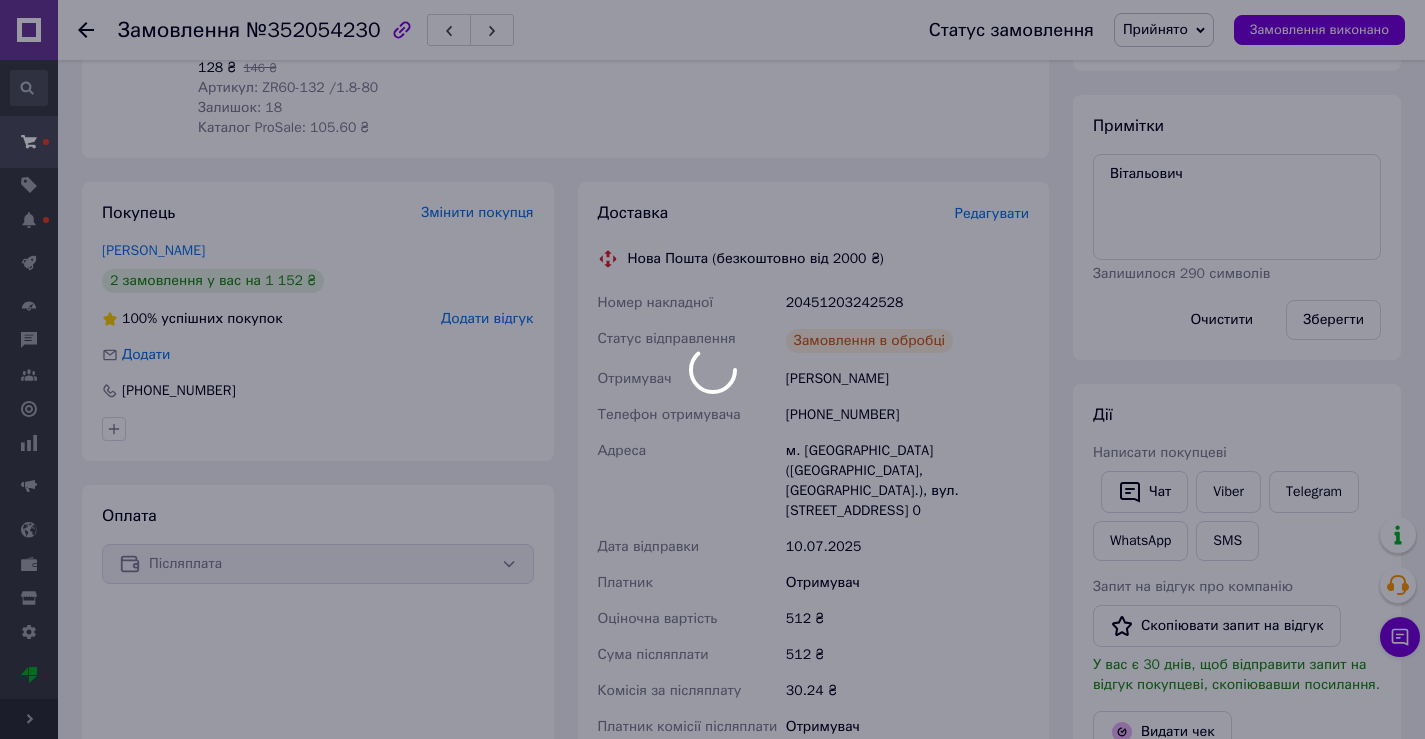scroll, scrollTop: 304, scrollLeft: 0, axis: vertical 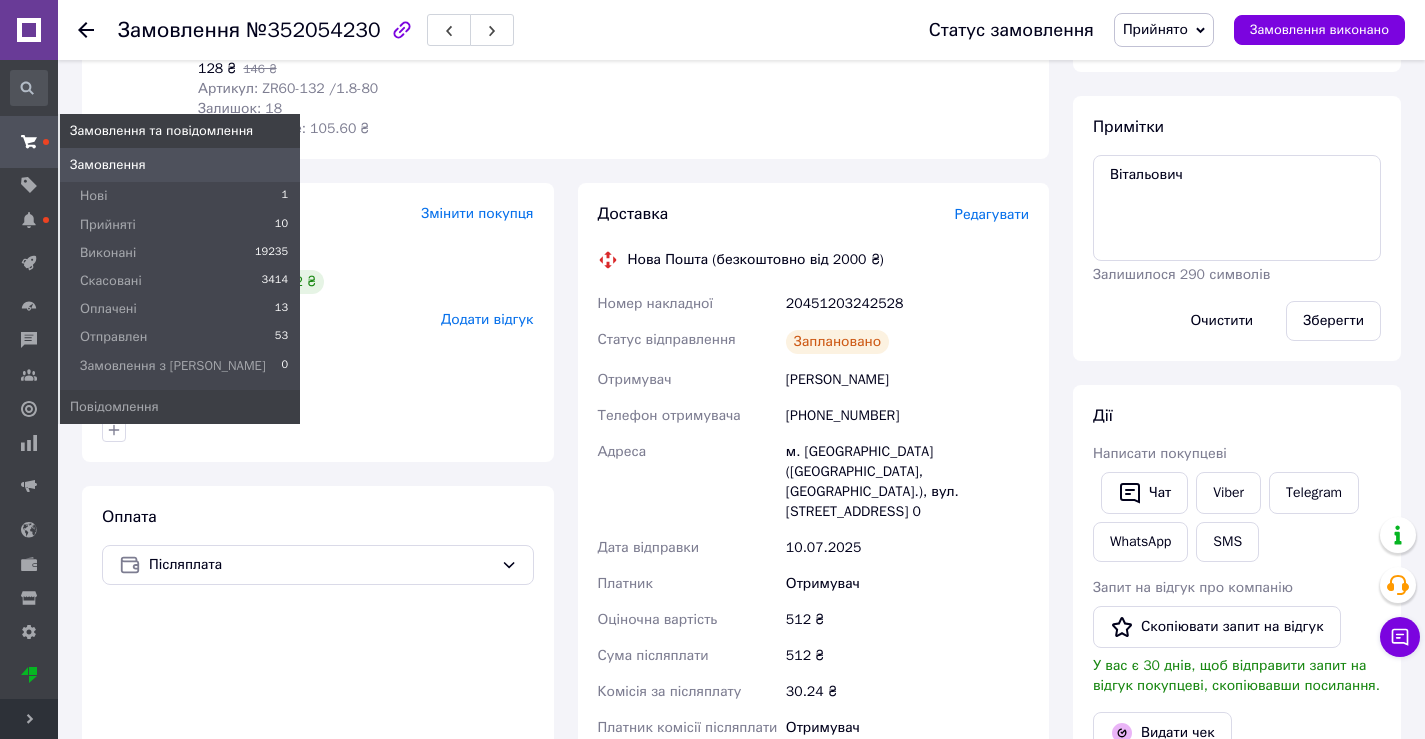 click on "Замовлення" at bounding box center (180, 165) 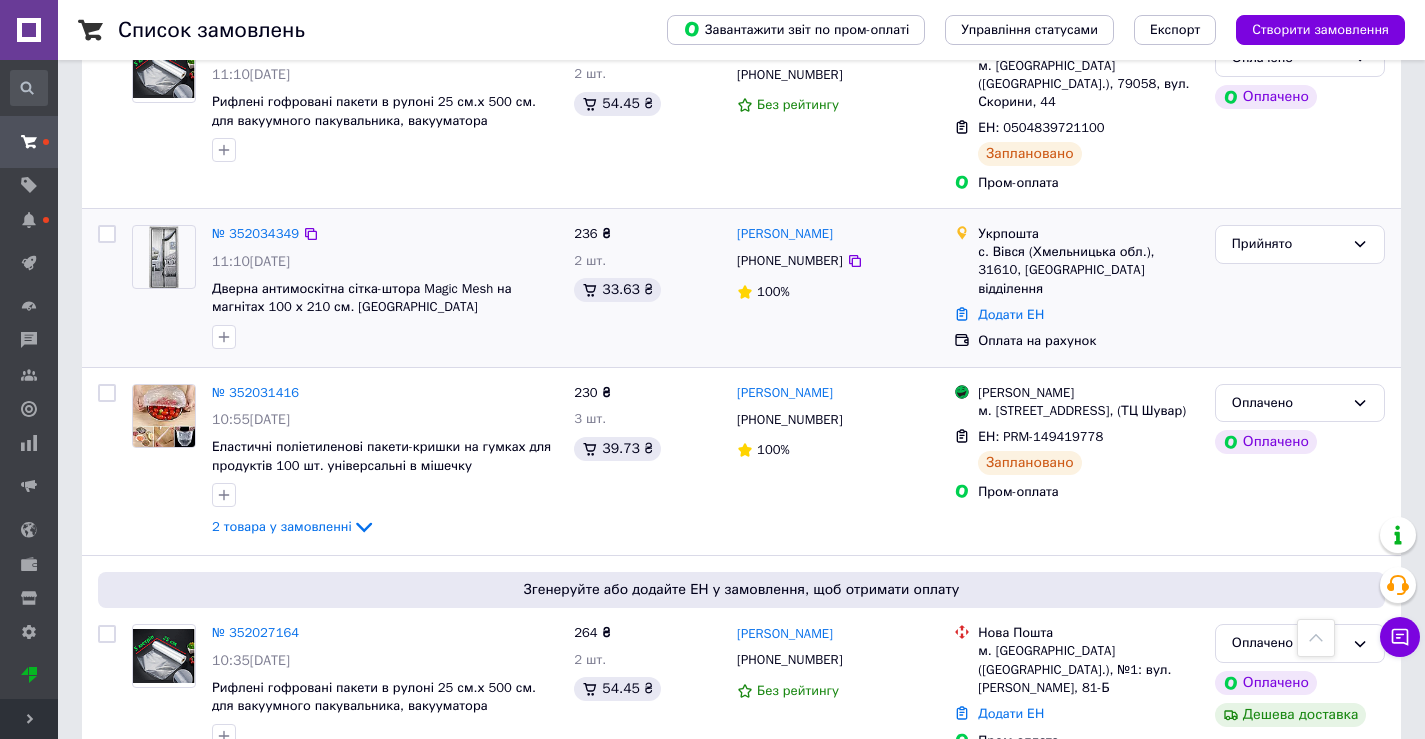 scroll, scrollTop: 1600, scrollLeft: 0, axis: vertical 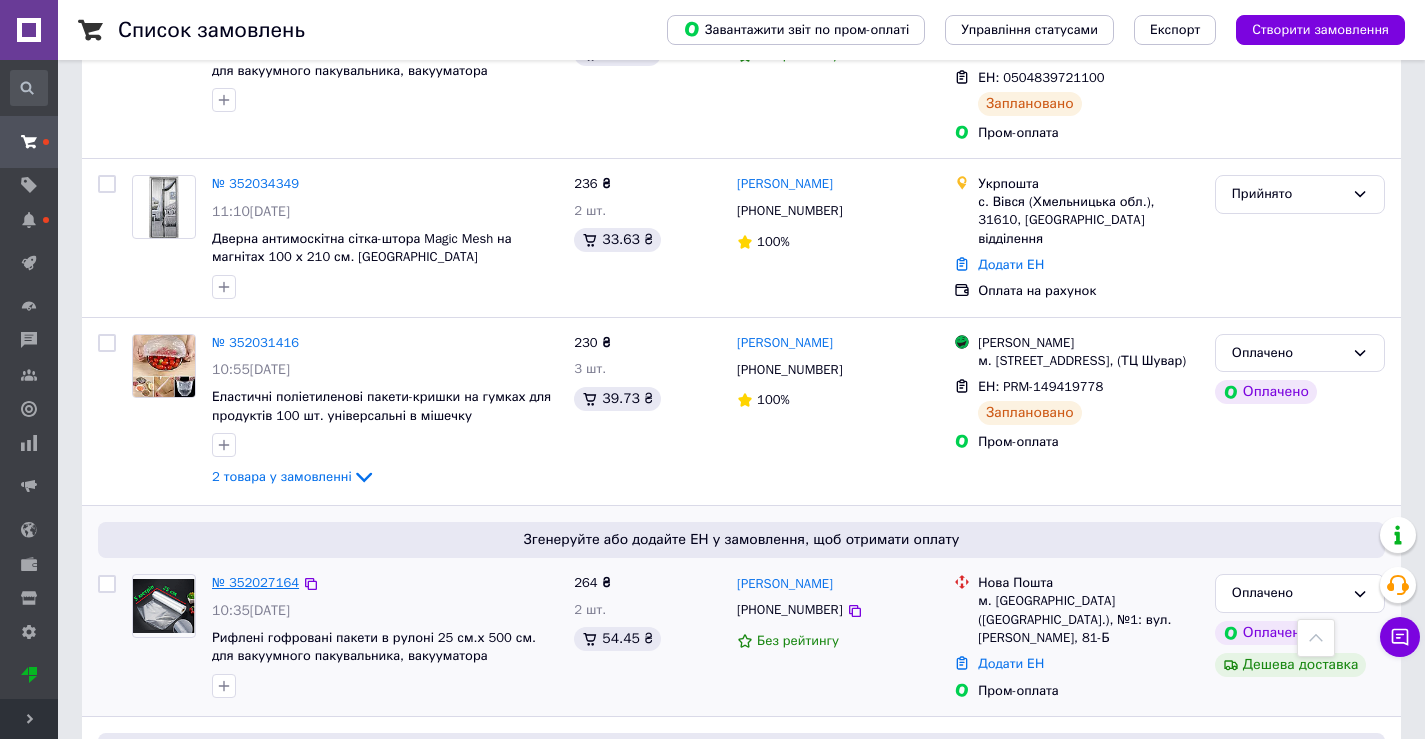 click on "№ 352027164" at bounding box center [255, 582] 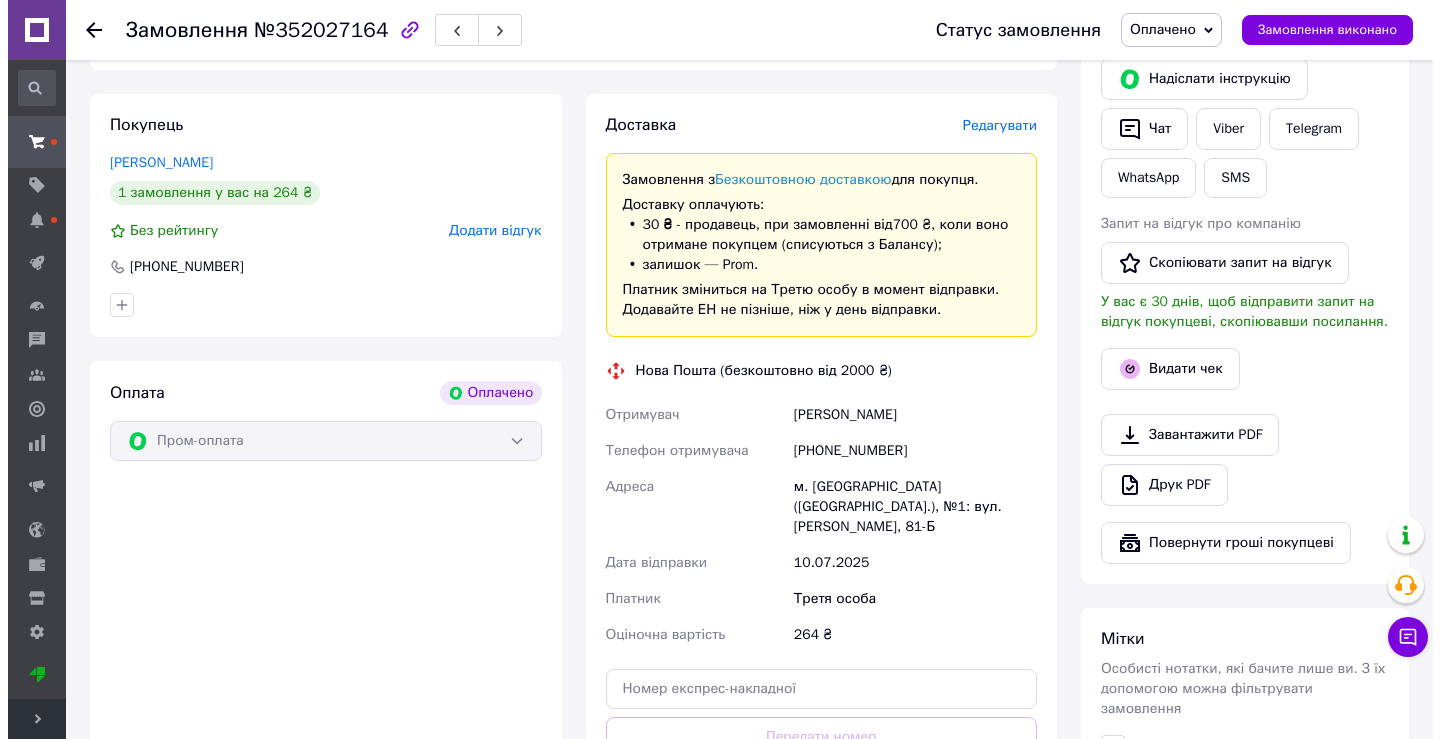 scroll, scrollTop: 925, scrollLeft: 0, axis: vertical 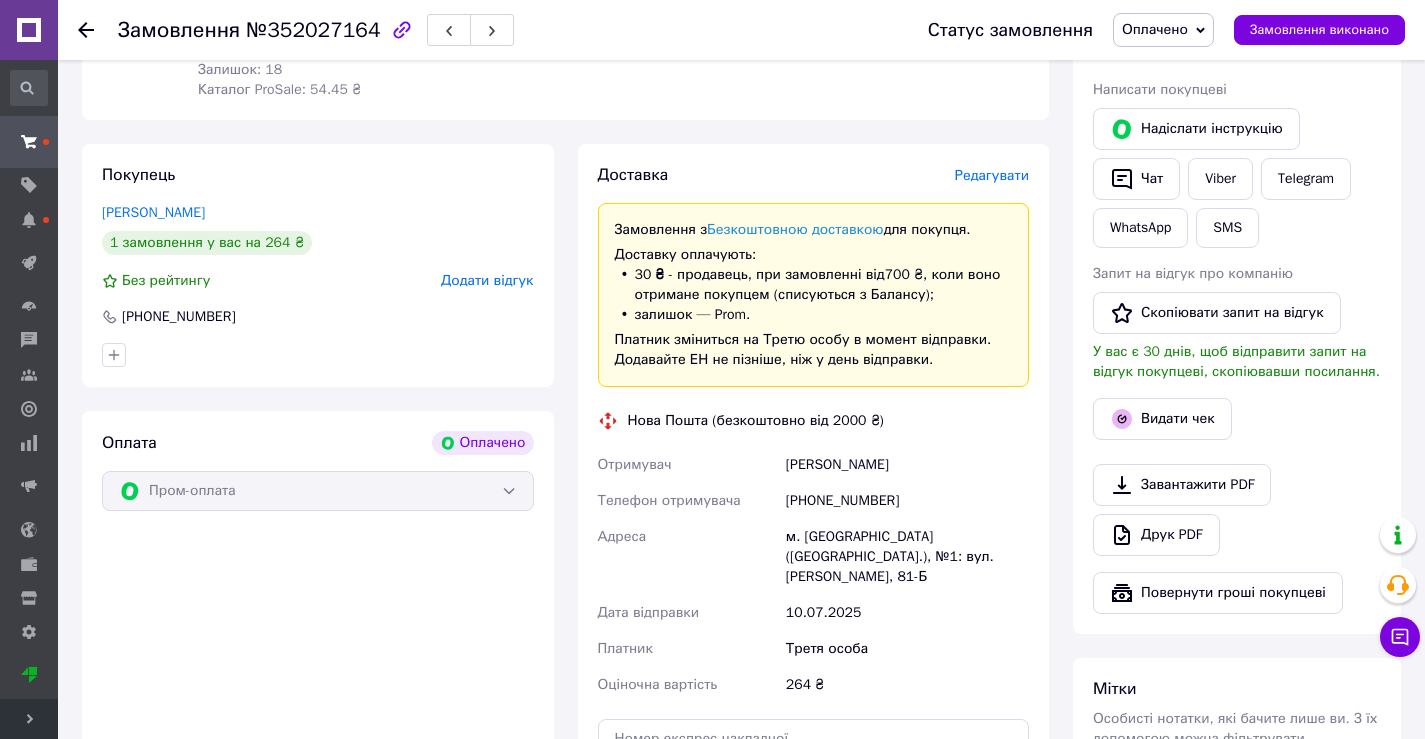 click on "Редагувати" at bounding box center (992, 175) 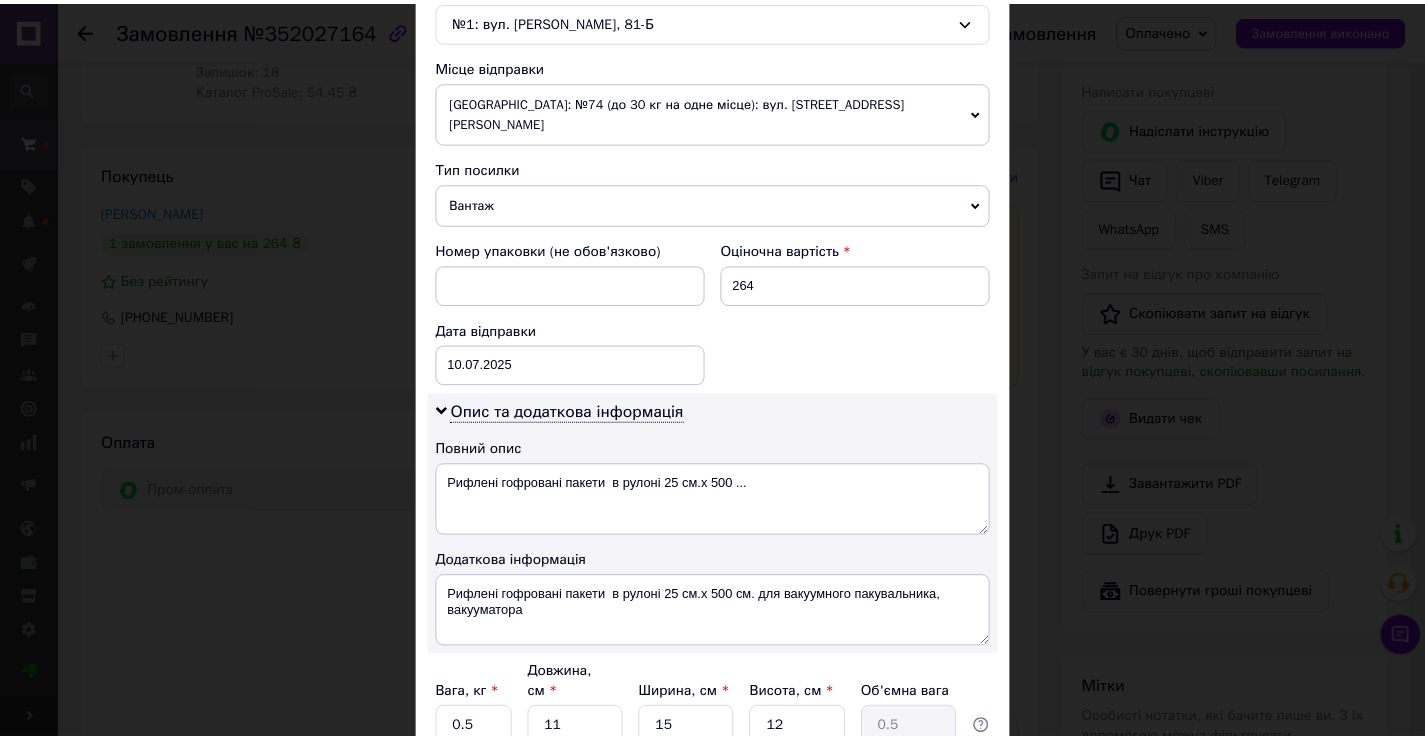 scroll, scrollTop: 813, scrollLeft: 0, axis: vertical 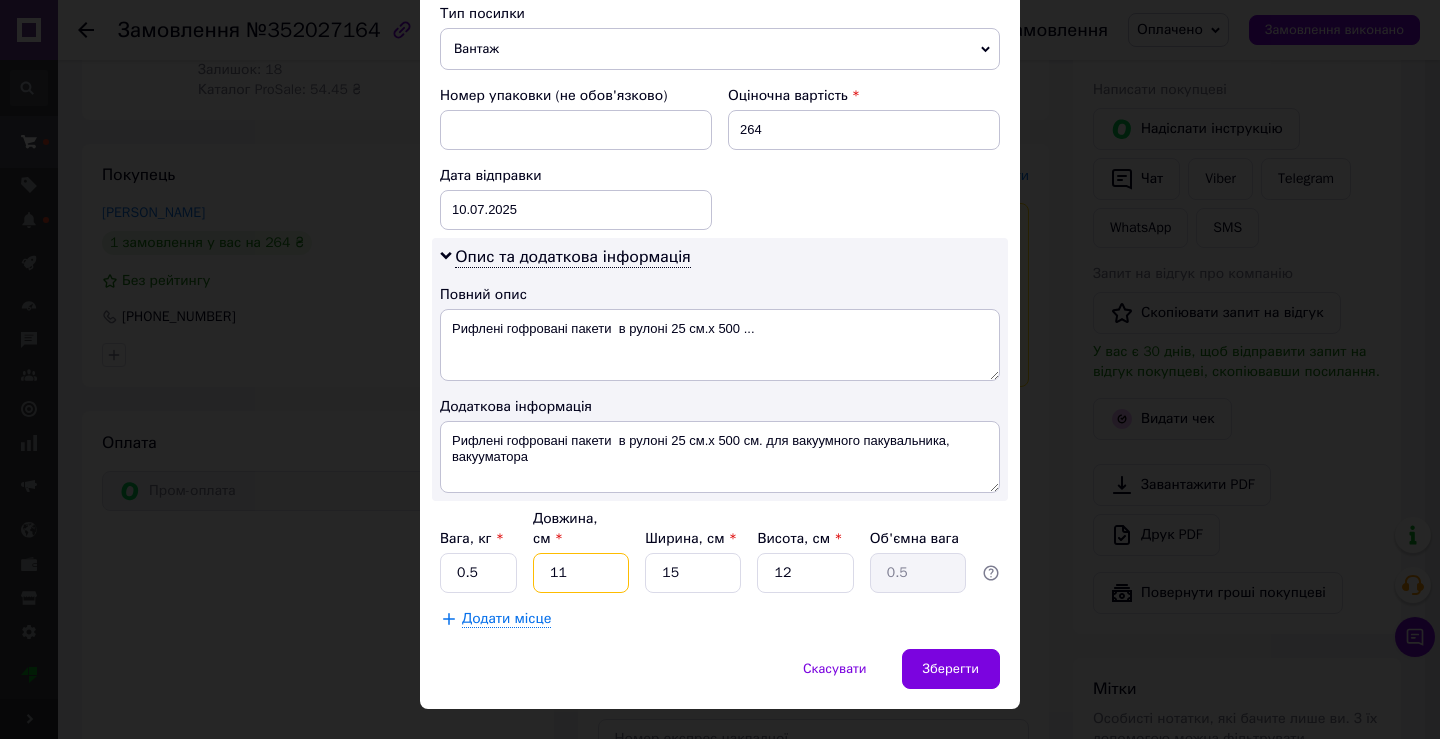 click on "11" at bounding box center (581, 573) 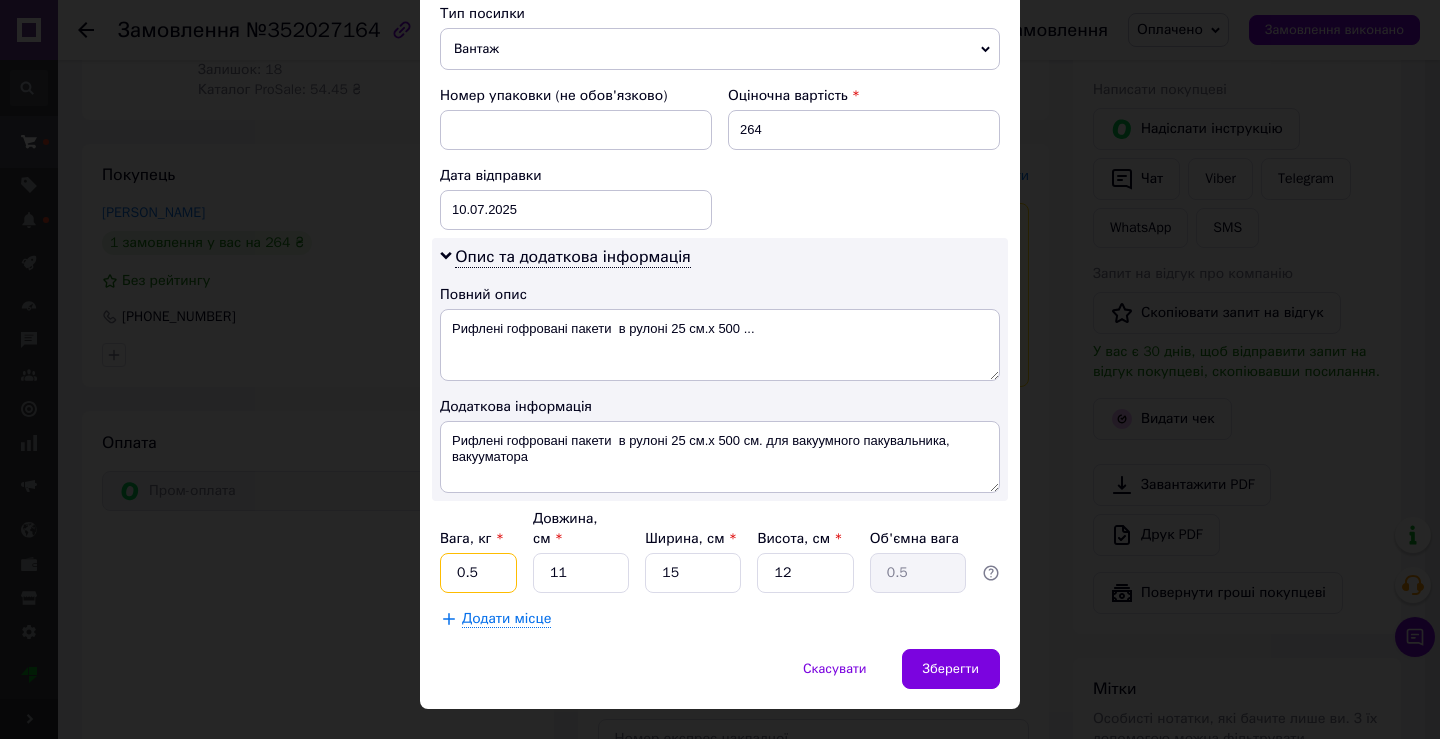 drag, startPoint x: 491, startPoint y: 533, endPoint x: 468, endPoint y: 531, distance: 23.086792 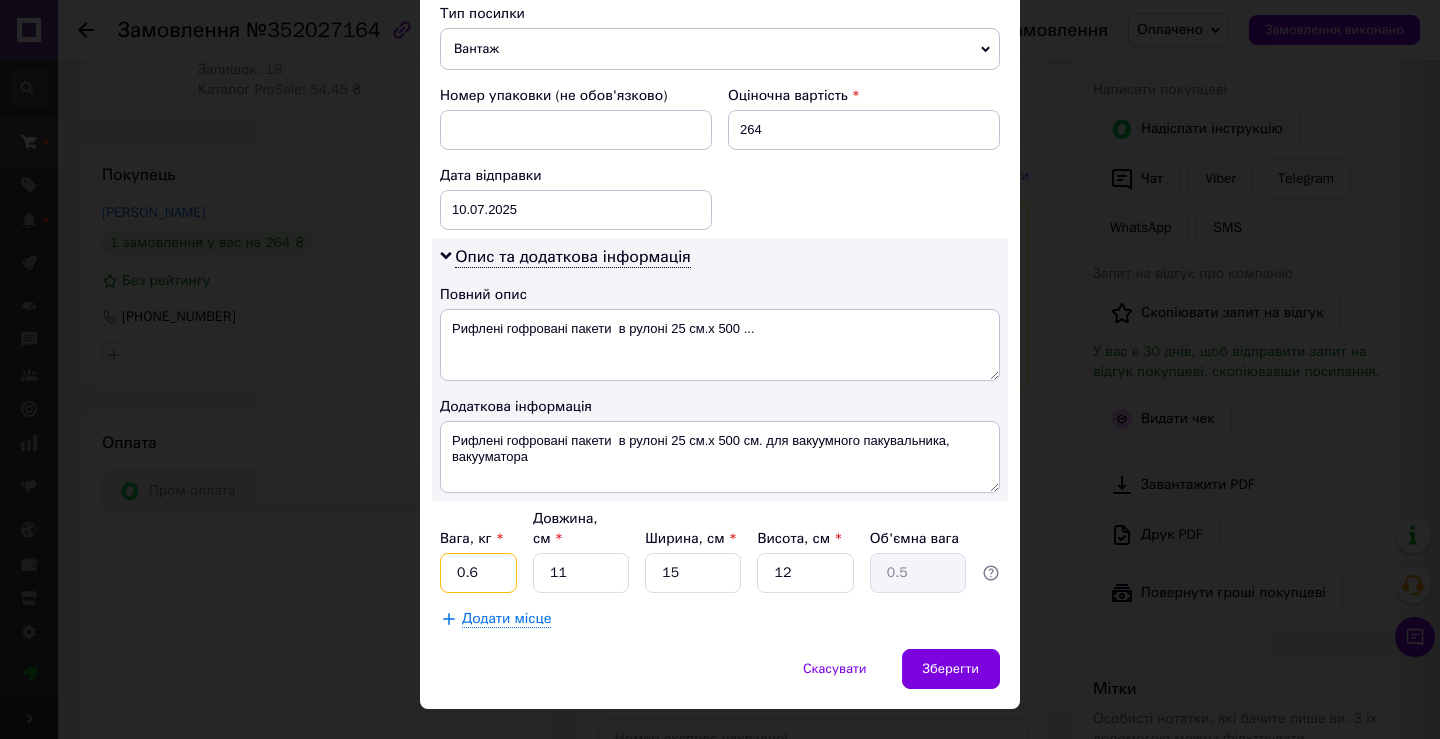 type on "0.6" 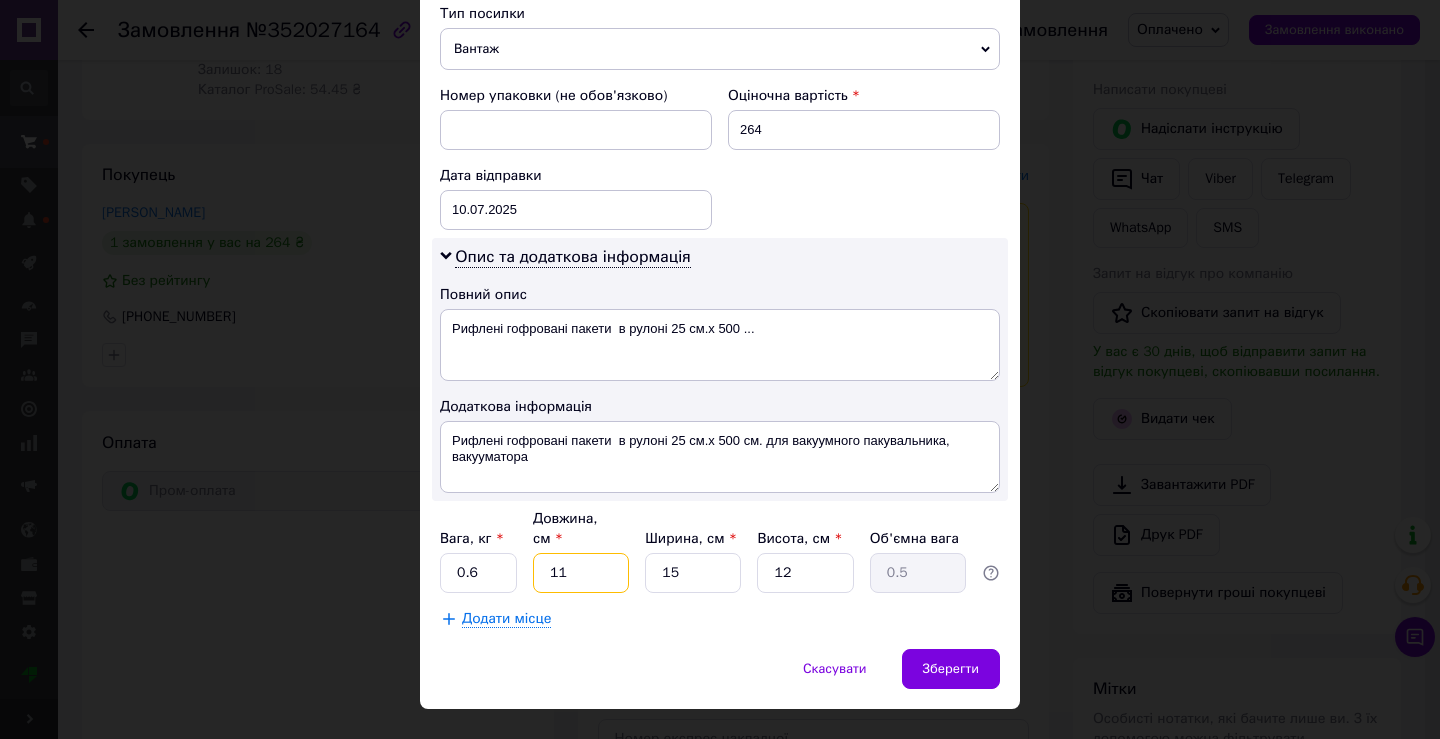 drag, startPoint x: 568, startPoint y: 530, endPoint x: 542, endPoint y: 532, distance: 26.076809 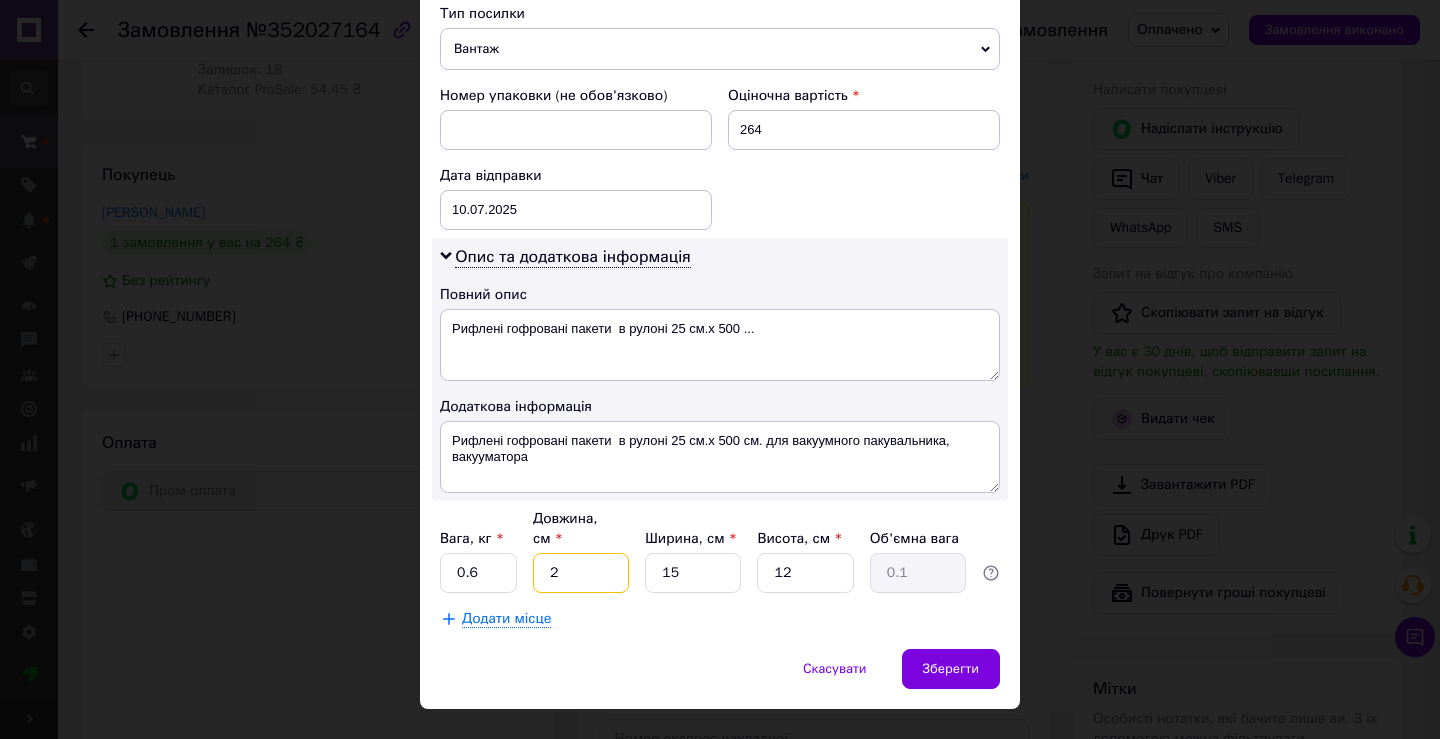 type on "25" 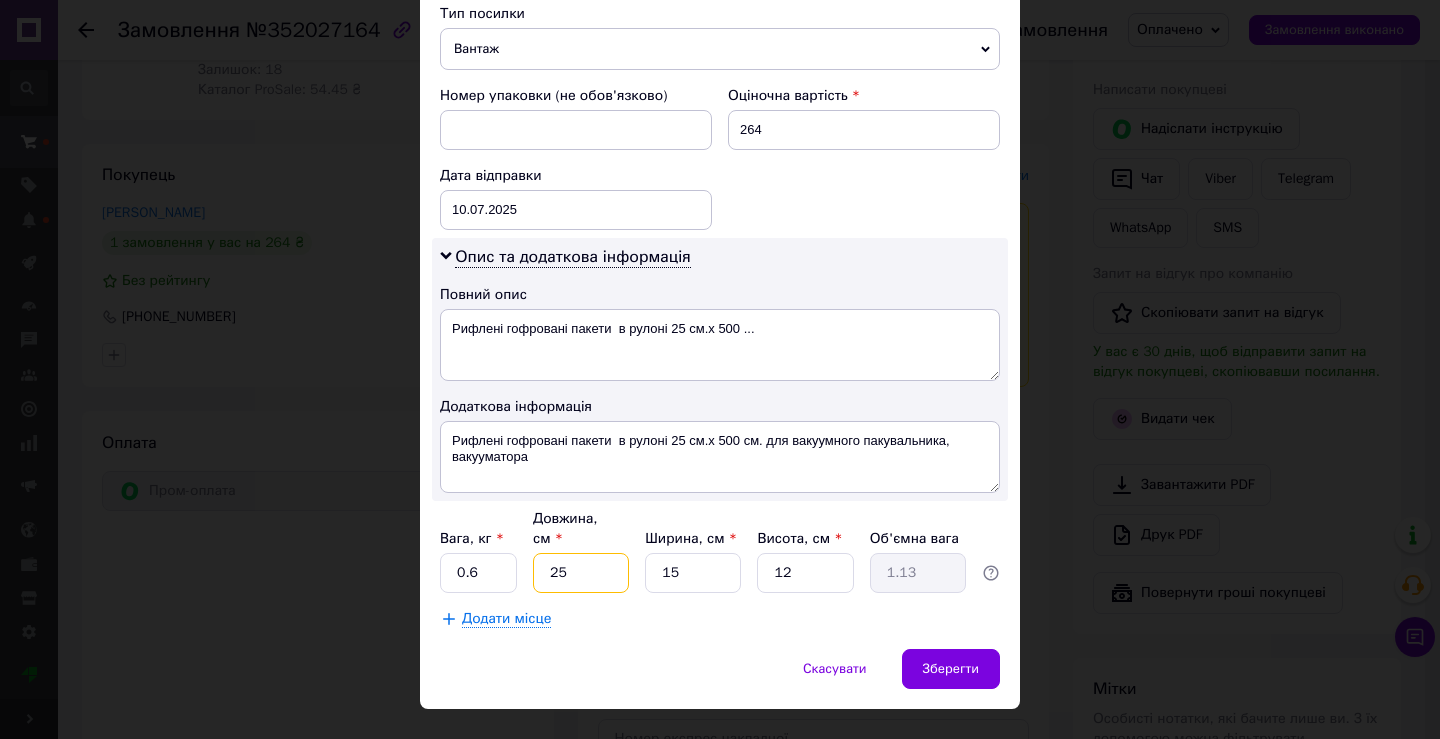 type on "25" 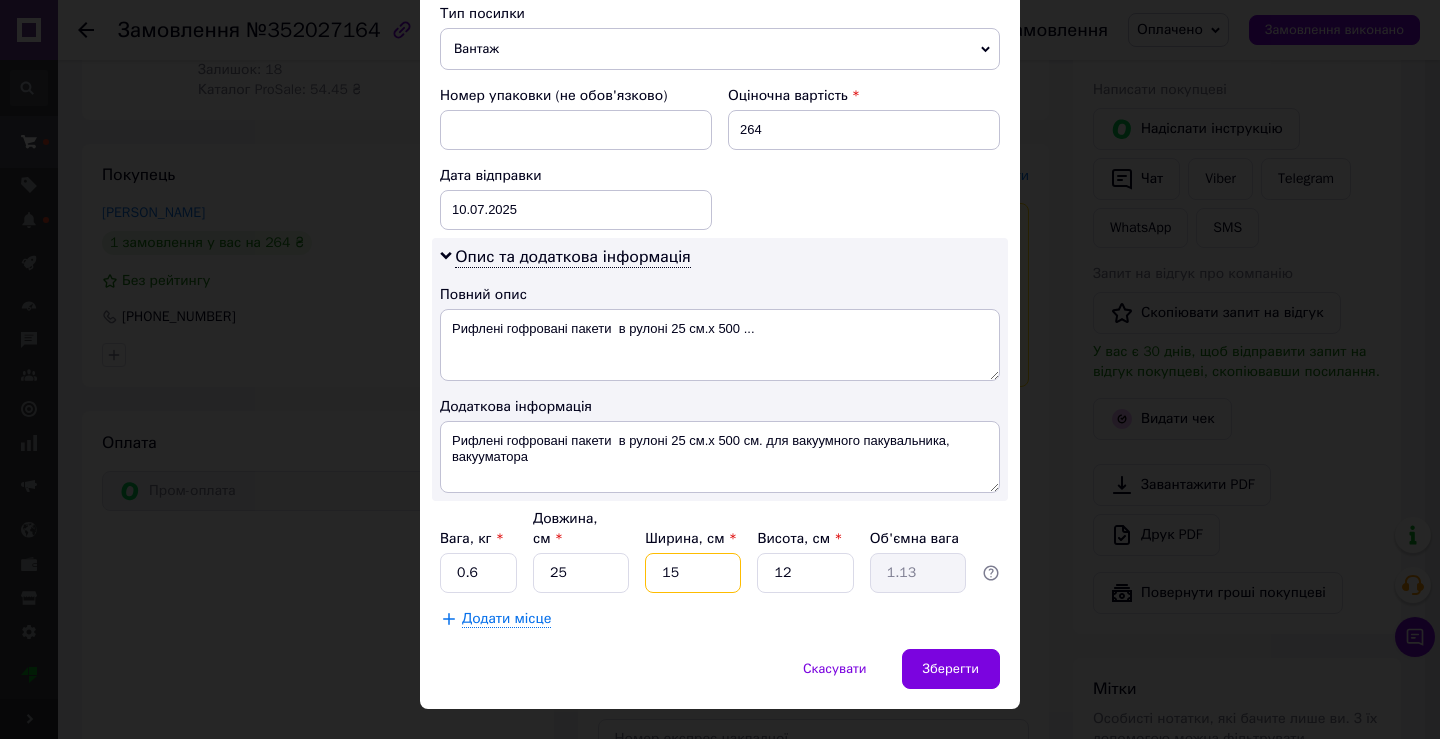 drag, startPoint x: 663, startPoint y: 544, endPoint x: 683, endPoint y: 550, distance: 20.880613 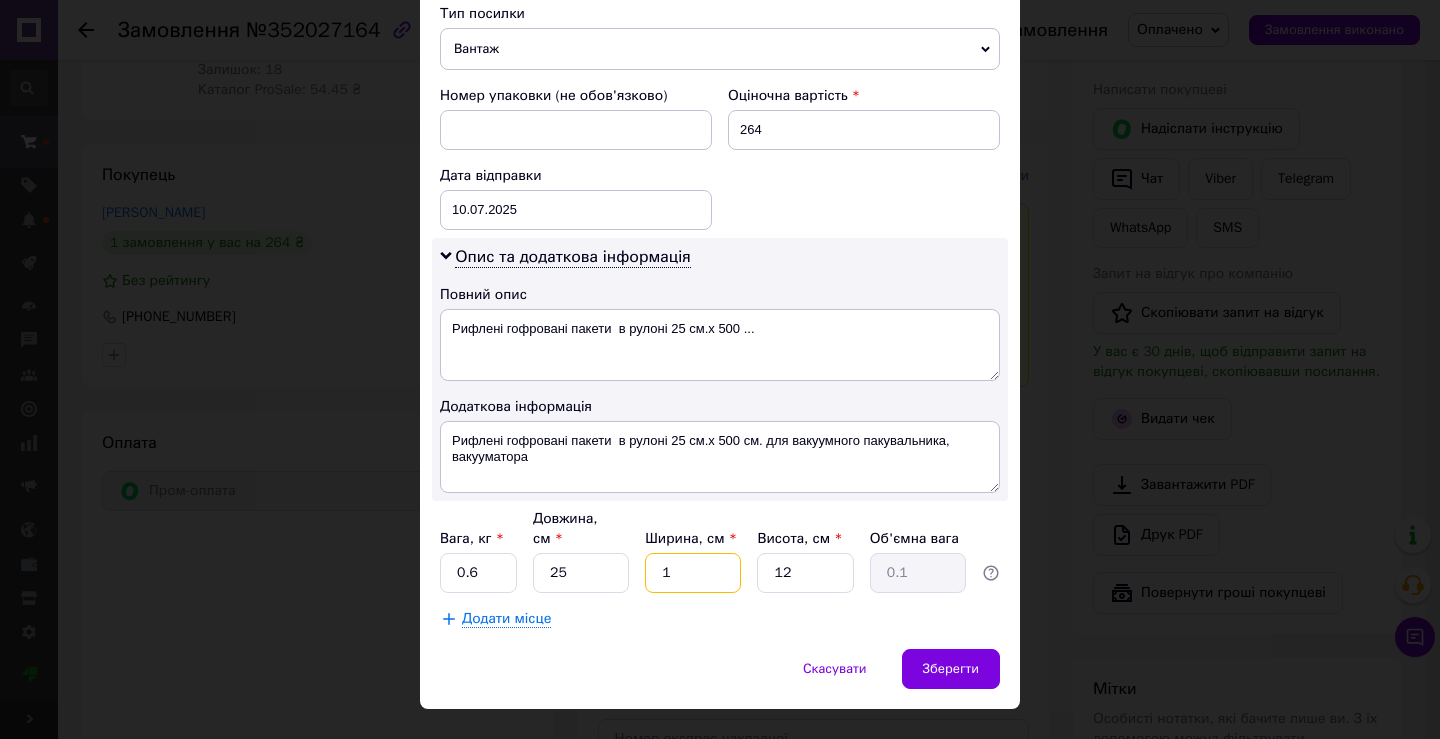 type on "10" 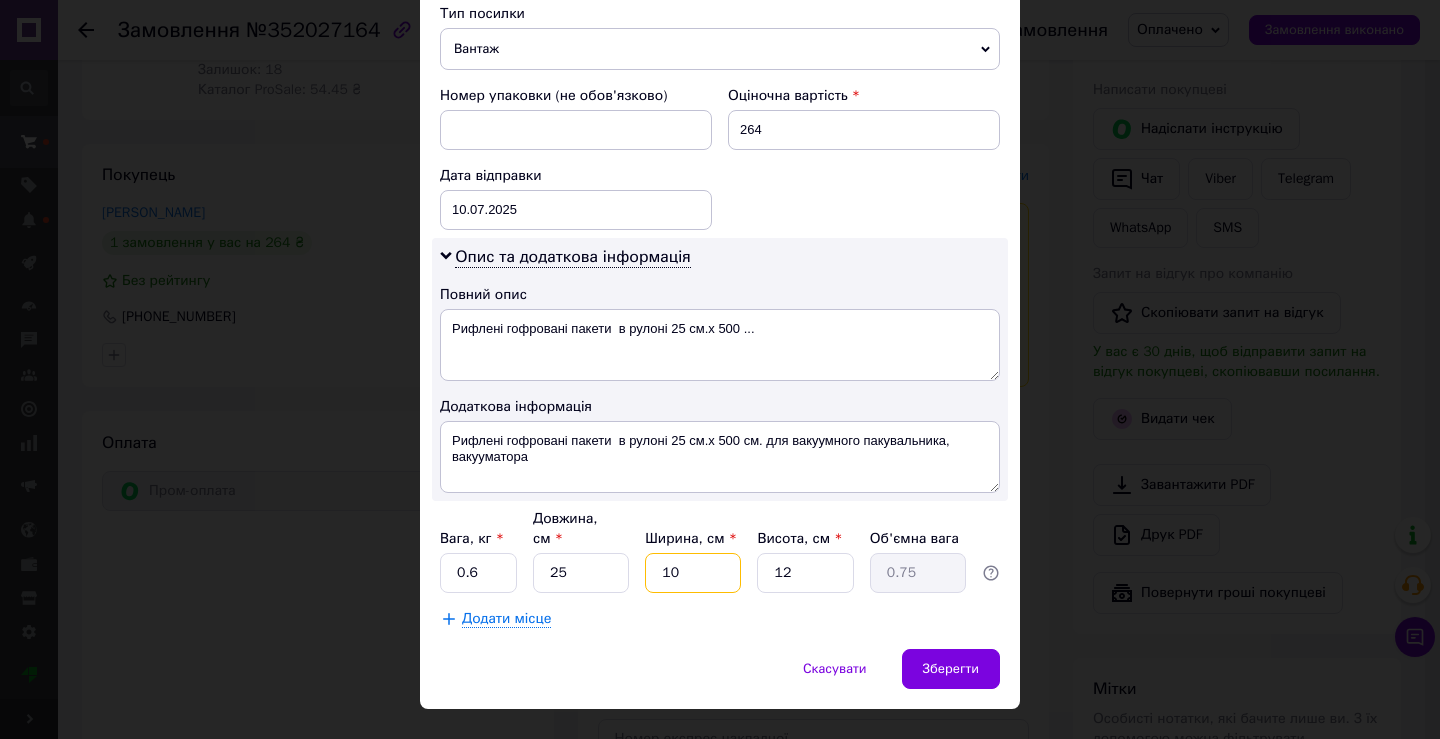 type on "10" 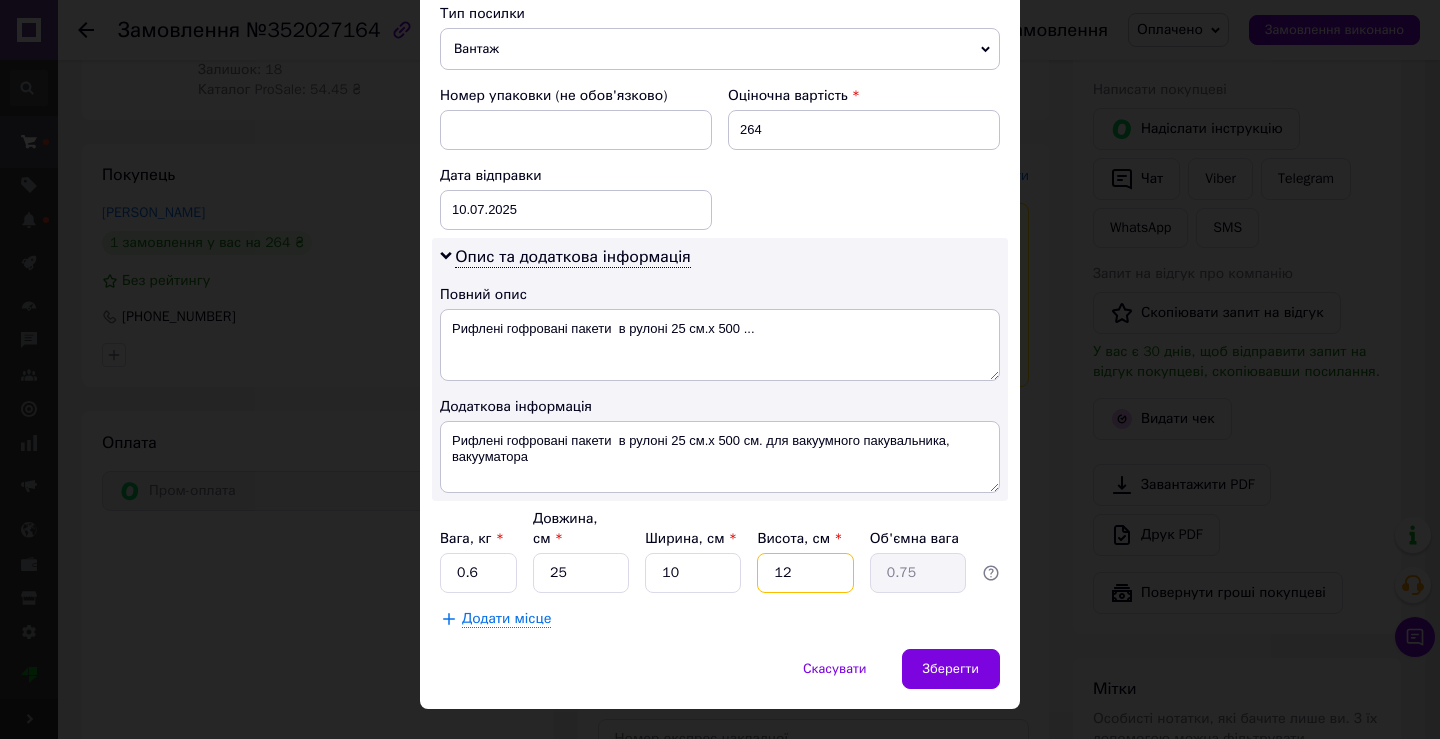 click on "12" at bounding box center (805, 573) 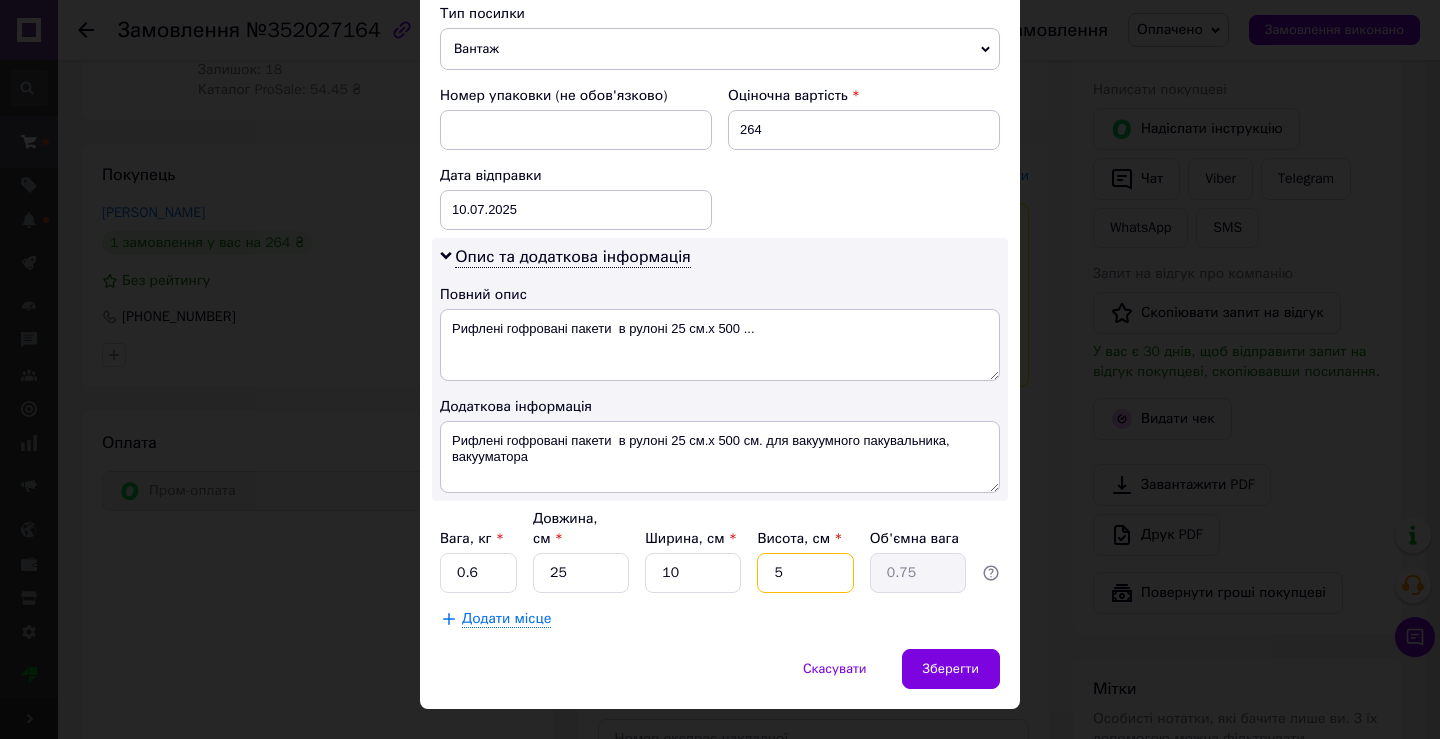 type on "5" 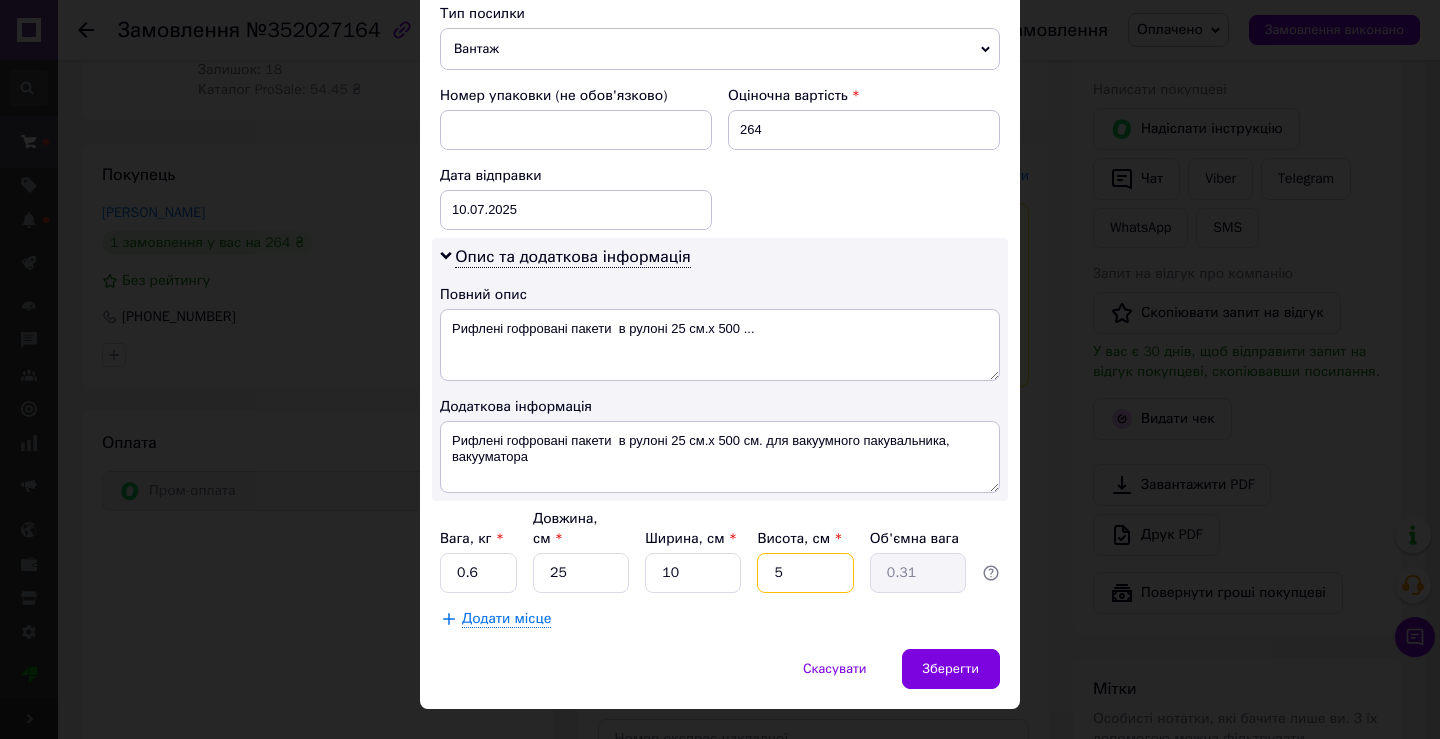 type on "5" 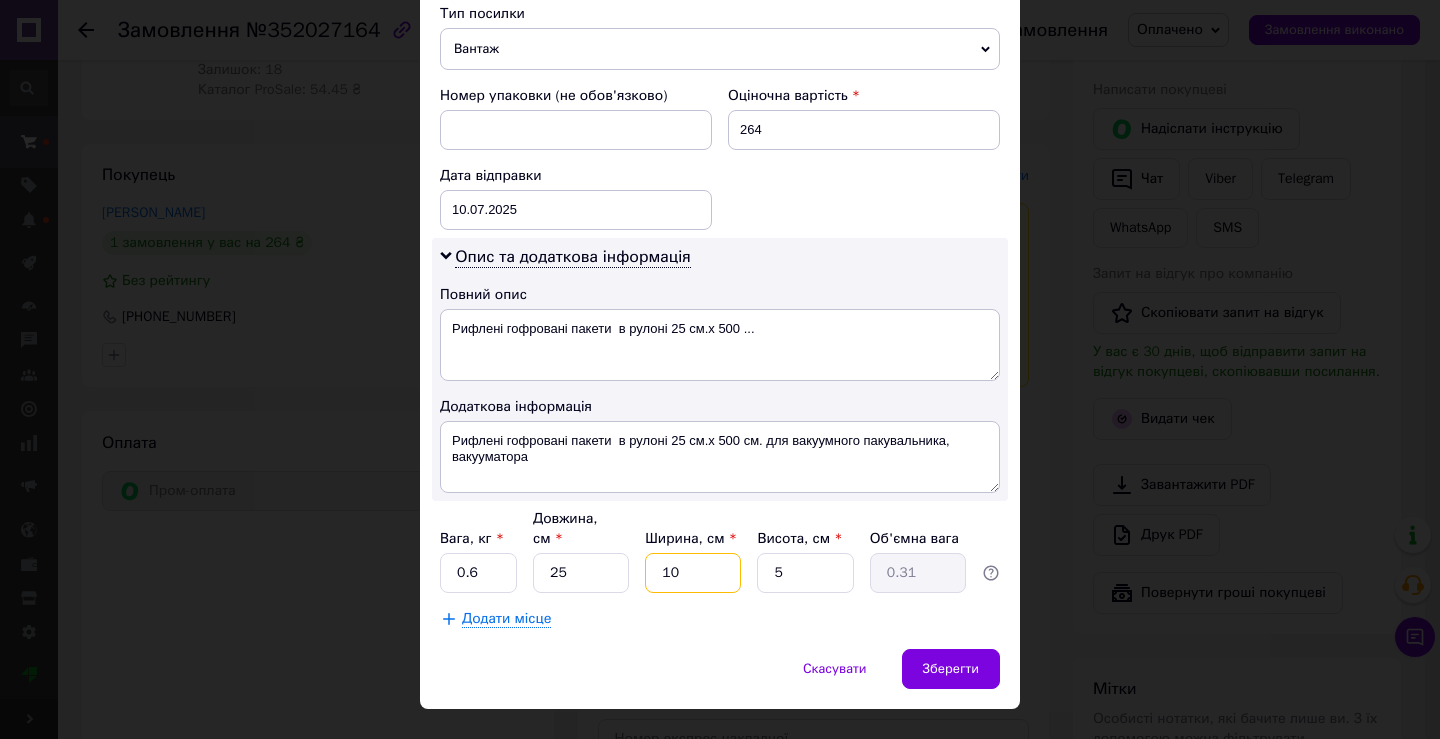 drag, startPoint x: 661, startPoint y: 531, endPoint x: 671, endPoint y: 534, distance: 10.440307 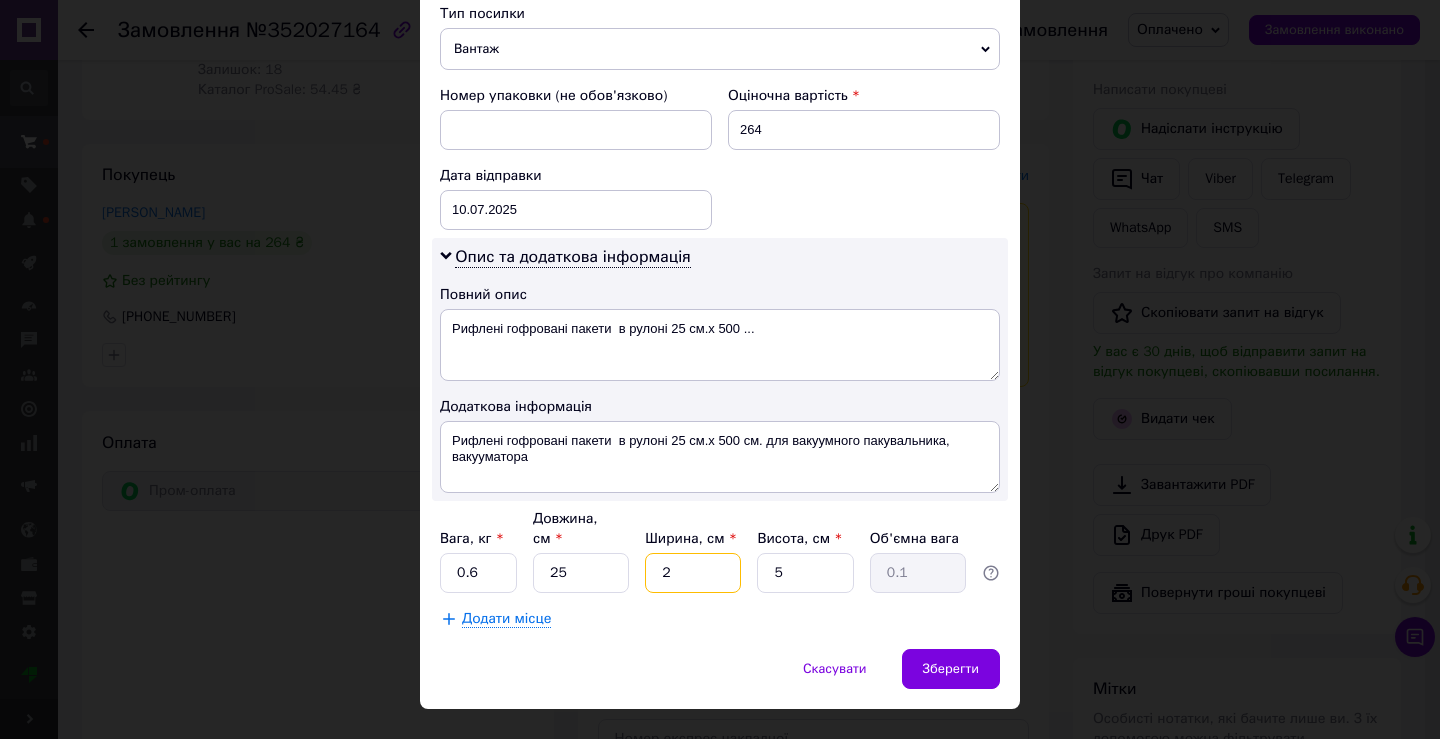 type on "20" 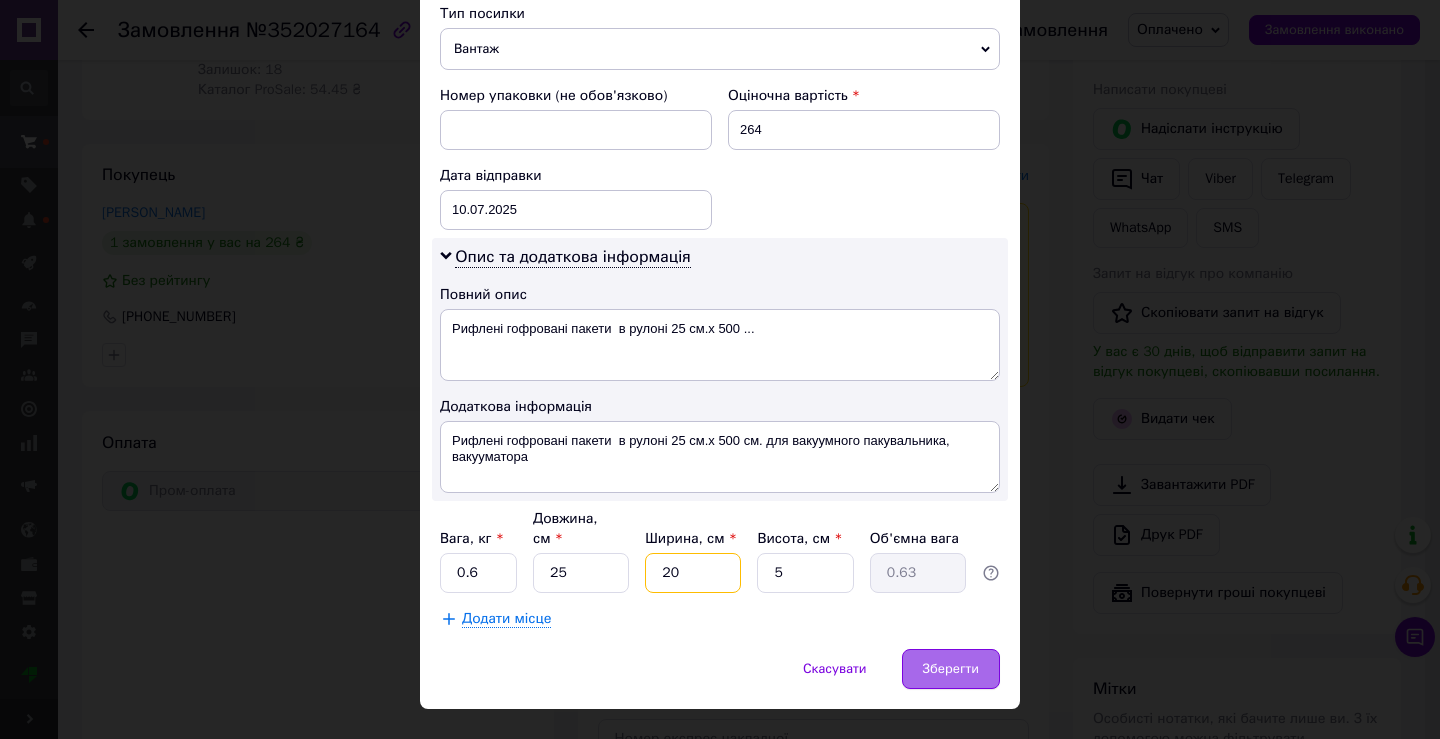 type on "20" 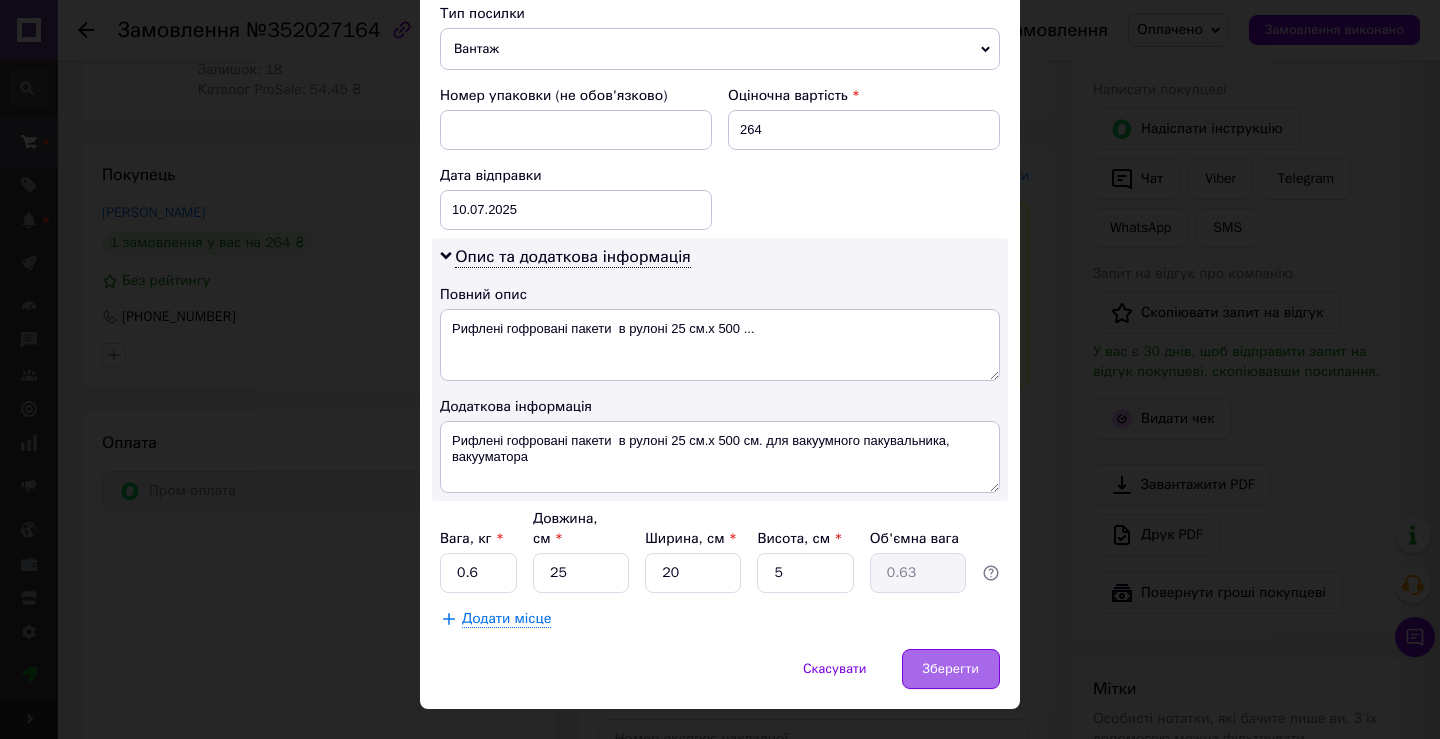 click on "Зберегти" at bounding box center (951, 669) 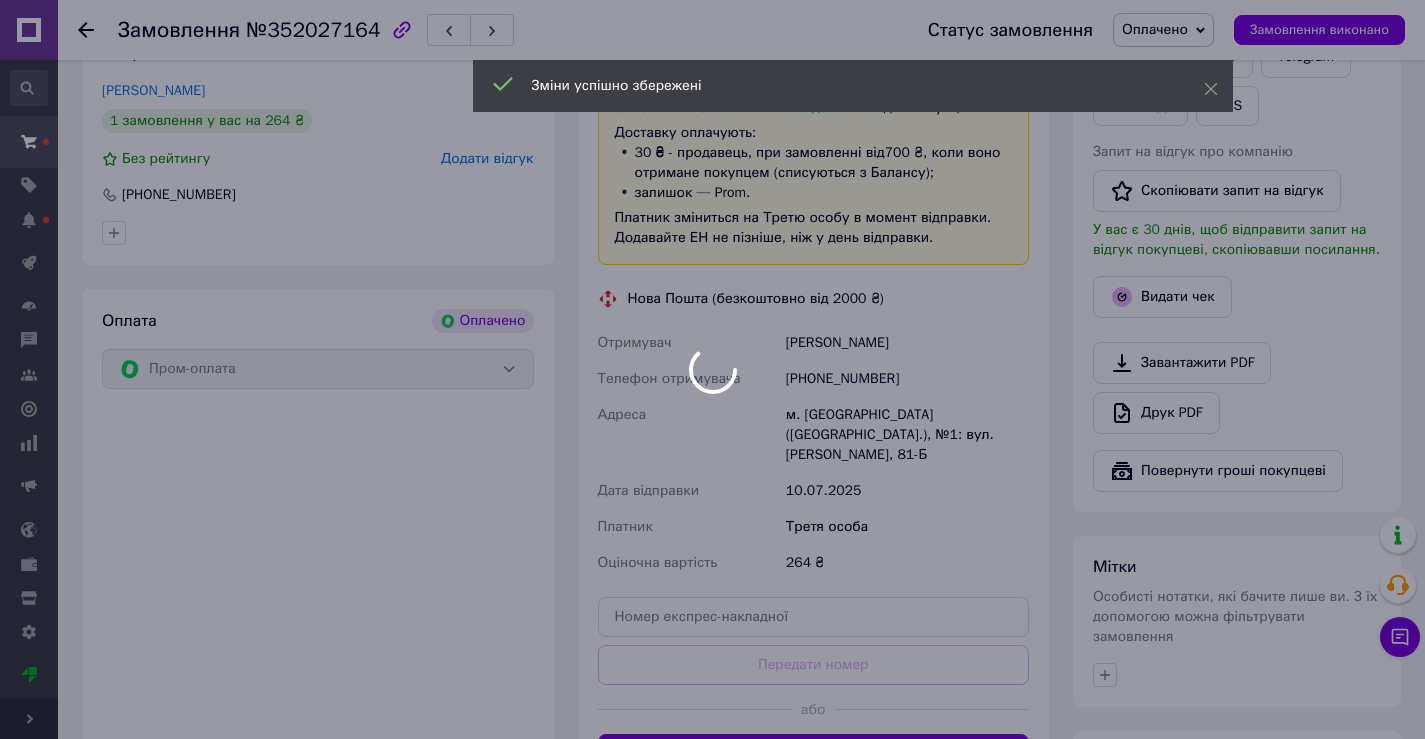scroll, scrollTop: 1225, scrollLeft: 0, axis: vertical 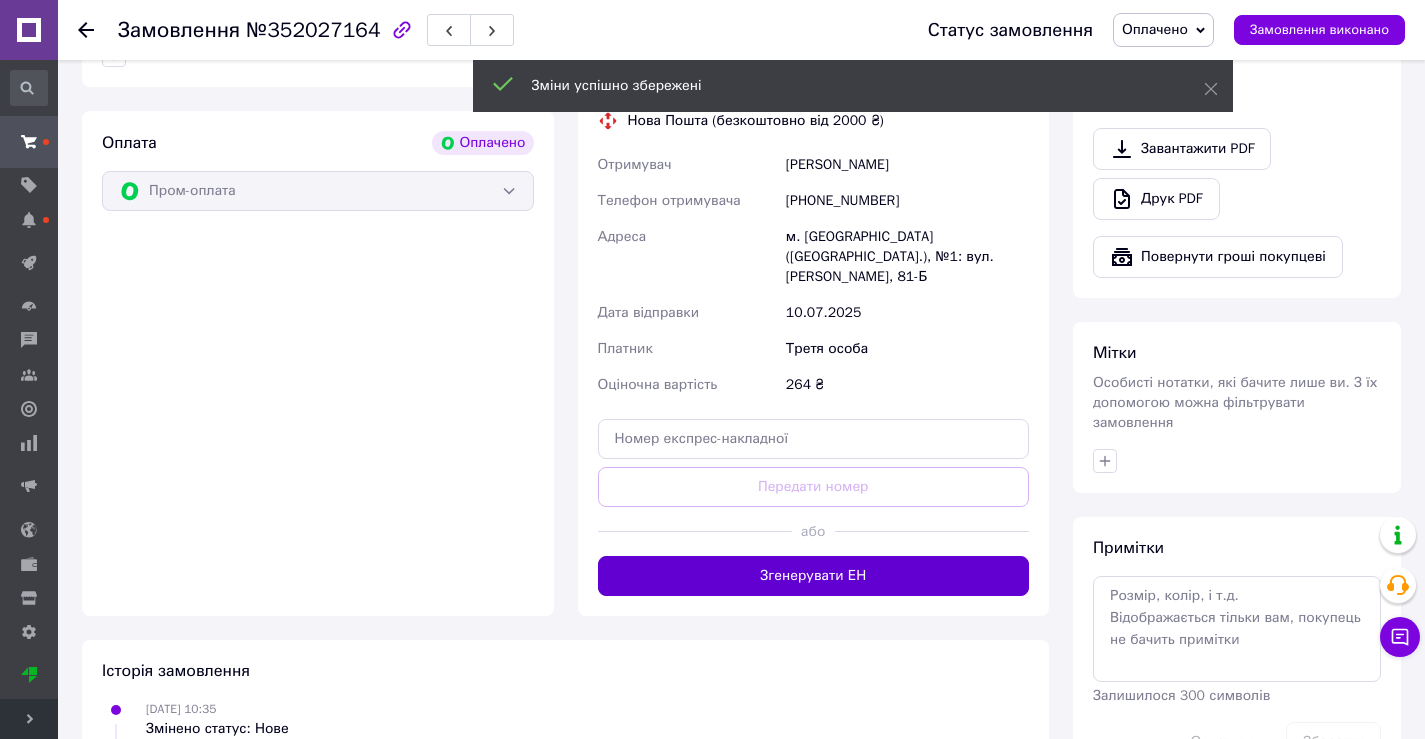 click on "Згенерувати ЕН" at bounding box center [814, 576] 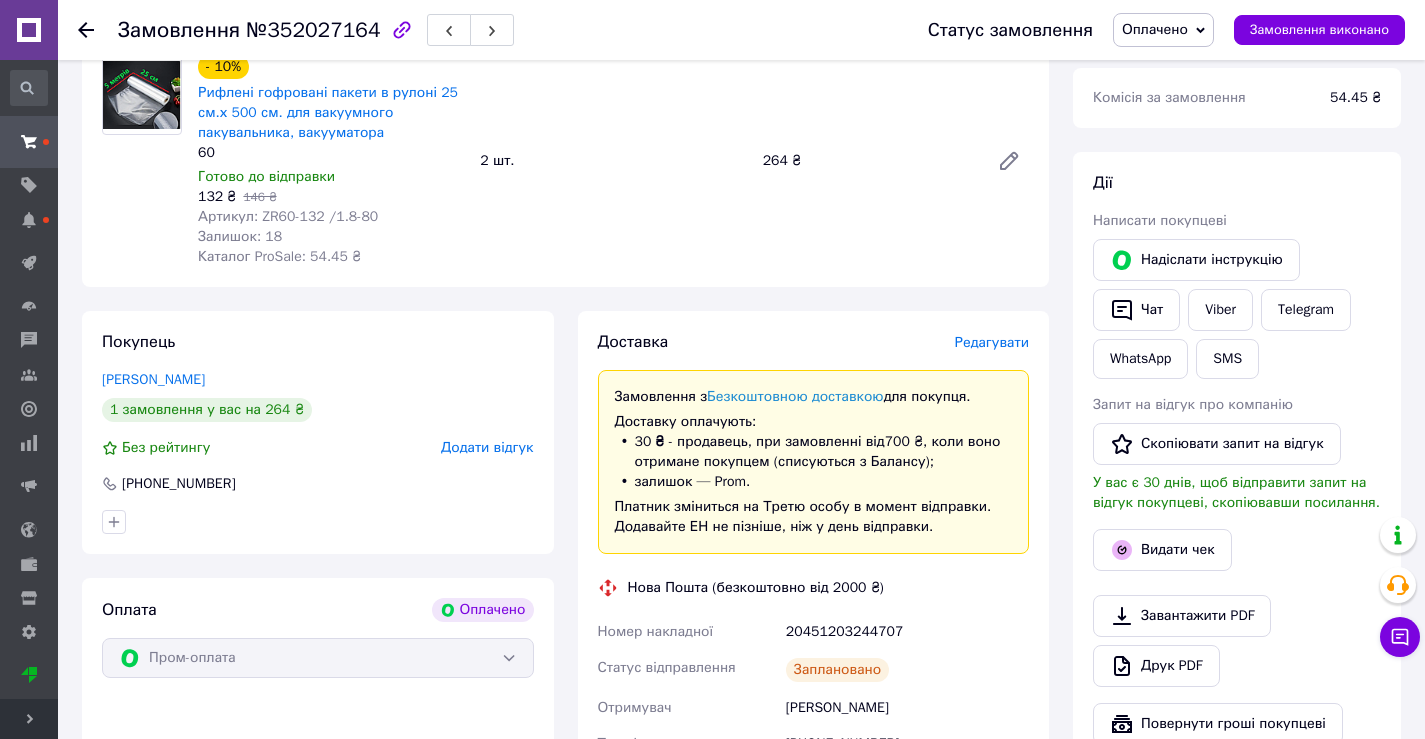 scroll, scrollTop: 825, scrollLeft: 0, axis: vertical 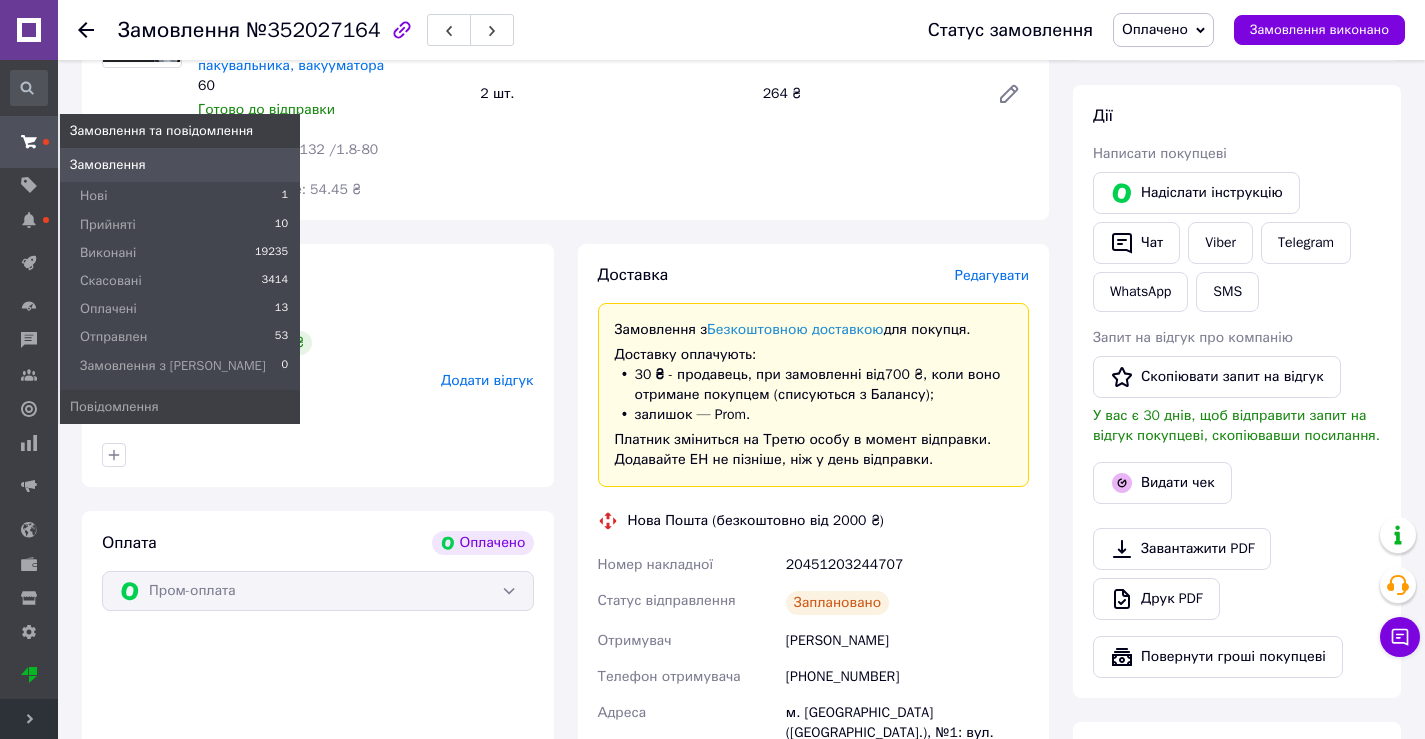 click on "Замовлення" at bounding box center [108, 165] 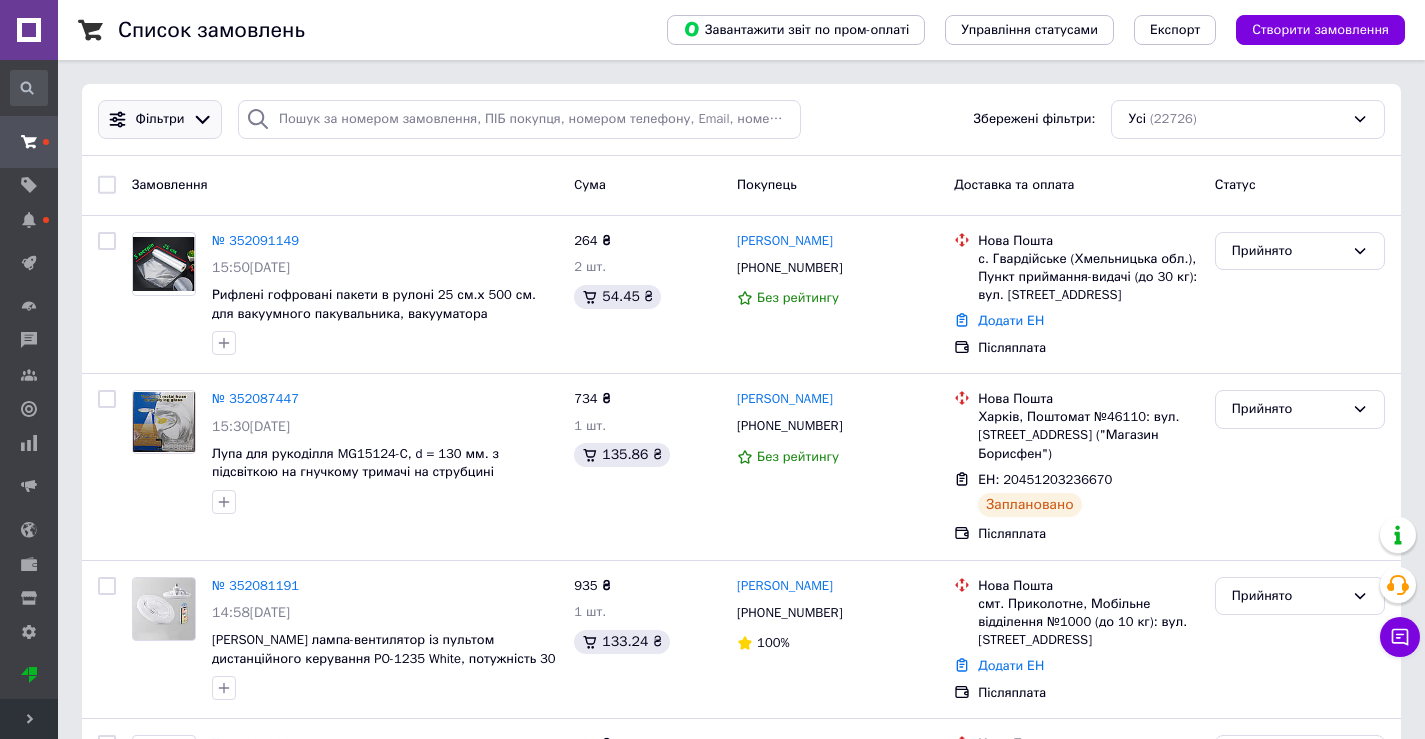 click on "Фільтри" at bounding box center (160, 119) 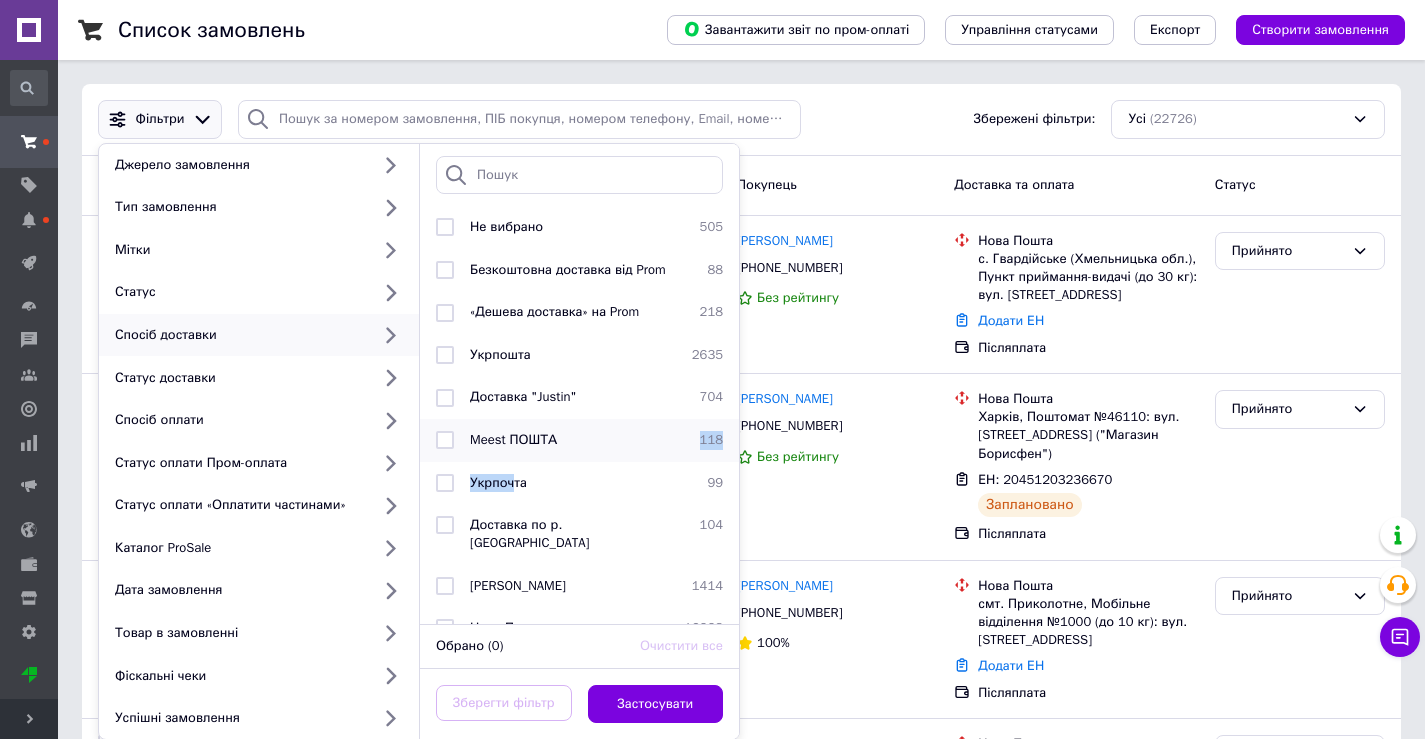 drag, startPoint x: 516, startPoint y: 480, endPoint x: 604, endPoint y: 450, distance: 92.973114 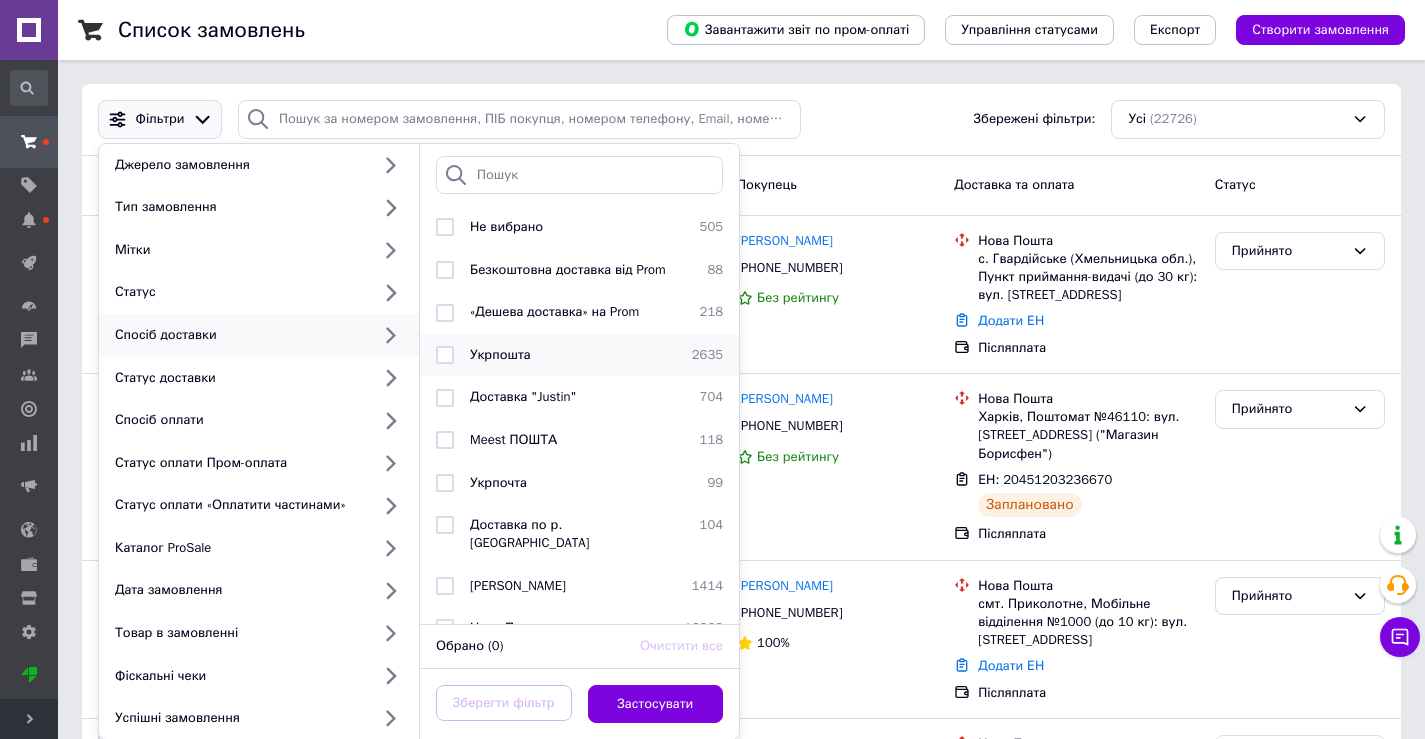 click at bounding box center [445, 355] 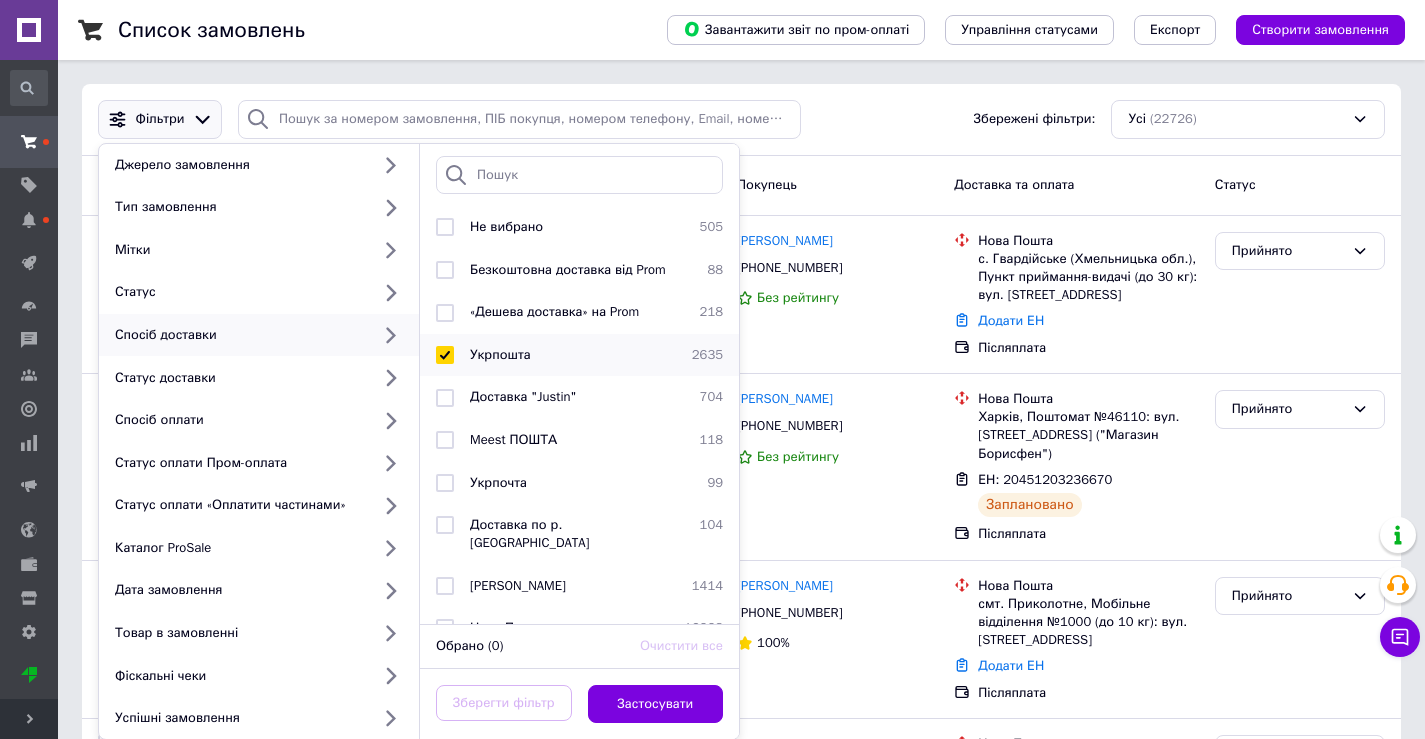 checkbox on "true" 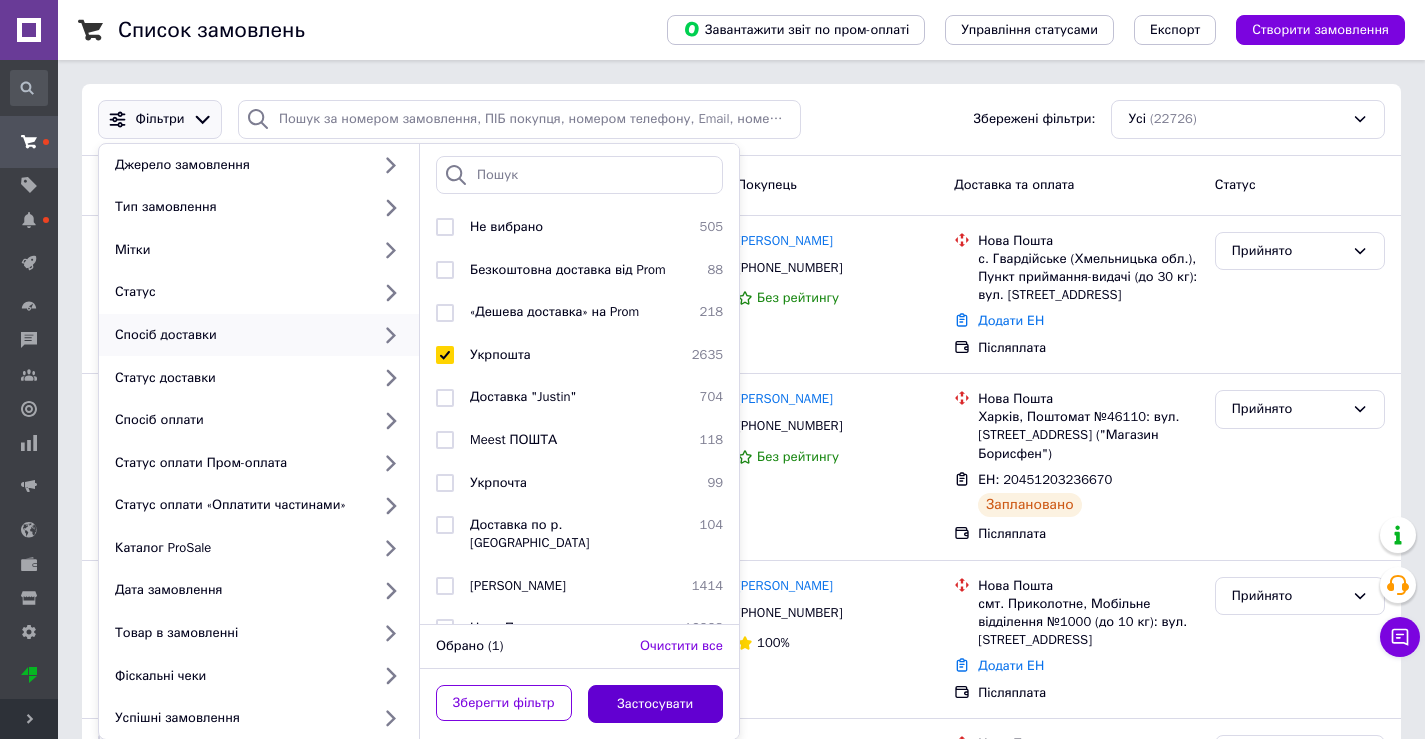 click on "Застосувати" at bounding box center [656, 704] 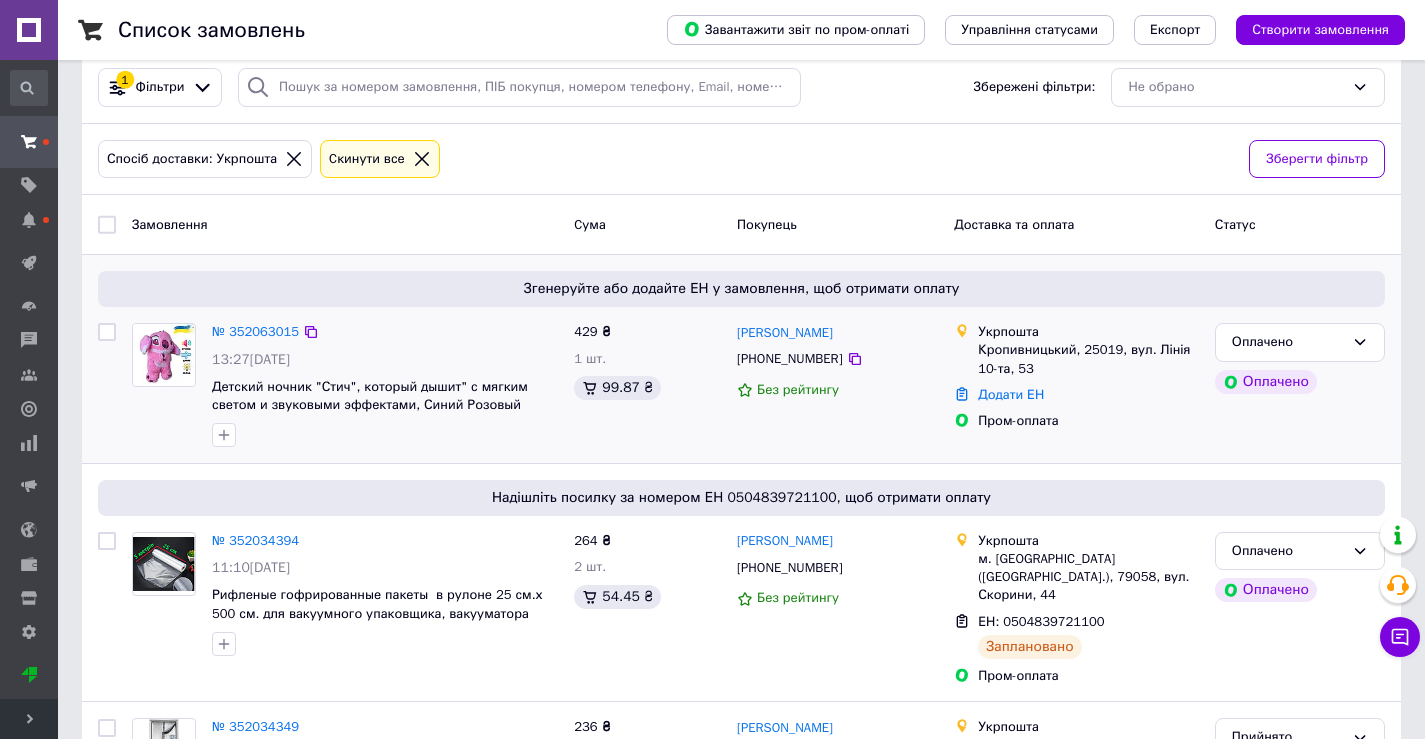 scroll, scrollTop: 0, scrollLeft: 0, axis: both 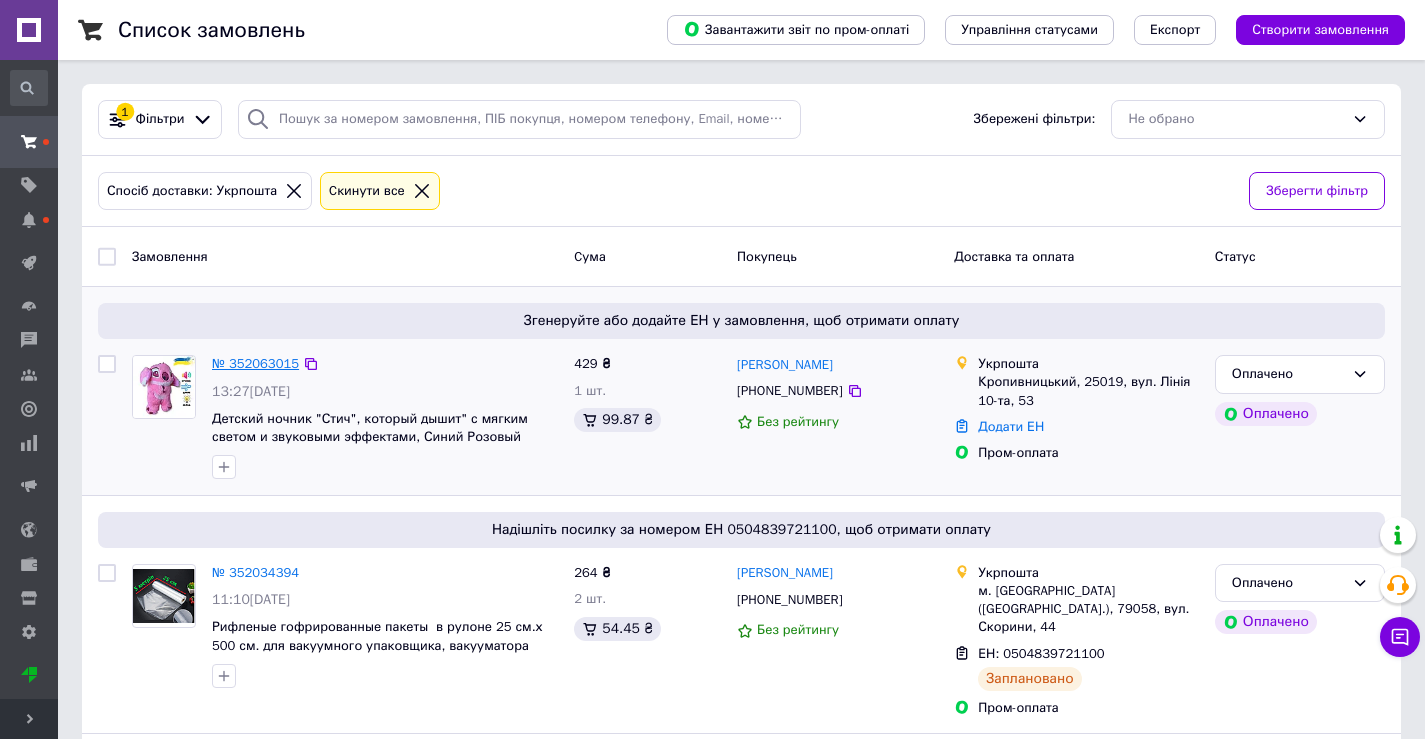 click on "№ 352063015" at bounding box center (255, 363) 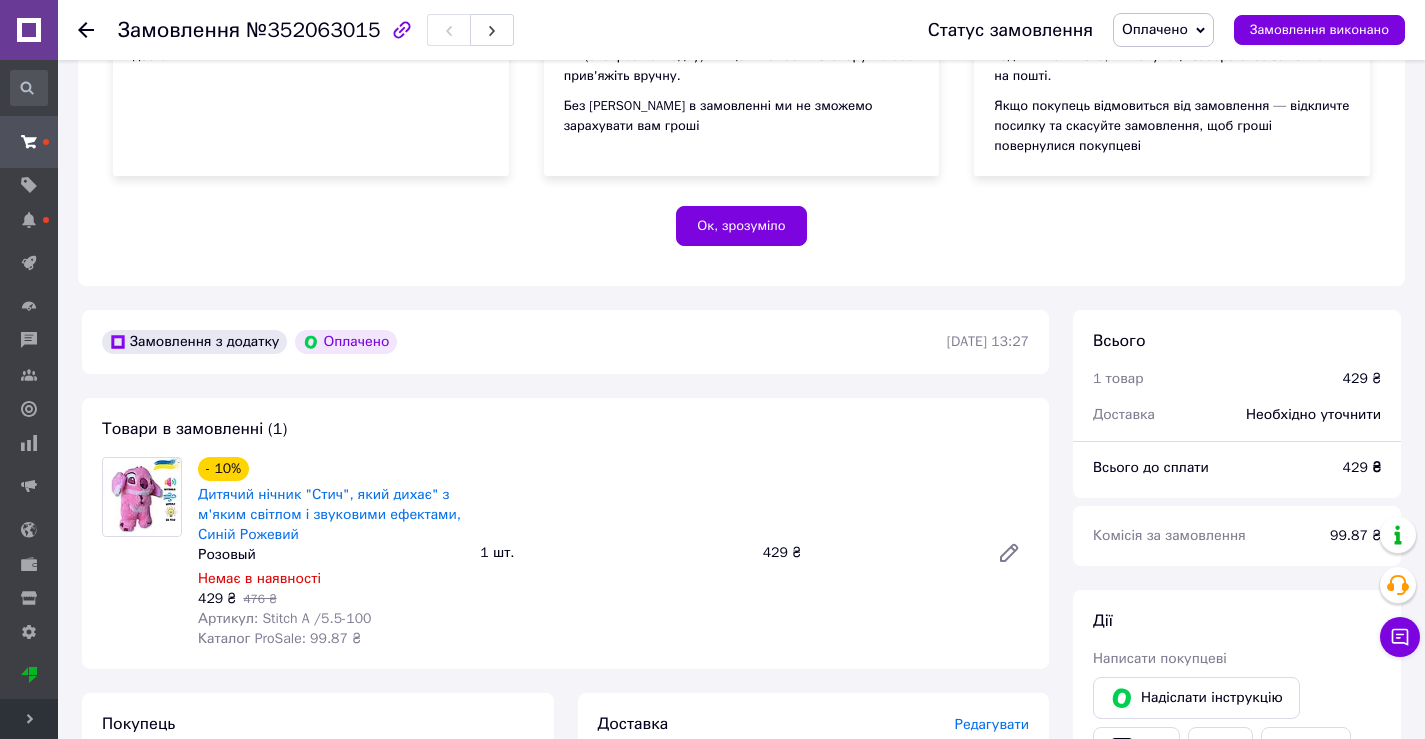 scroll, scrollTop: 400, scrollLeft: 0, axis: vertical 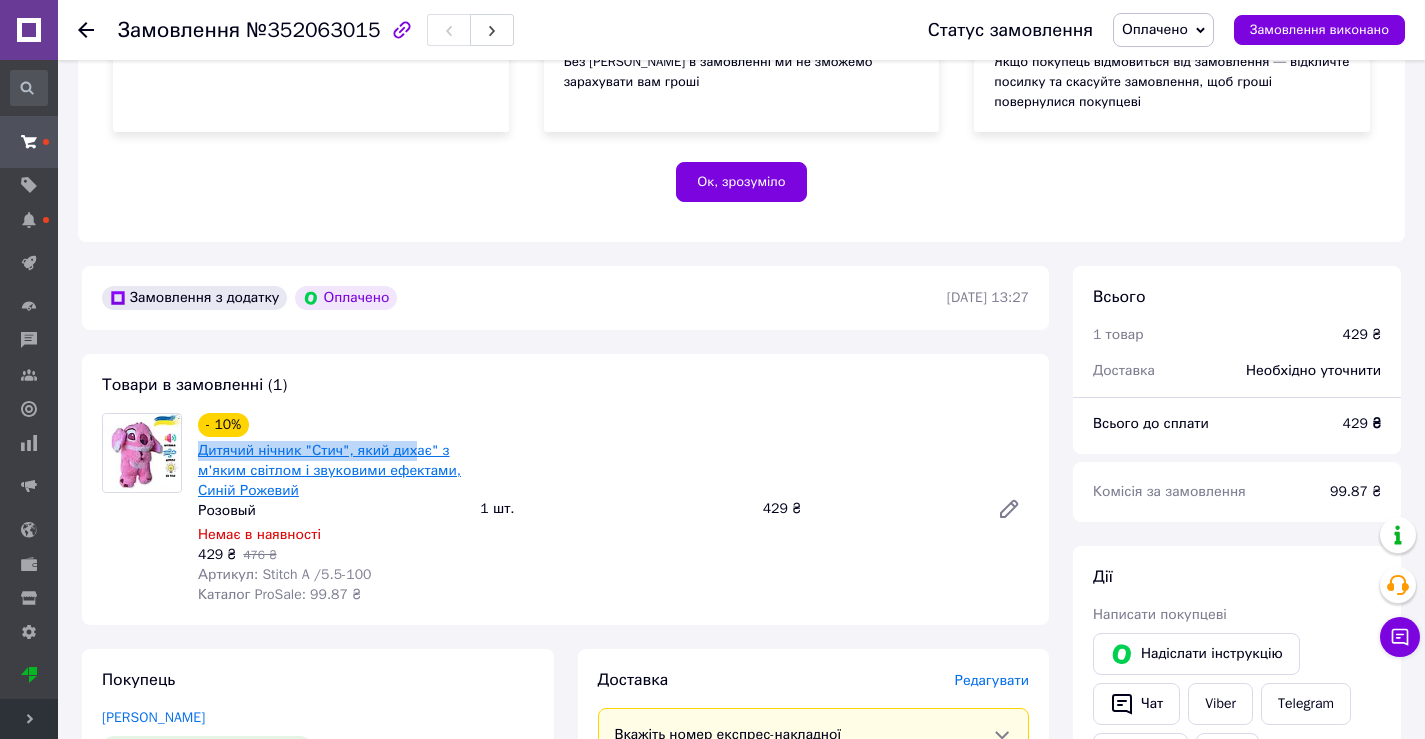 drag, startPoint x: 193, startPoint y: 432, endPoint x: 408, endPoint y: 441, distance: 215.1883 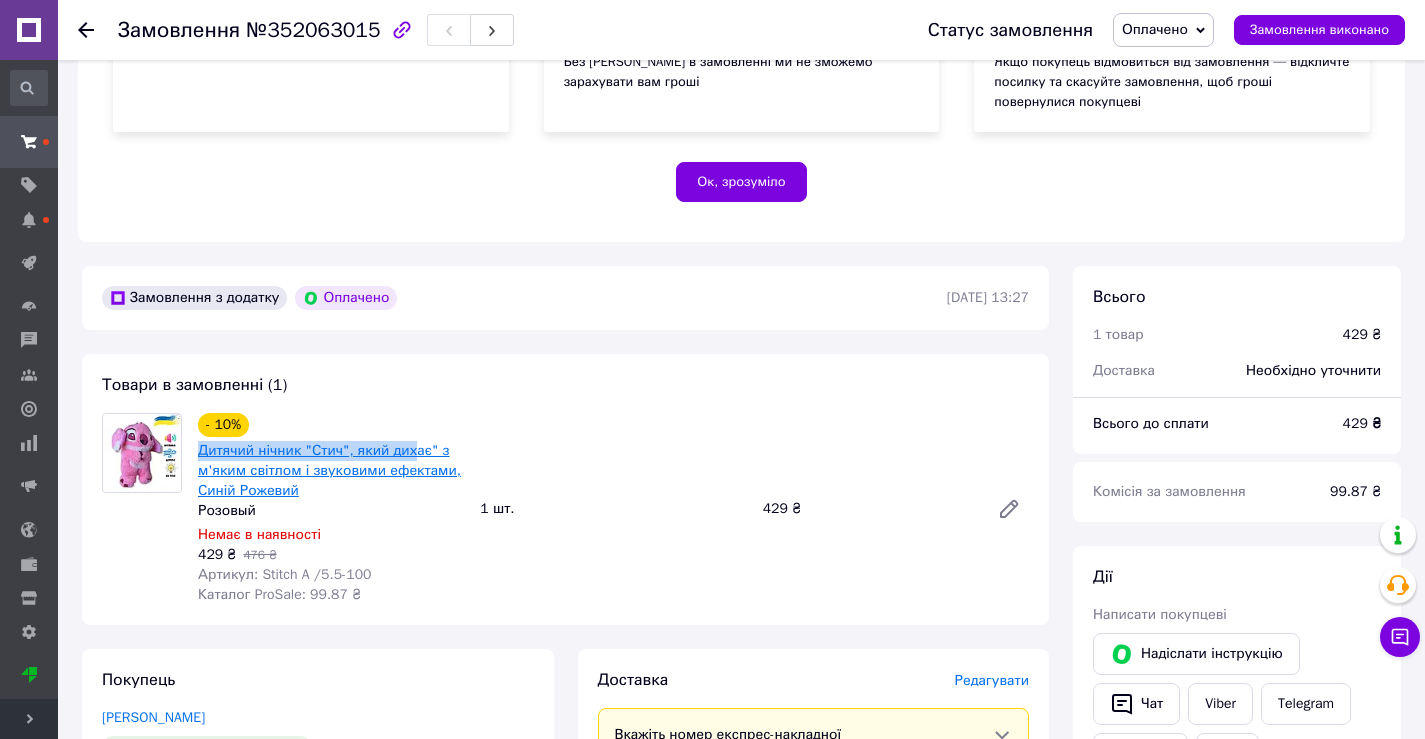 copy on "Дитячий нічник "Стич", який дих" 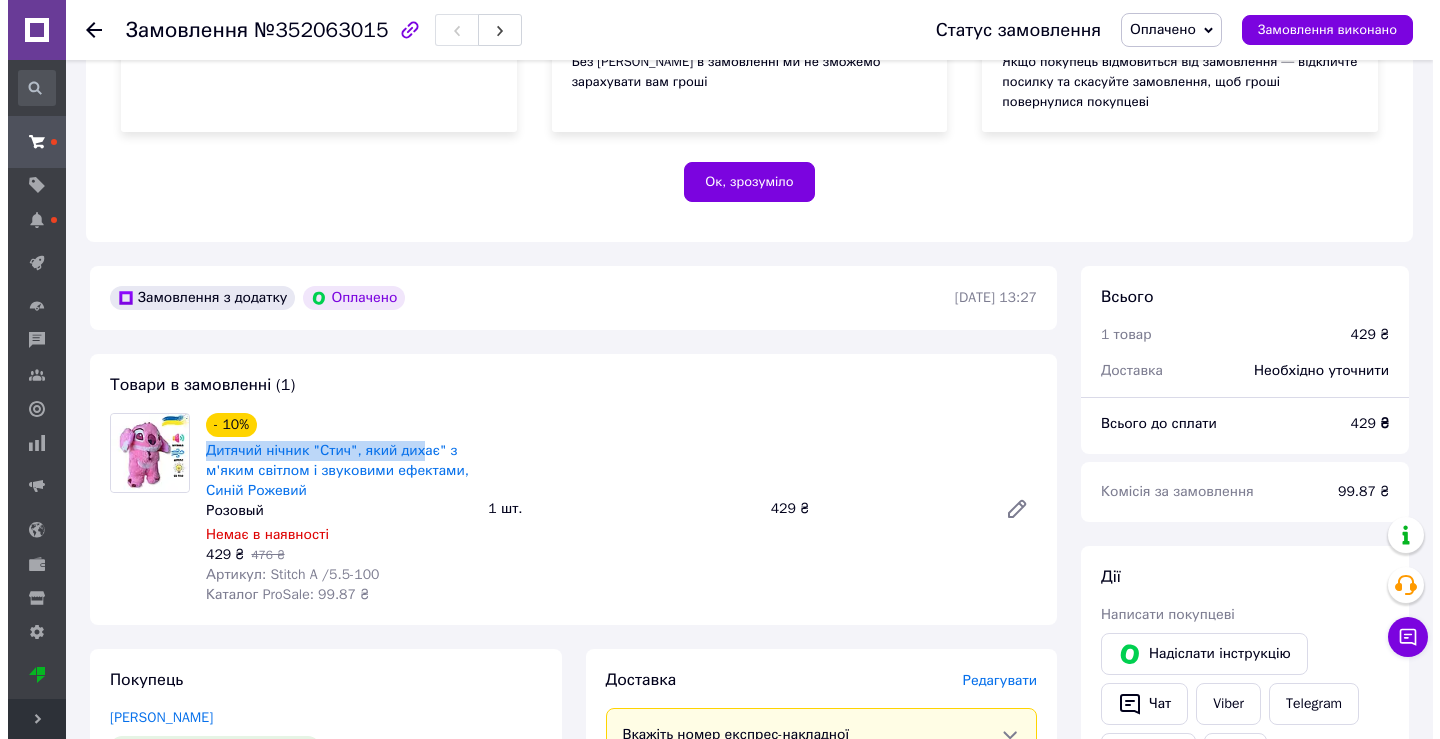 scroll, scrollTop: 600, scrollLeft: 0, axis: vertical 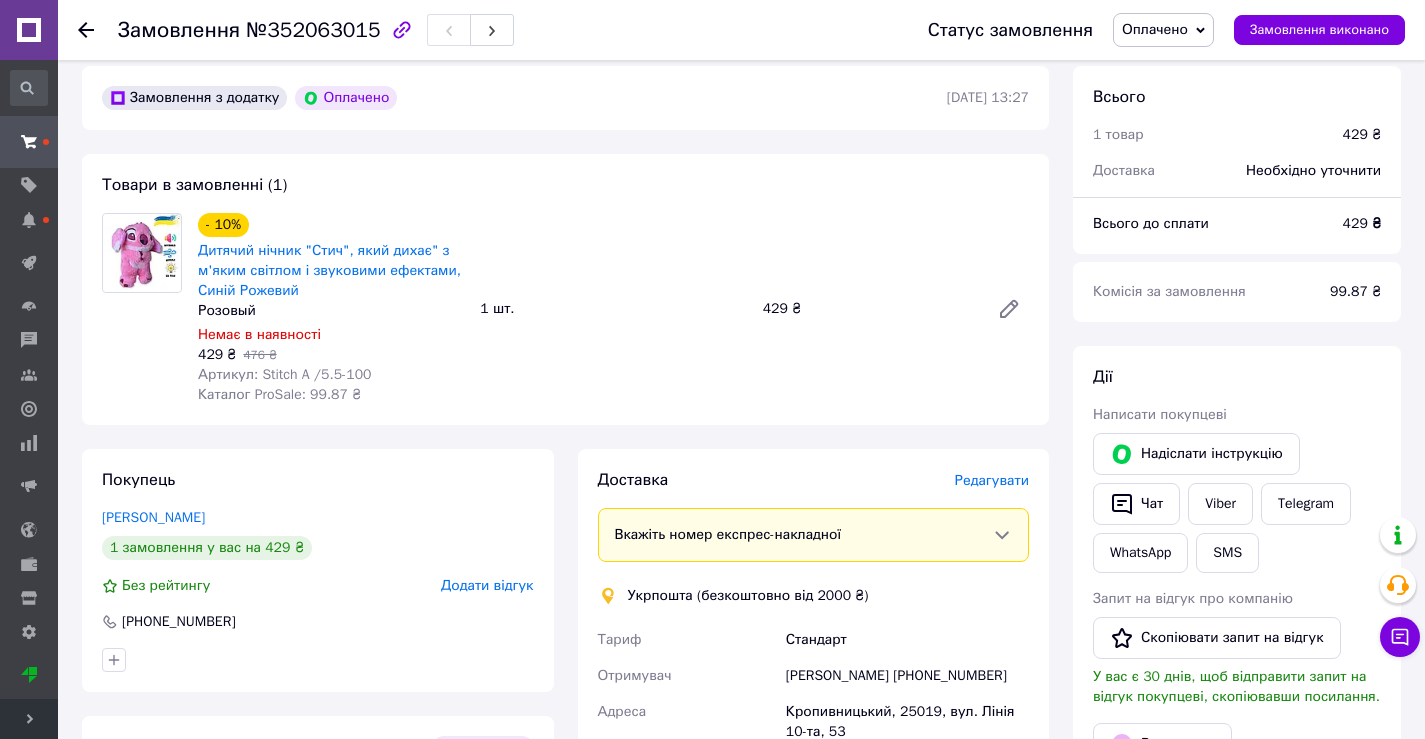 click on "Редагувати" at bounding box center [992, 480] 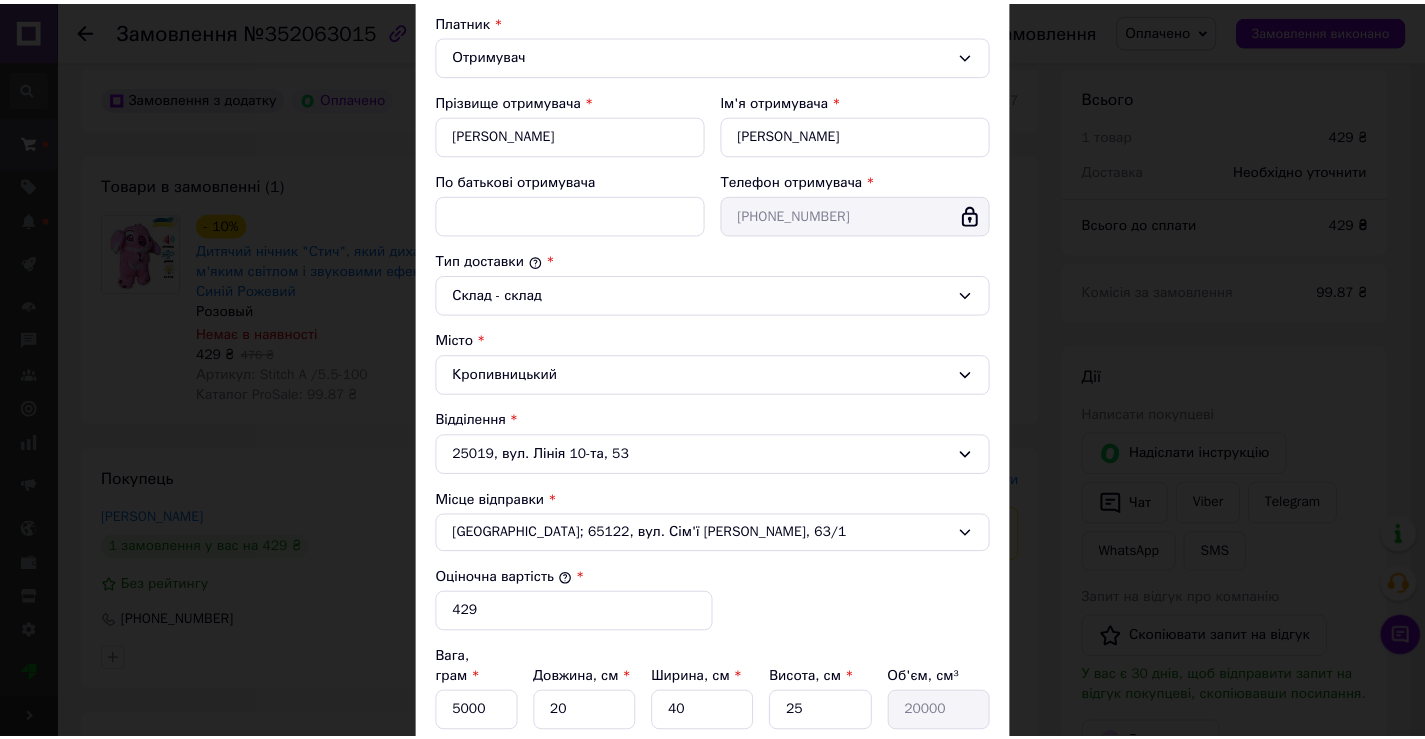scroll, scrollTop: 400, scrollLeft: 0, axis: vertical 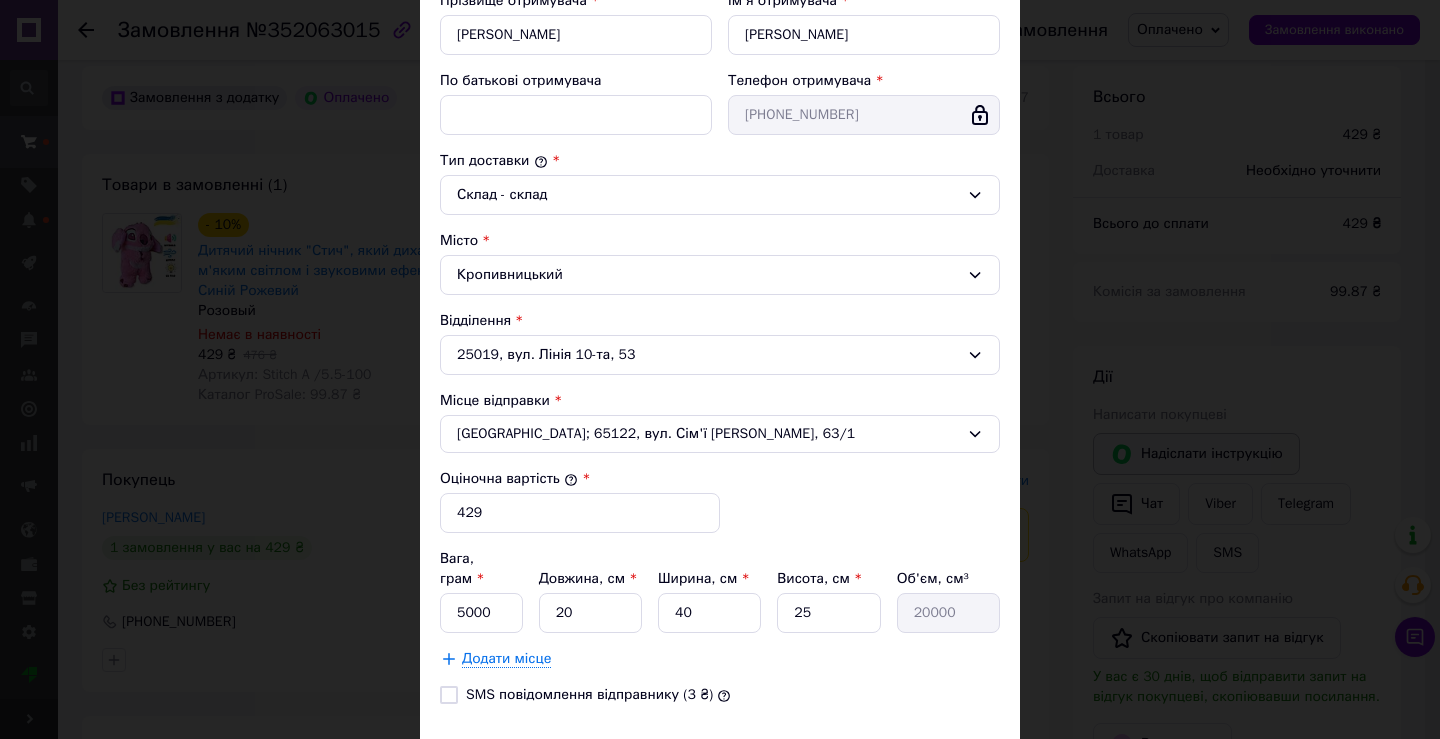 click on "× Редагування доставки Спосіб доставки Укрпошта (безкоштовно від 2000 ₴) Тариф     * [PERSON_NAME]   * Отримувач Прізвище отримувача   * [PERSON_NAME] Ім'я отримувача   * [PERSON_NAME] батькові отримувача Телефон отримувача   * [PHONE_NUMBER] Тип доставки     * Склад - склад Місто [PERSON_NAME] Відділення 25019, вул. Лінія 10-та, 53 Місце відправки   * [GEOGRAPHIC_DATA]; 65122, вул. Сім'ї [PERSON_NAME], 63/1 Оціночна вартість     * 429 Вага, грам   * 5000 Довжина, см   * 20 Ширина, см   * 40 Висота, см   * 25 Об'єм, см³ 20000 Додати місце SMS повідомлення відправнику (3 ₴)   Скасувати   Зберегти" at bounding box center [720, 369] 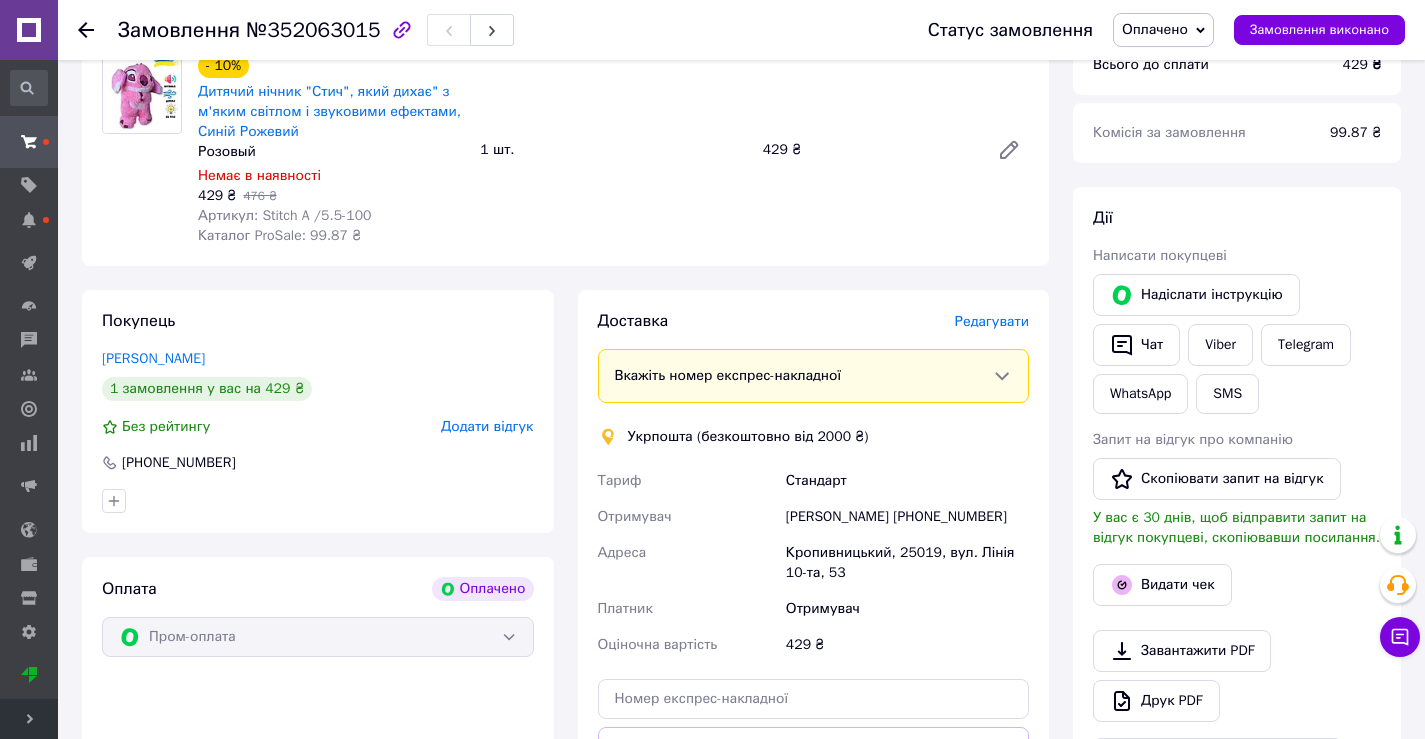 scroll, scrollTop: 1000, scrollLeft: 0, axis: vertical 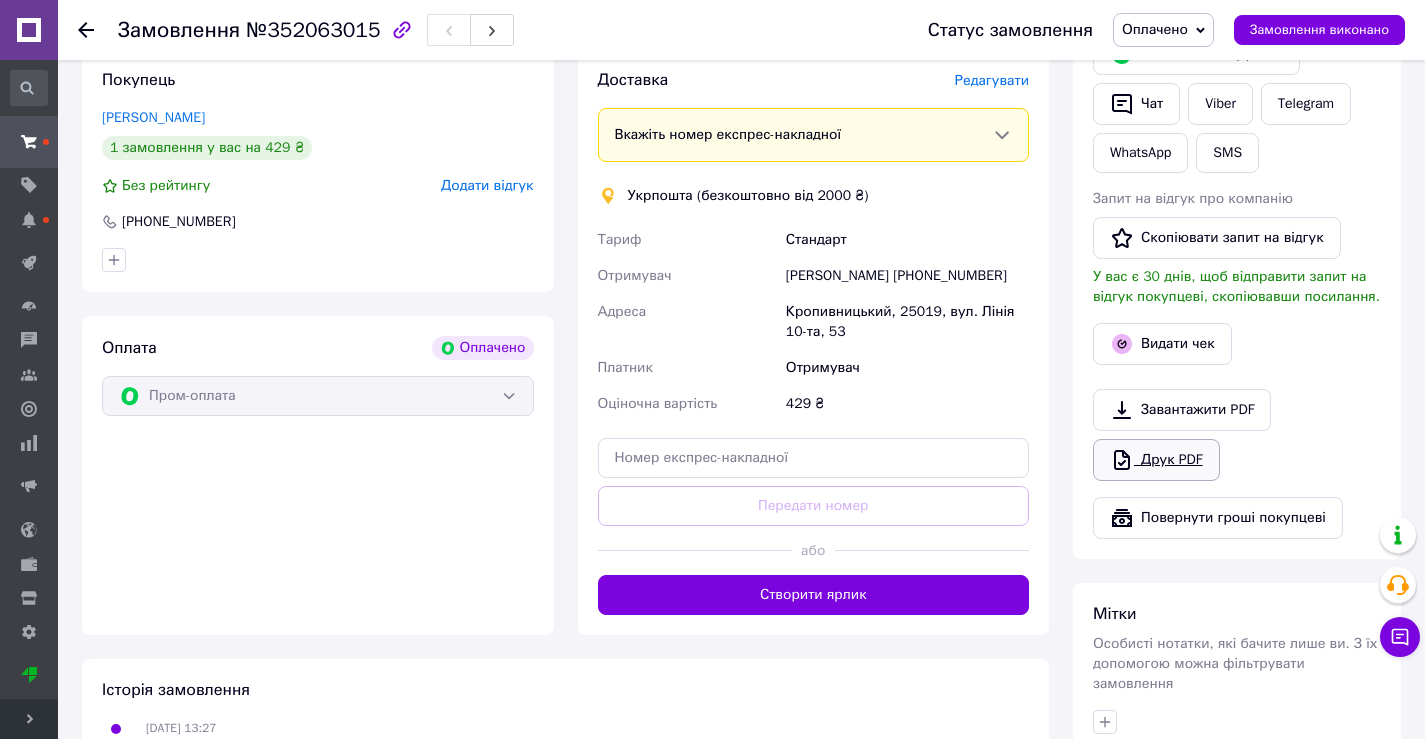 click on "Друк PDF" at bounding box center [1156, 460] 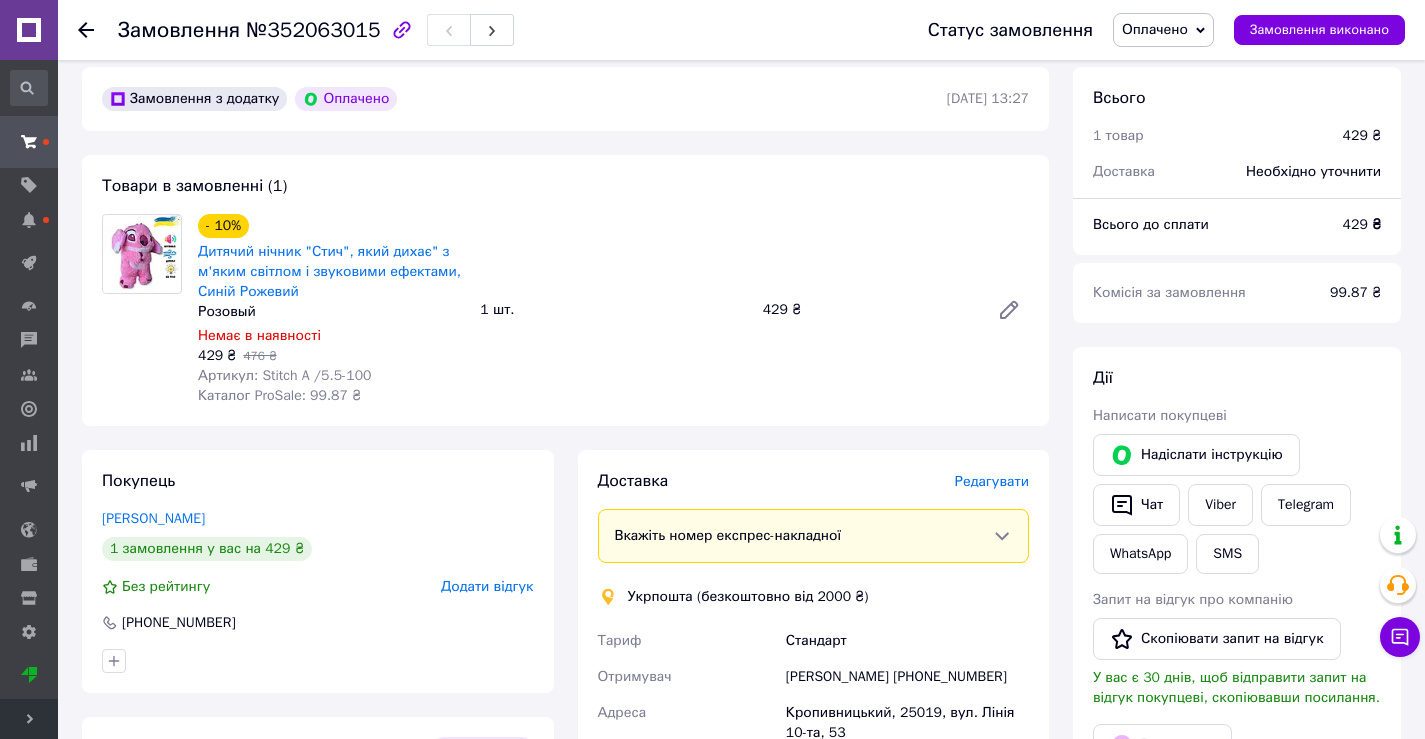 scroll, scrollTop: 600, scrollLeft: 0, axis: vertical 